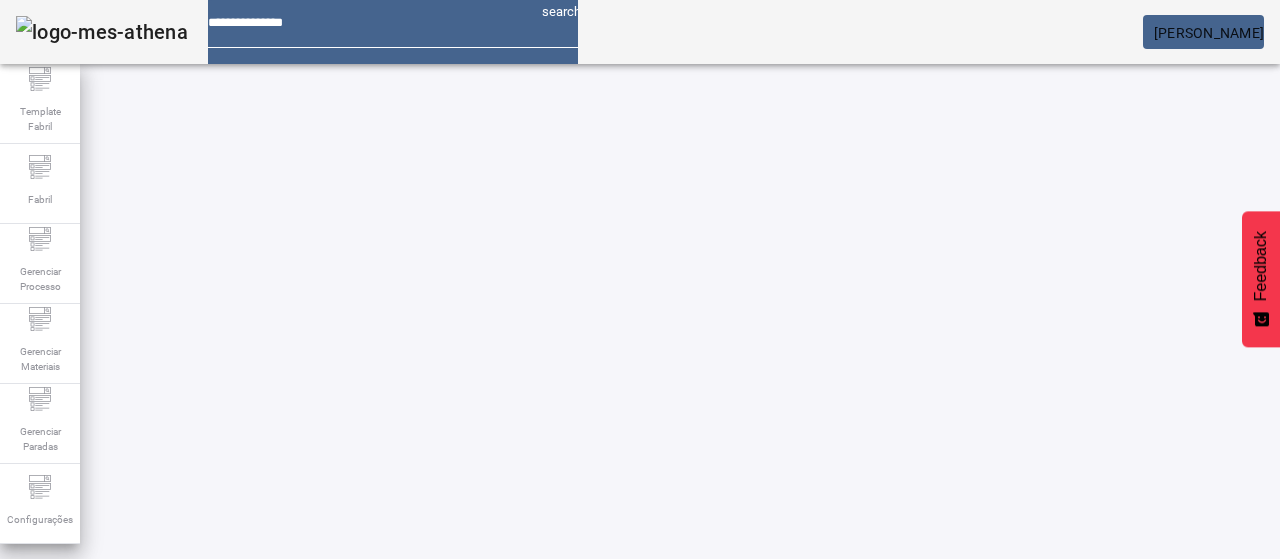 scroll, scrollTop: 0, scrollLeft: 0, axis: both 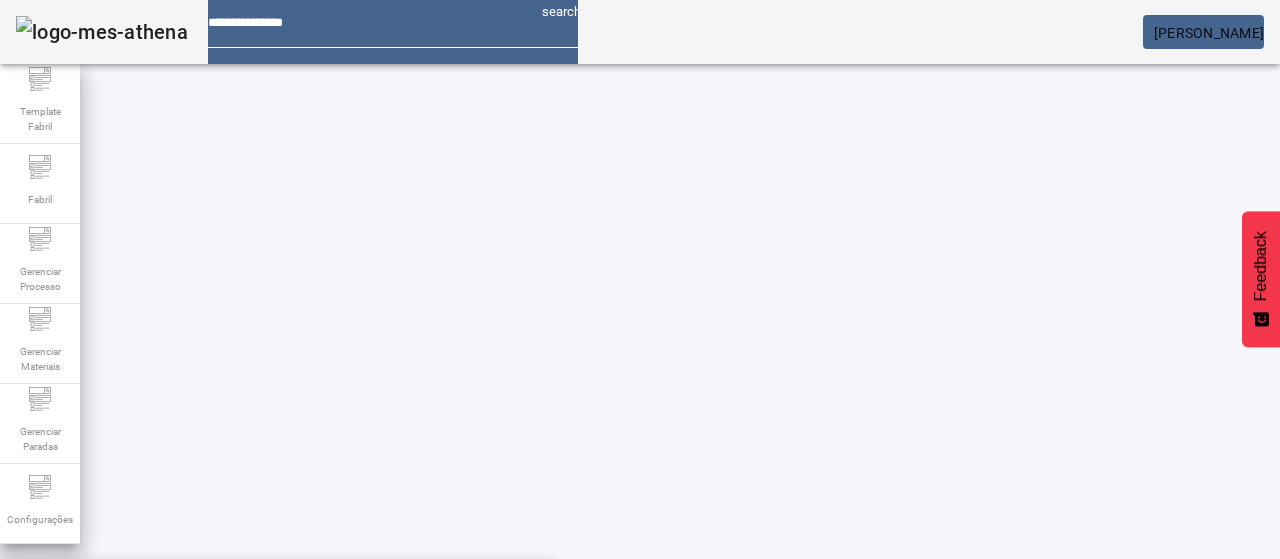 click on "**********" at bounding box center [116, 601] 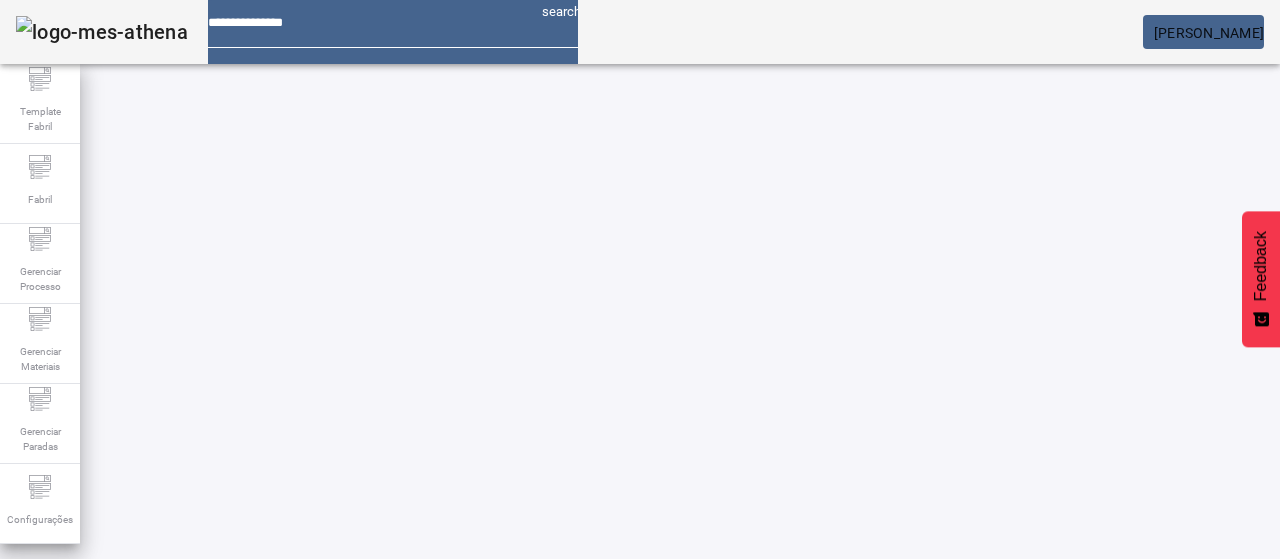 paste on "********" 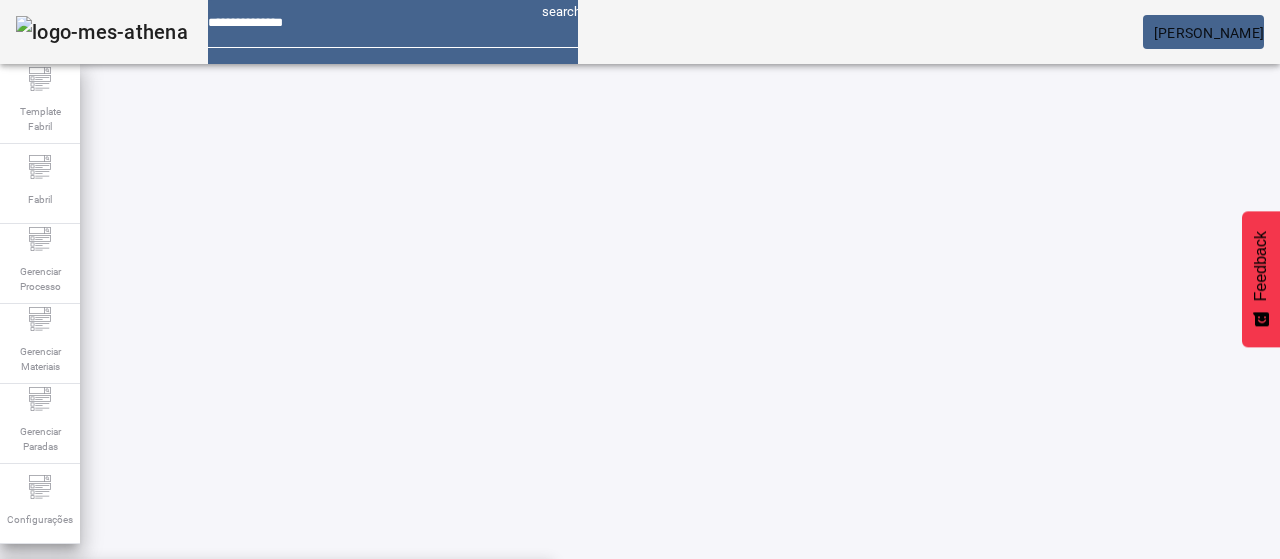 type on "**********" 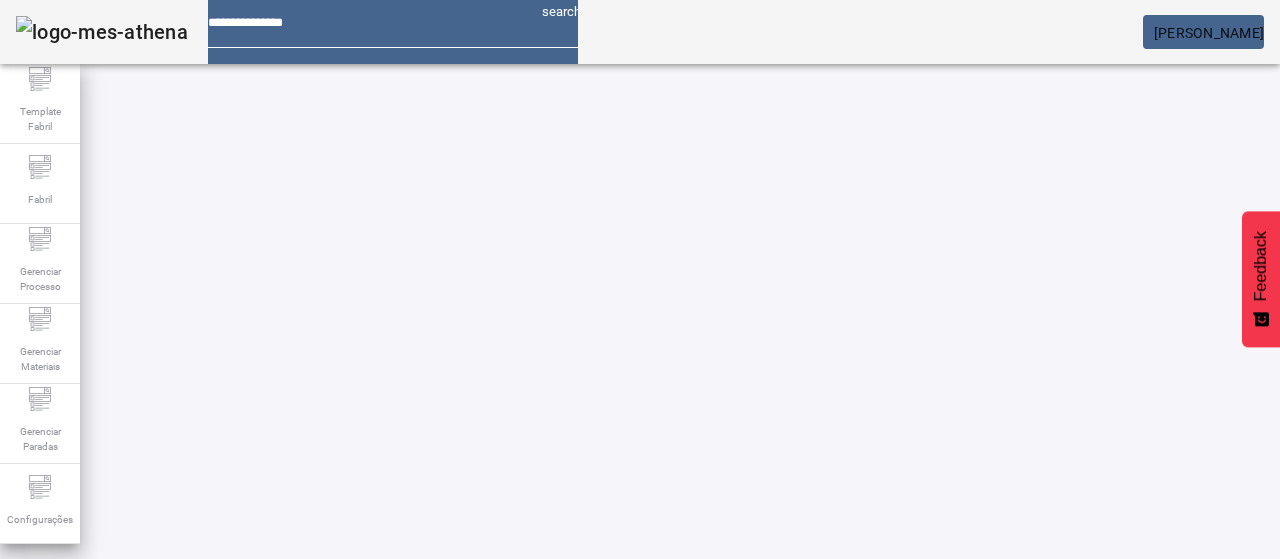 click on "Pesquise por marca" 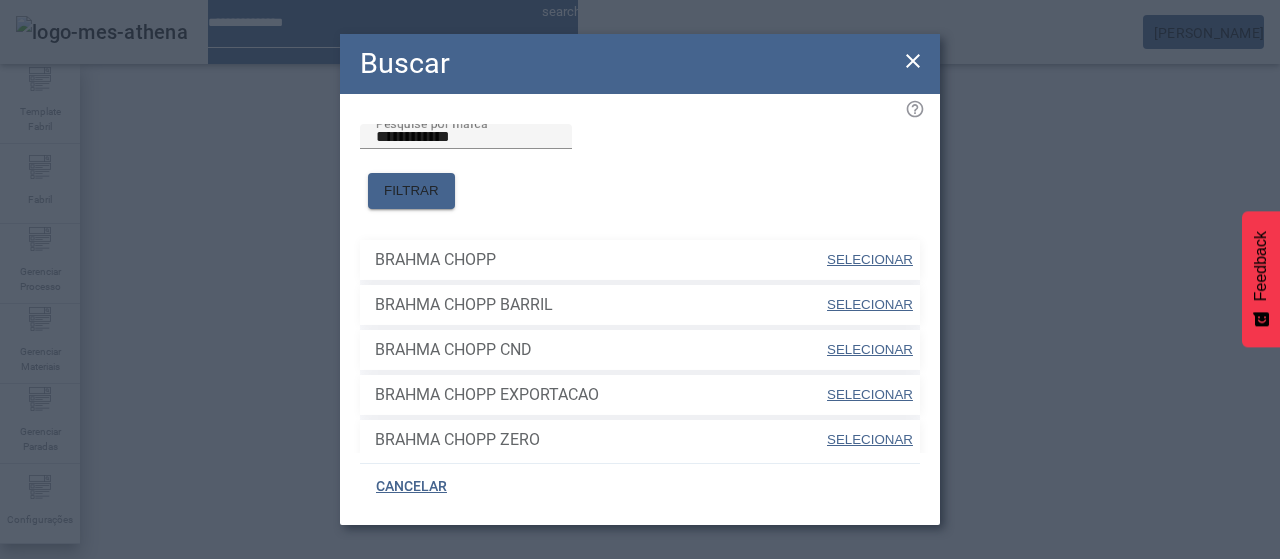 drag, startPoint x: 825, startPoint y: 237, endPoint x: 960, endPoint y: 281, distance: 141.98944 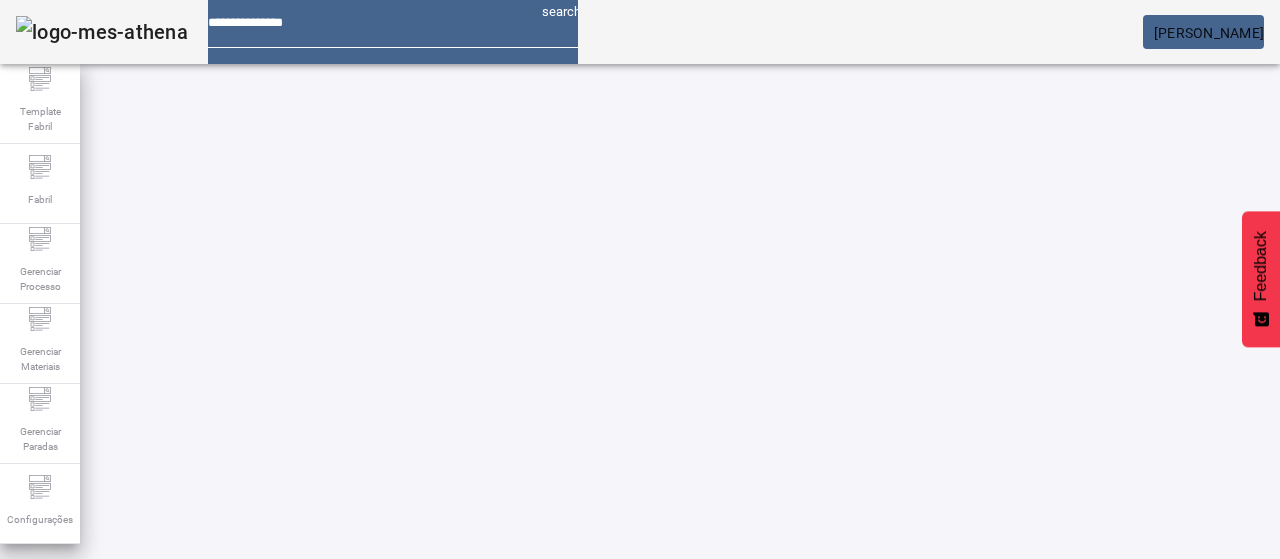click on "FILTRAR" 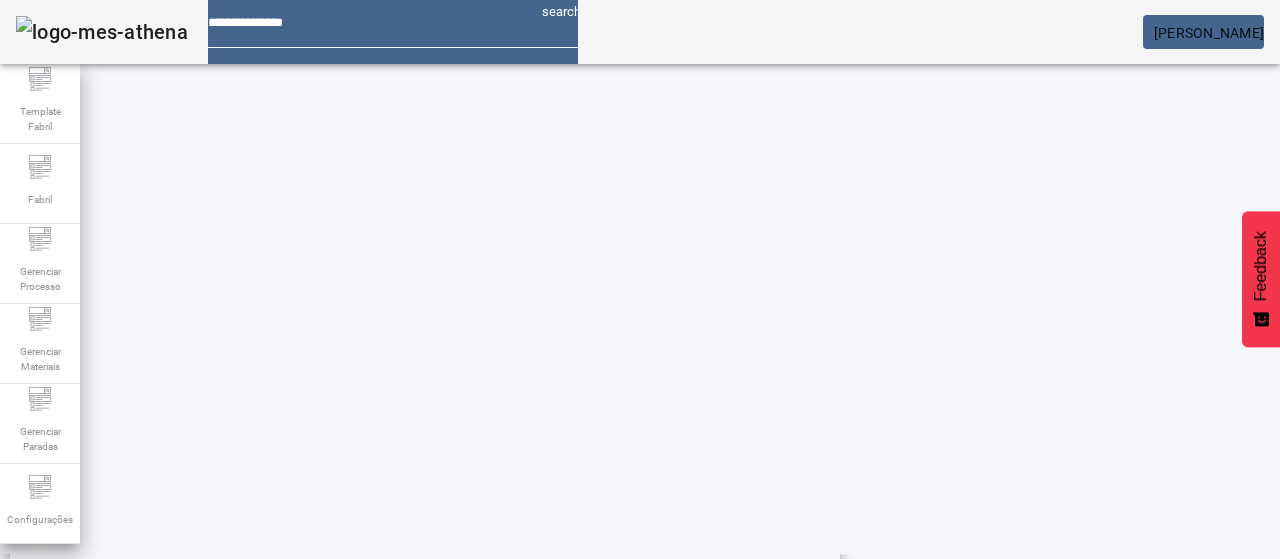 scroll, scrollTop: 696, scrollLeft: 0, axis: vertical 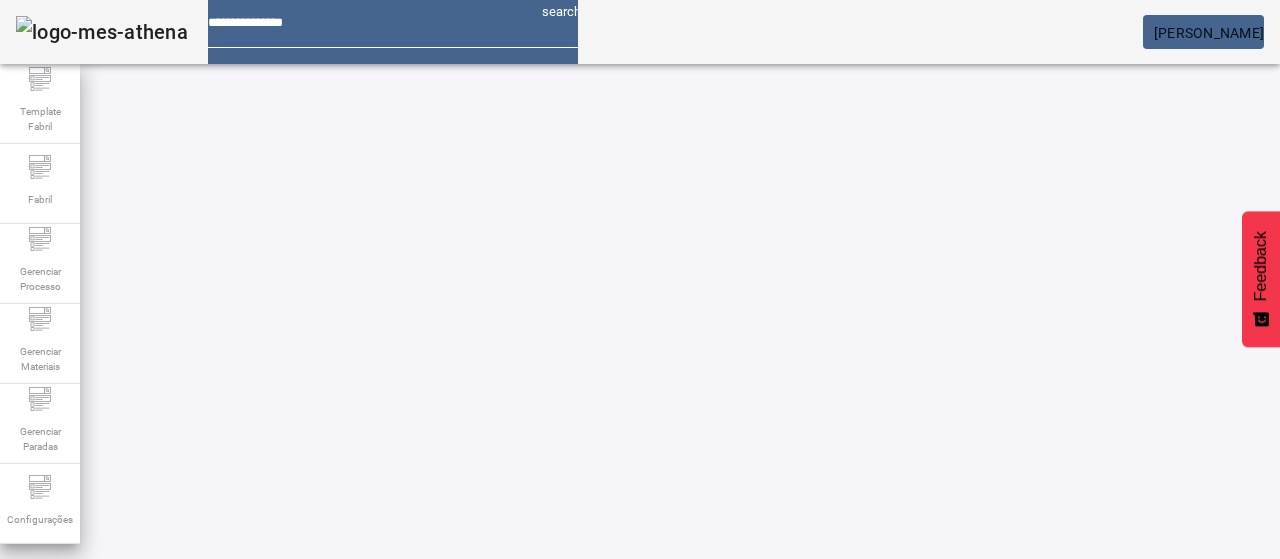 click on "1" 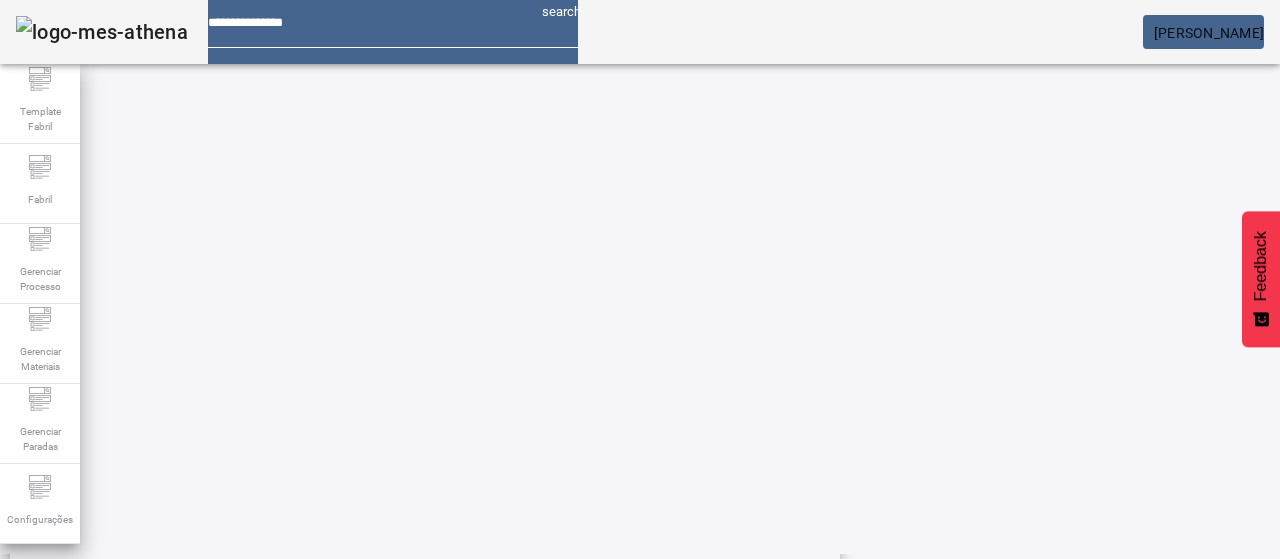 scroll, scrollTop: 423, scrollLeft: 0, axis: vertical 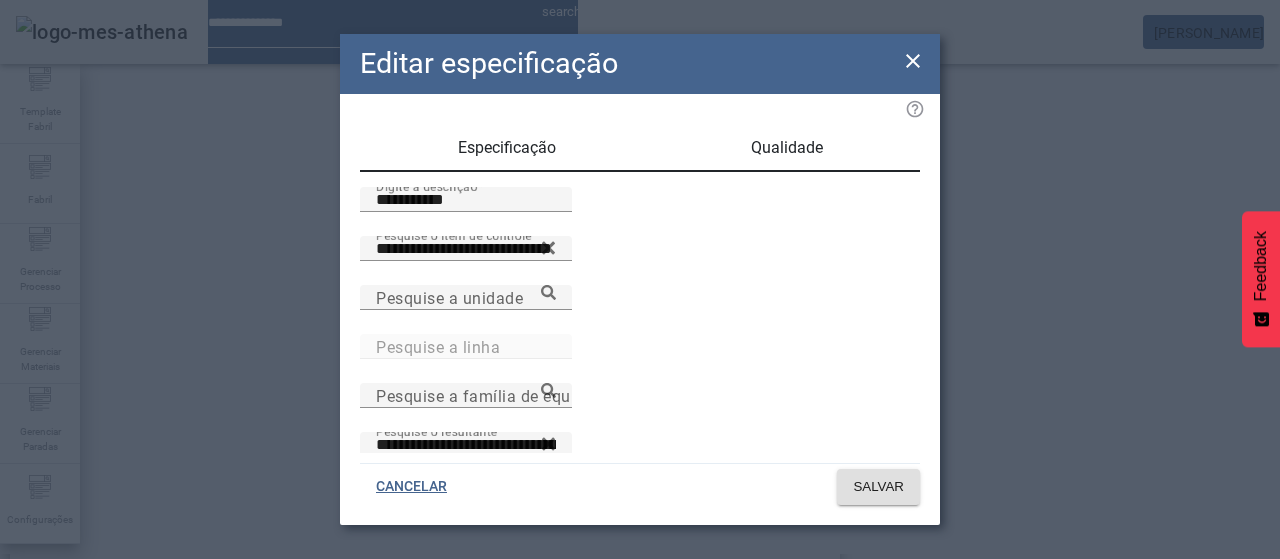 click on "Qualidade" at bounding box center [786, 148] 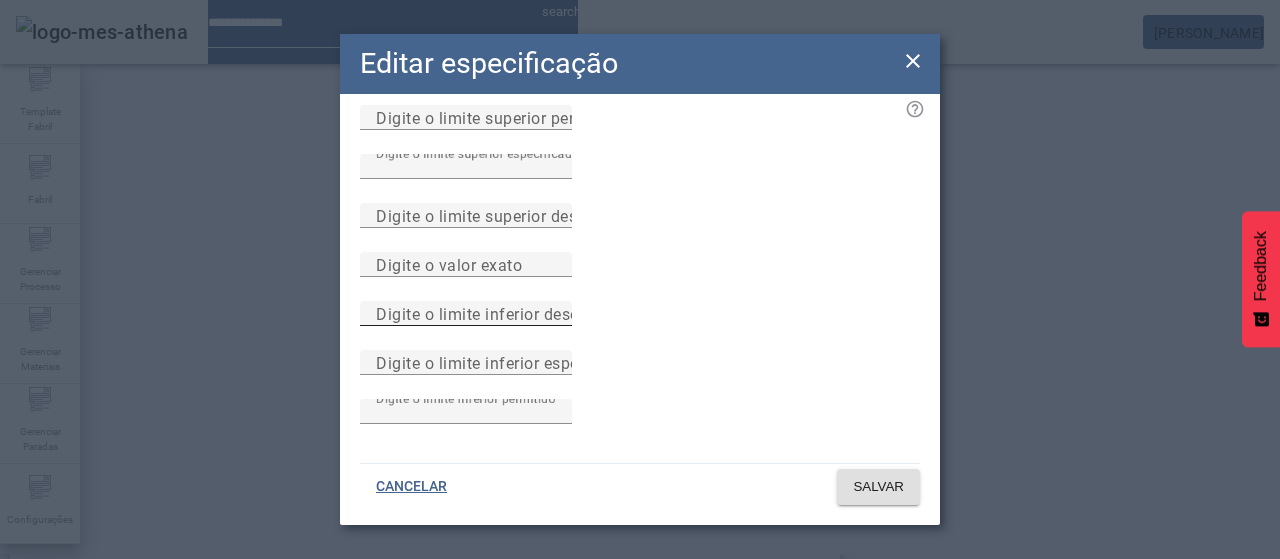 scroll, scrollTop: 284, scrollLeft: 0, axis: vertical 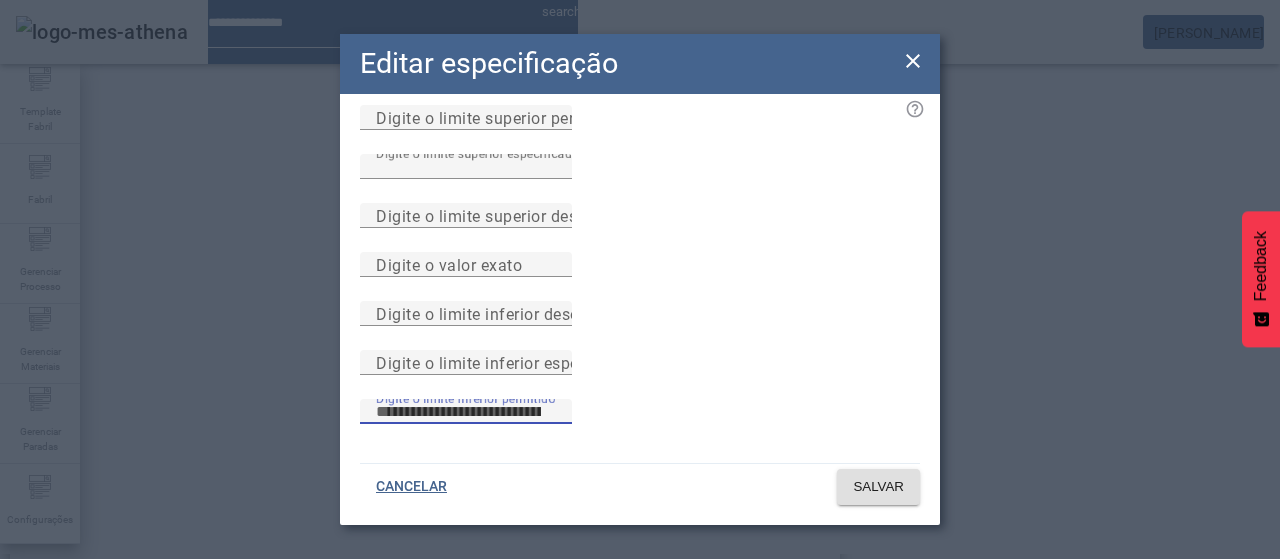drag, startPoint x: 524, startPoint y: 414, endPoint x: 366, endPoint y: 381, distance: 161.40942 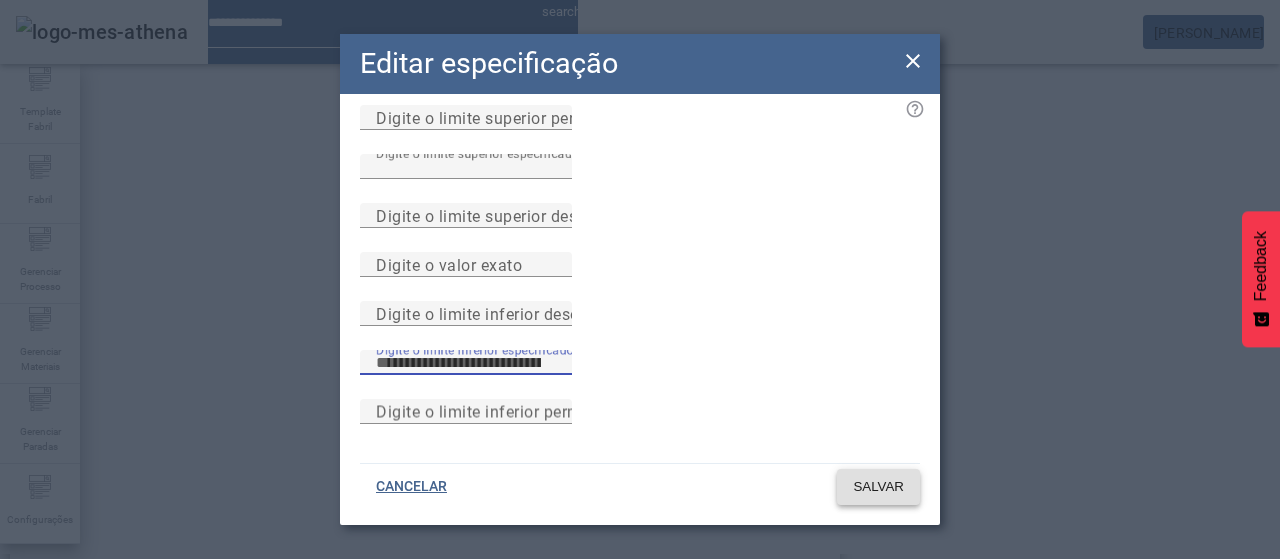 type on "****" 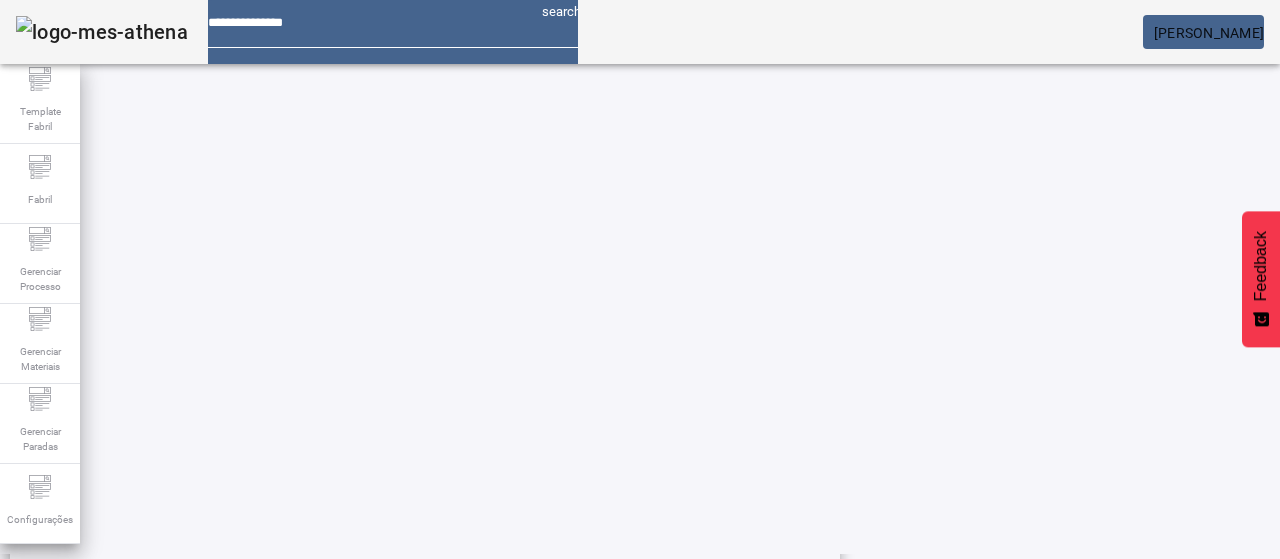 scroll, scrollTop: 623, scrollLeft: 0, axis: vertical 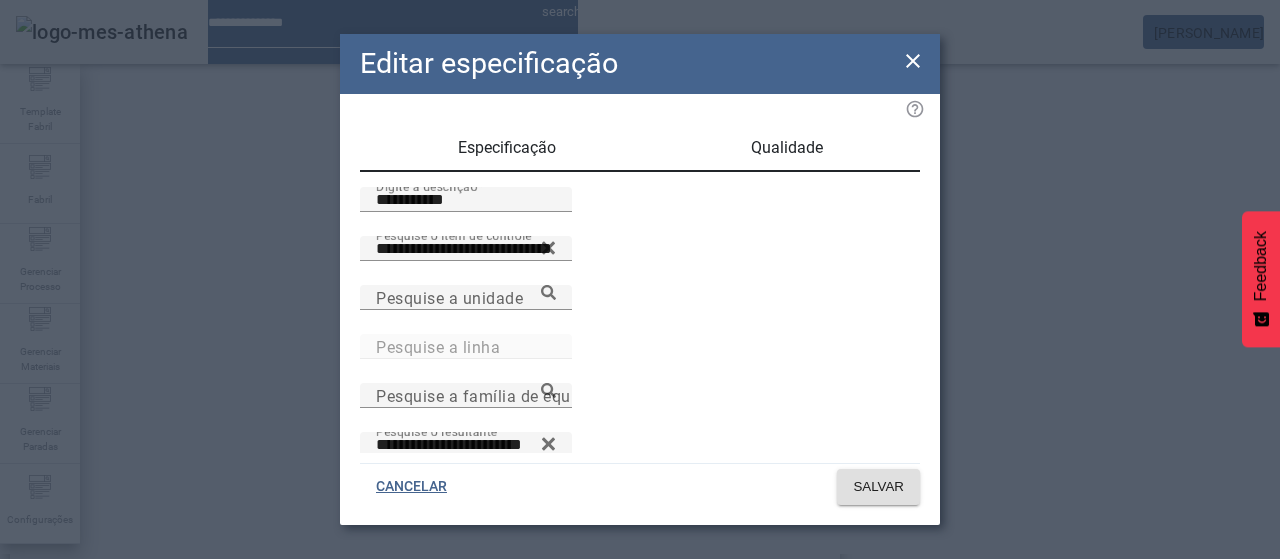 drag, startPoint x: 772, startPoint y: 131, endPoint x: 750, endPoint y: 176, distance: 50.08992 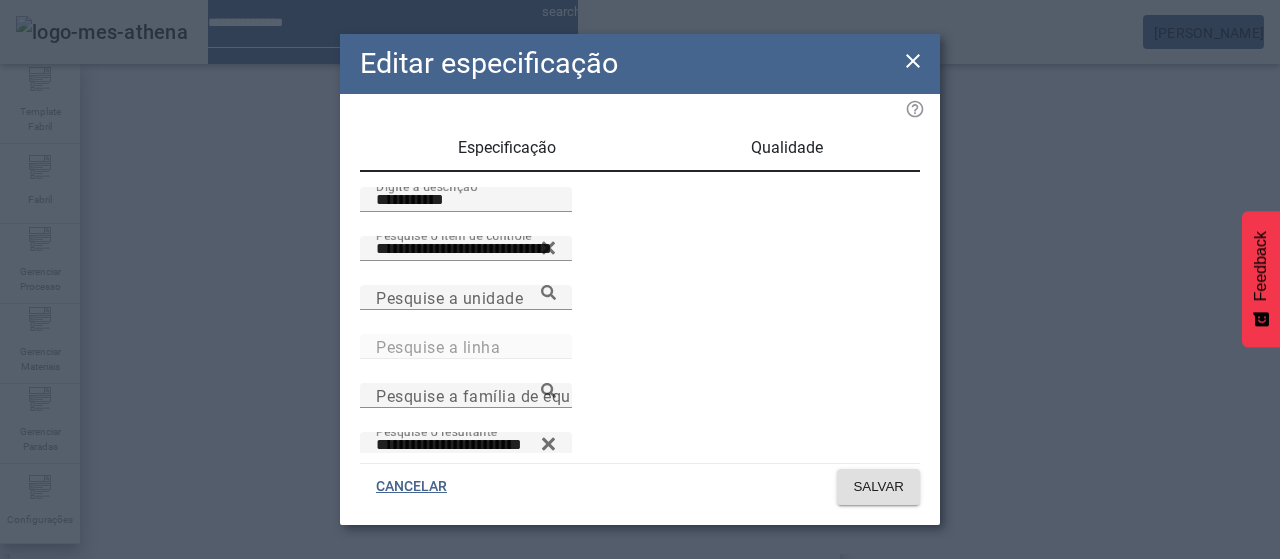 click on "Qualidade" at bounding box center [787, 148] 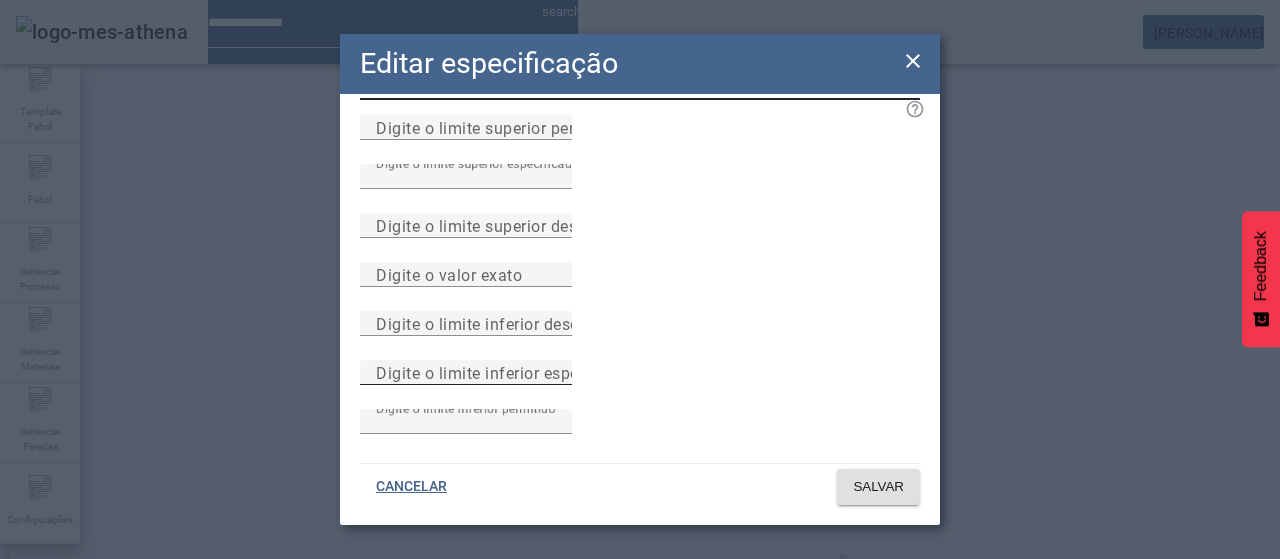 scroll, scrollTop: 284, scrollLeft: 0, axis: vertical 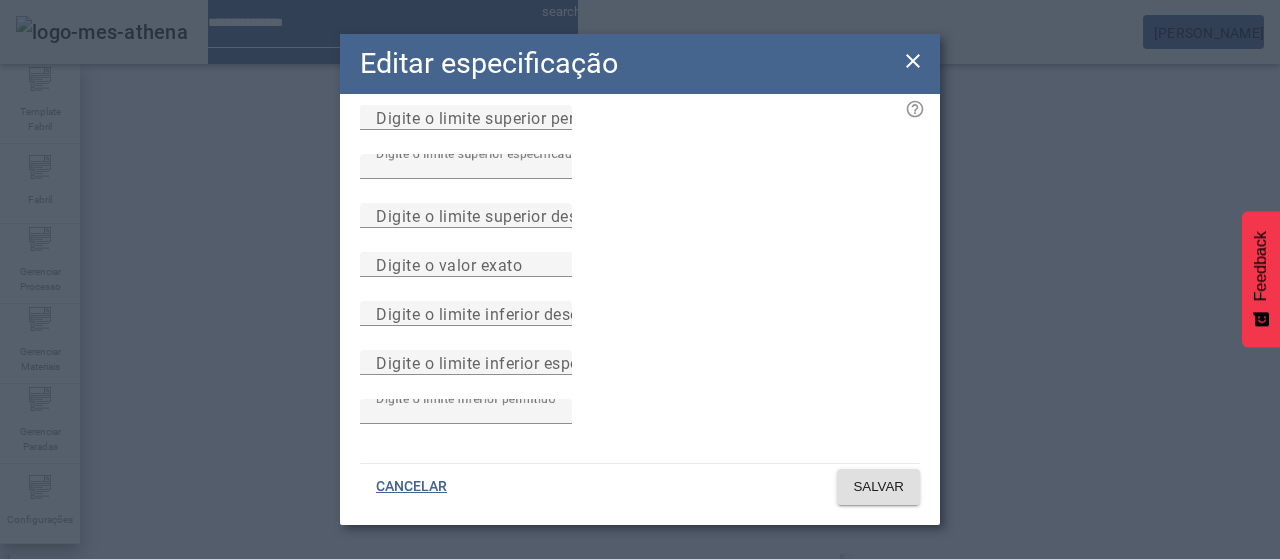 drag, startPoint x: 479, startPoint y: 417, endPoint x: 426, endPoint y: 419, distance: 53.037724 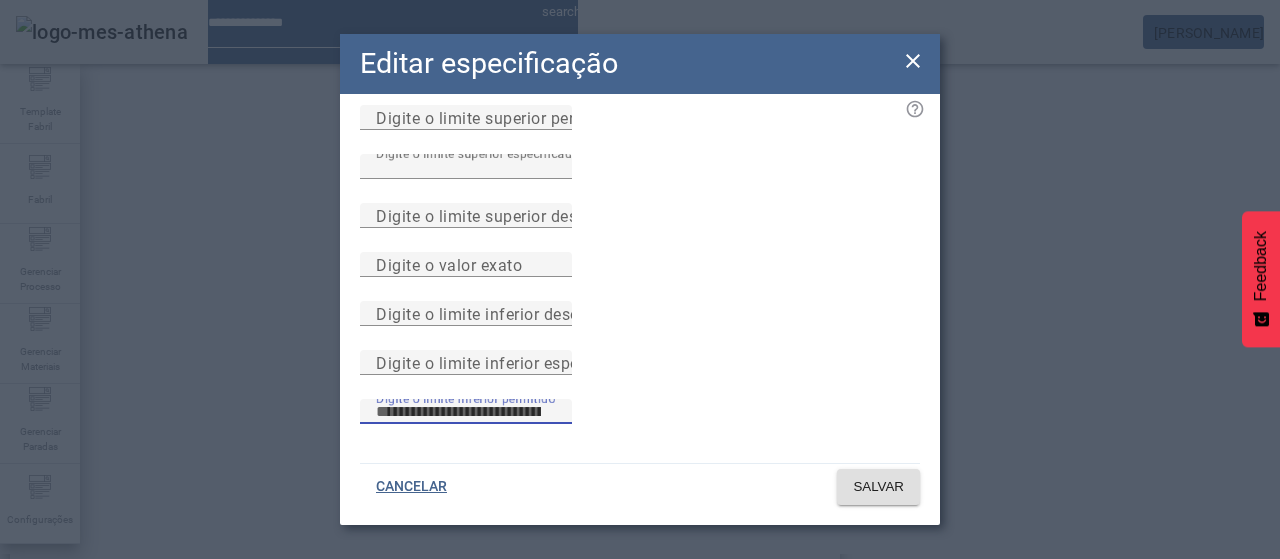 type 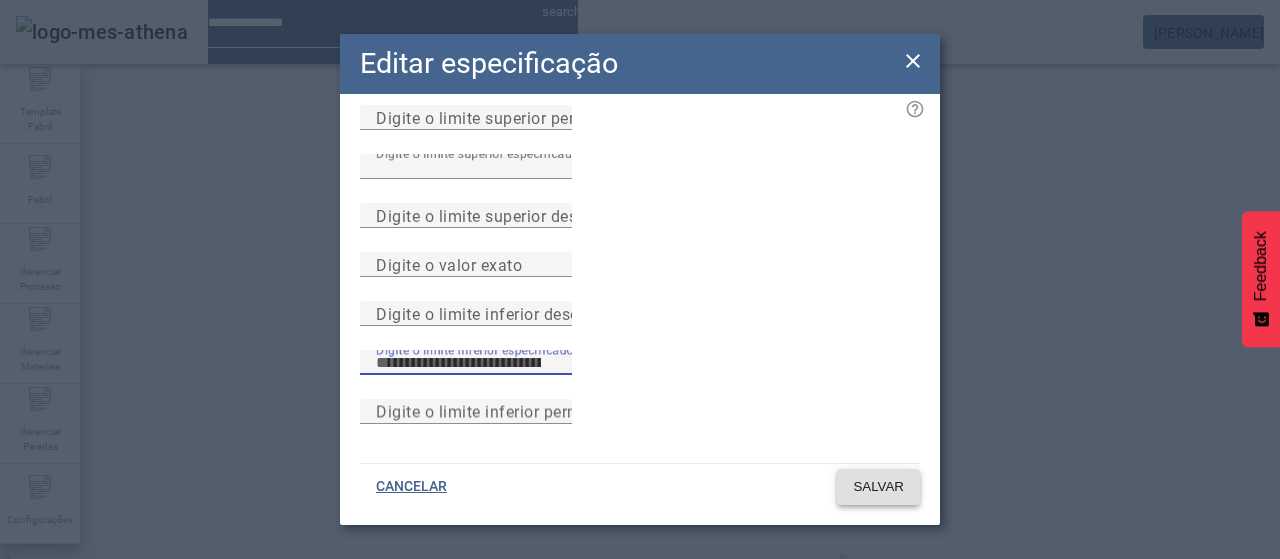type on "****" 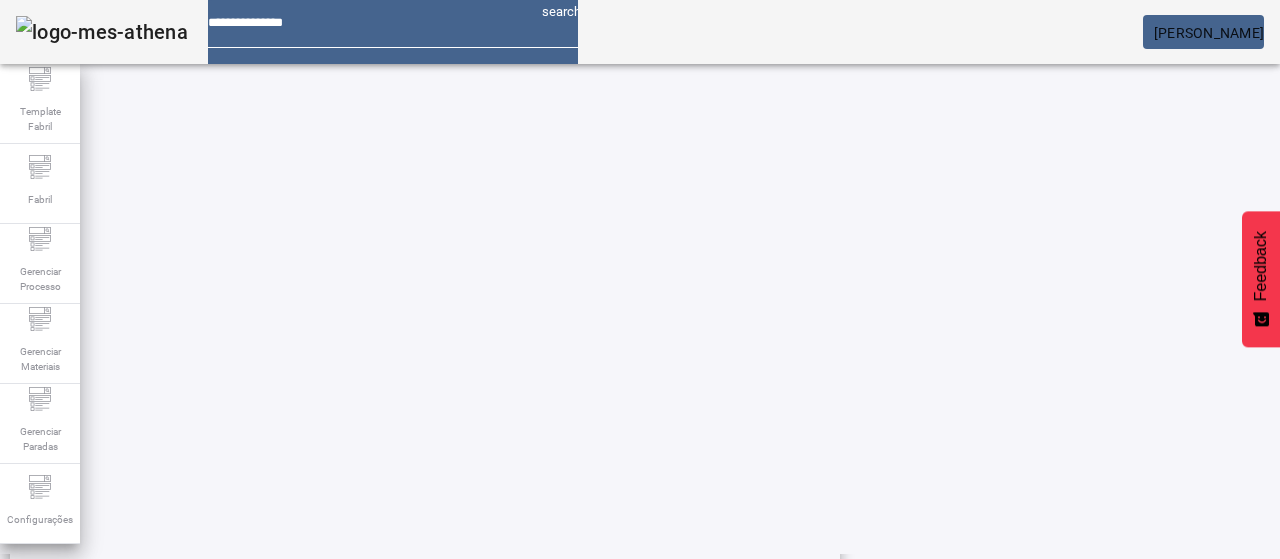 scroll, scrollTop: 623, scrollLeft: 0, axis: vertical 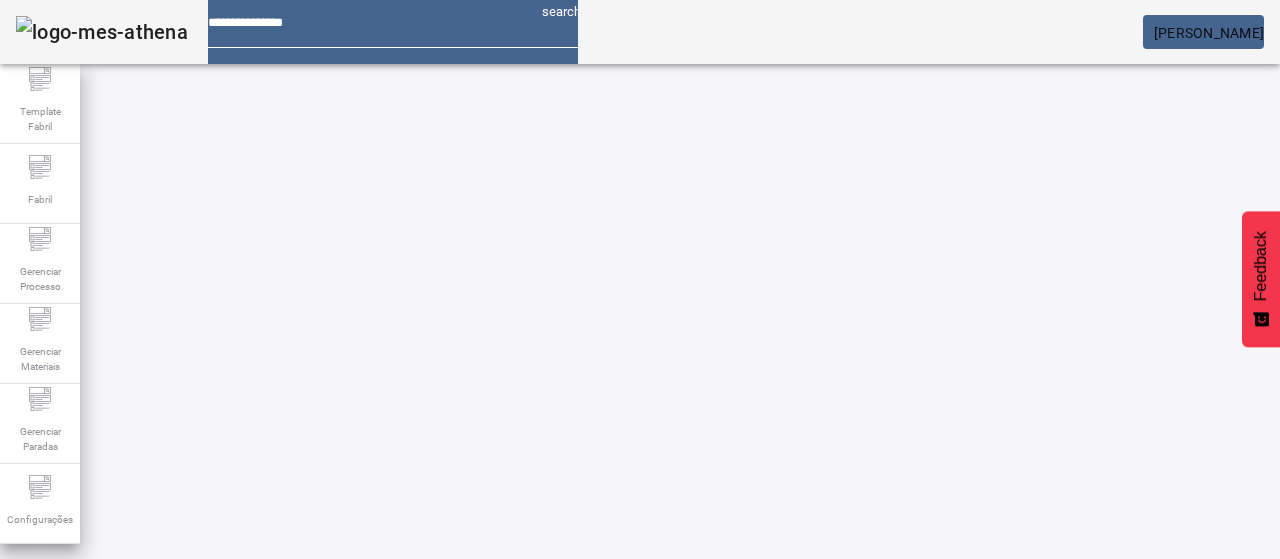 click 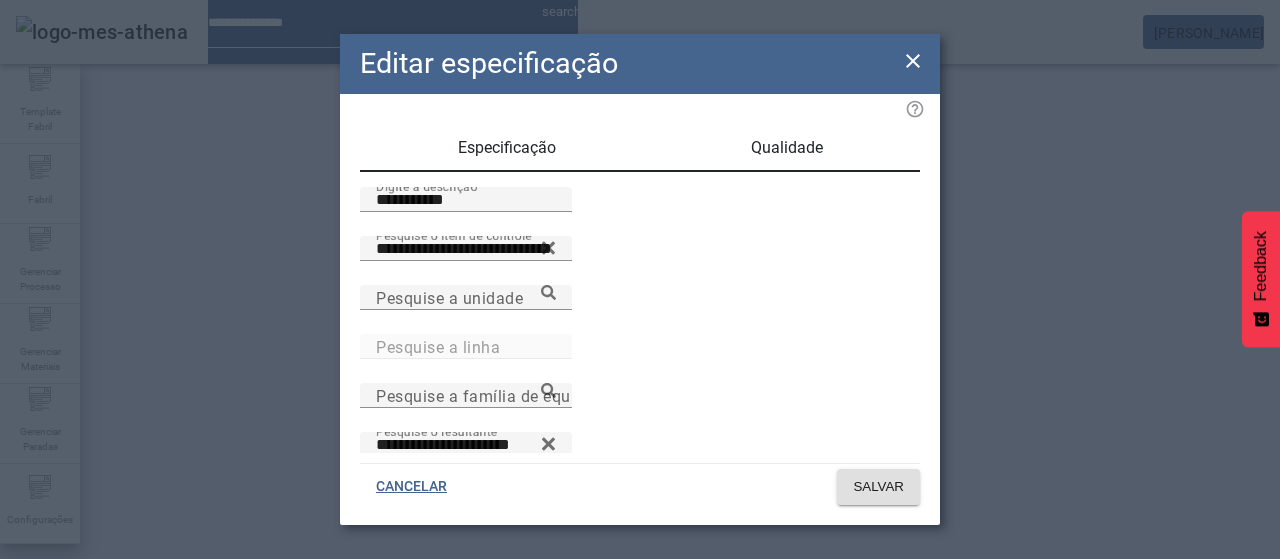 click on "Qualidade" at bounding box center [787, 148] 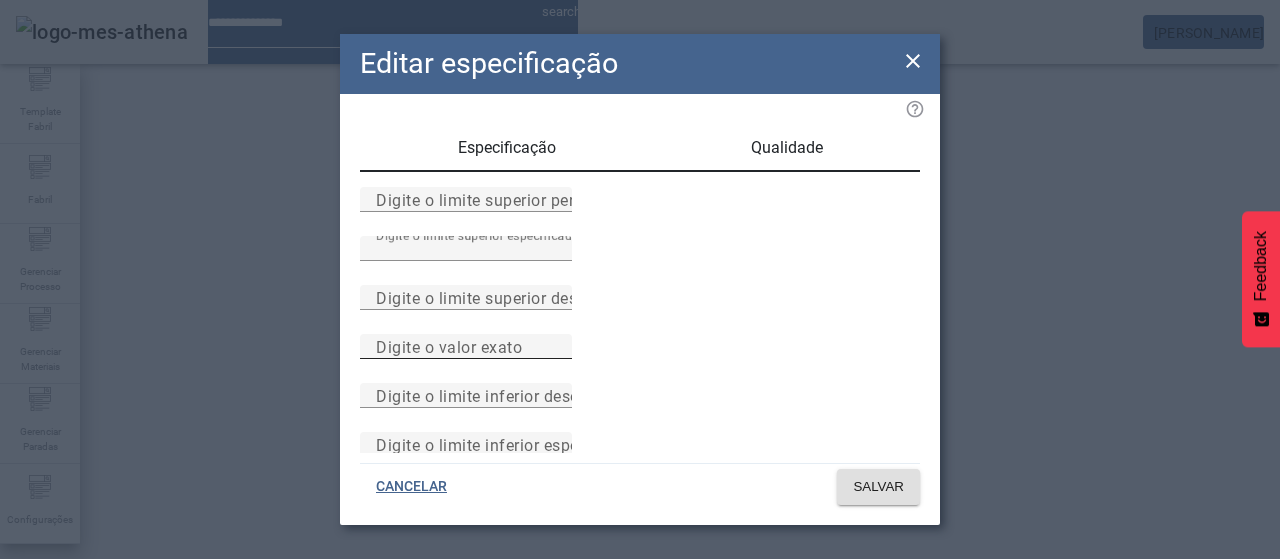 scroll, scrollTop: 284, scrollLeft: 0, axis: vertical 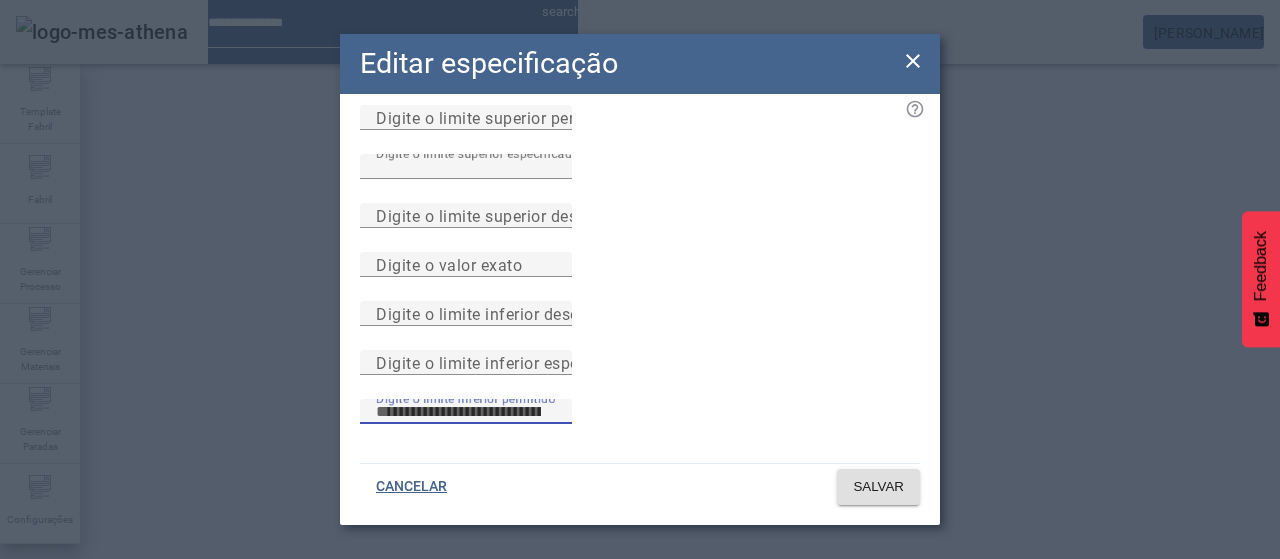 drag, startPoint x: 450, startPoint y: 417, endPoint x: 394, endPoint y: 420, distance: 56.0803 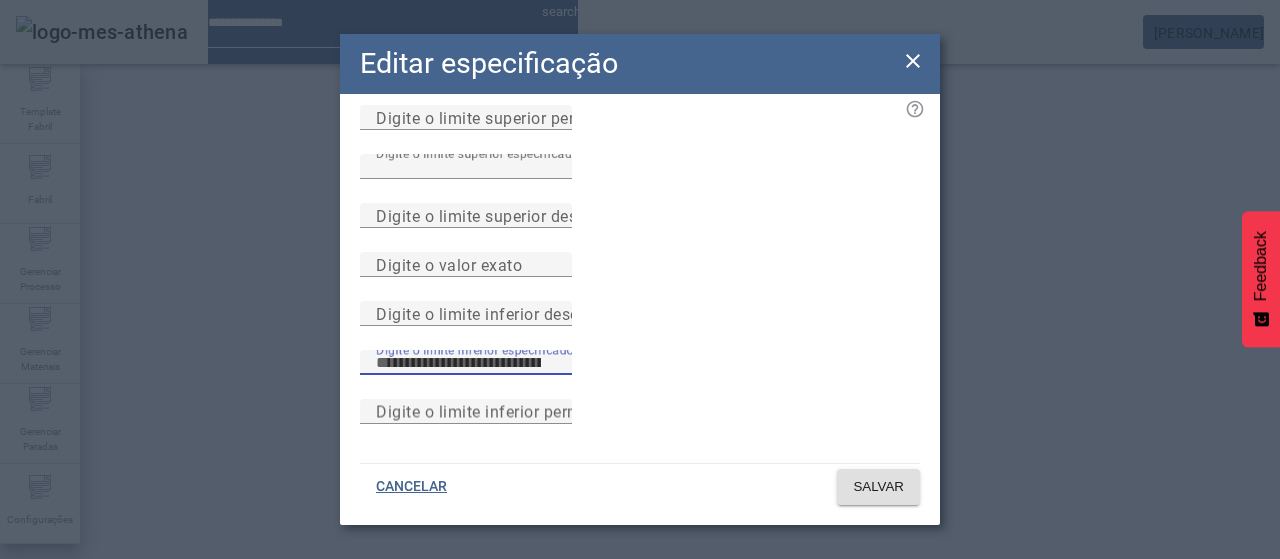 type on "****" 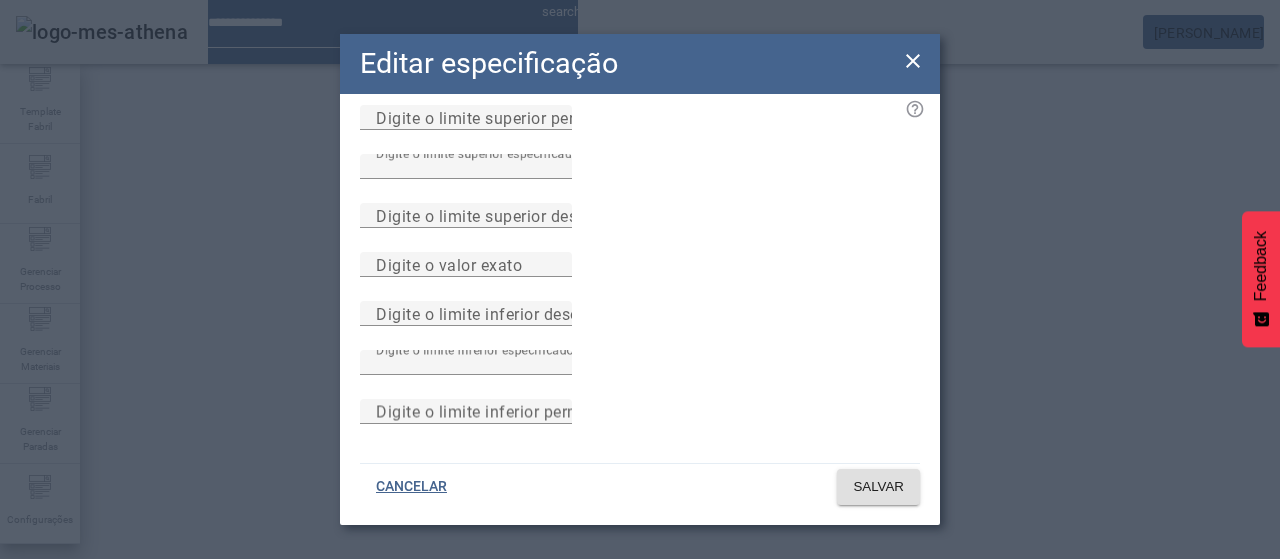 type 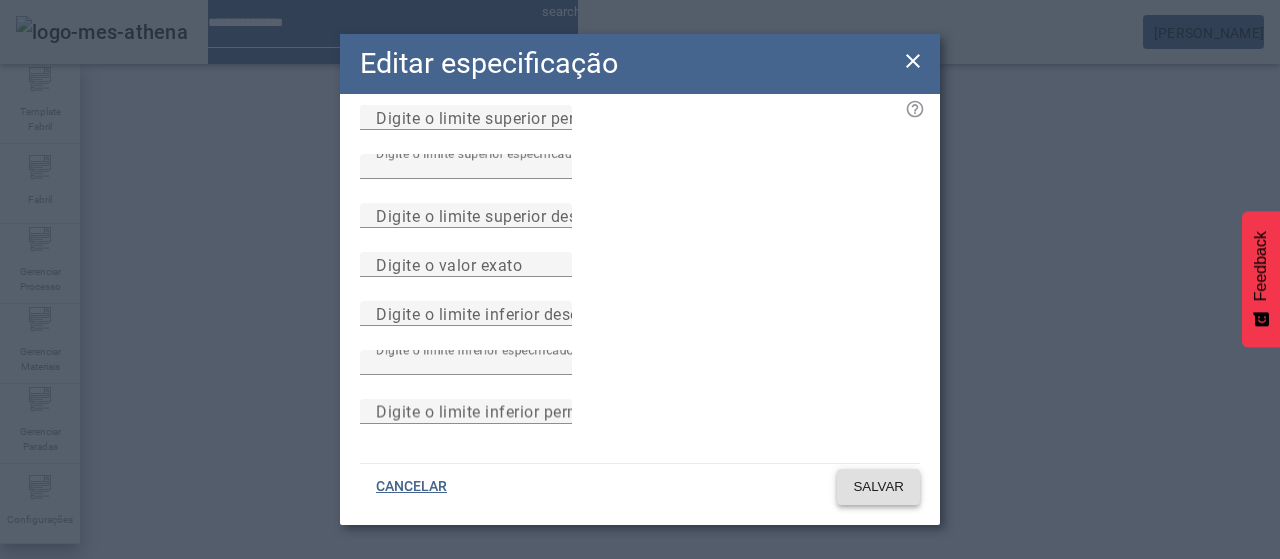 type 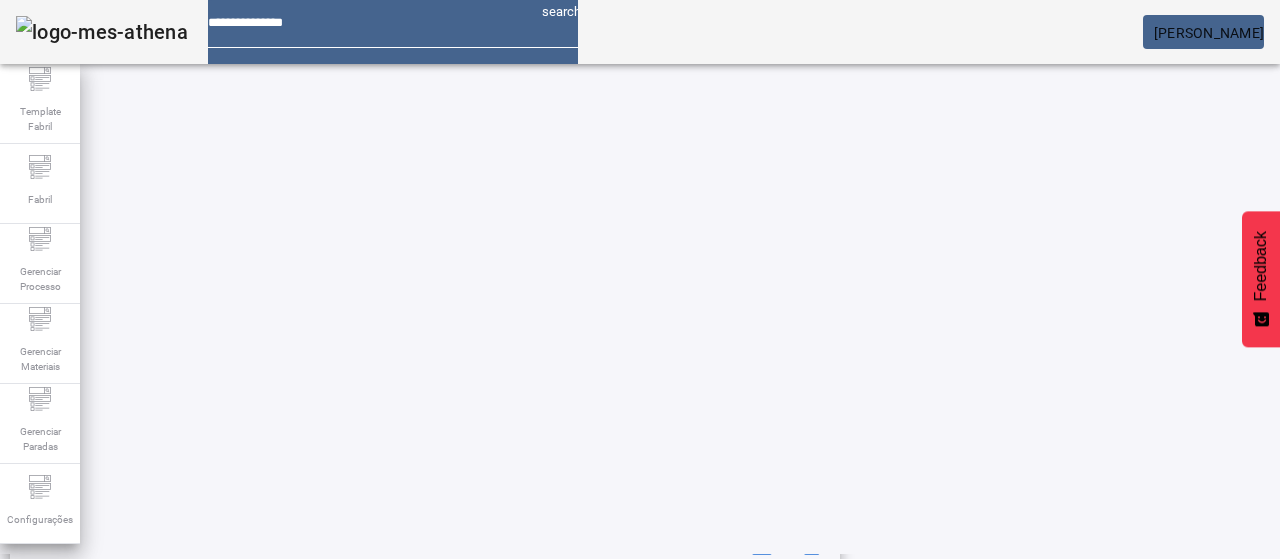 scroll, scrollTop: 423, scrollLeft: 0, axis: vertical 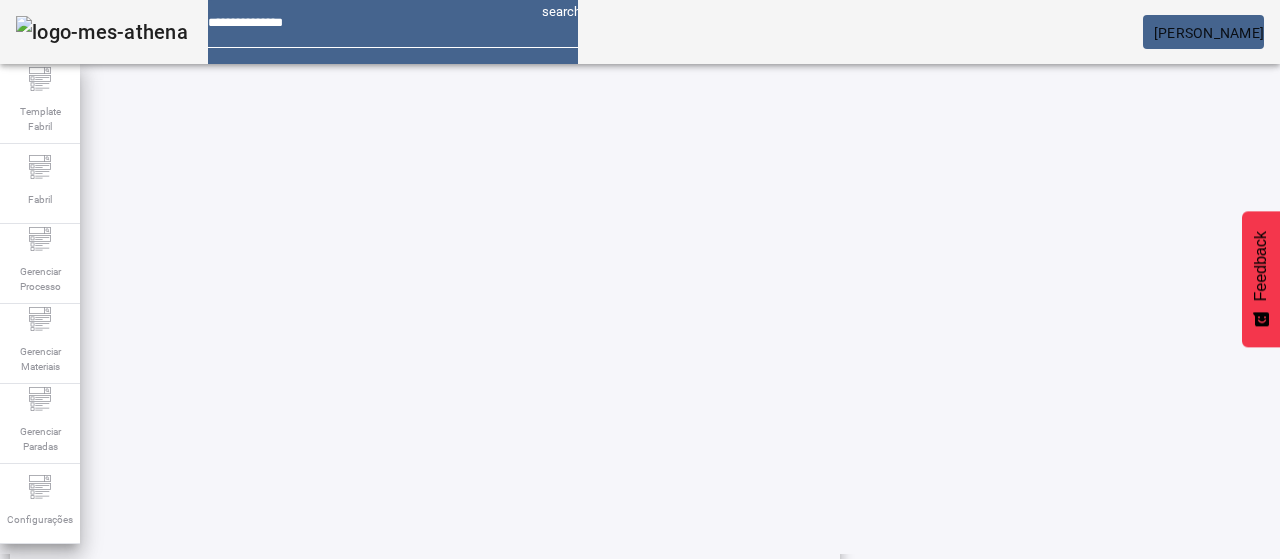 click 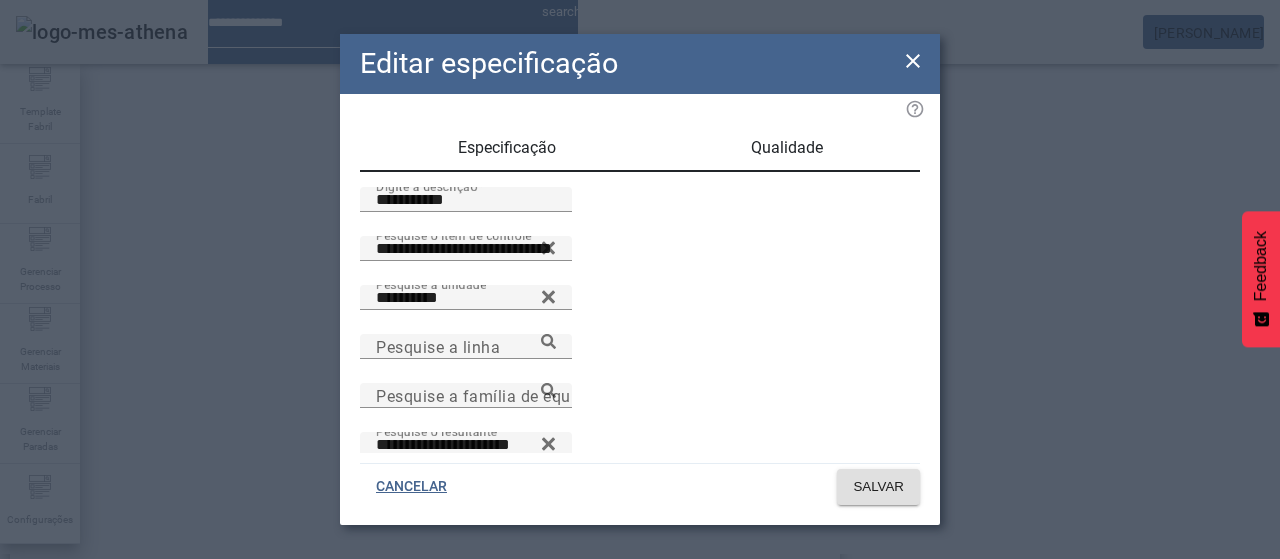 drag, startPoint x: 747, startPoint y: 153, endPoint x: 734, endPoint y: 174, distance: 24.698177 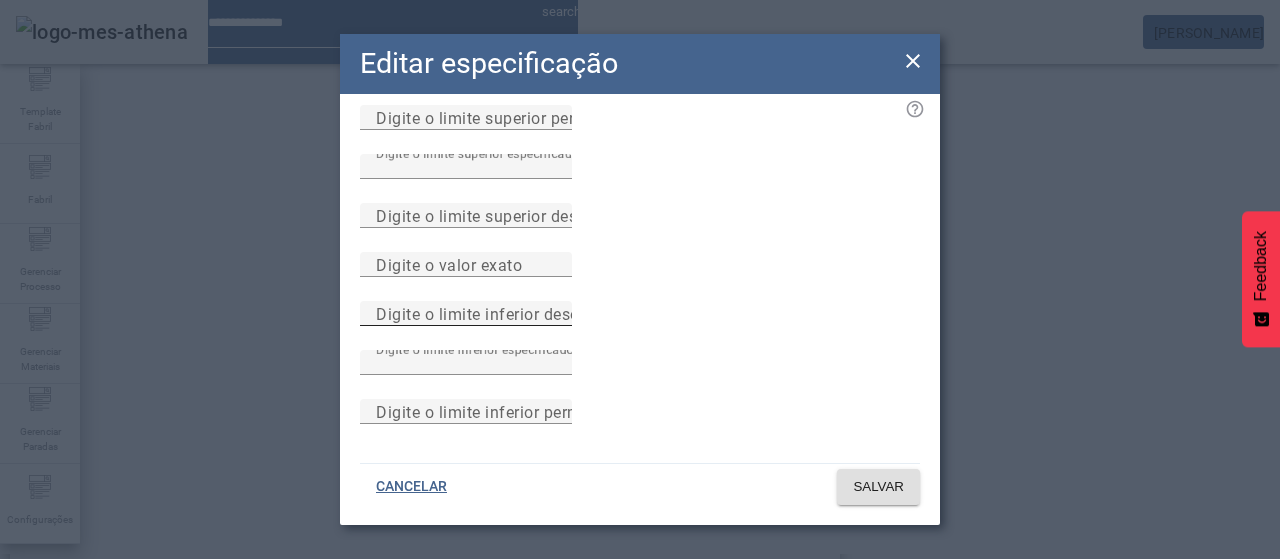 scroll, scrollTop: 284, scrollLeft: 0, axis: vertical 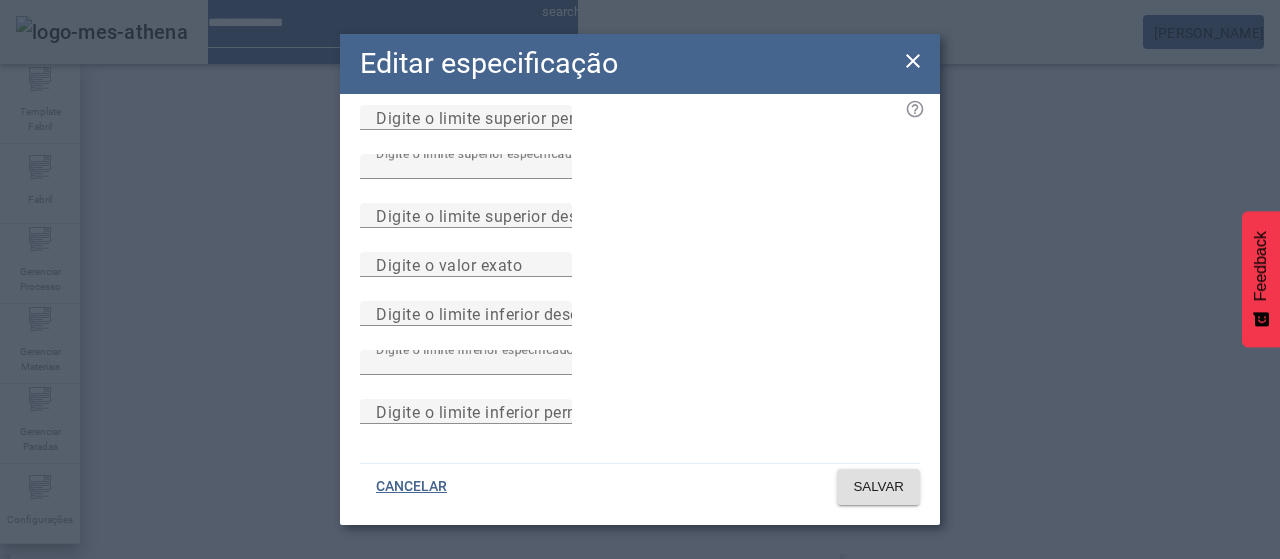 click 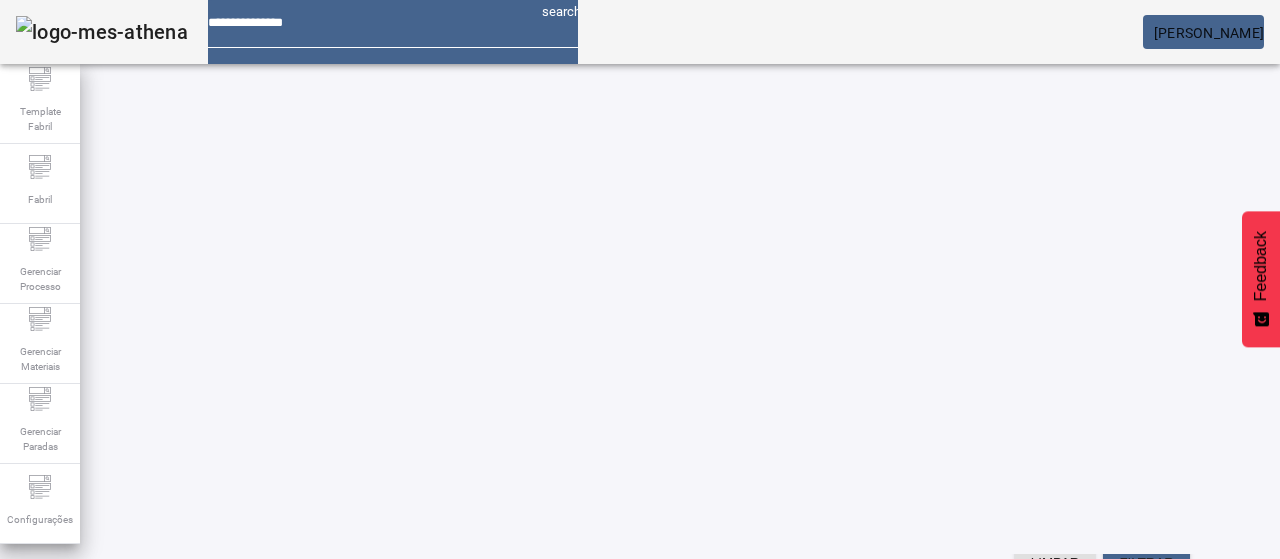 scroll, scrollTop: 0, scrollLeft: 0, axis: both 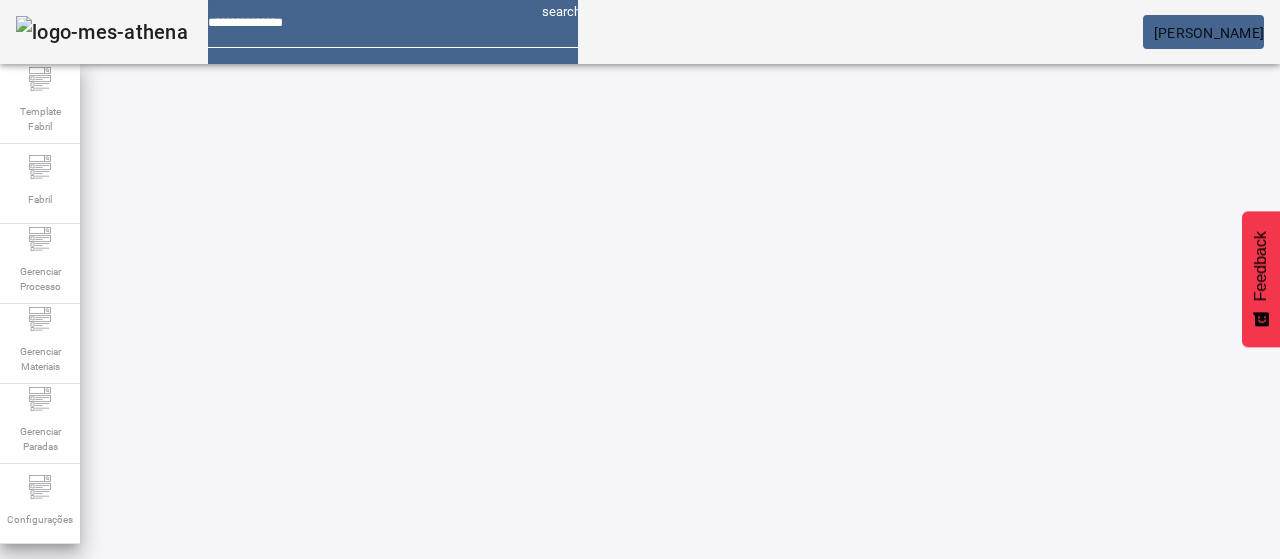 click 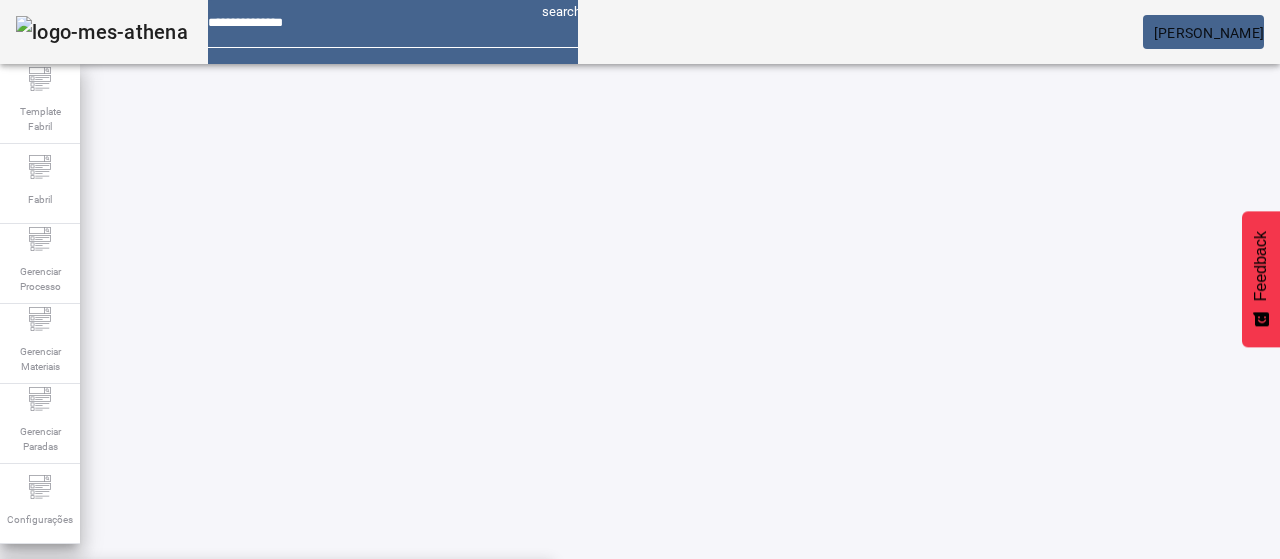 type on "**********" 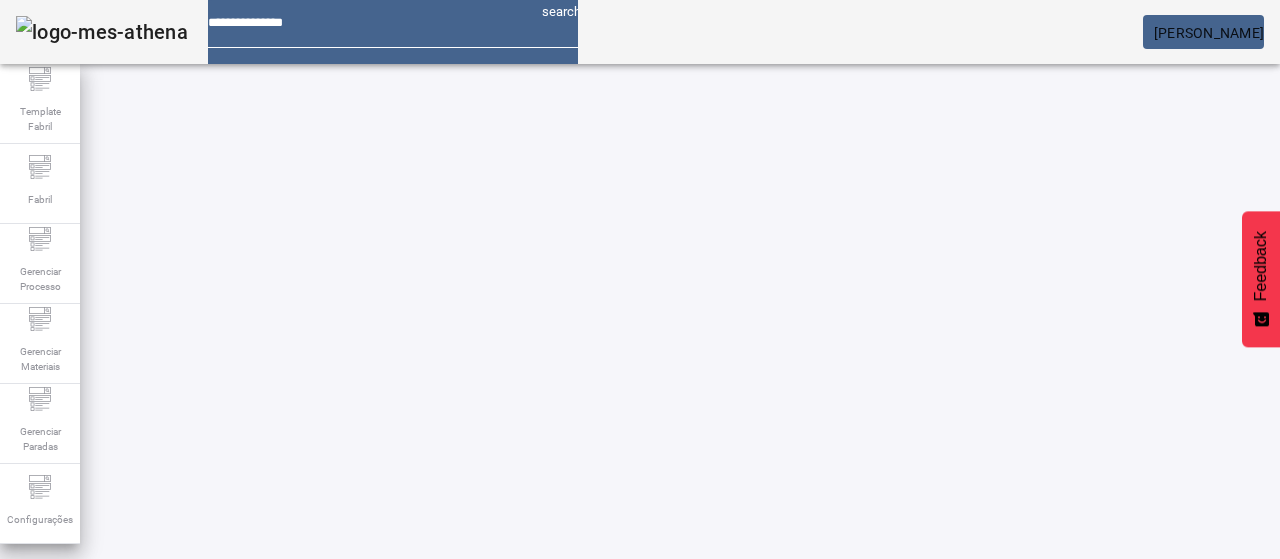 drag, startPoint x: 650, startPoint y: 380, endPoint x: 695, endPoint y: 393, distance: 46.840153 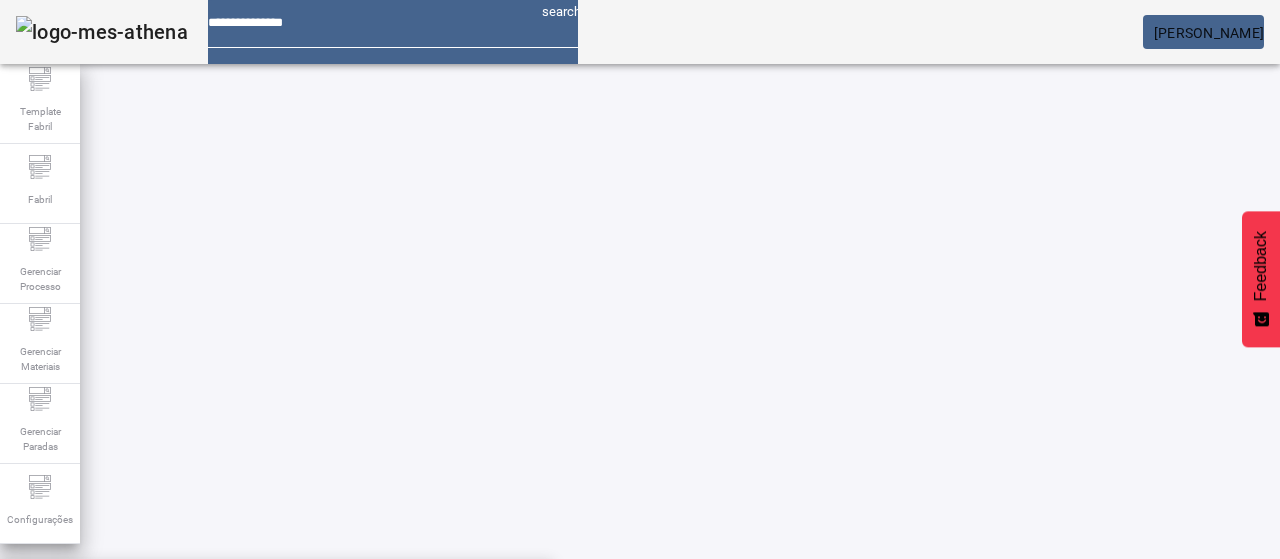 click on "FILTRAR" 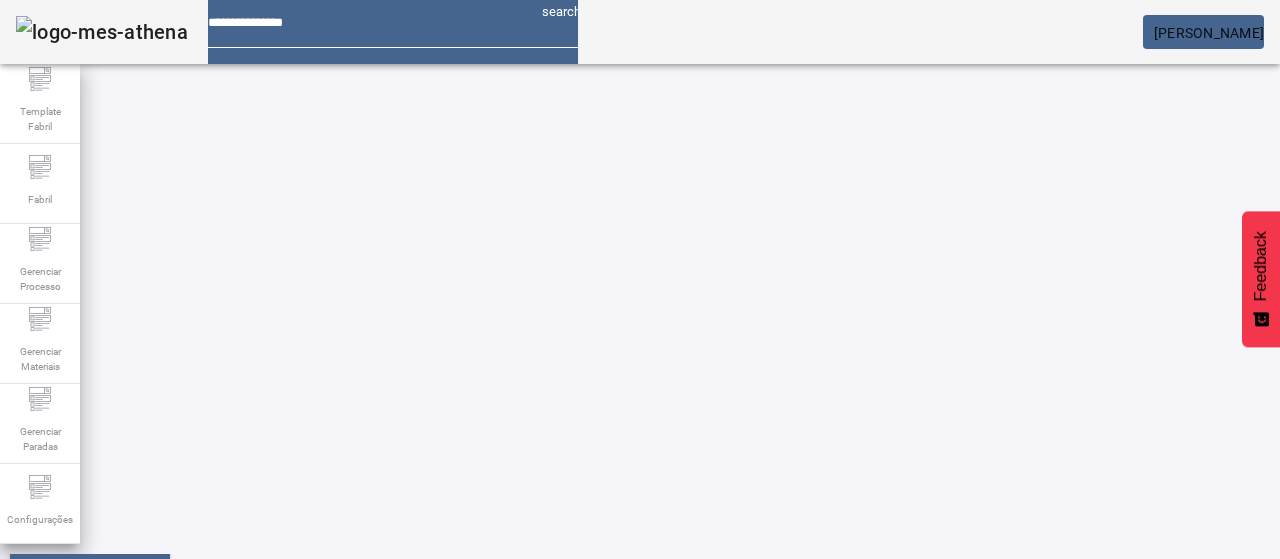 scroll, scrollTop: 0, scrollLeft: 0, axis: both 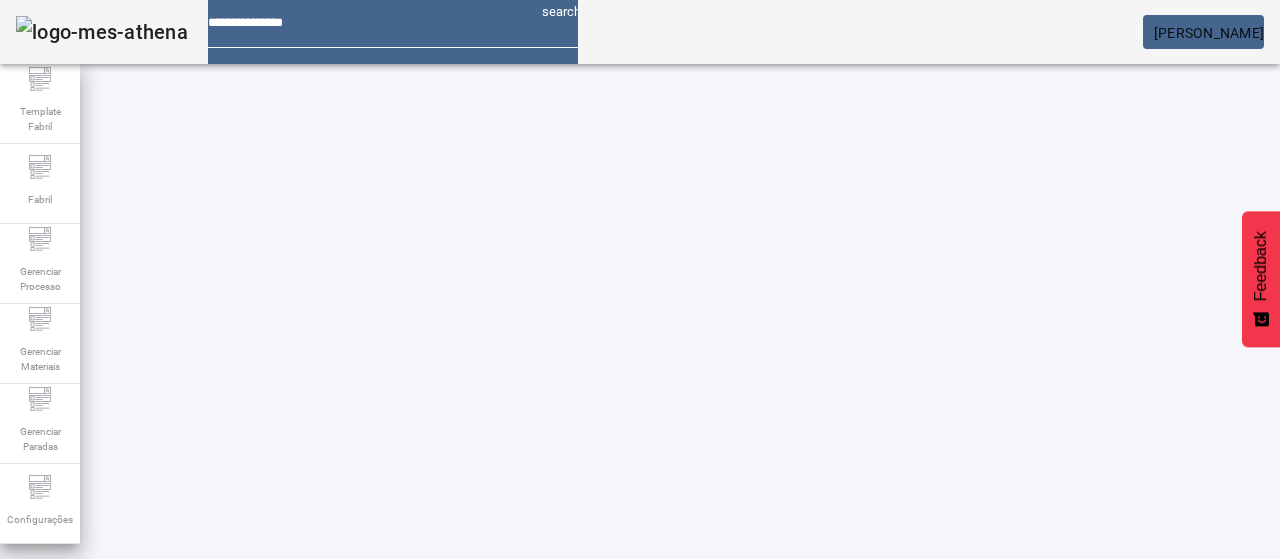 click on "**********" at bounding box center [116, 601] 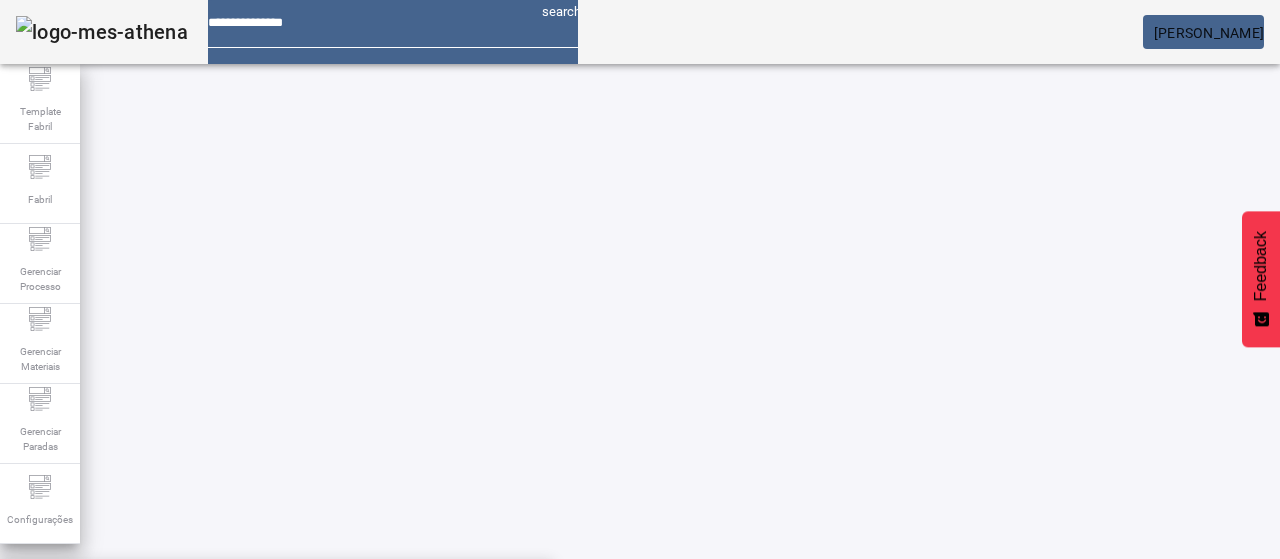 click on "Extrato Original no Fermentador-Sala 1" at bounding box center [276, 735] 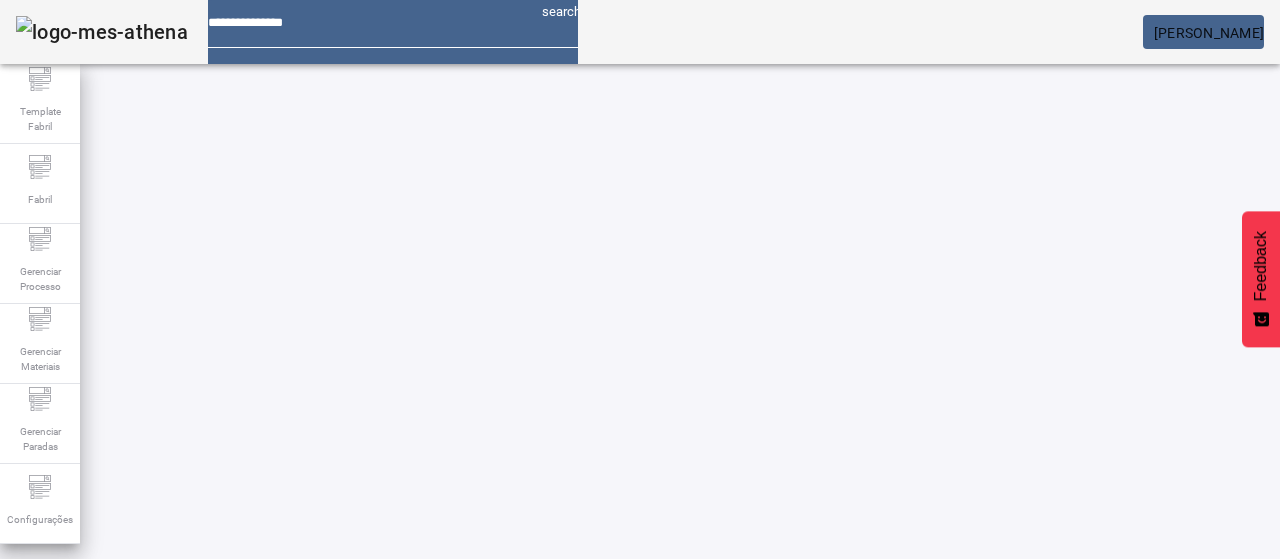 click on "FILTRAR" 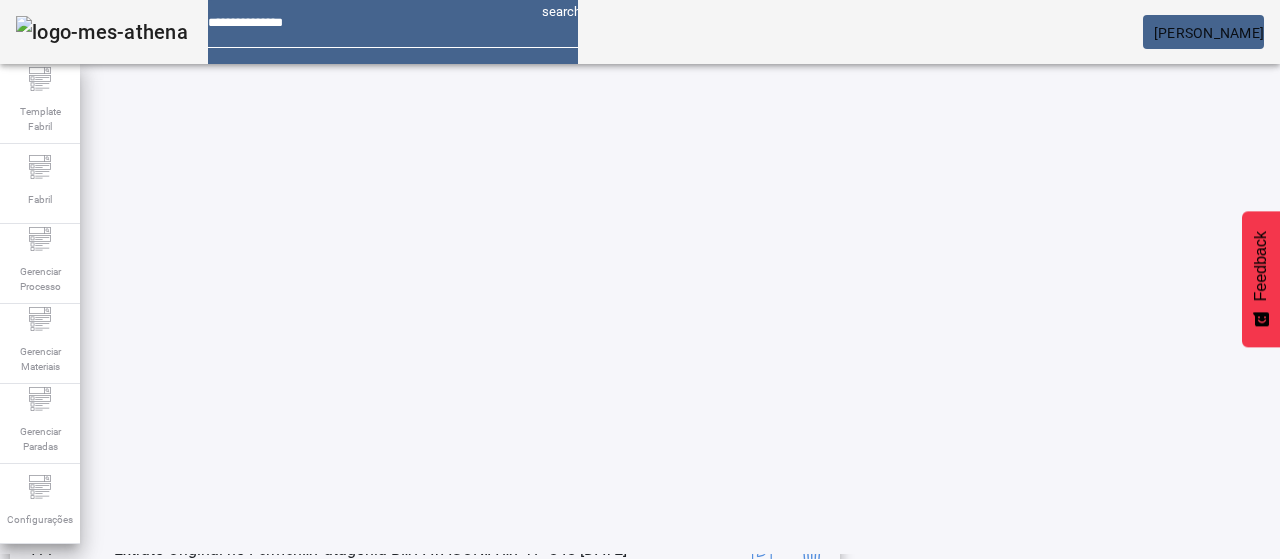 scroll, scrollTop: 423, scrollLeft: 0, axis: vertical 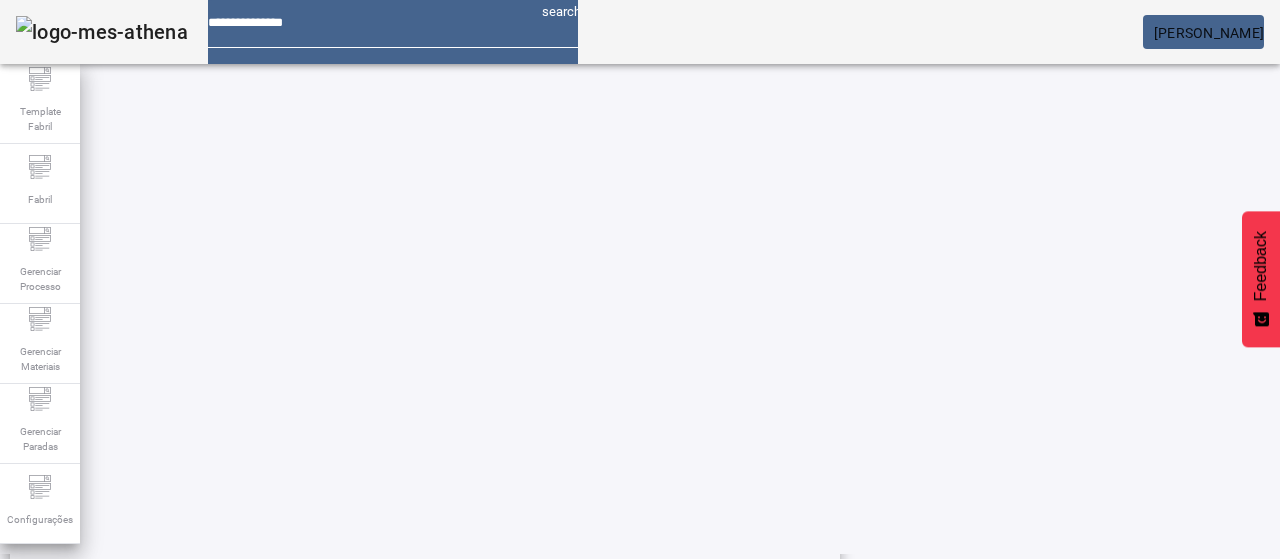 click on "PTP C-IC 03.04.07" at bounding box center (576, 389) 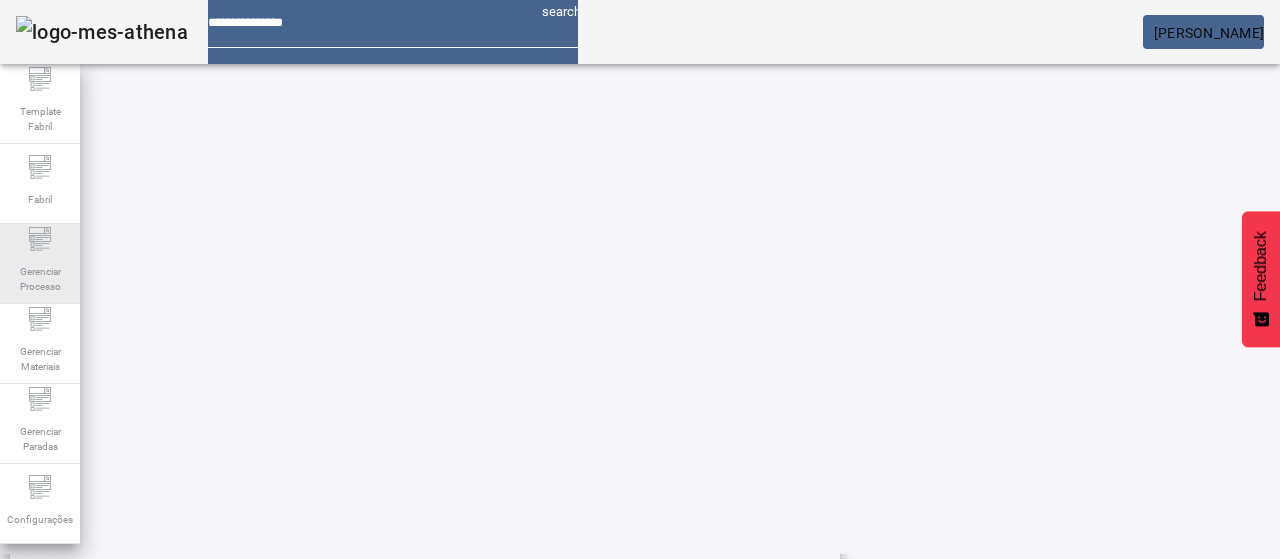click on "Gerenciar Processo" 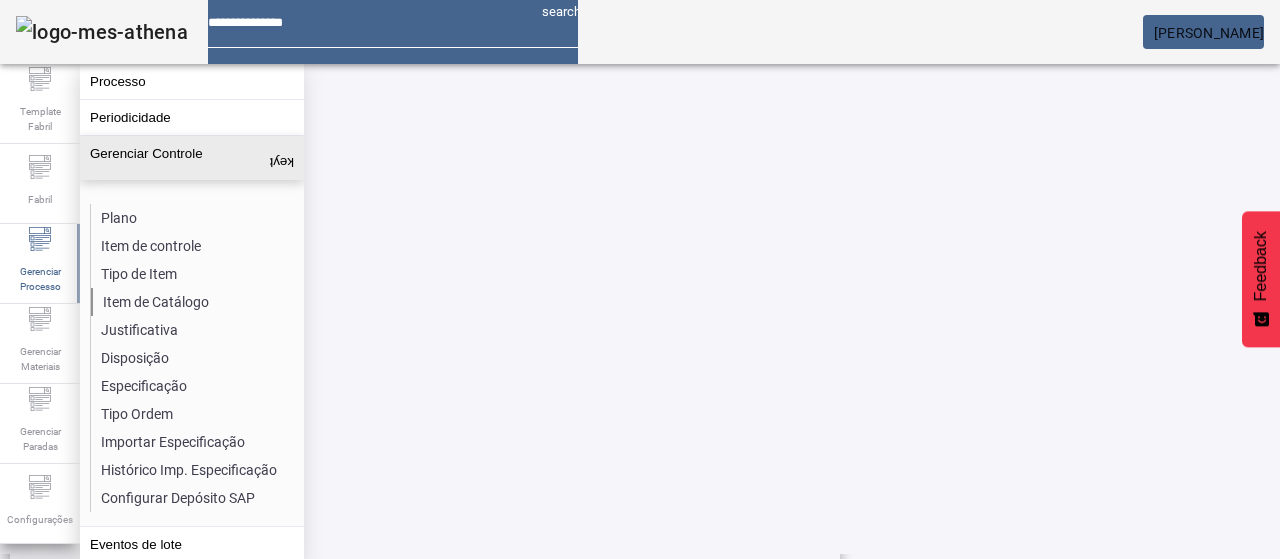 click on "Item de Catálogo" 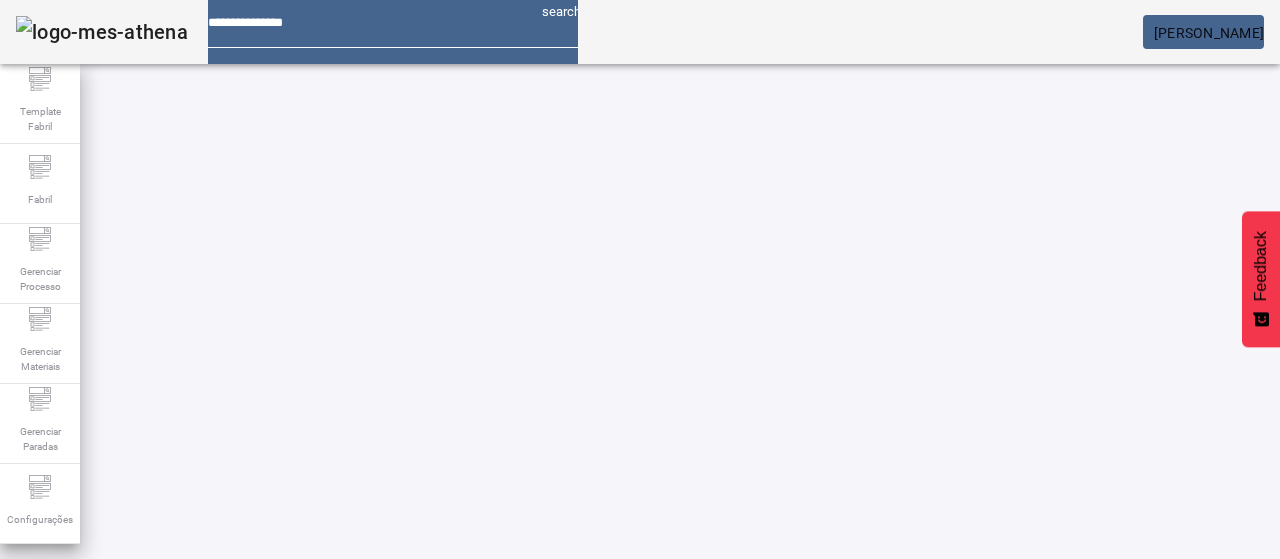 click on "ABRIR FILTROS" 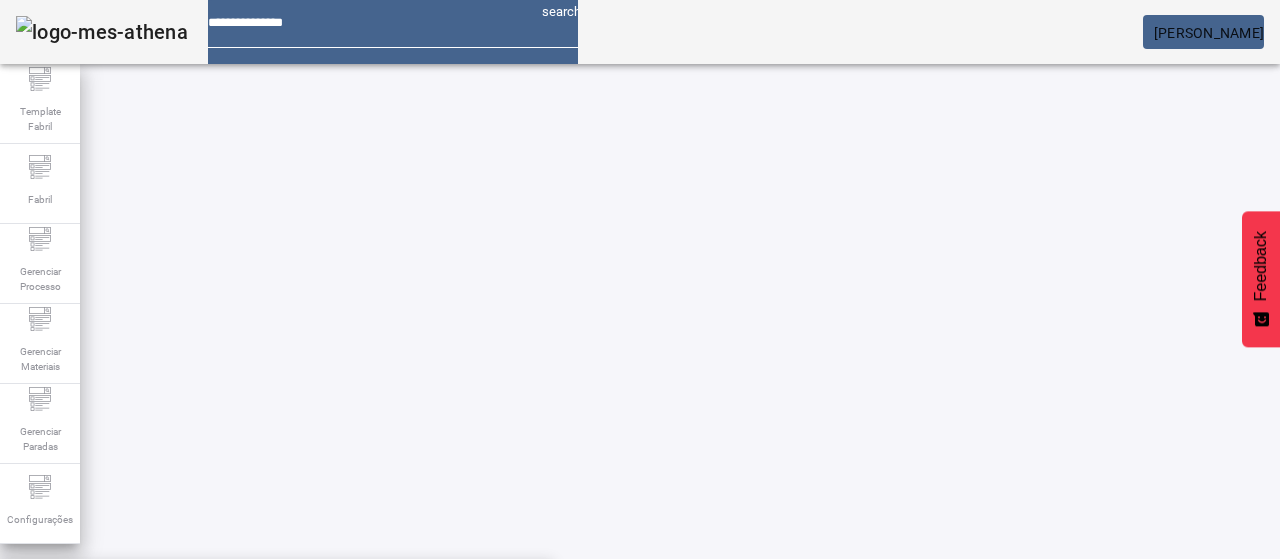 drag, startPoint x: 475, startPoint y: 386, endPoint x: 603, endPoint y: 375, distance: 128.47179 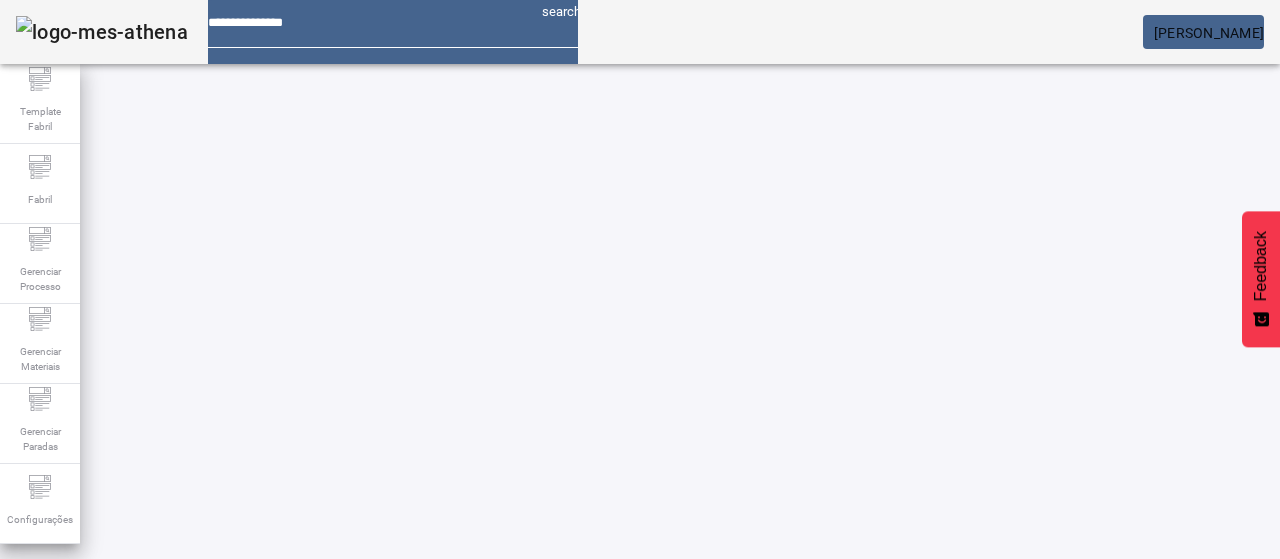 click on "FILTRAR" 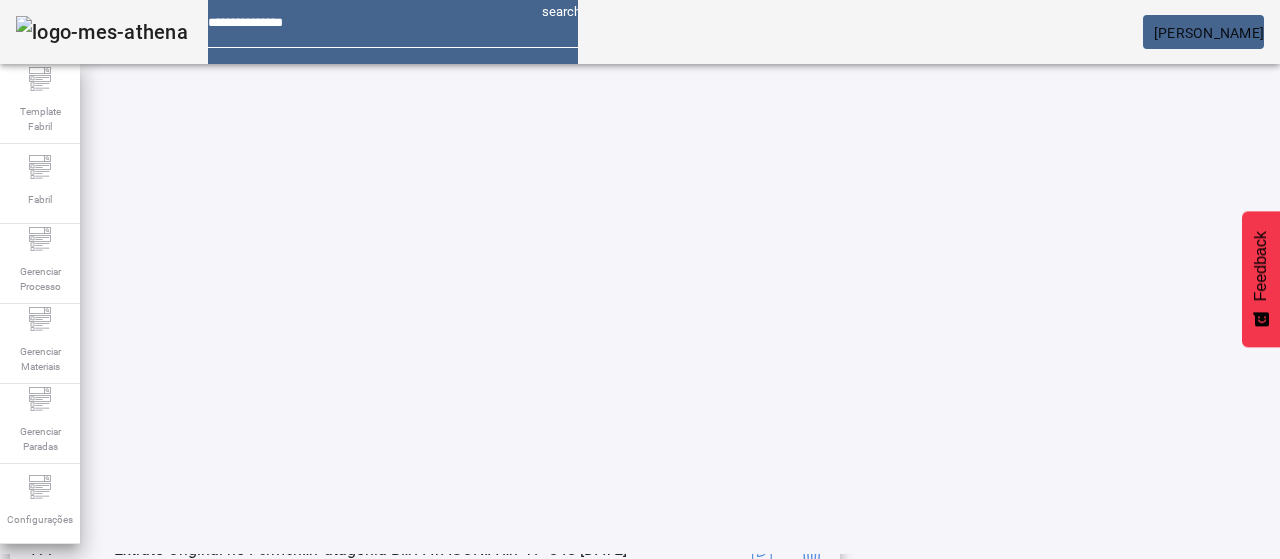 scroll, scrollTop: 423, scrollLeft: 0, axis: vertical 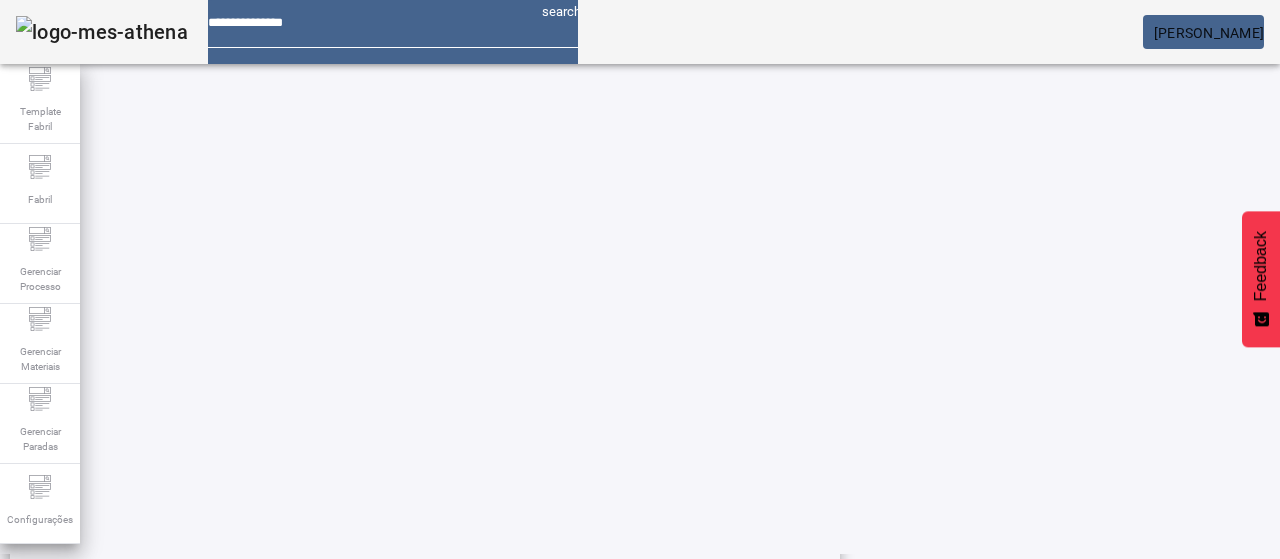 click on "PTP C-IC 03.04.07" at bounding box center [576, 389] 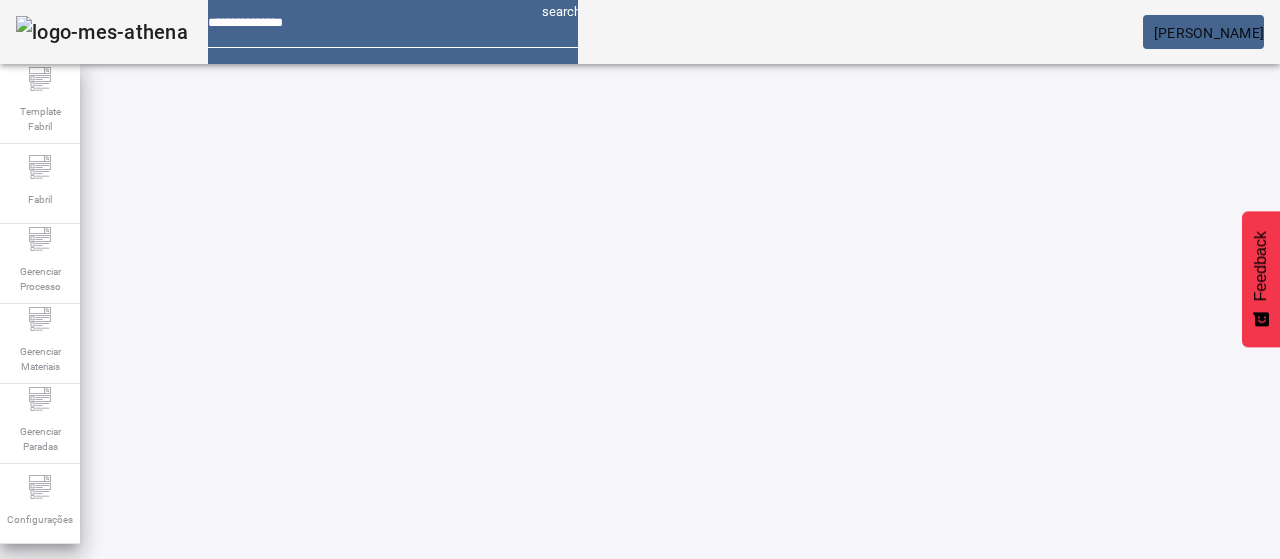 scroll, scrollTop: 0, scrollLeft: 0, axis: both 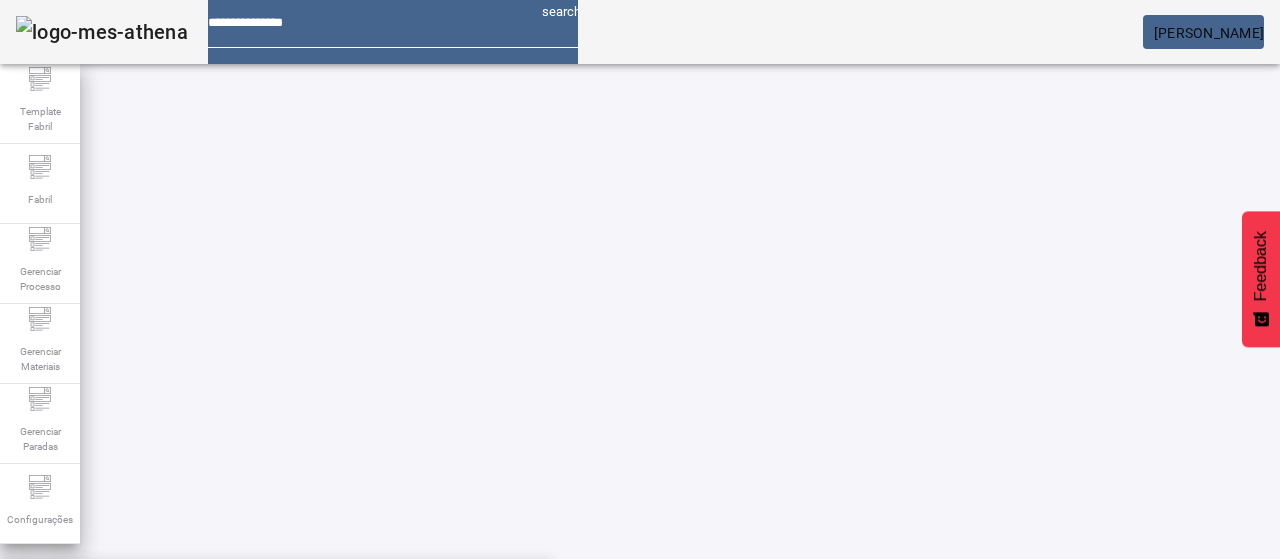 type on "**********" 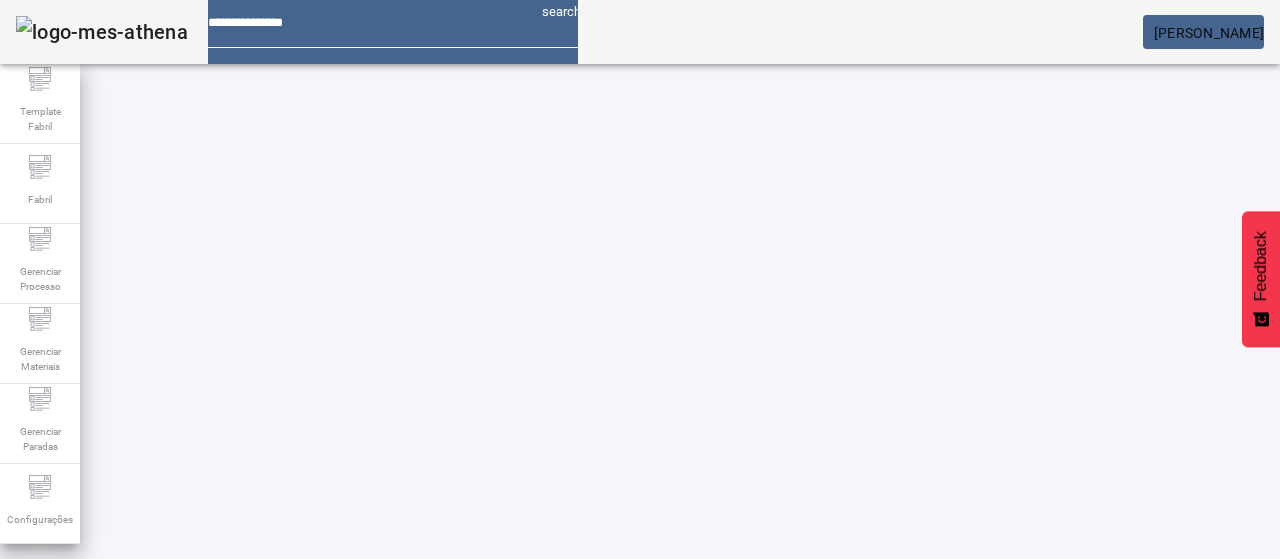 click on "FILTRAR" 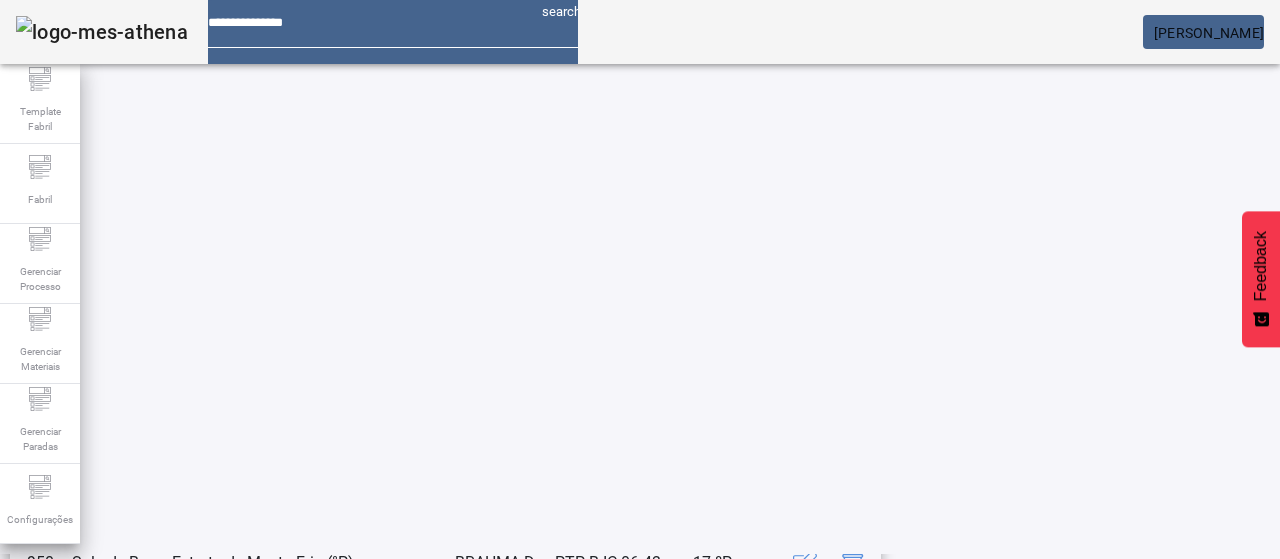 scroll, scrollTop: 423, scrollLeft: 0, axis: vertical 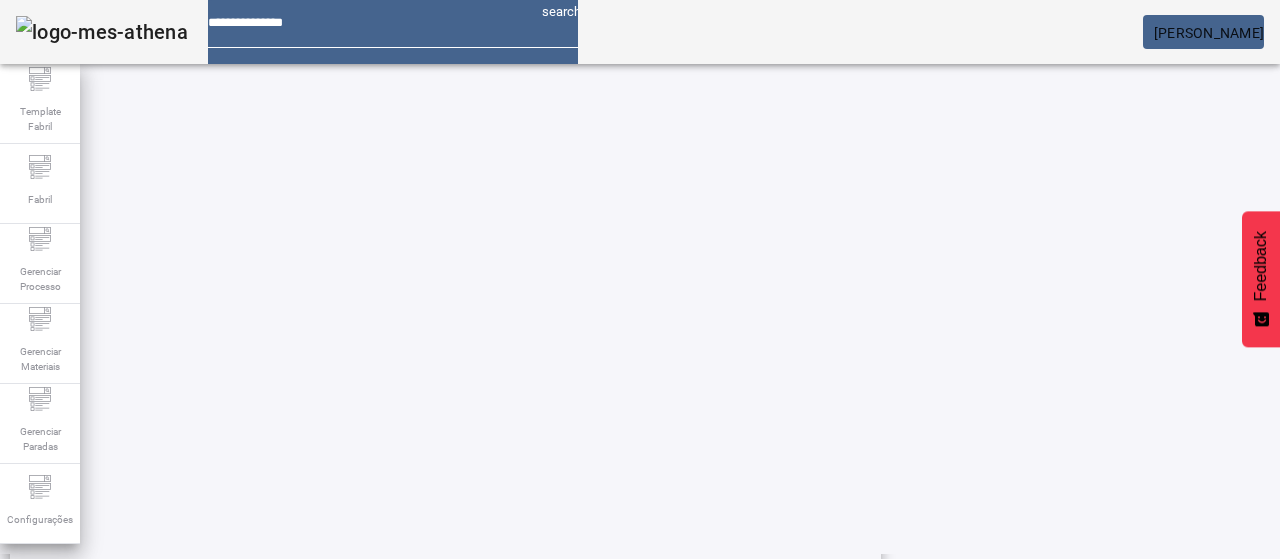 click on "PTP B-IC 06.43" at bounding box center [617, 389] 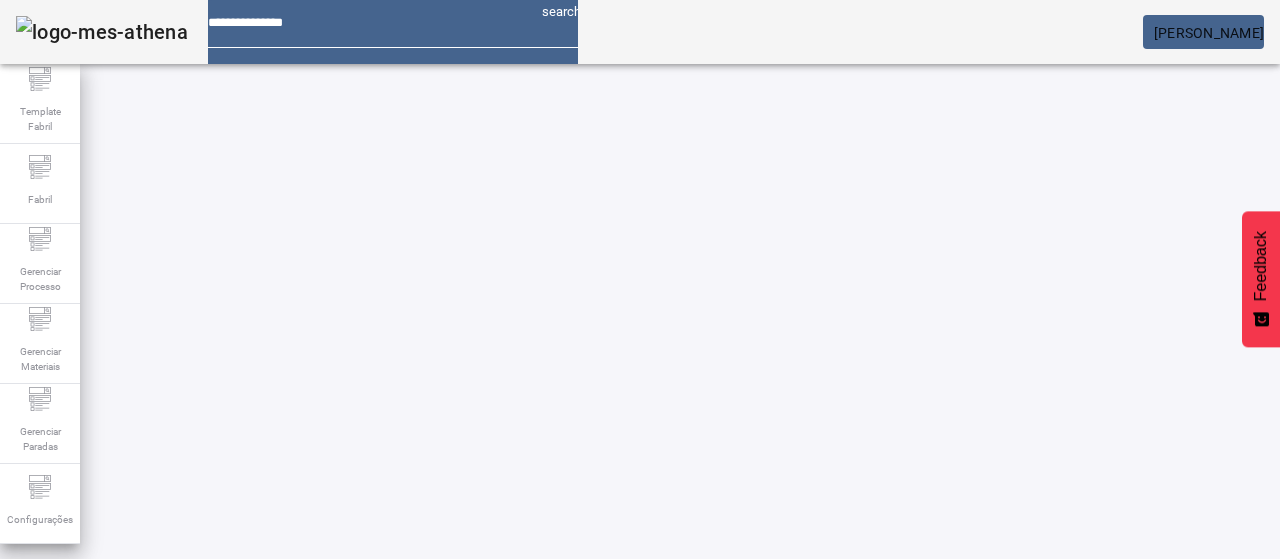 scroll, scrollTop: 0, scrollLeft: 0, axis: both 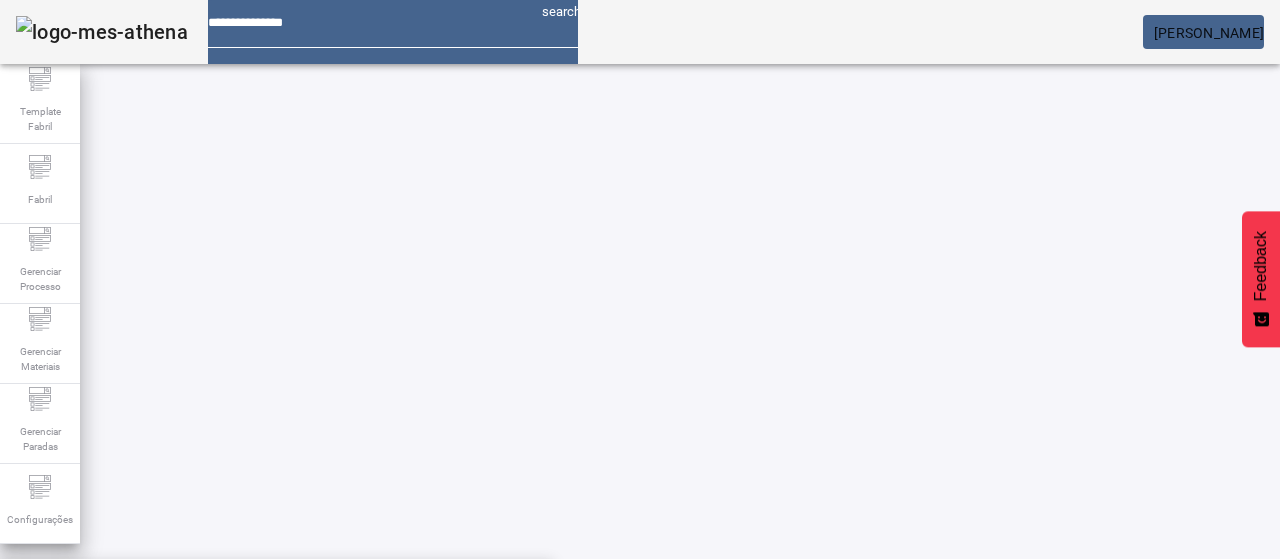 type on "**********" 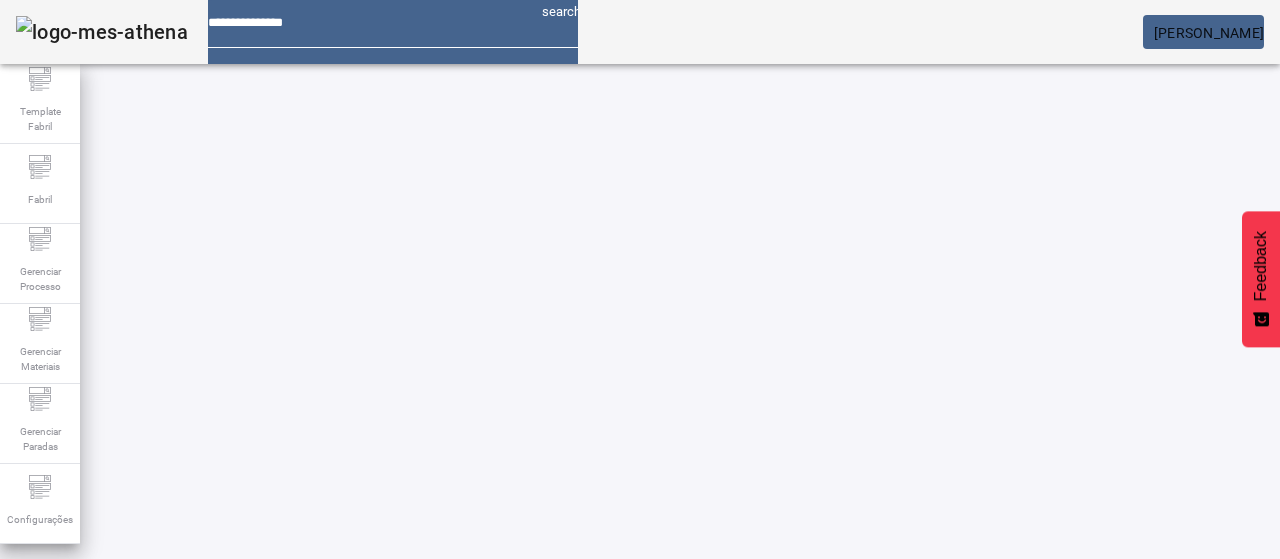 click on "FILTRAR" 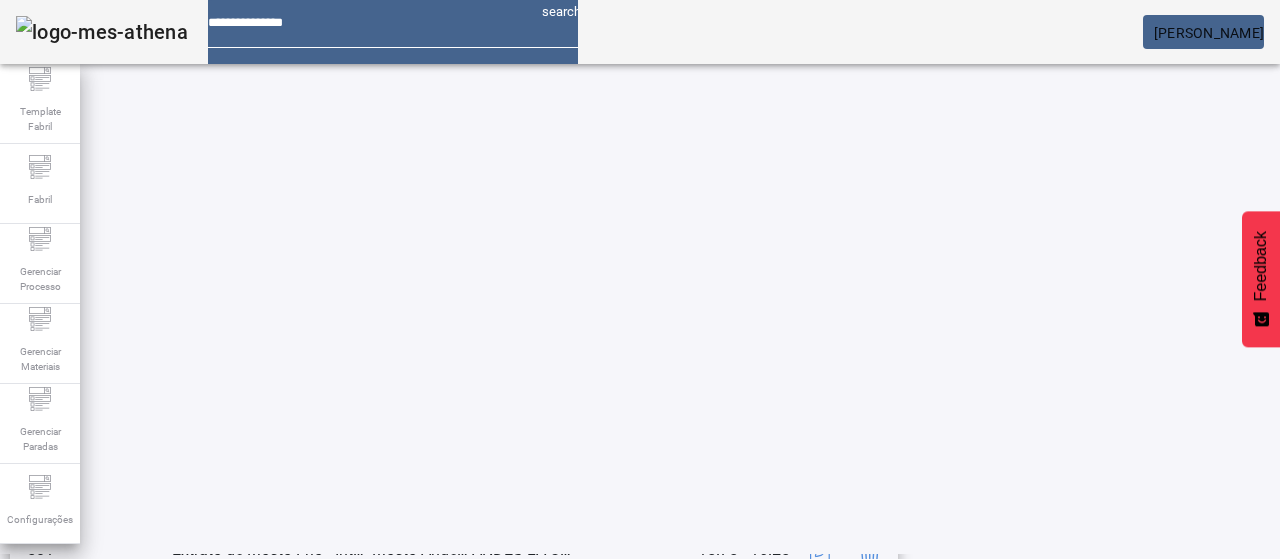 scroll, scrollTop: 423, scrollLeft: 0, axis: vertical 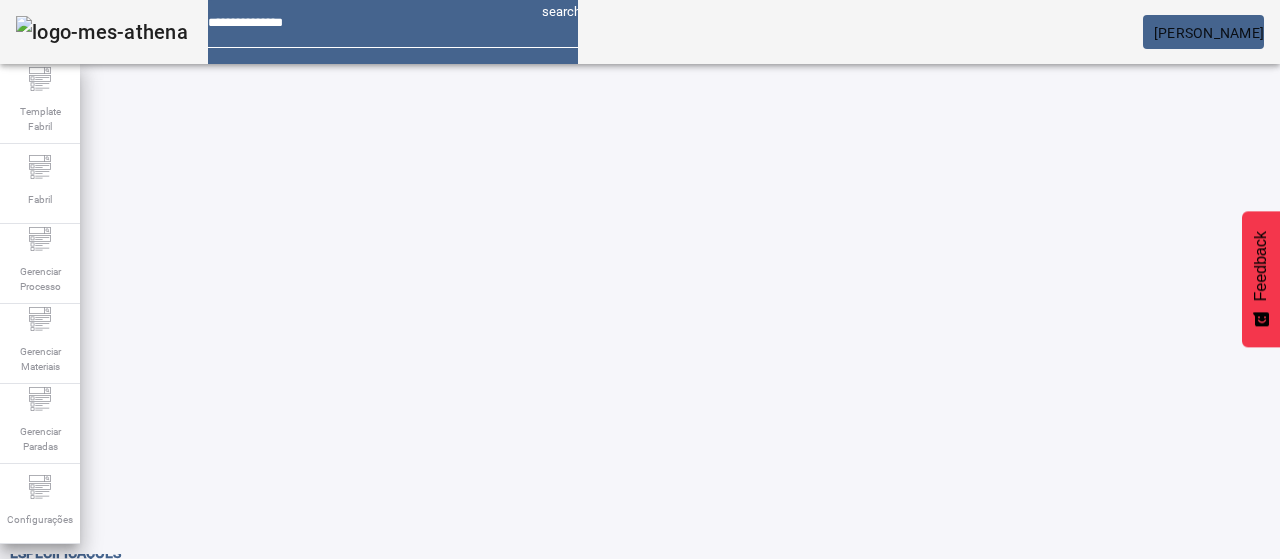 click 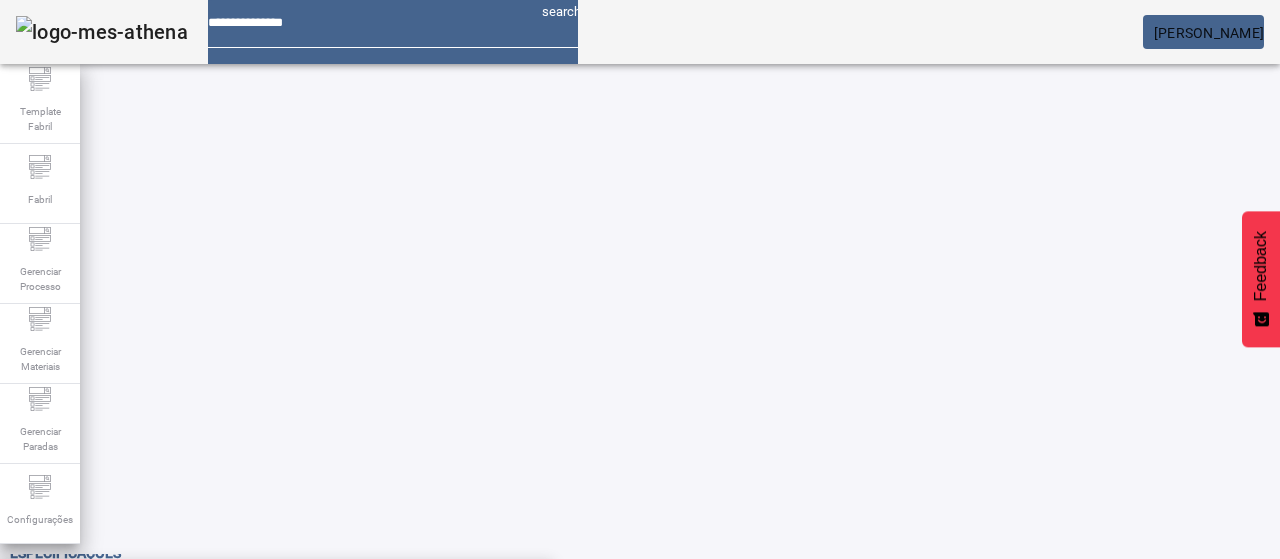 click on "Extrato Original-Controles de conjunto" at bounding box center (159, 591) 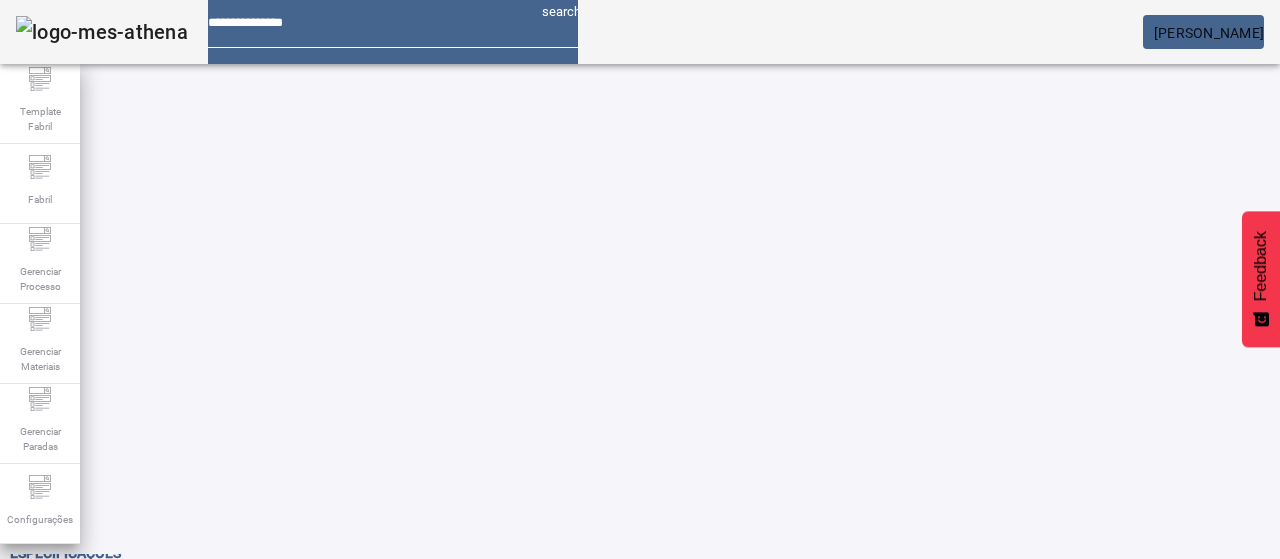 click on "FILTRAR" 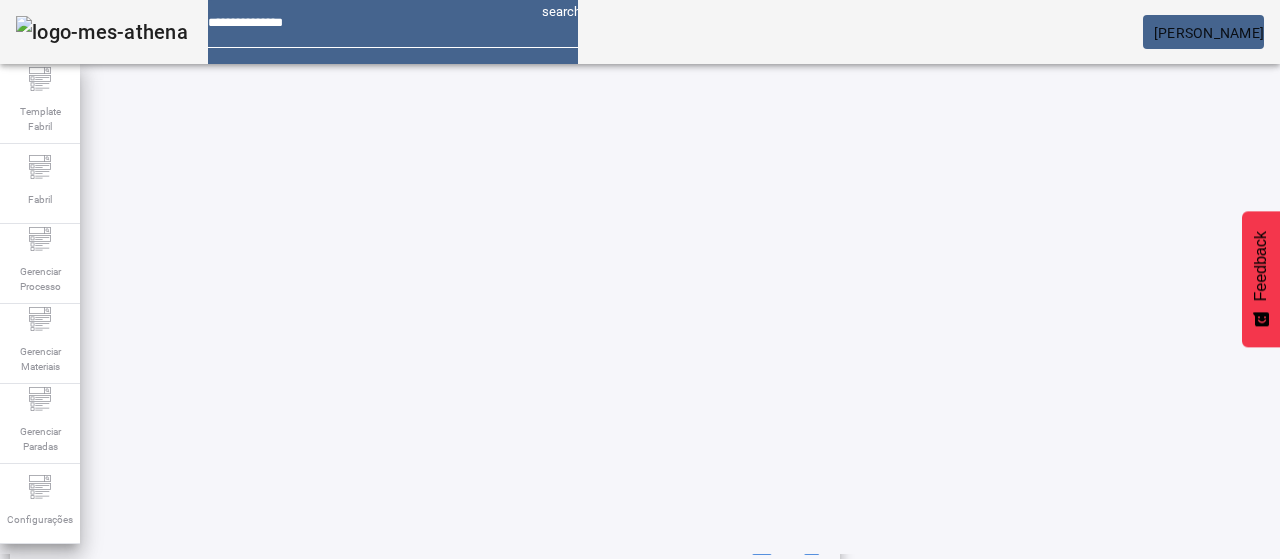 scroll, scrollTop: 423, scrollLeft: 0, axis: vertical 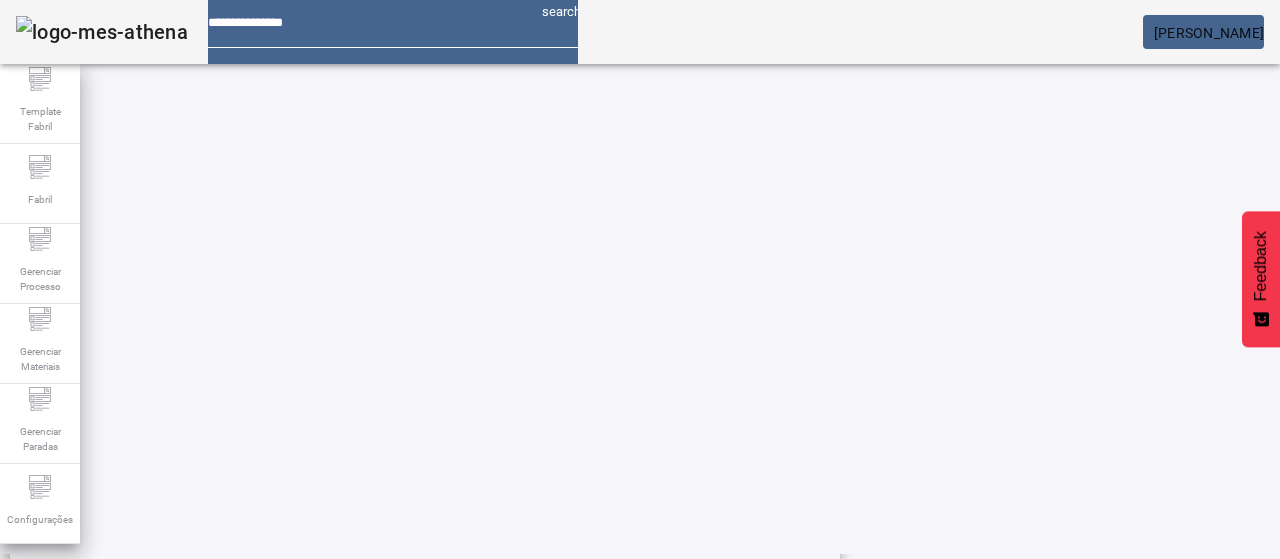 click on "PTP C-IC [DATE]" at bounding box center (576, 389) 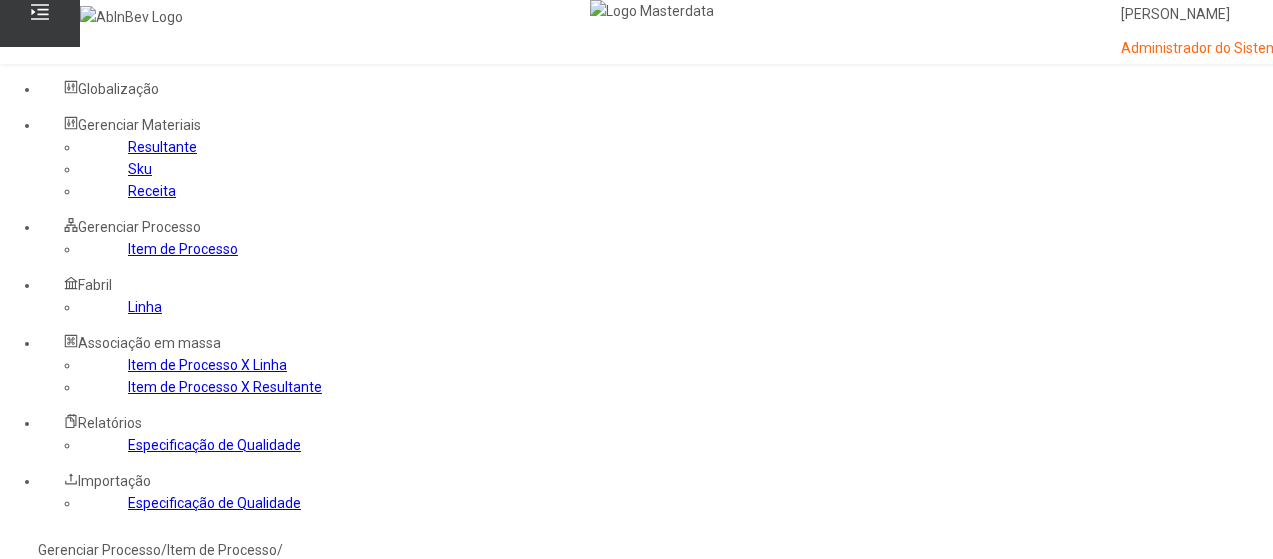 scroll, scrollTop: 72, scrollLeft: 0, axis: vertical 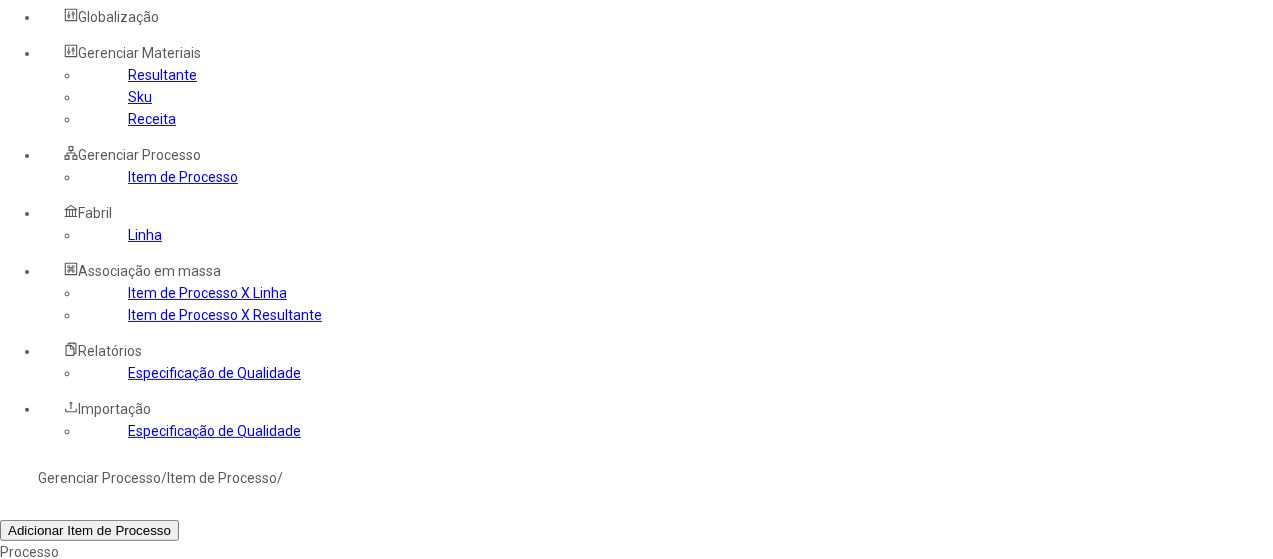 drag, startPoint x: 847, startPoint y: 270, endPoint x: 786, endPoint y: 272, distance: 61.03278 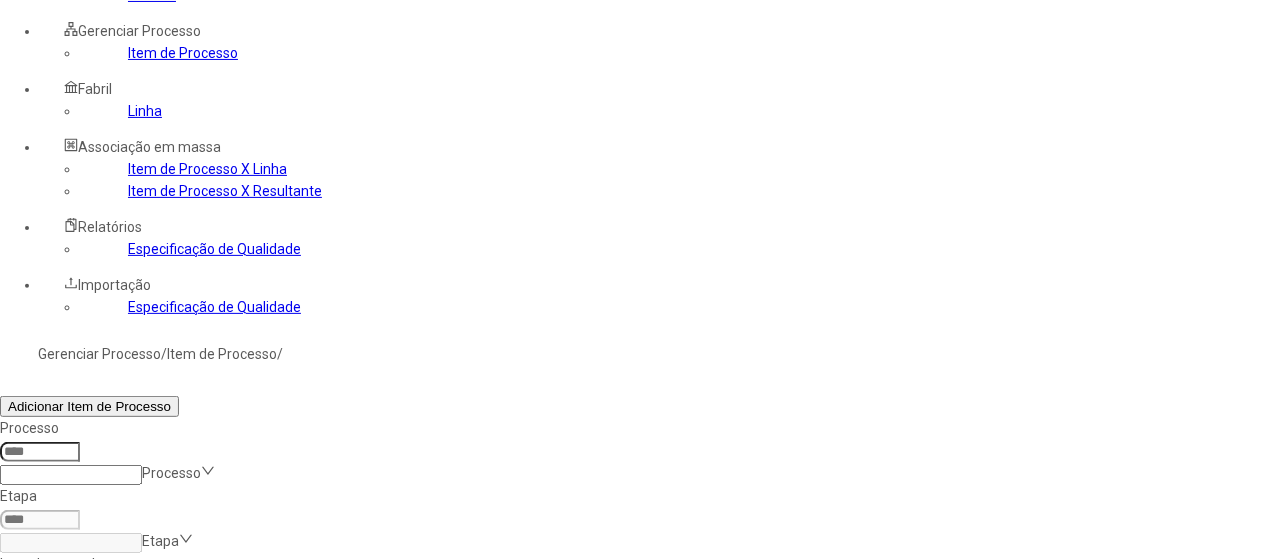 scroll, scrollTop: 272, scrollLeft: 0, axis: vertical 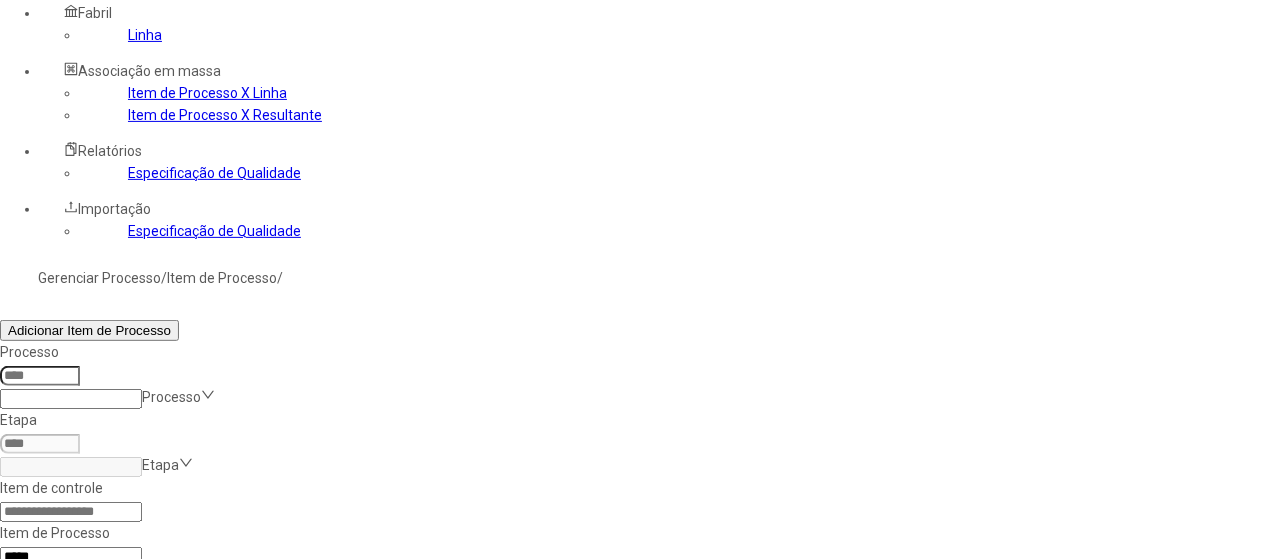 click on "Especificação de Qualidade" 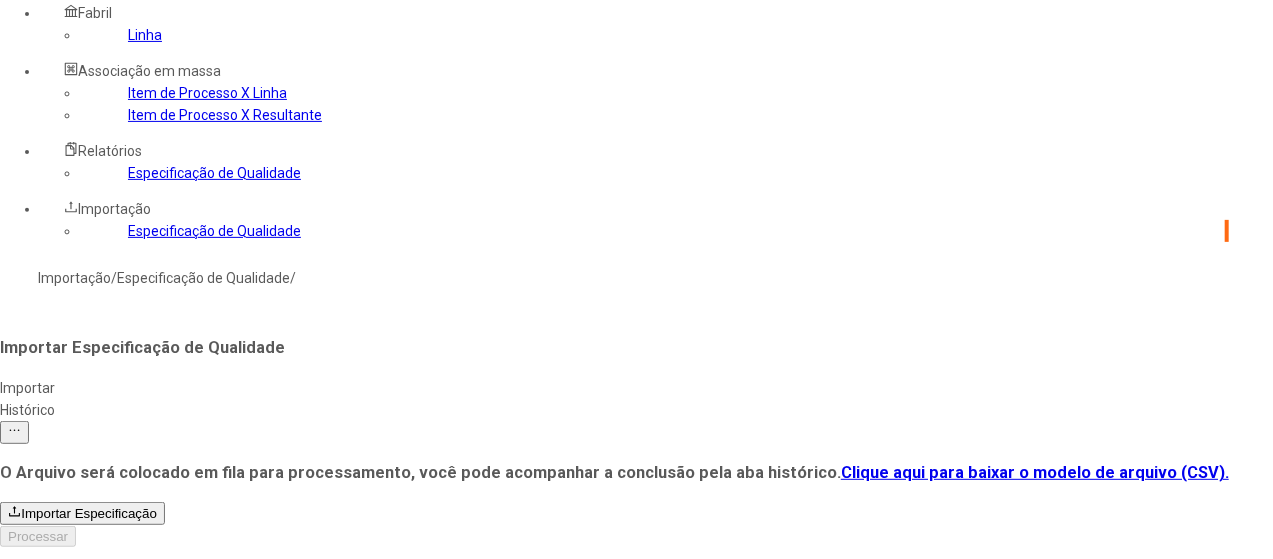 click on "Clique aqui para baixar o modelo de arquivo (CSV)." 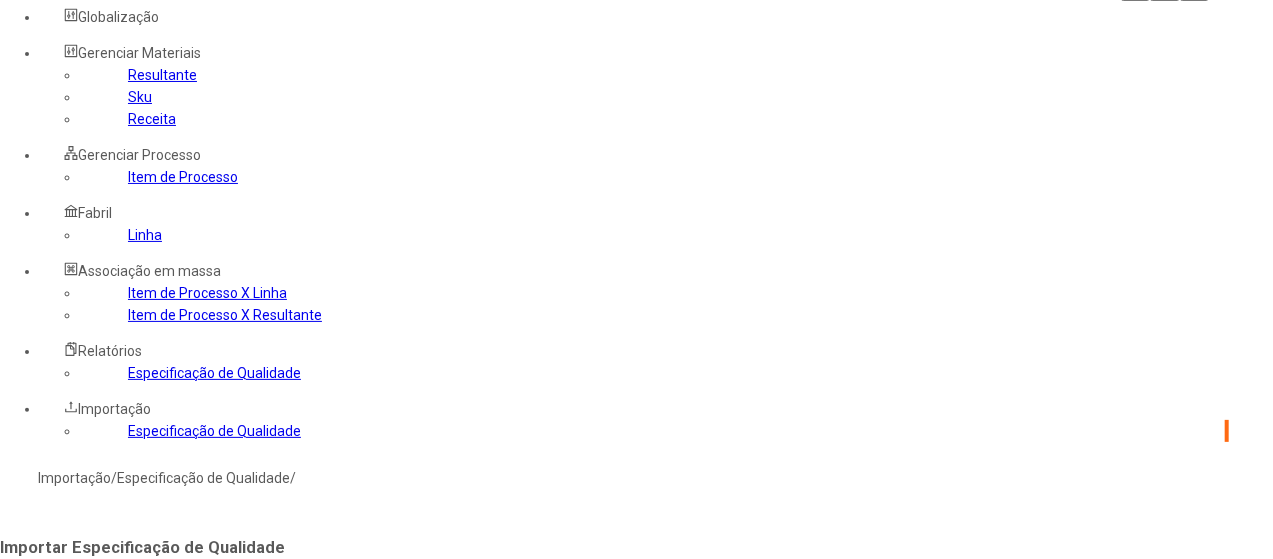 drag, startPoint x: 110, startPoint y: 111, endPoint x: 156, endPoint y: 109, distance: 46.043457 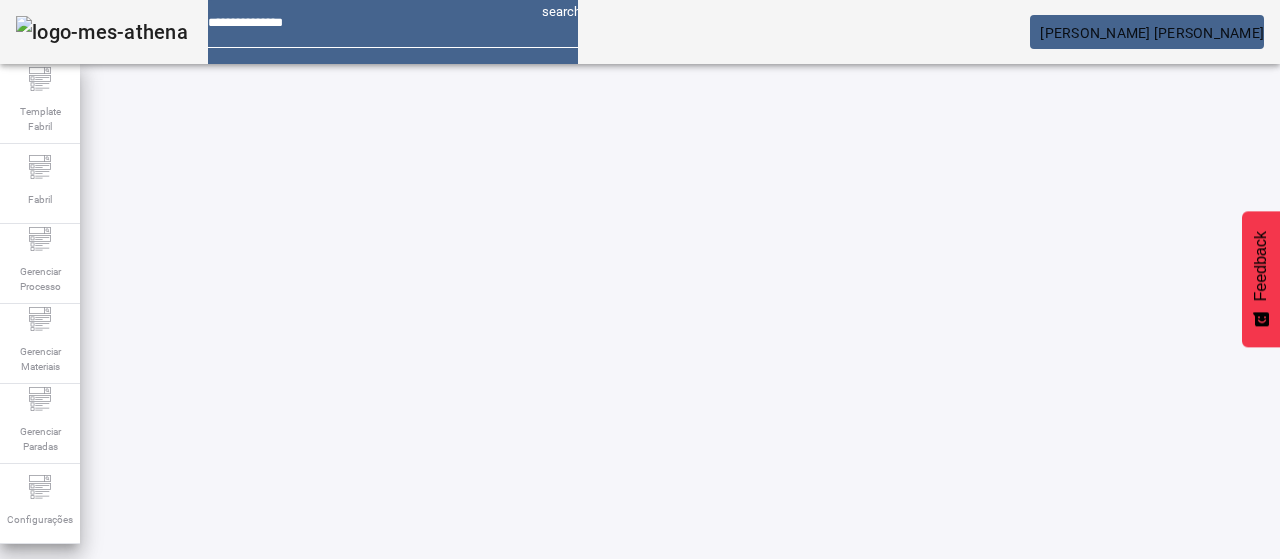 scroll, scrollTop: 0, scrollLeft: 0, axis: both 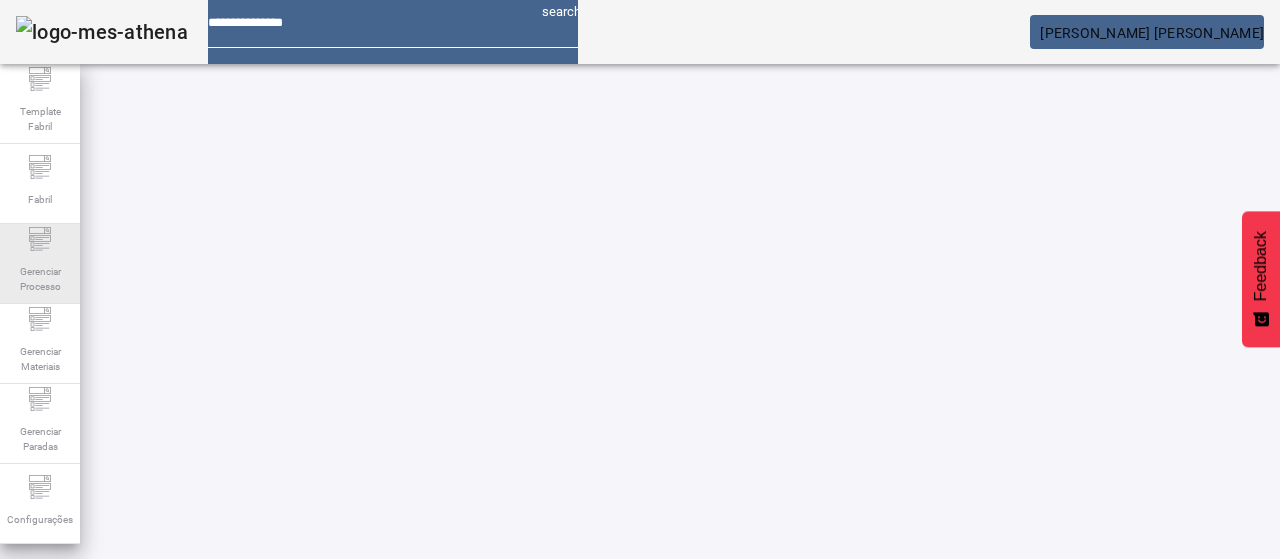 click on "Gerenciar Processo" 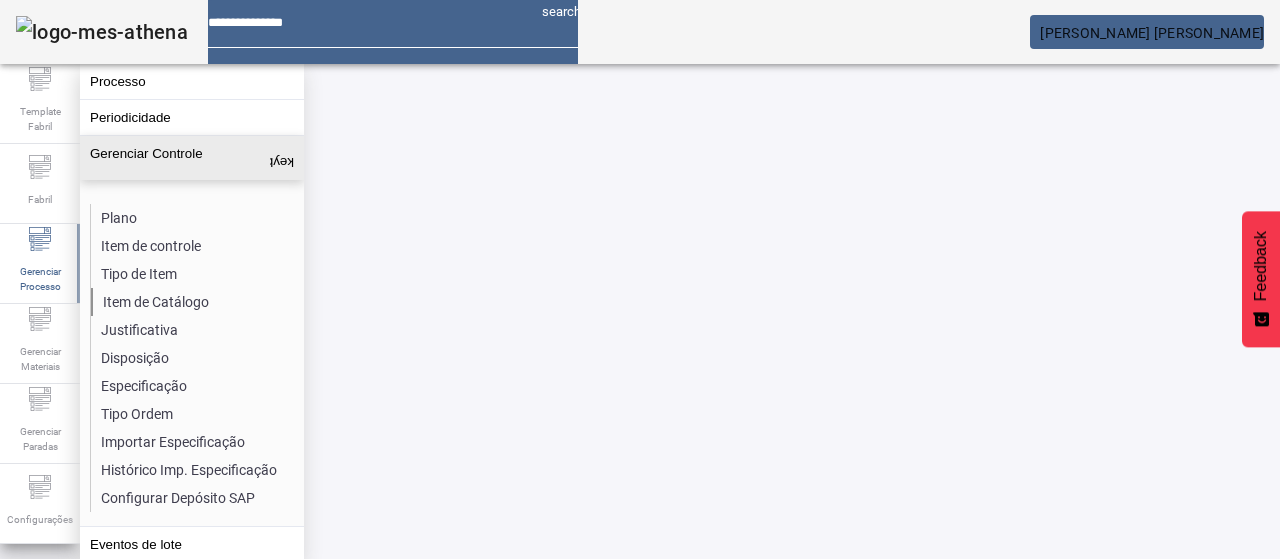 click on "Item de Catálogo" 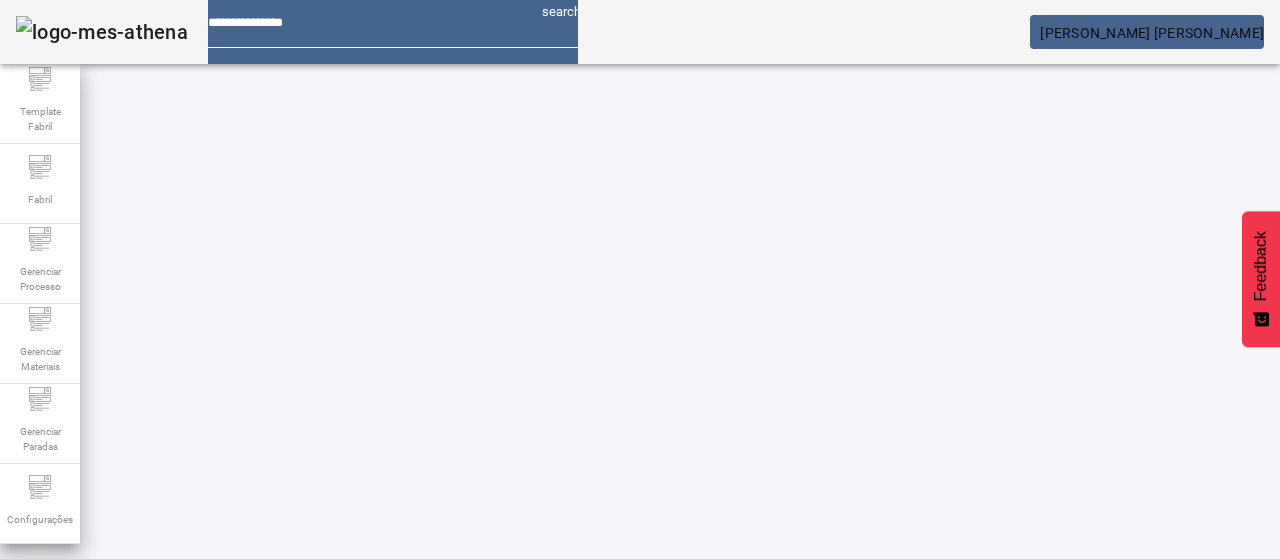 click on "ABRIR FILTROS" 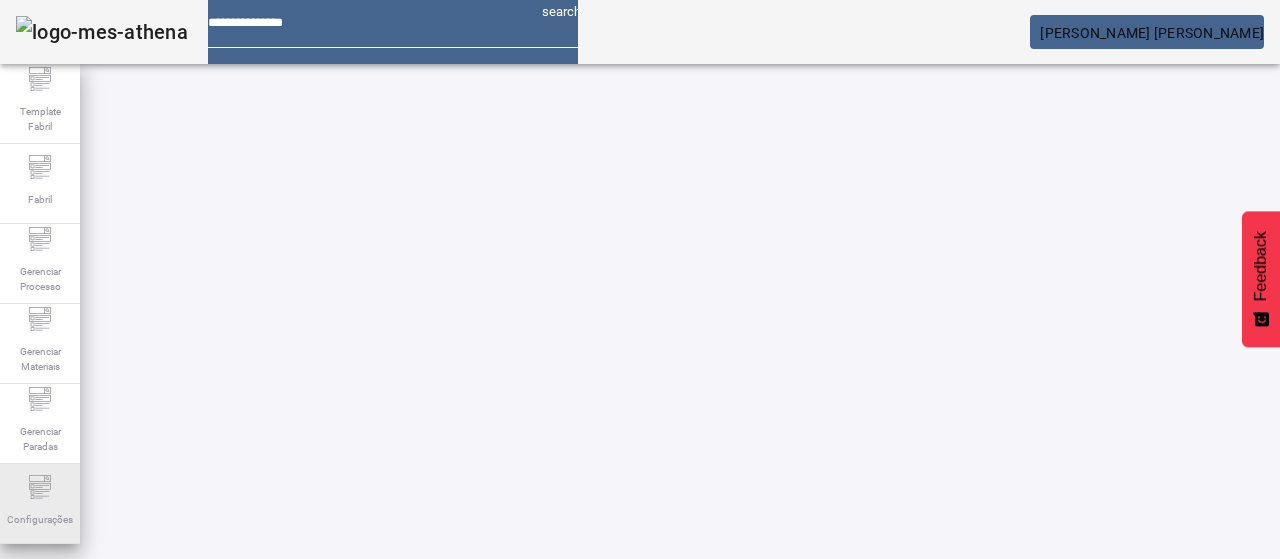 click on "Configurações" 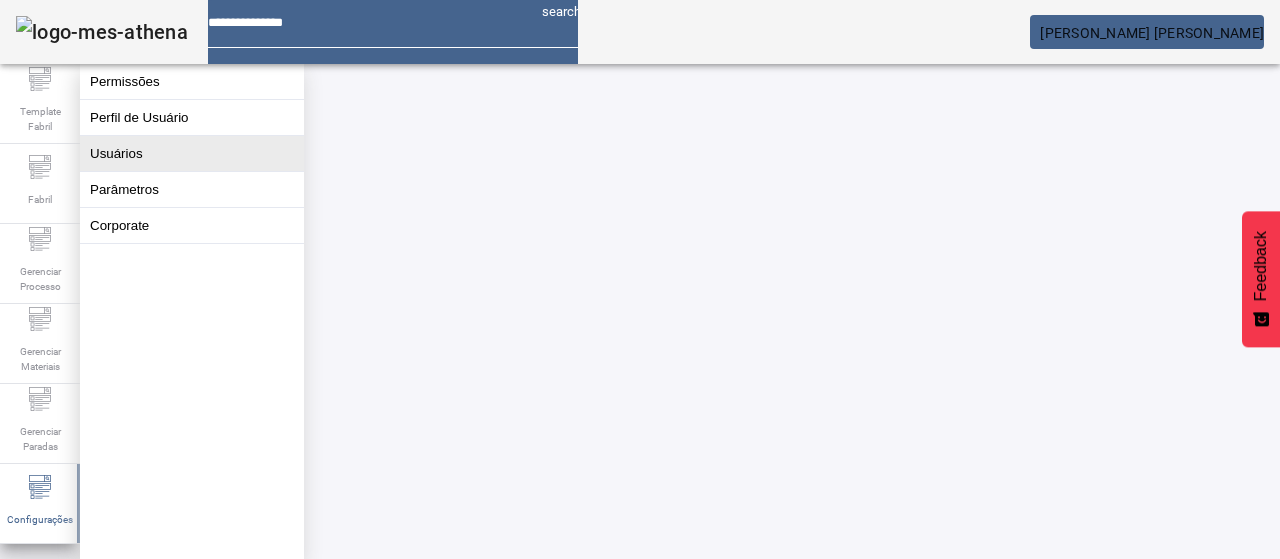 click on "Usuários" 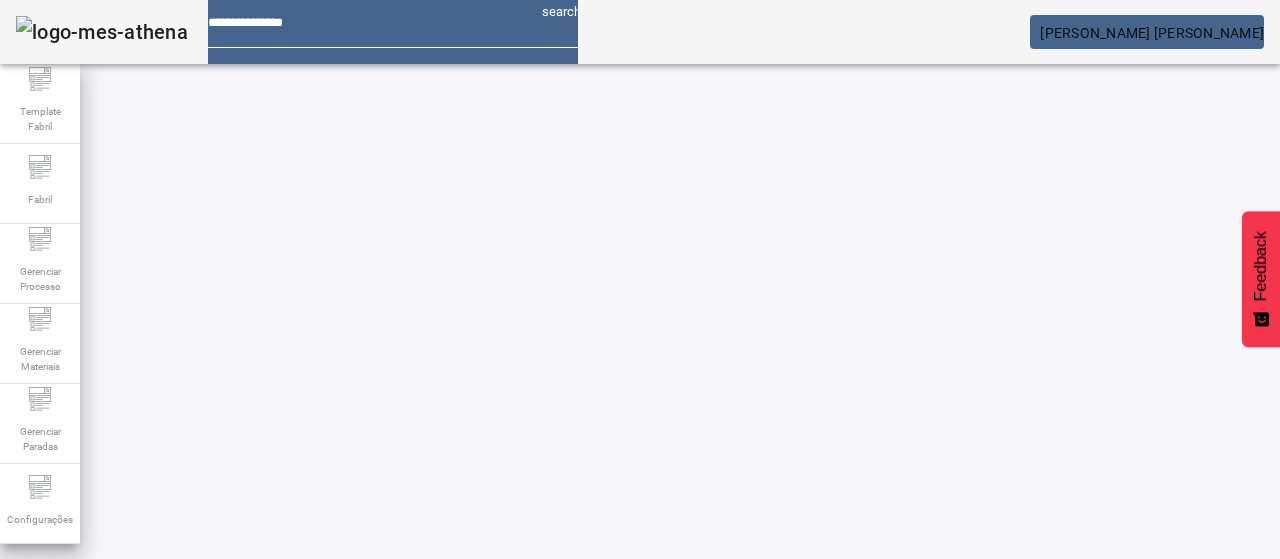 click on "Adicionar Usuário" at bounding box center (600, 686) 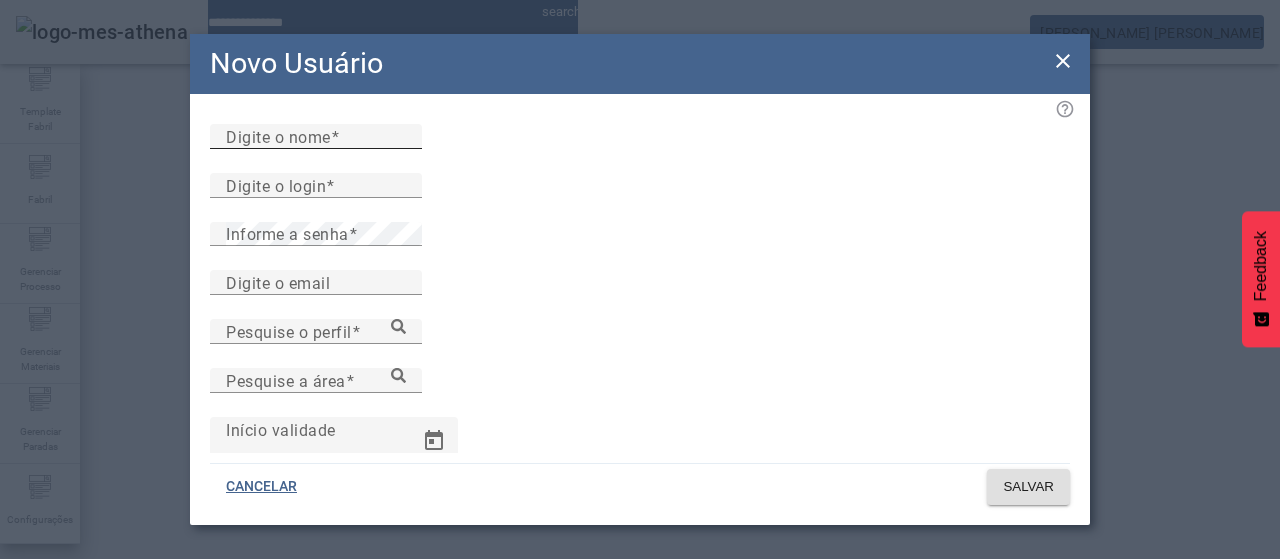 click on "Digite o nome" at bounding box center (316, 137) 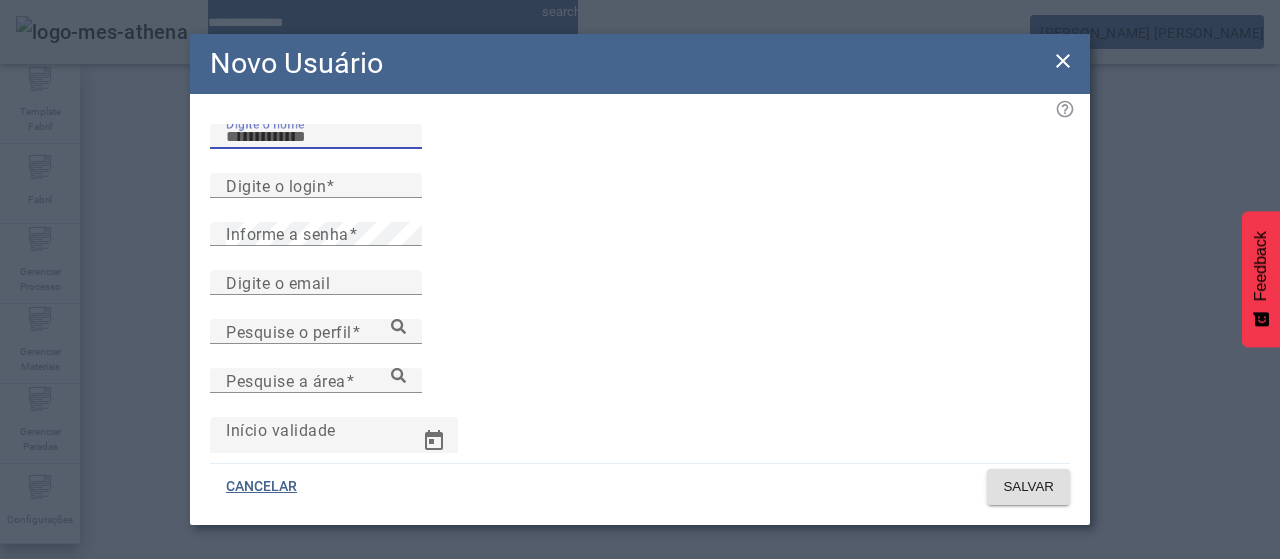paste on "**********" 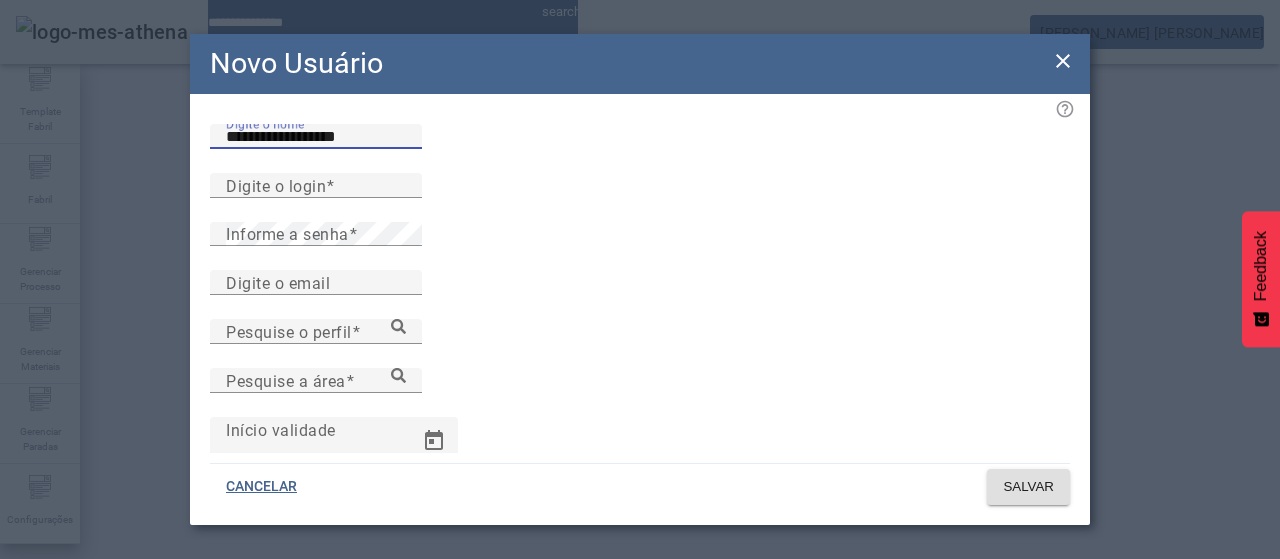 drag, startPoint x: 310, startPoint y: 159, endPoint x: 454, endPoint y: 163, distance: 144.05554 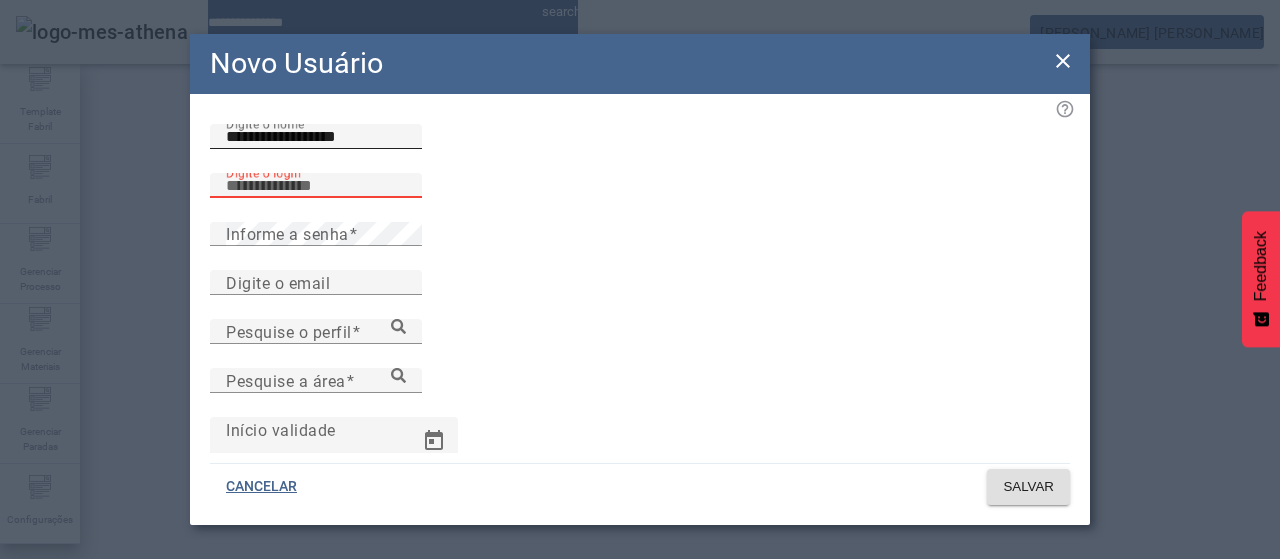 paste on "**********" 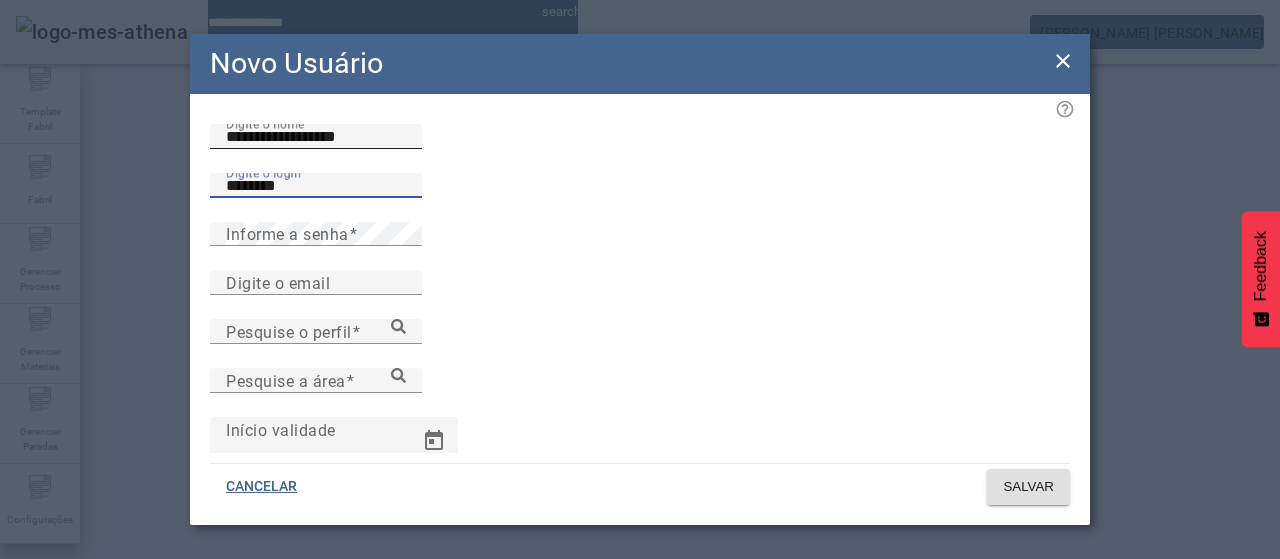 type on "********" 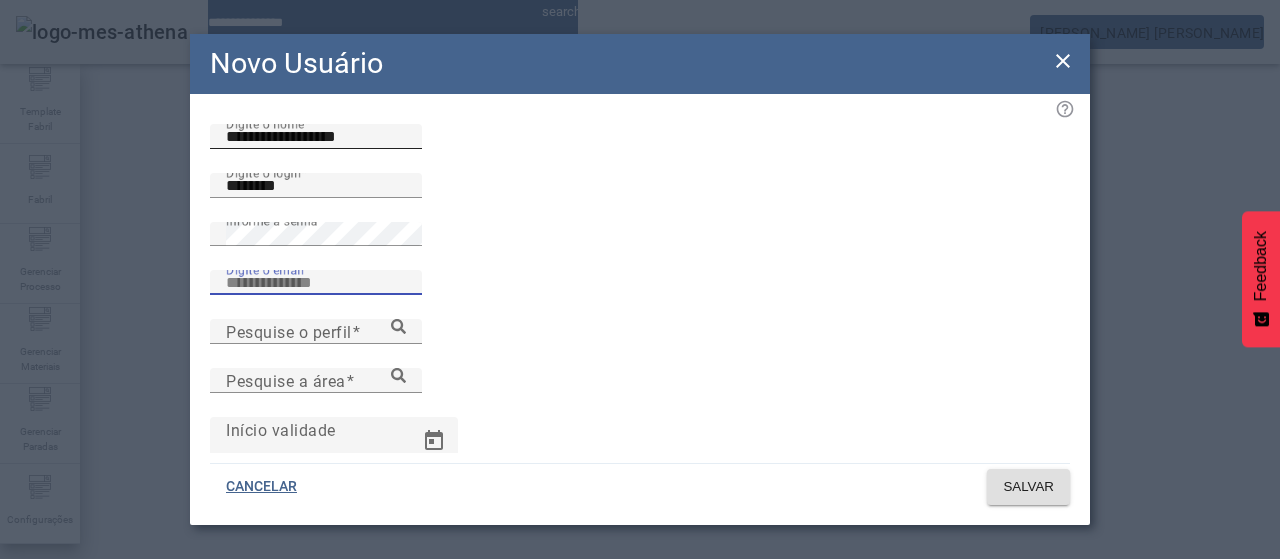 paste on "**********" 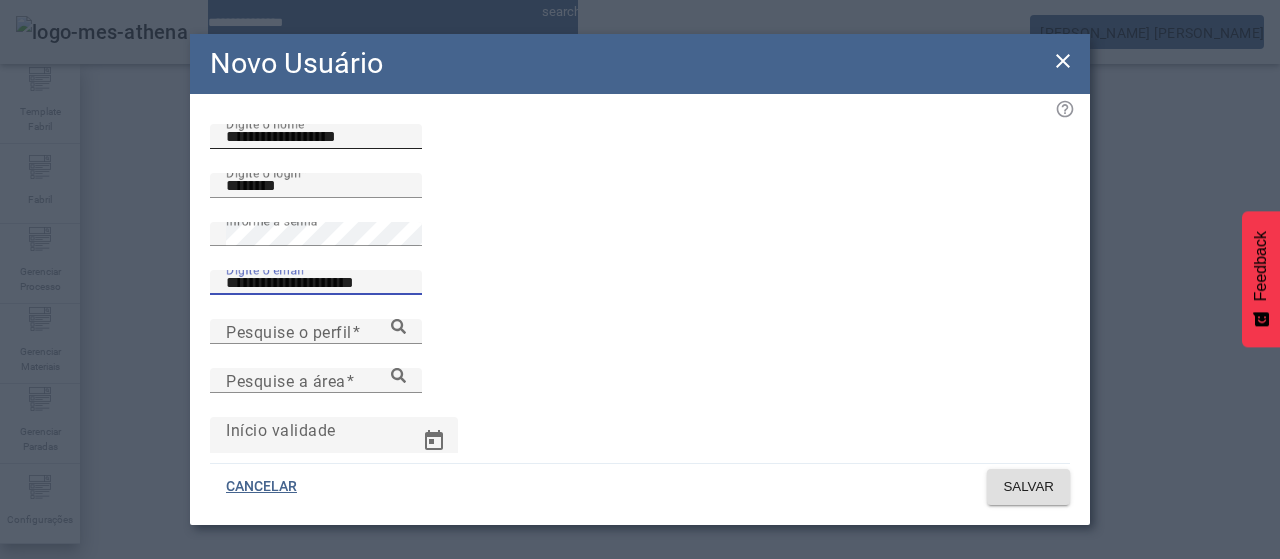 type on "**********" 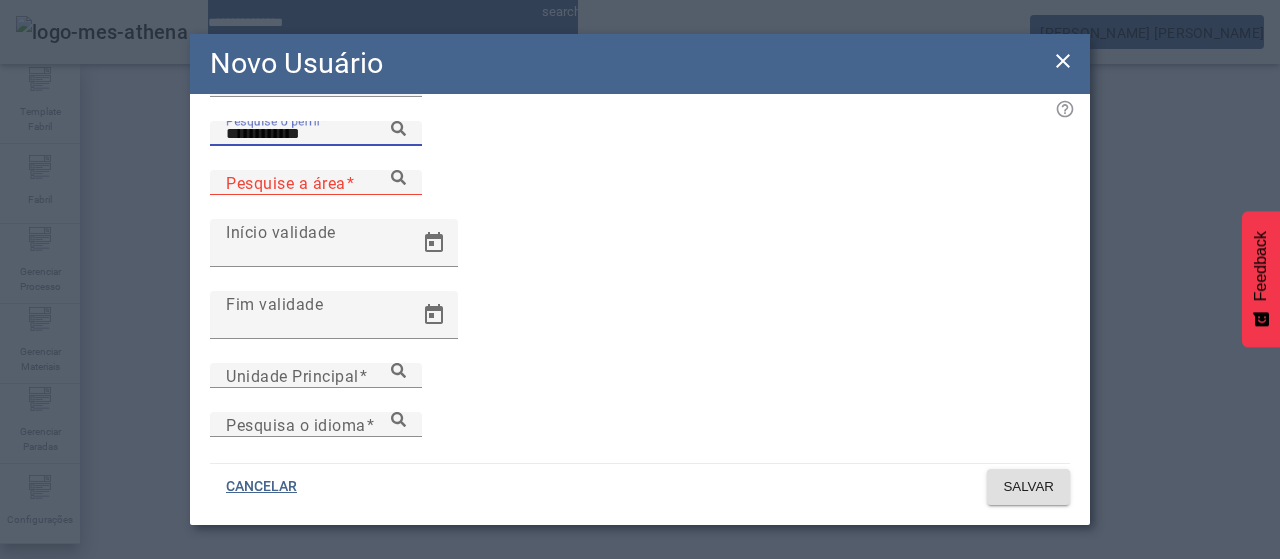 type on "**********" 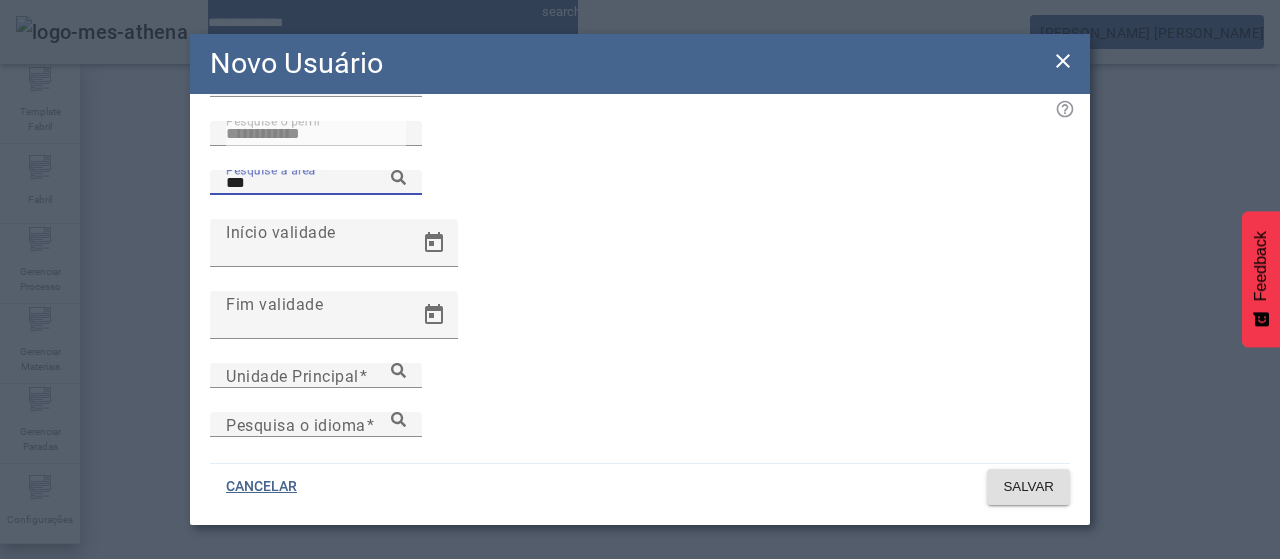 type on "***" 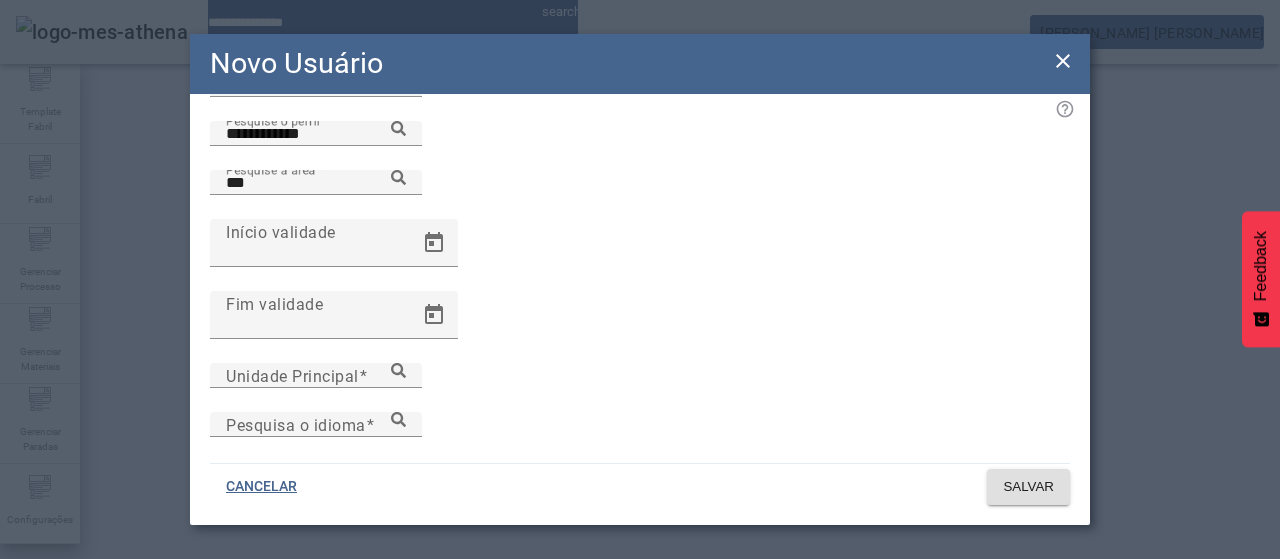 type 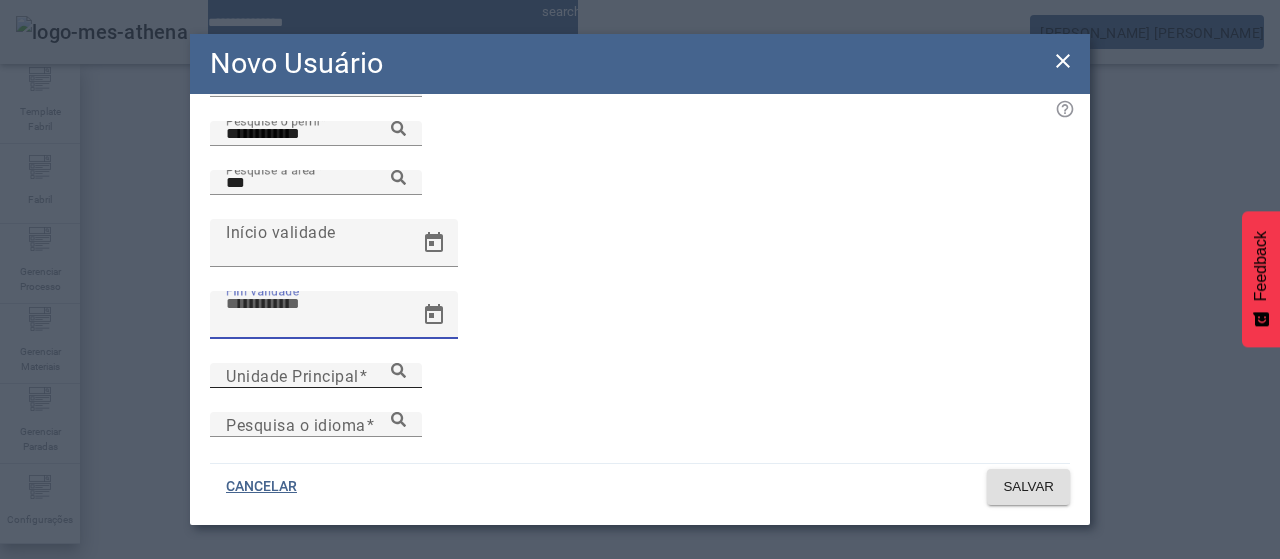 click at bounding box center [363, 375] 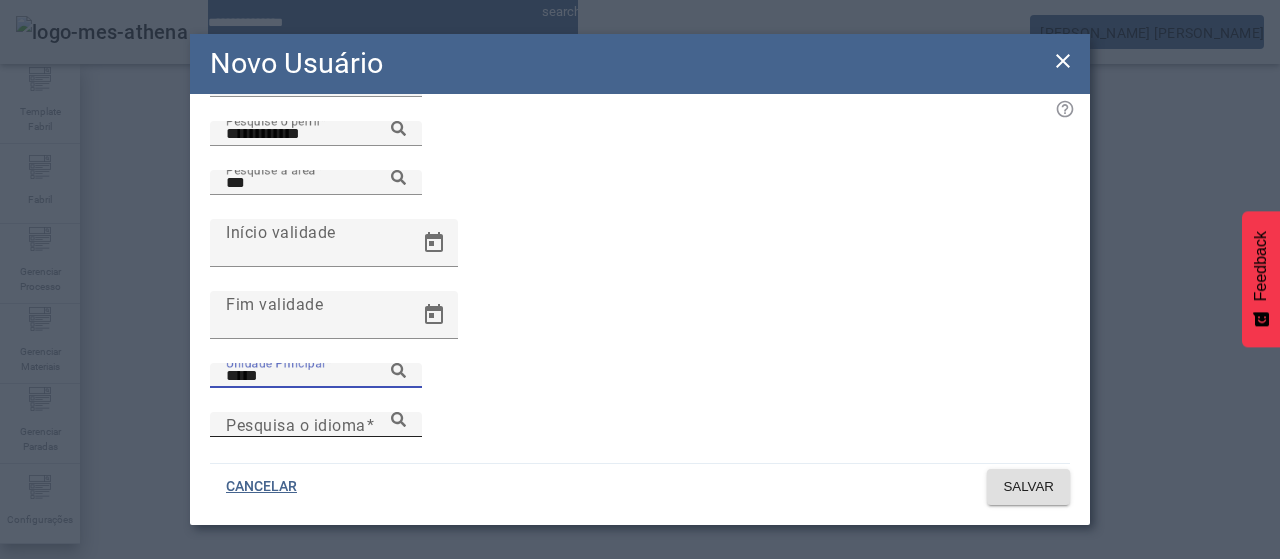 type on "*****" 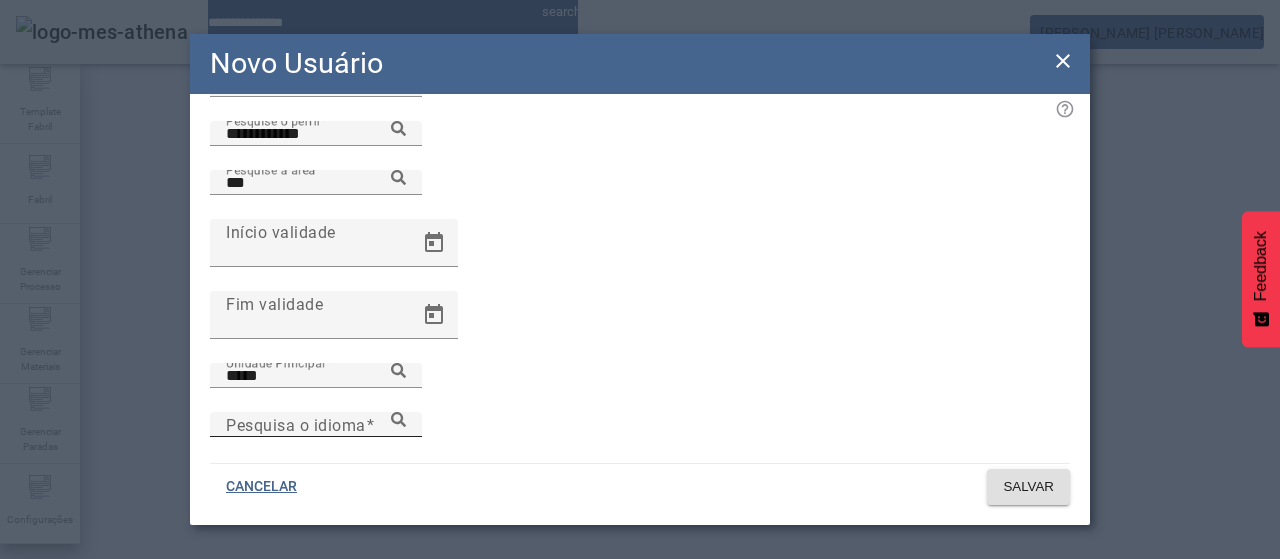 click 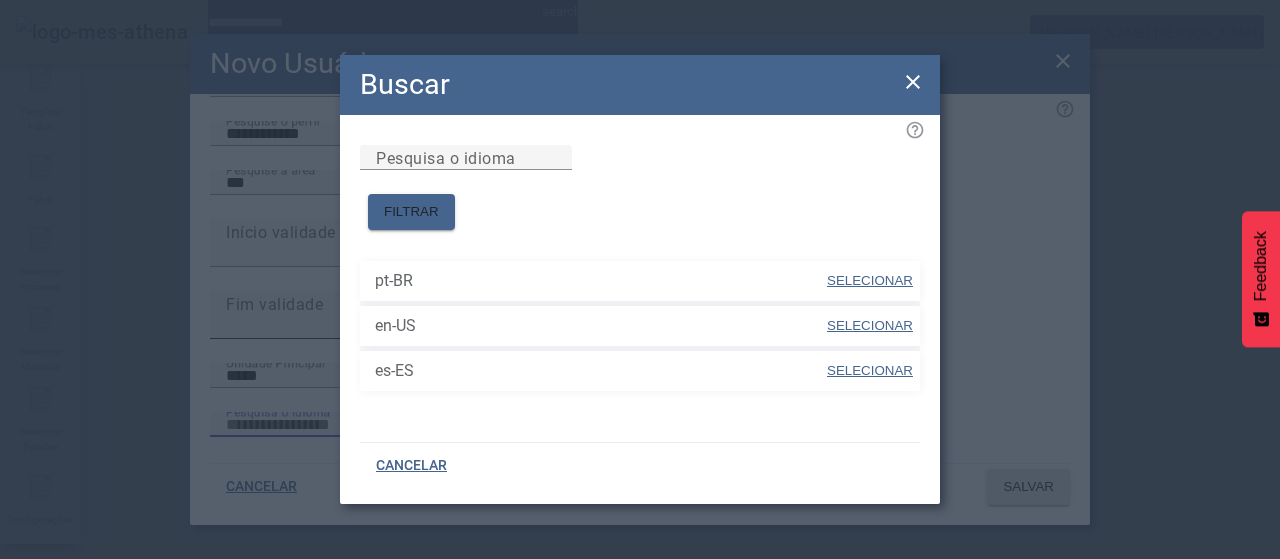 drag, startPoint x: 868, startPoint y: 359, endPoint x: 916, endPoint y: 338, distance: 52.392746 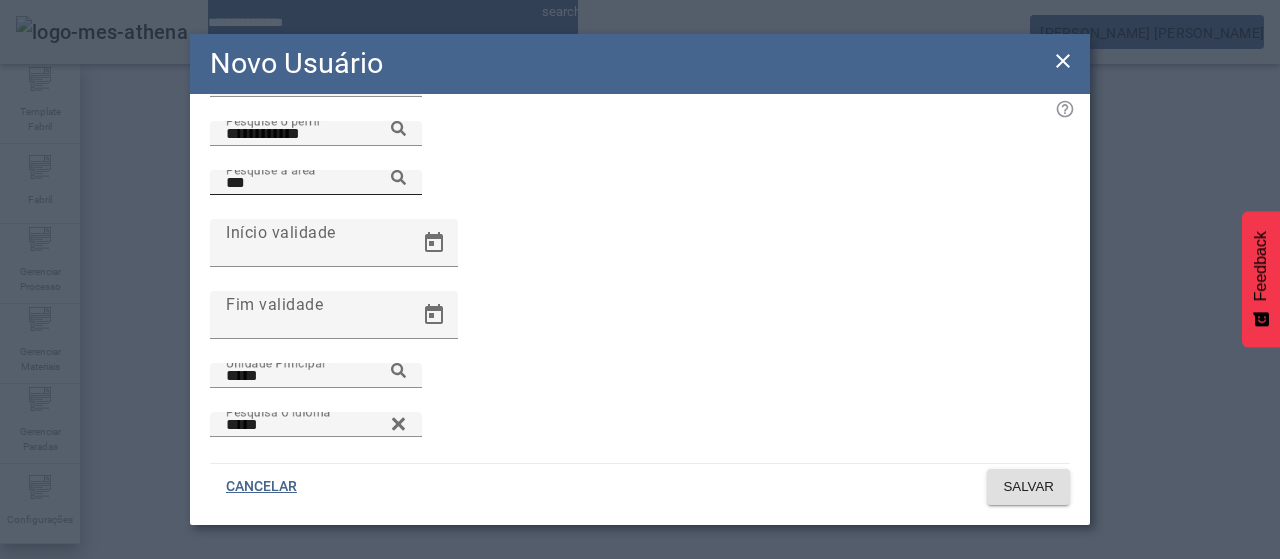 click on "Pesquise a área ***" 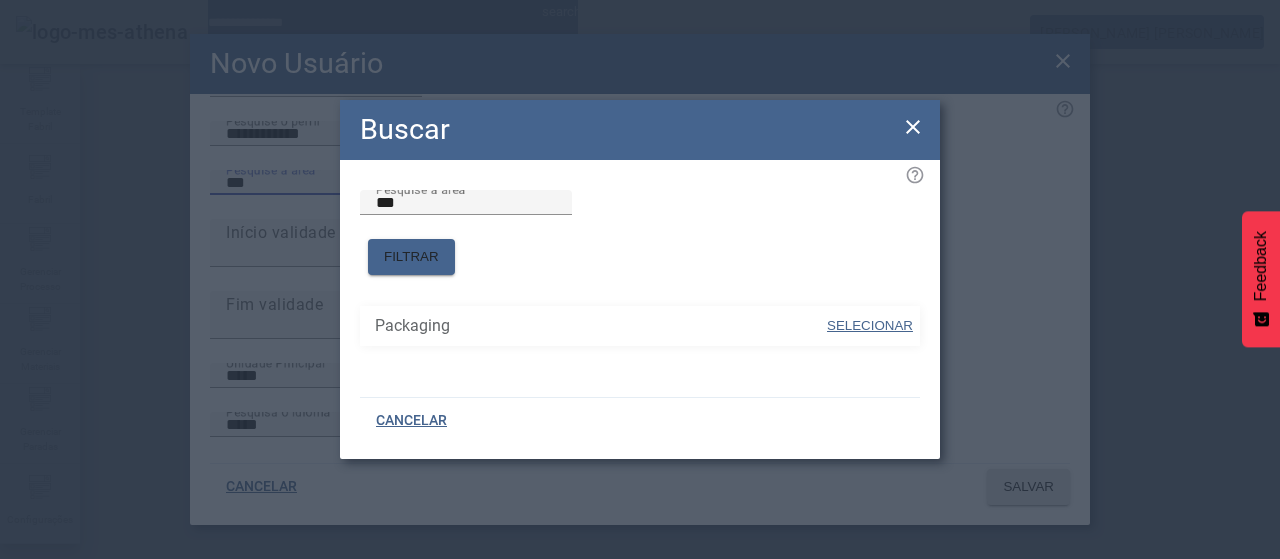 drag, startPoint x: 886, startPoint y: 323, endPoint x: 812, endPoint y: 295, distance: 79.12016 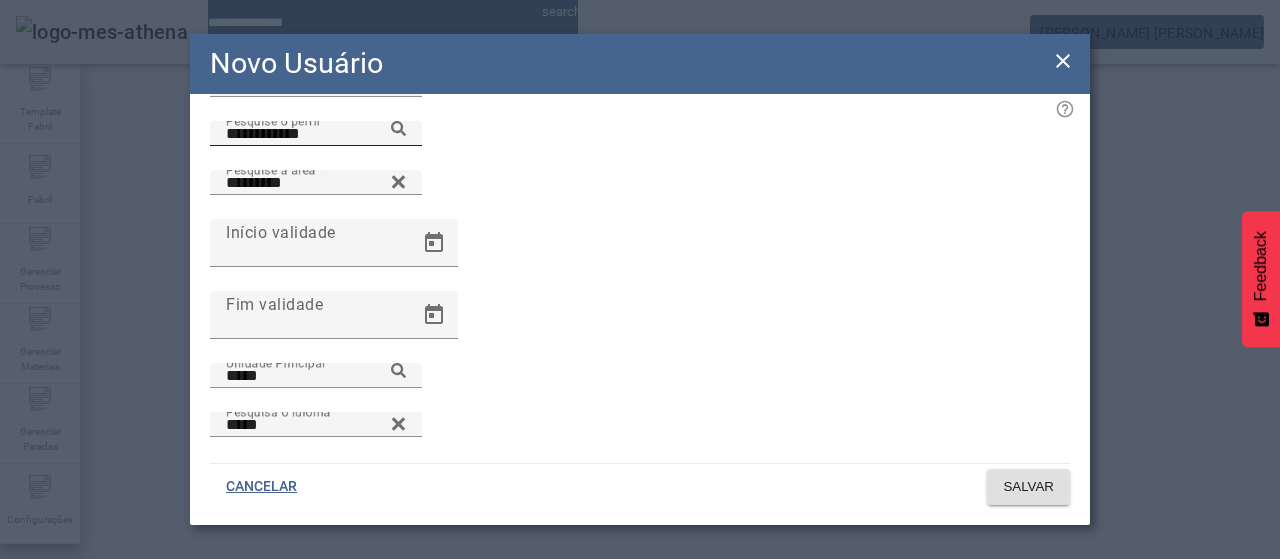click 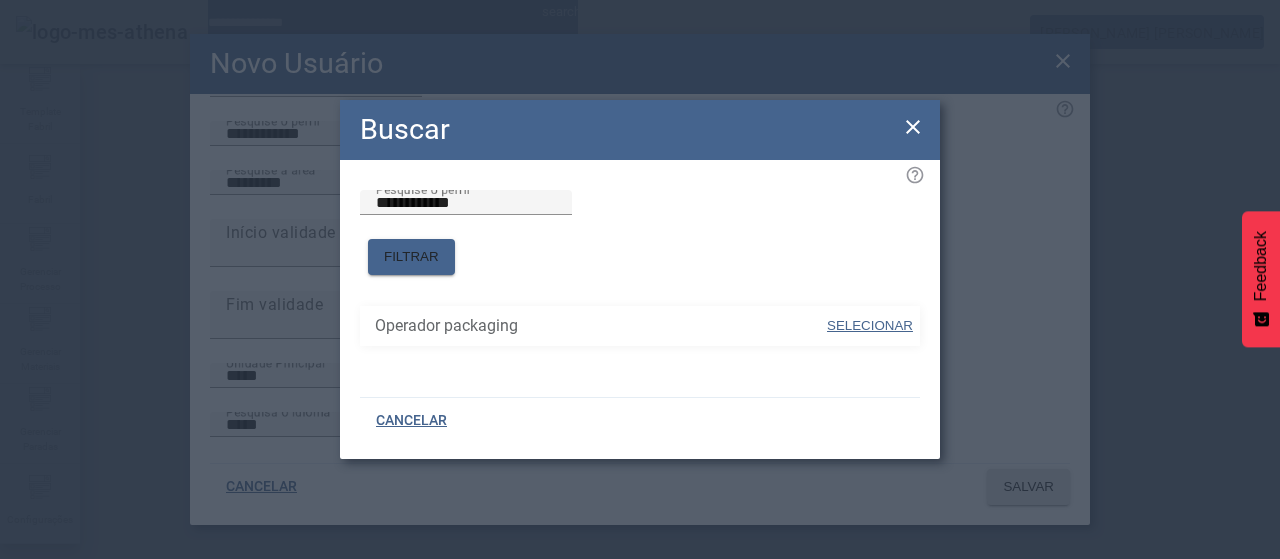 click on "SELECIONAR" at bounding box center (870, 325) 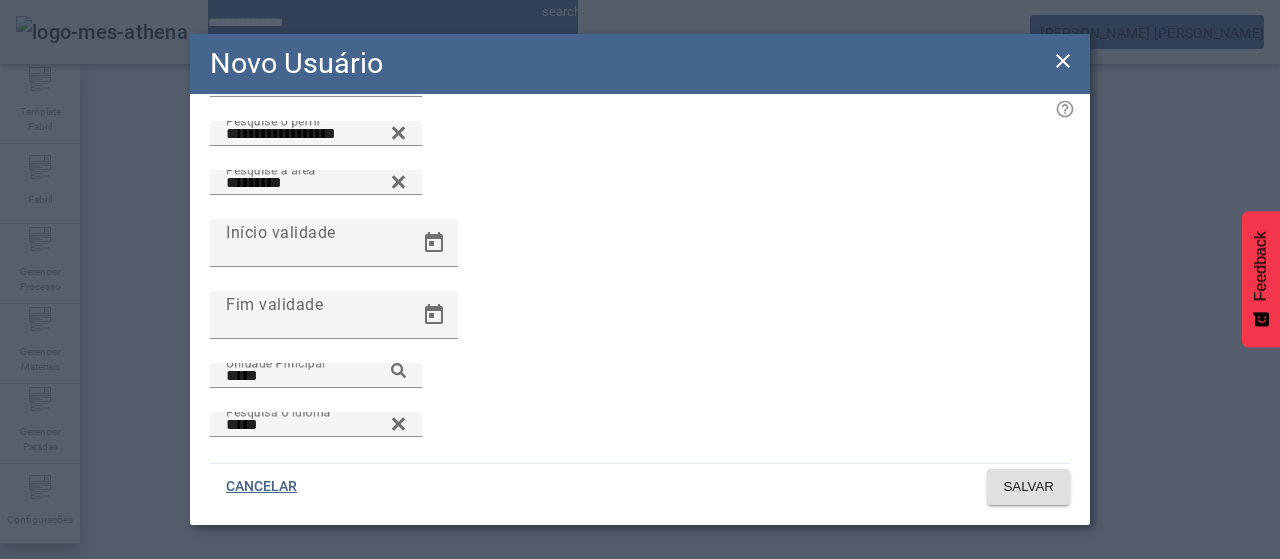 click on "Unidade Principal *****" 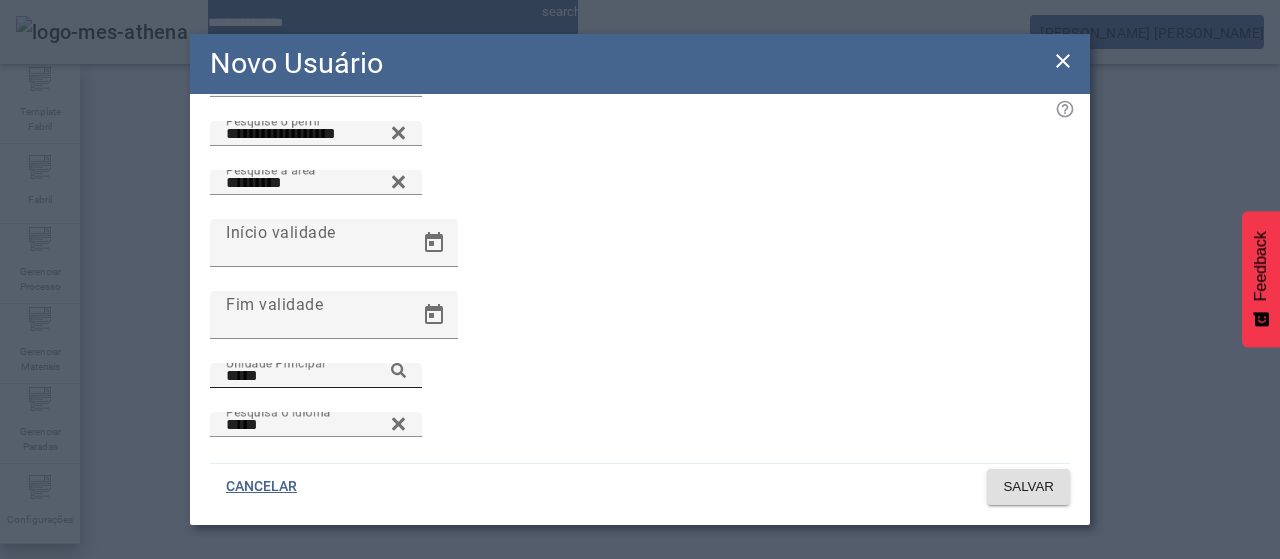 click 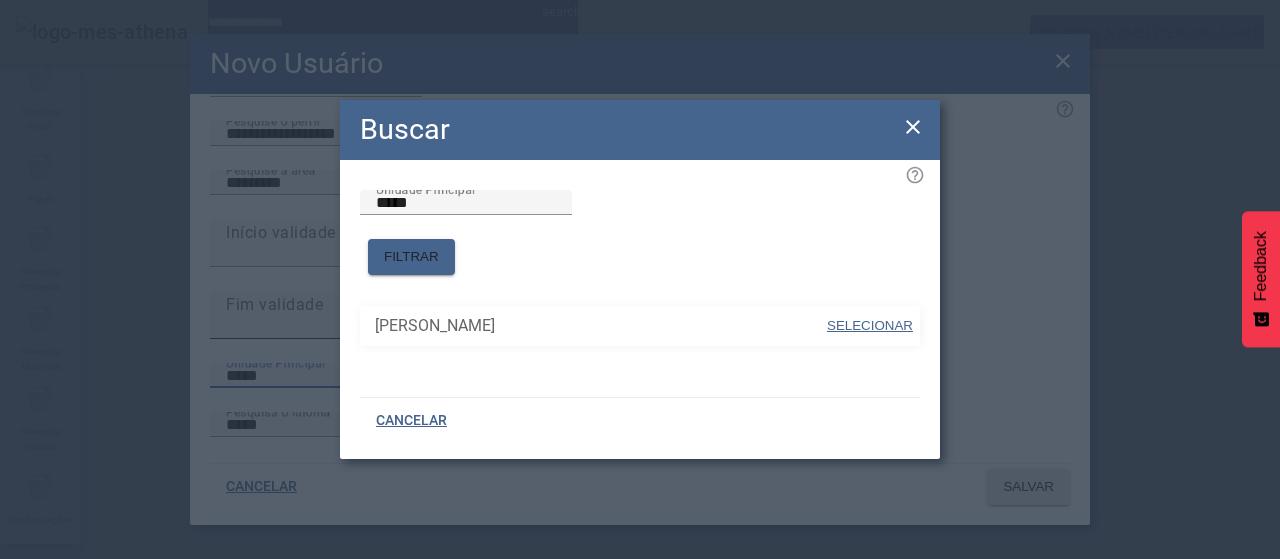 click on "SELECIONAR" at bounding box center (870, 325) 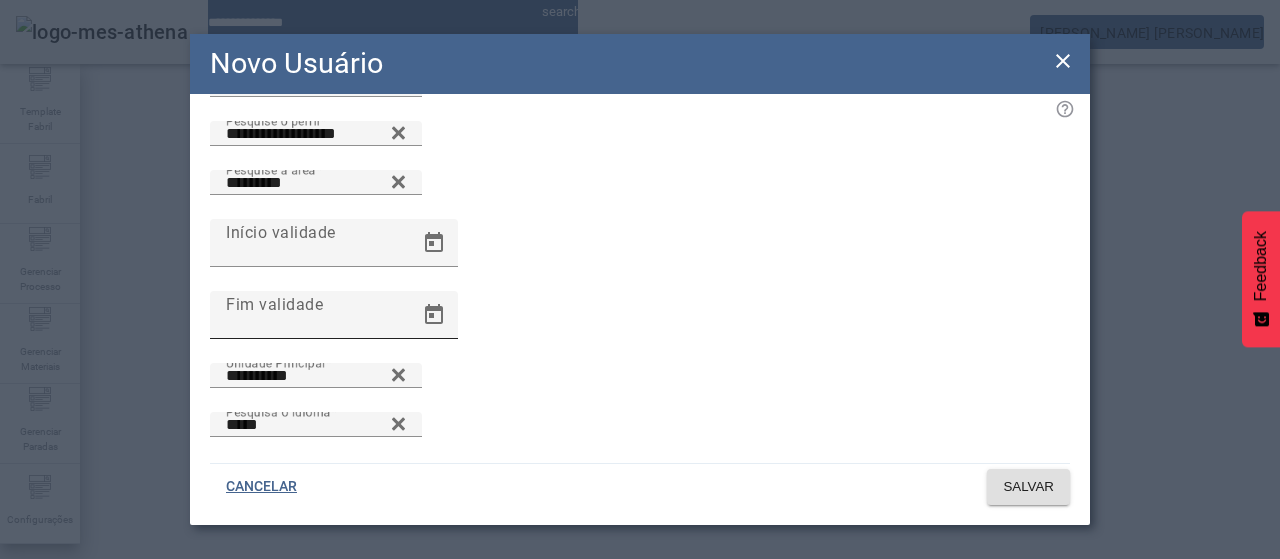 scroll, scrollTop: 0, scrollLeft: 0, axis: both 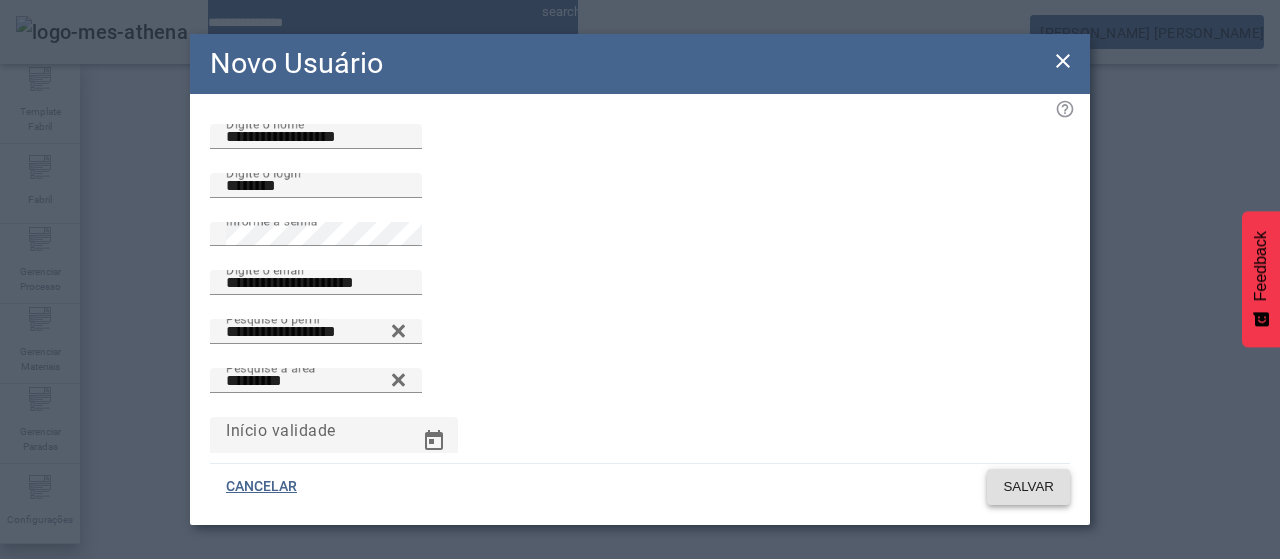 click on "SALVAR" 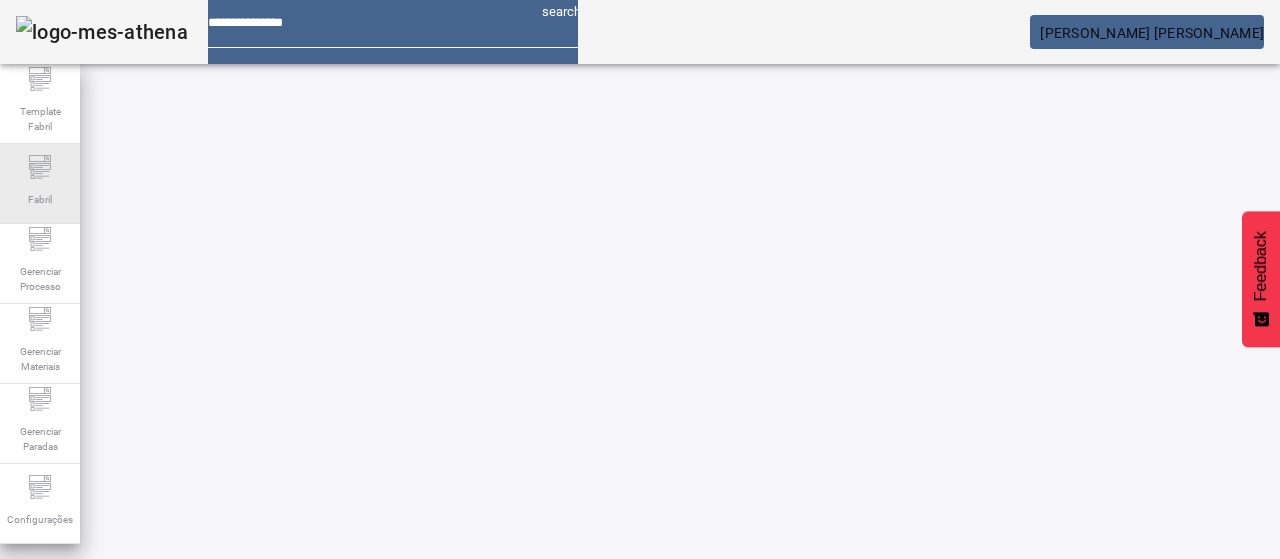 click on "Fabril" 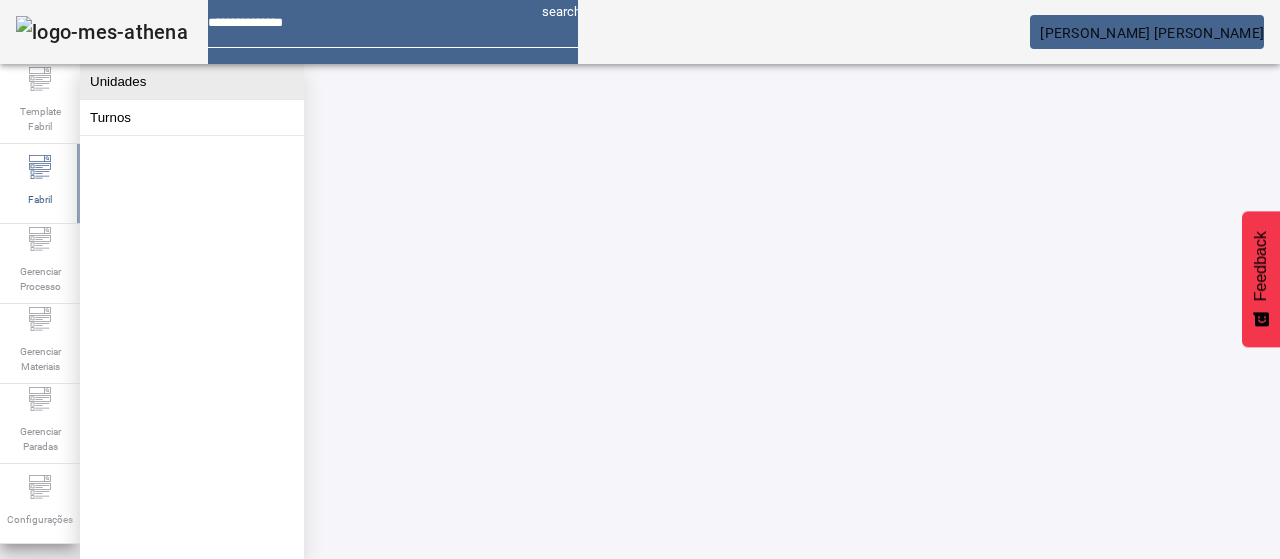 click on "Unidades" 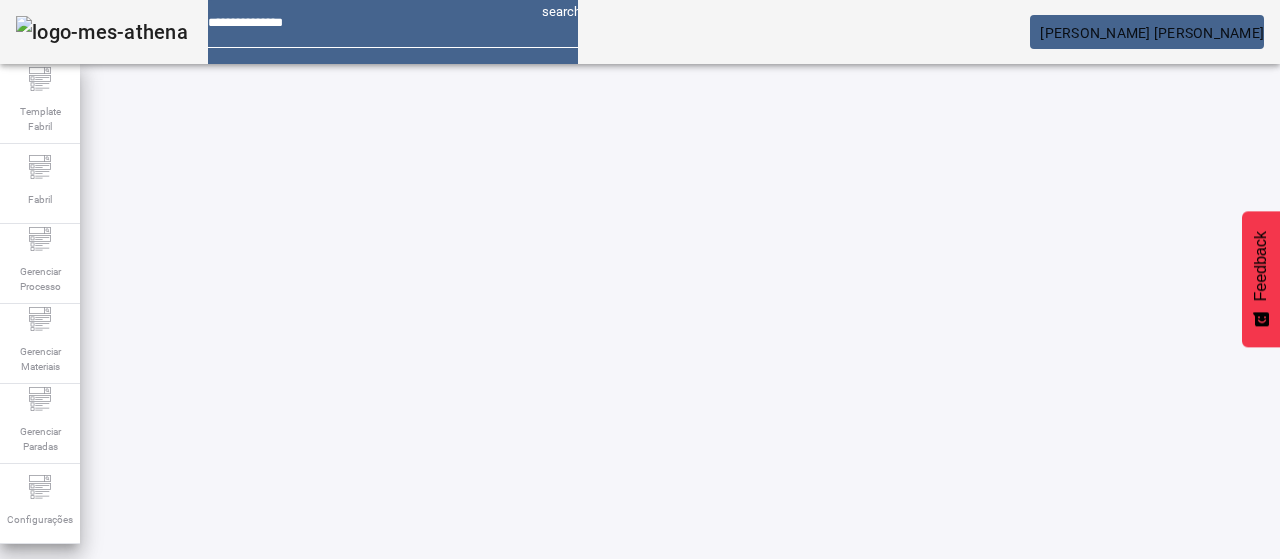 drag, startPoint x: 1144, startPoint y: 144, endPoint x: 1110, endPoint y: 157, distance: 36.40055 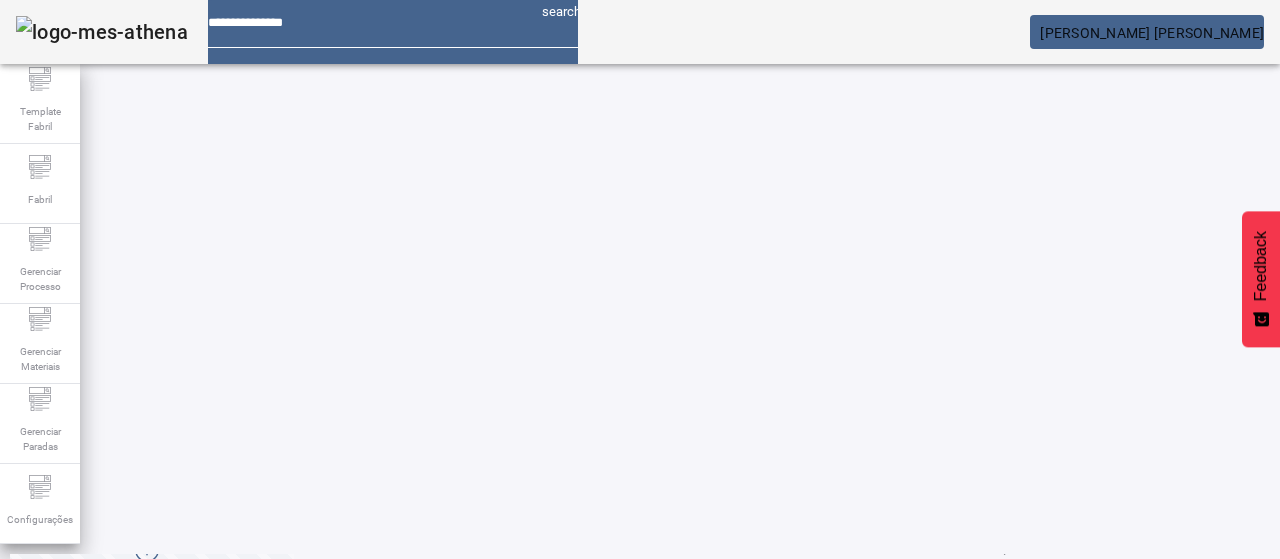 scroll, scrollTop: 274, scrollLeft: 0, axis: vertical 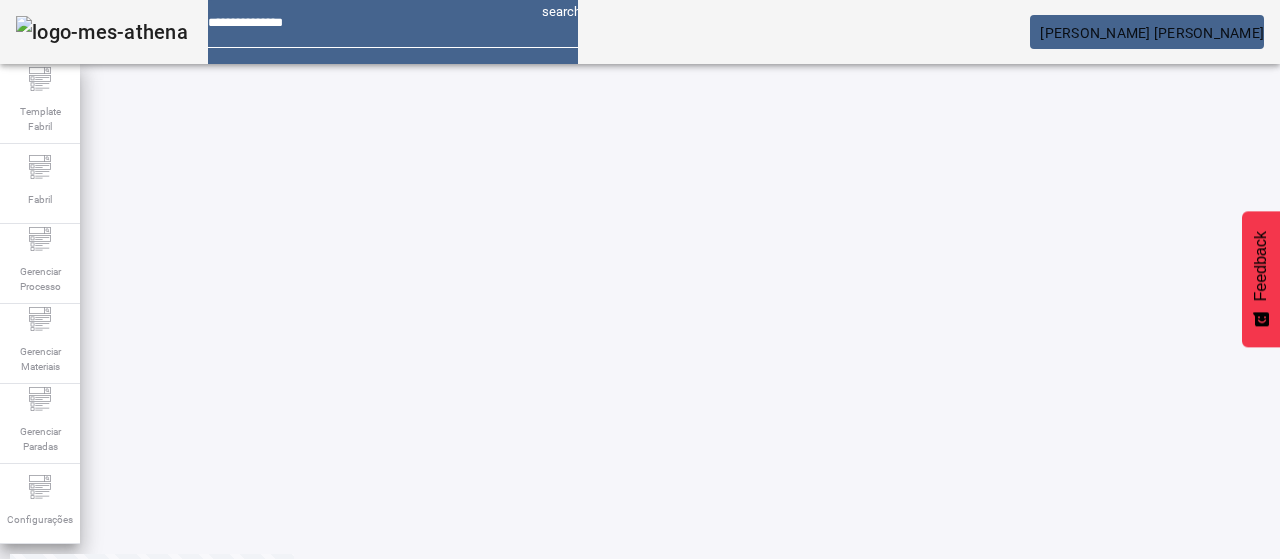 click at bounding box center [572, 567] 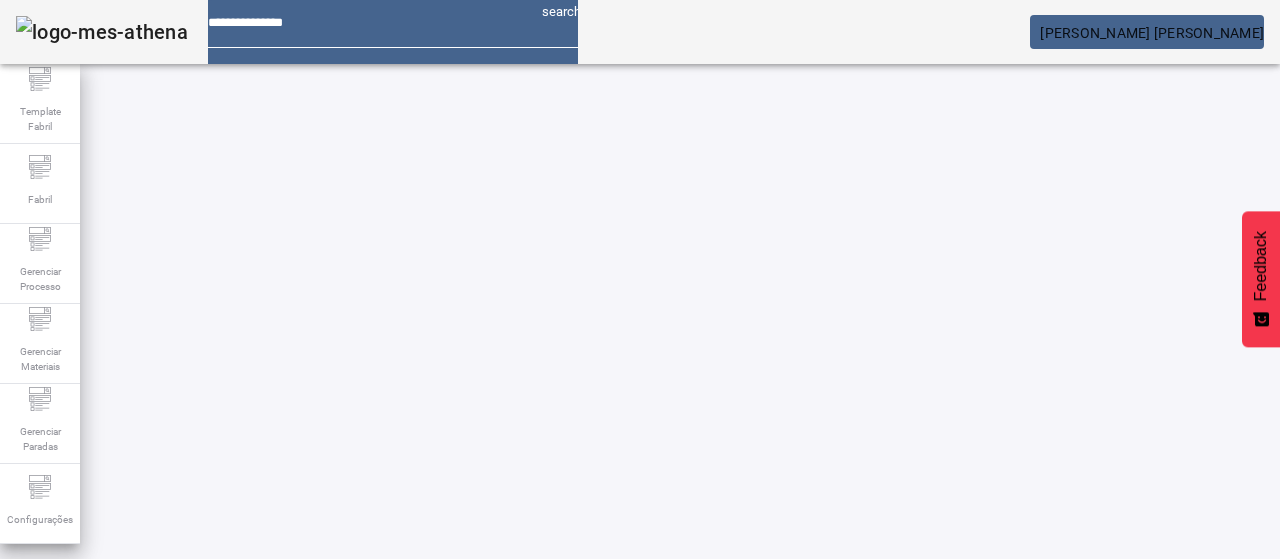 click at bounding box center [572, 743] 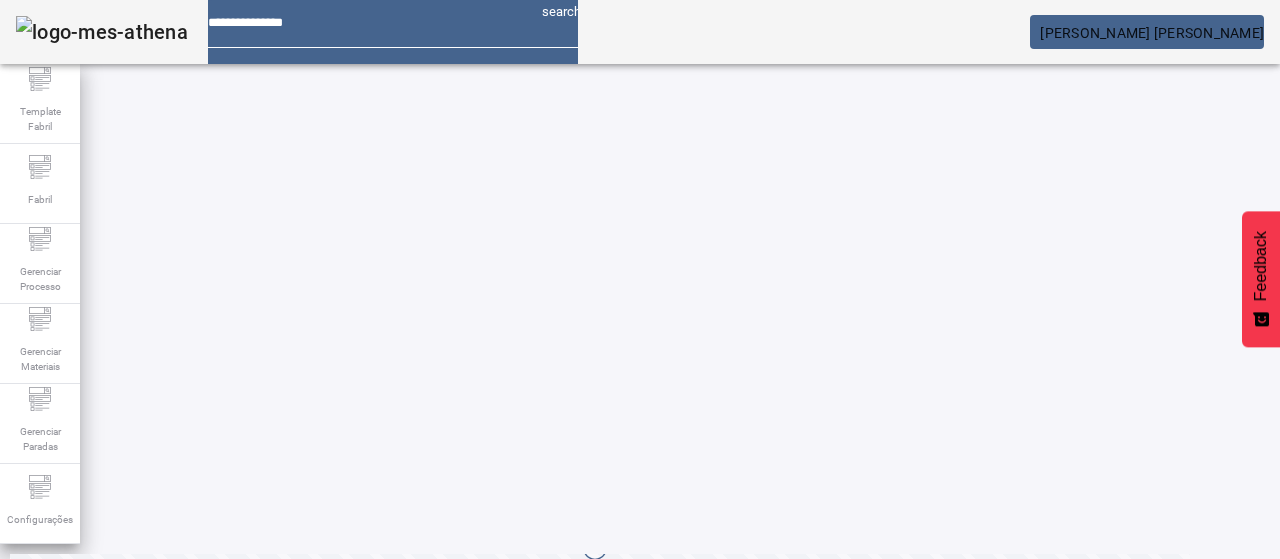 scroll, scrollTop: 184, scrollLeft: 0, axis: vertical 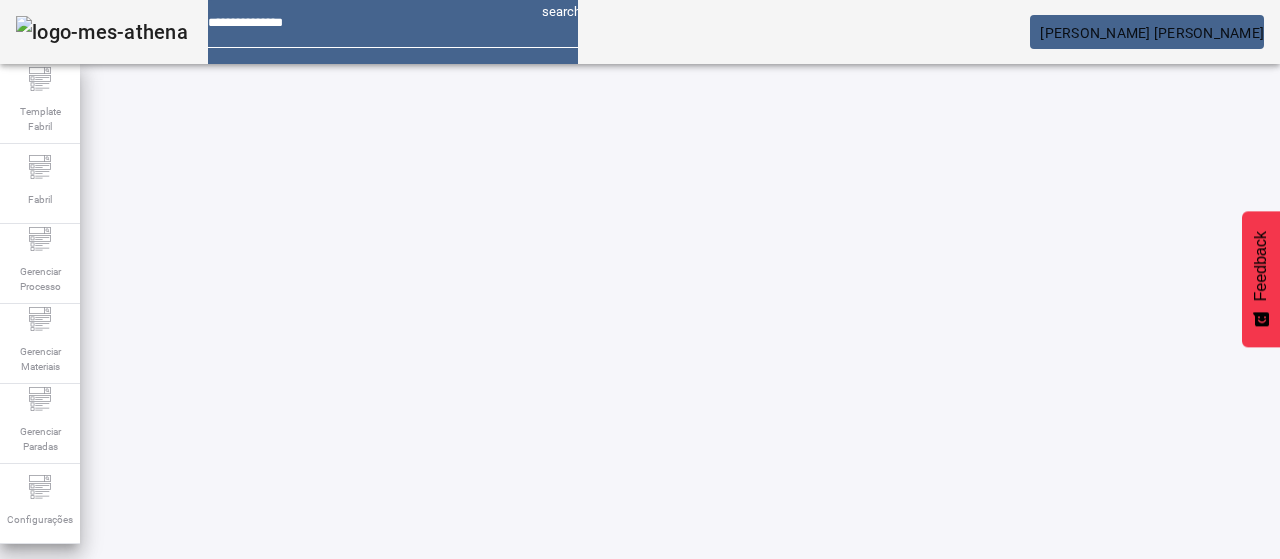 click at bounding box center [870, 743] 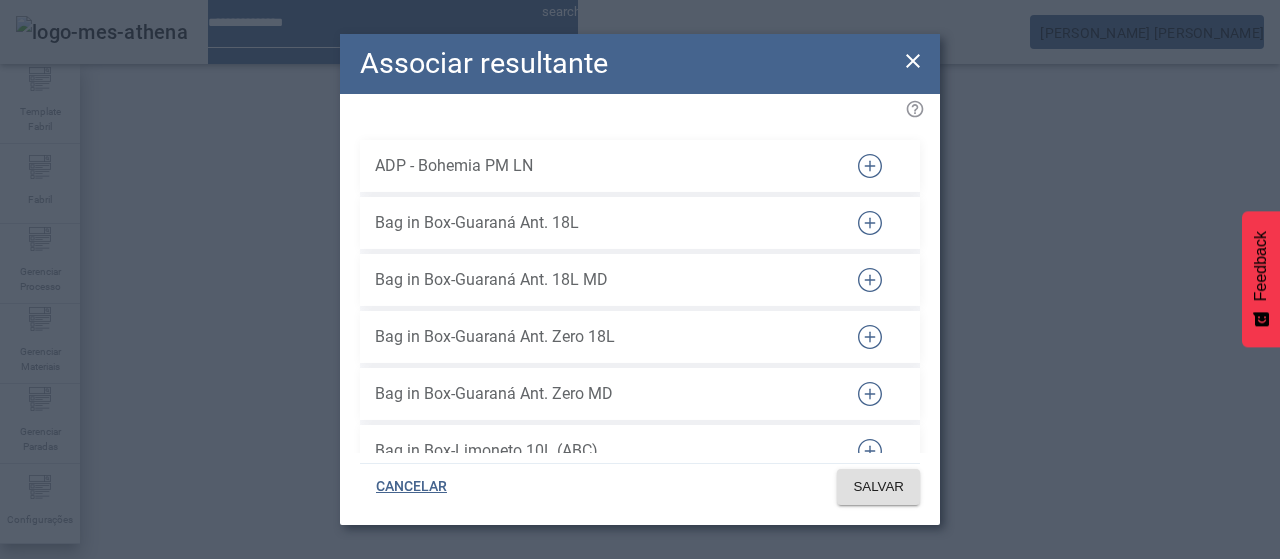 type 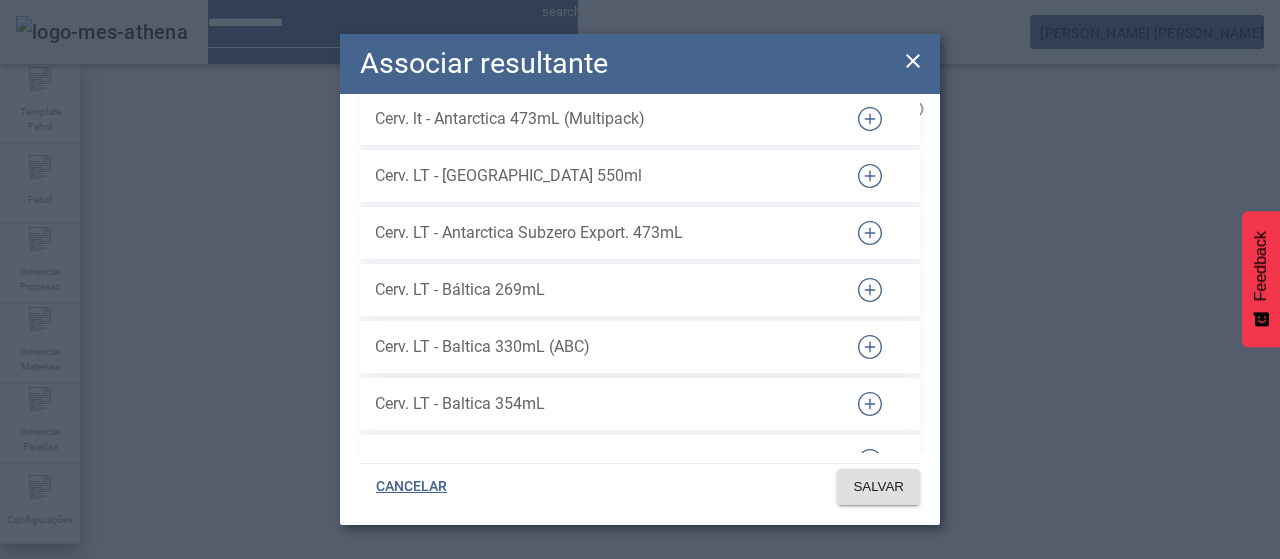 scroll, scrollTop: 98999, scrollLeft: 0, axis: vertical 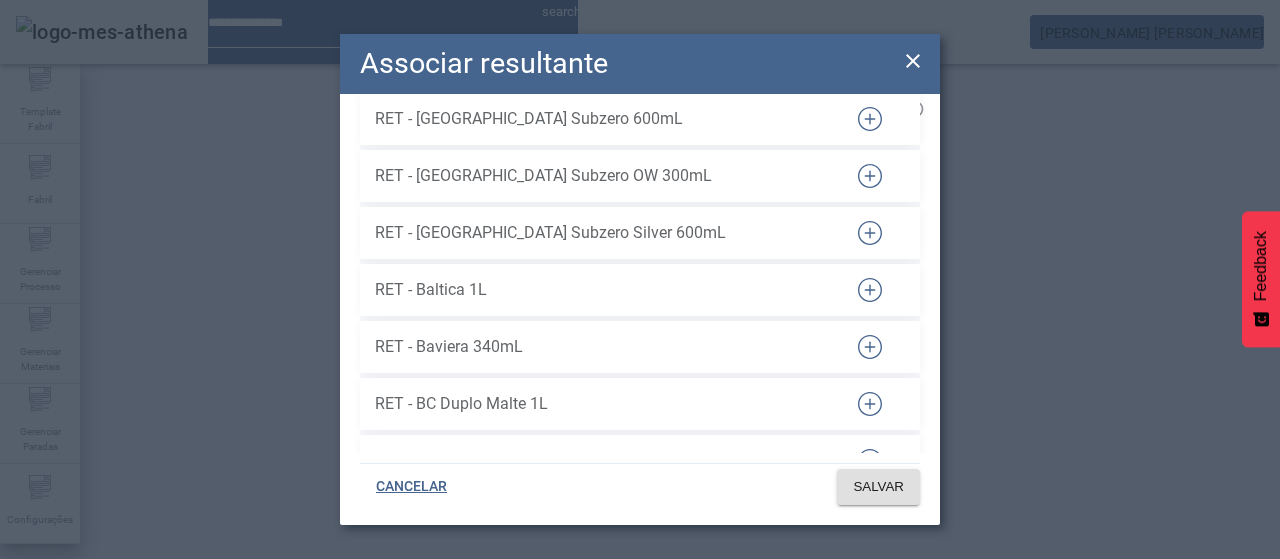 click 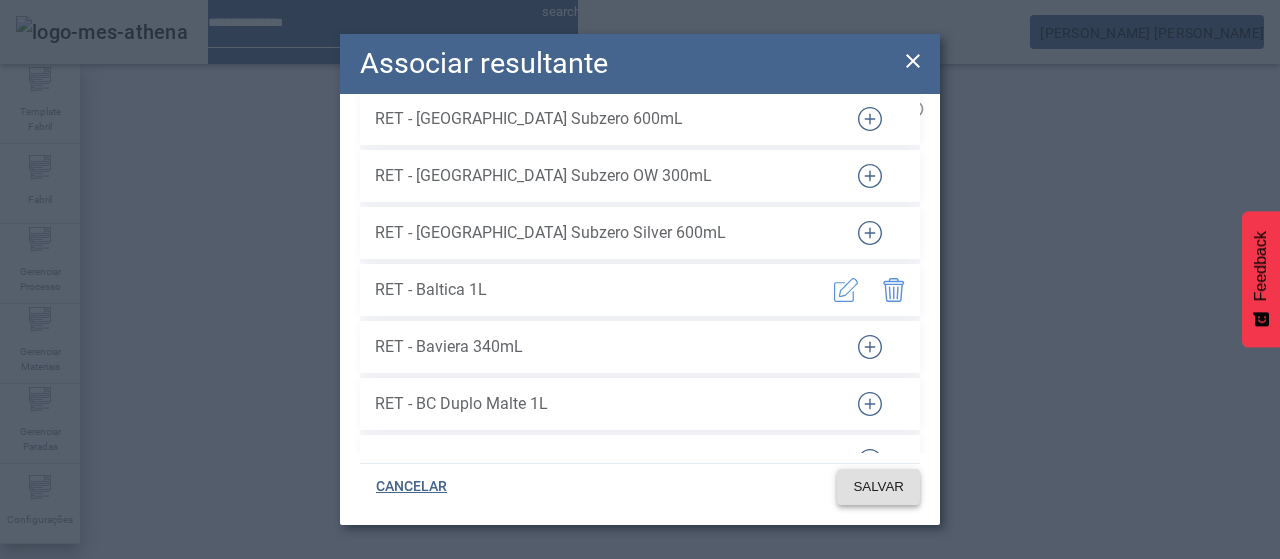 click on "SALVAR" 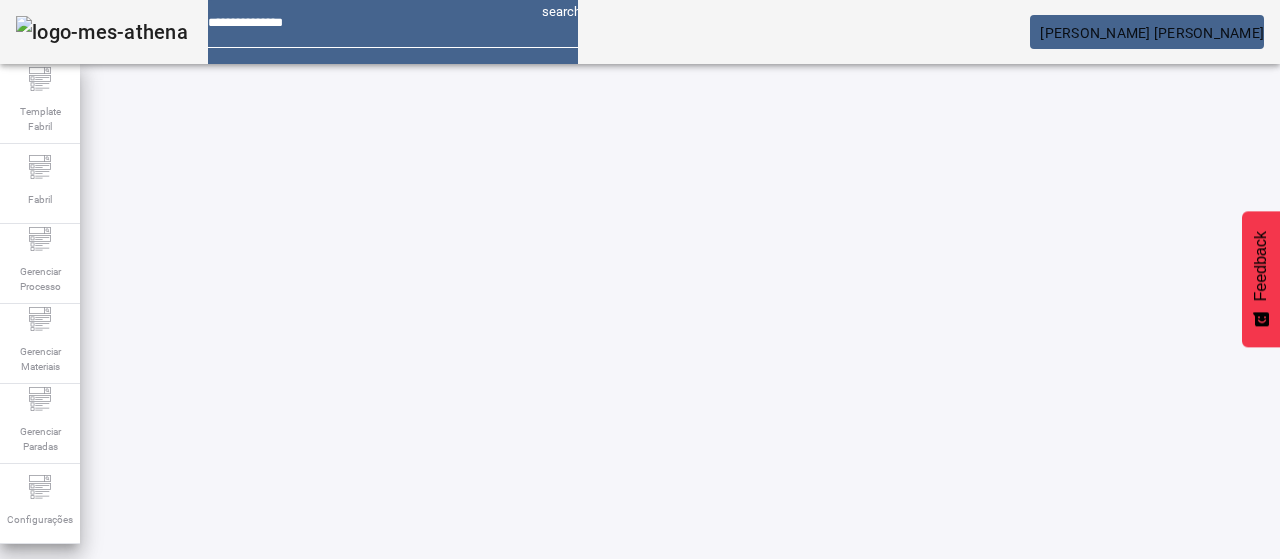 click at bounding box center [572, 743] 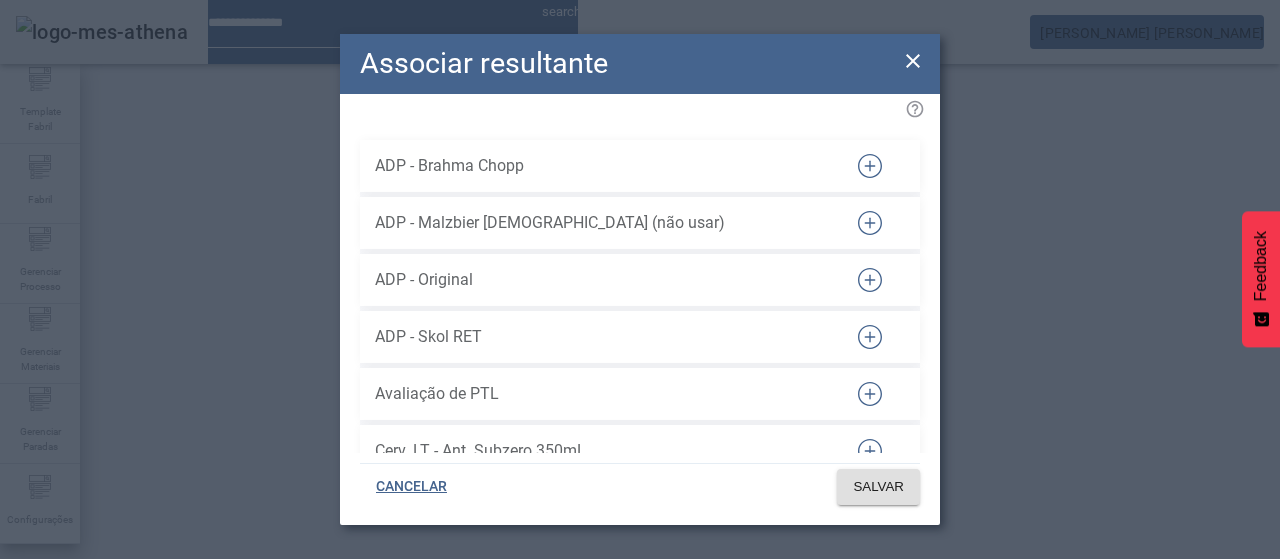 scroll, scrollTop: 2840, scrollLeft: 0, axis: vertical 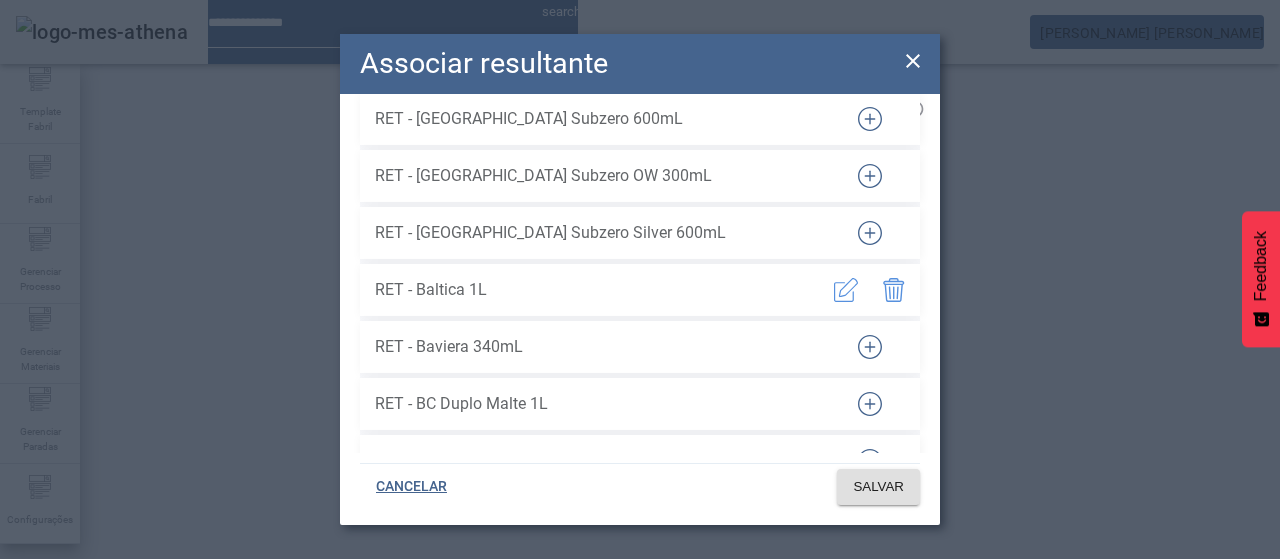 click 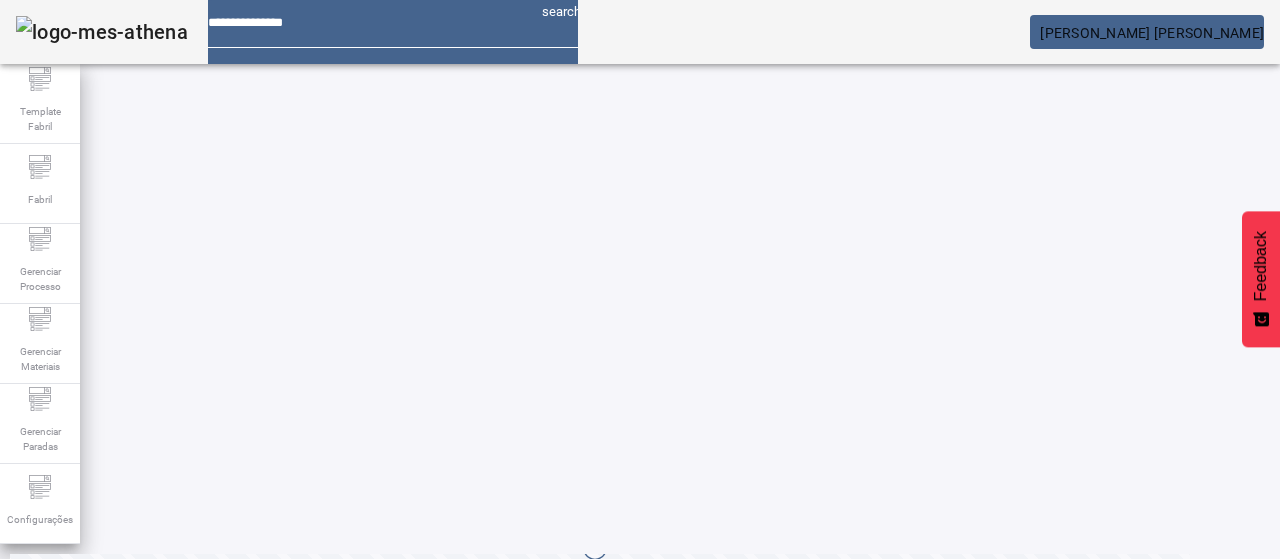 scroll, scrollTop: 184, scrollLeft: 0, axis: vertical 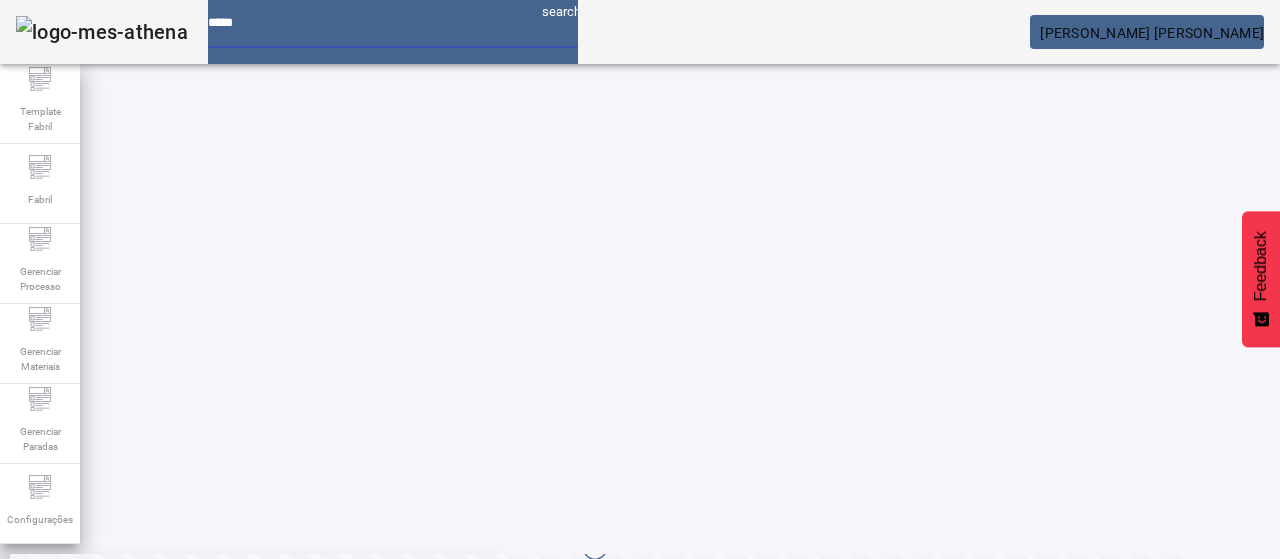 click on "Gerenciar Materiais > Unidade de Medida > Unidade de Medida" at bounding box center [221, 638] 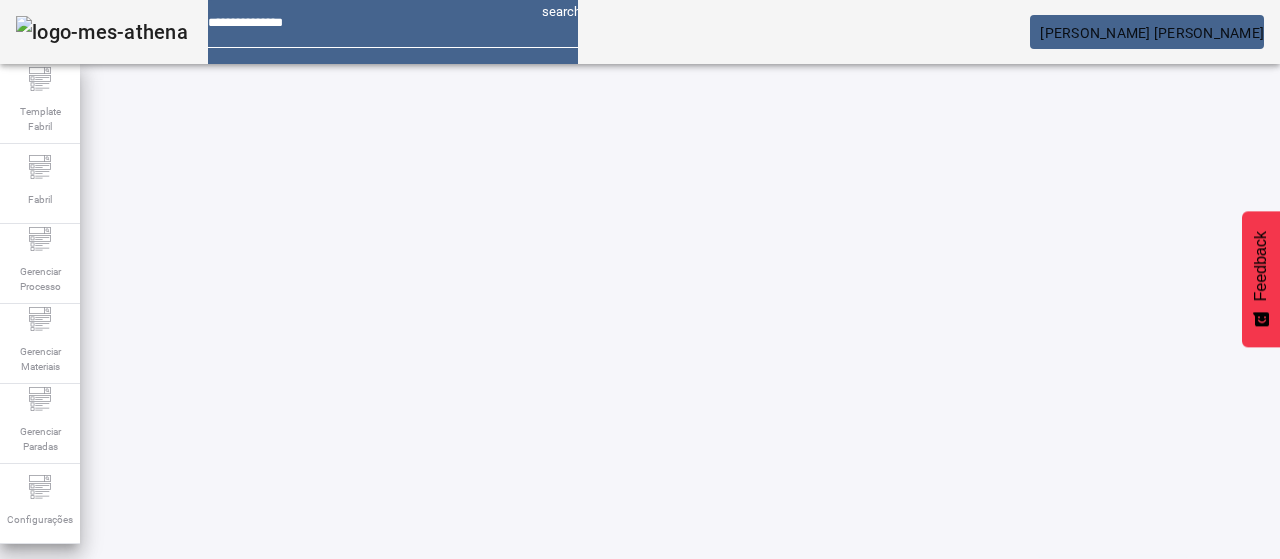scroll, scrollTop: 0, scrollLeft: 0, axis: both 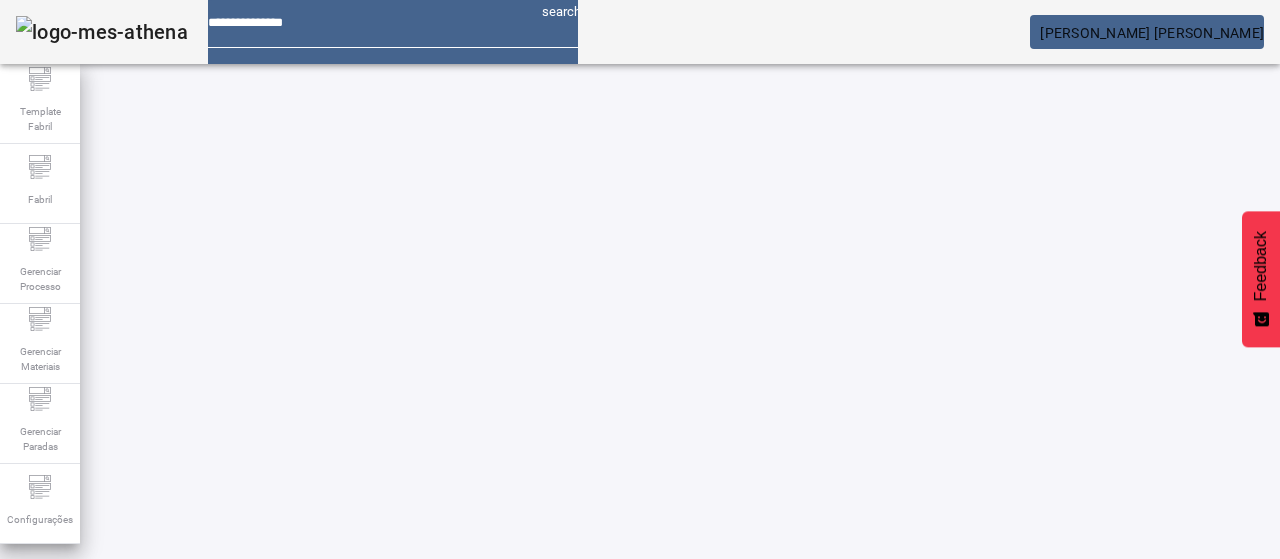 click 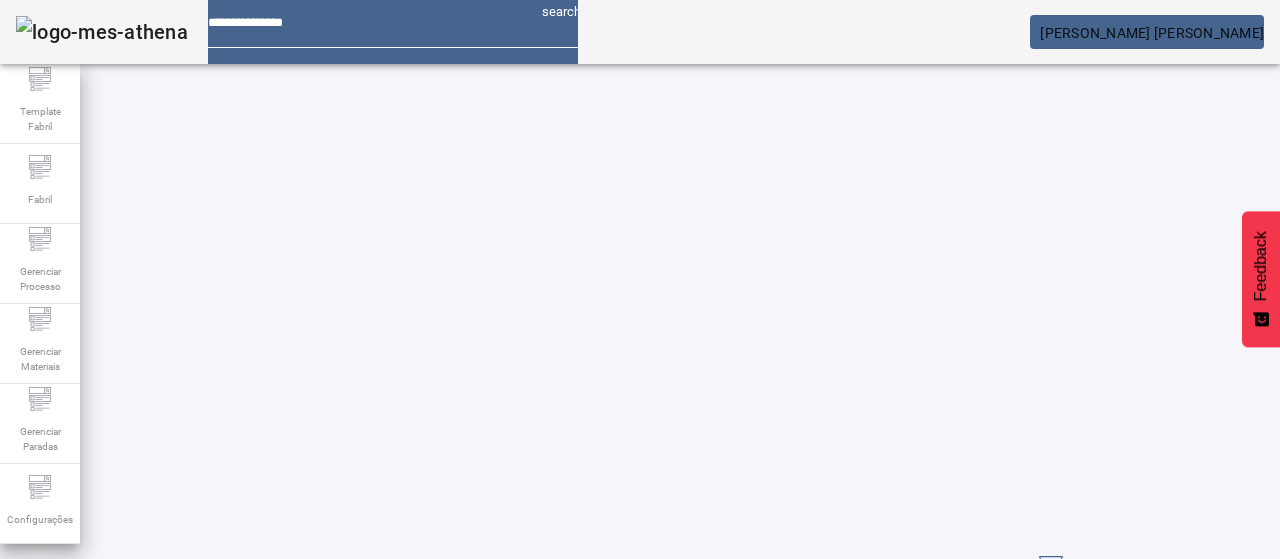 scroll, scrollTop: 68, scrollLeft: 0, axis: vertical 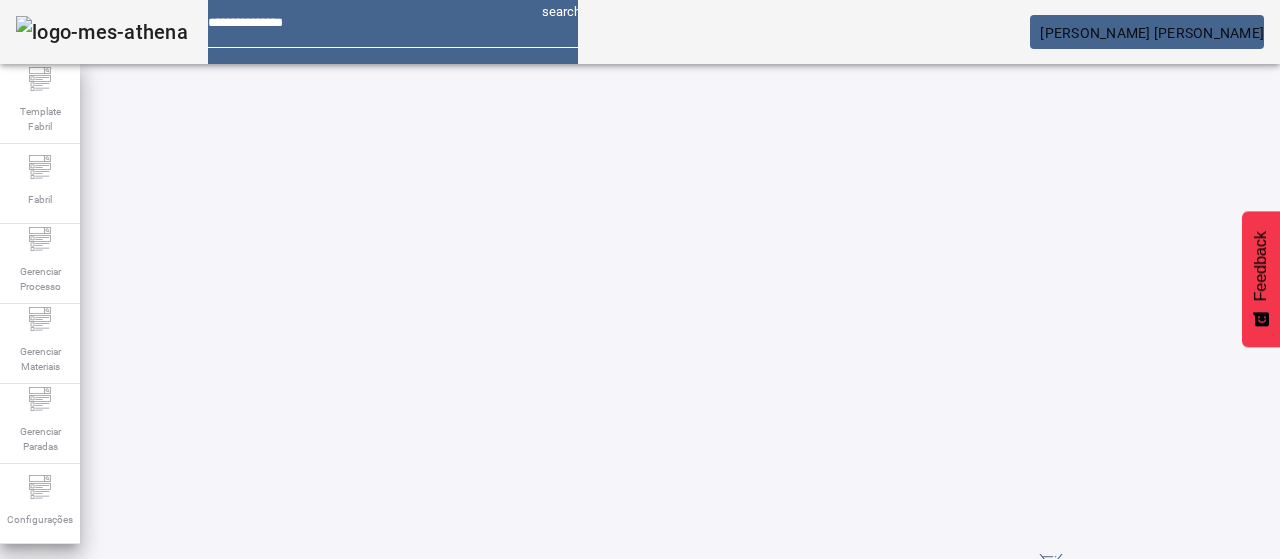 drag, startPoint x: 206, startPoint y: 404, endPoint x: 175, endPoint y: 383, distance: 37.44329 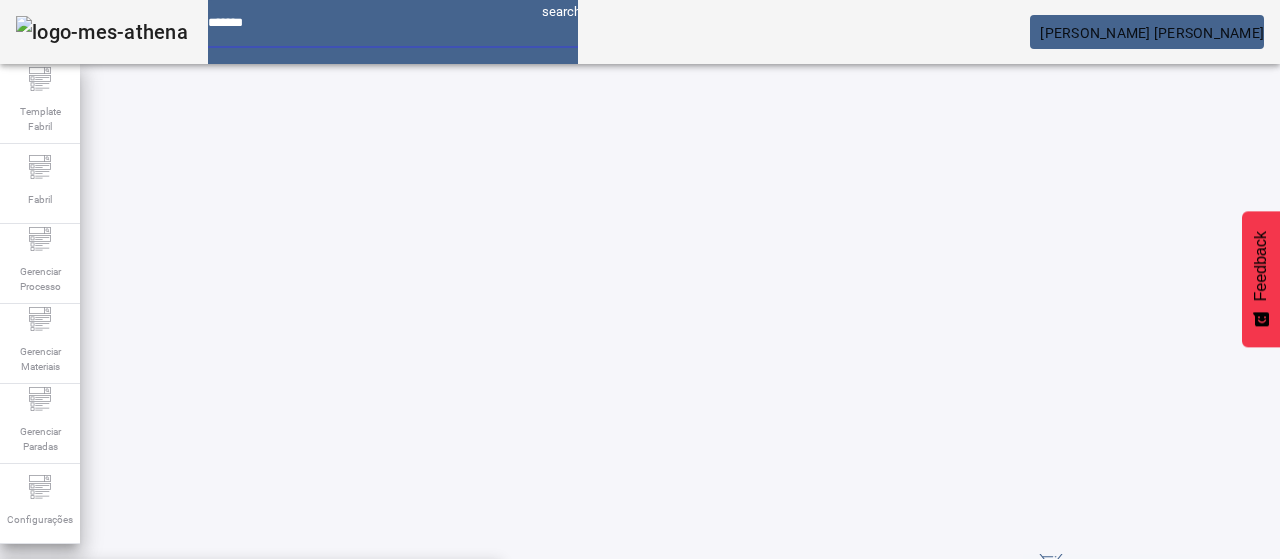 click on "Template Fabril > Equipamento > Família" at bounding box center (170, 590) 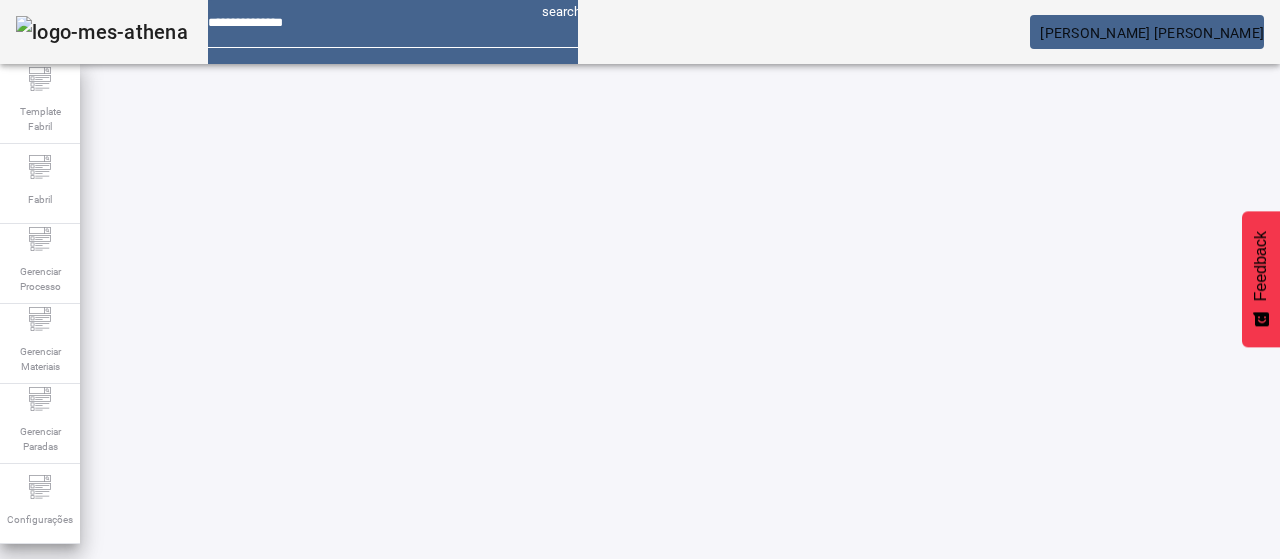 scroll, scrollTop: 100, scrollLeft: 0, axis: vertical 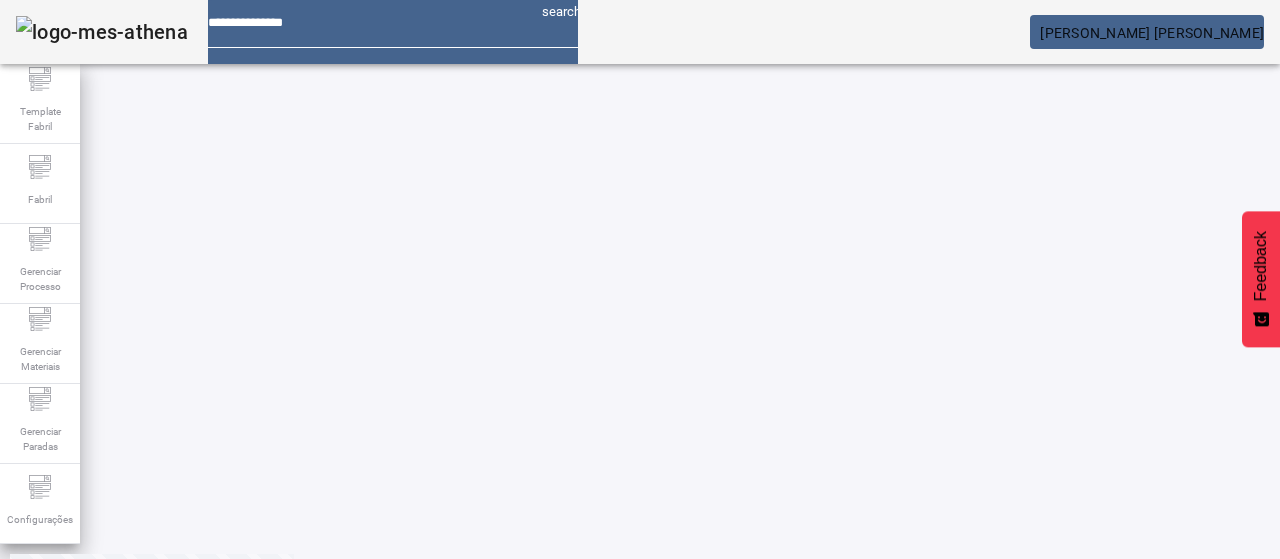 click at bounding box center (572, 643) 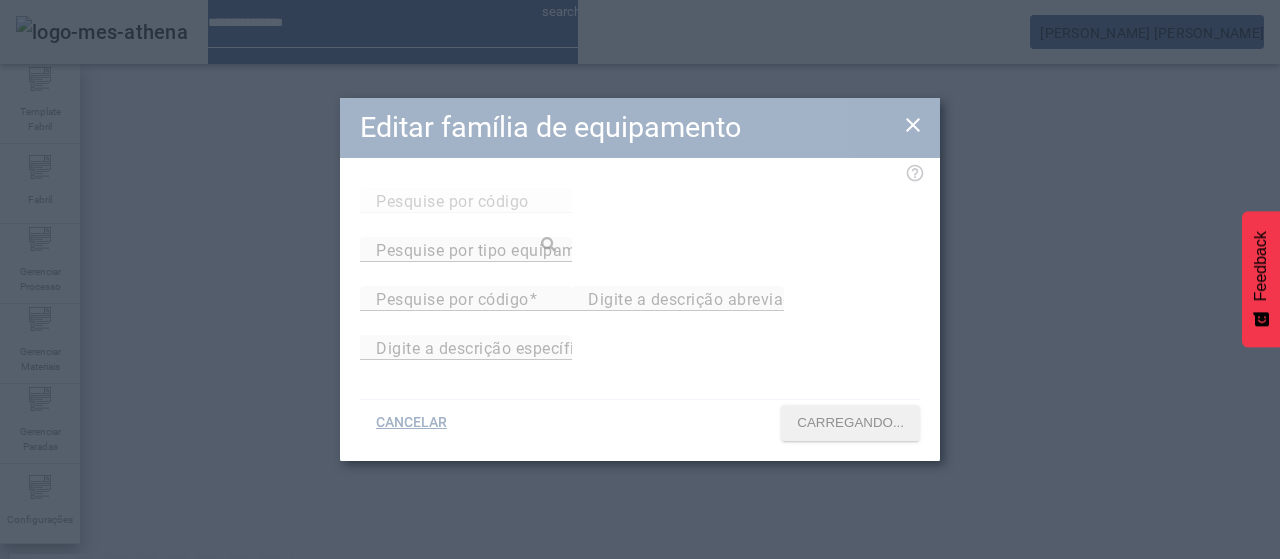 type on "***" 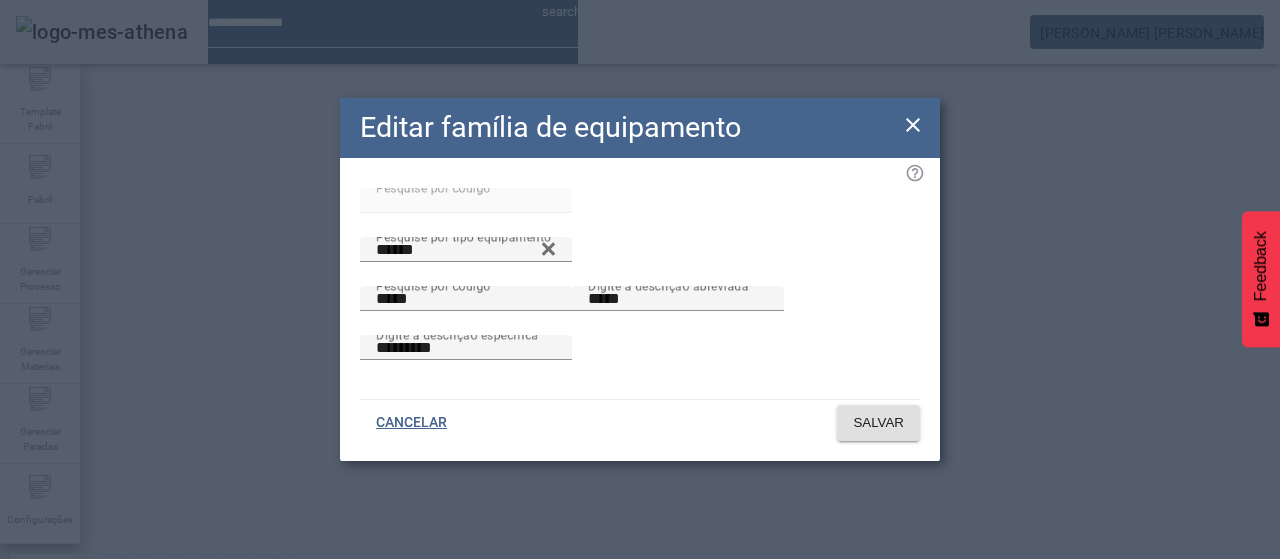 click on "Editar família de equipamento Pesquise por código *** Pesquise por tipo equipamento ****** Pesquise por código ***** Digite a descrição abreviada *****  Digite a descrição específica ********* CANCELAR SALVAR" 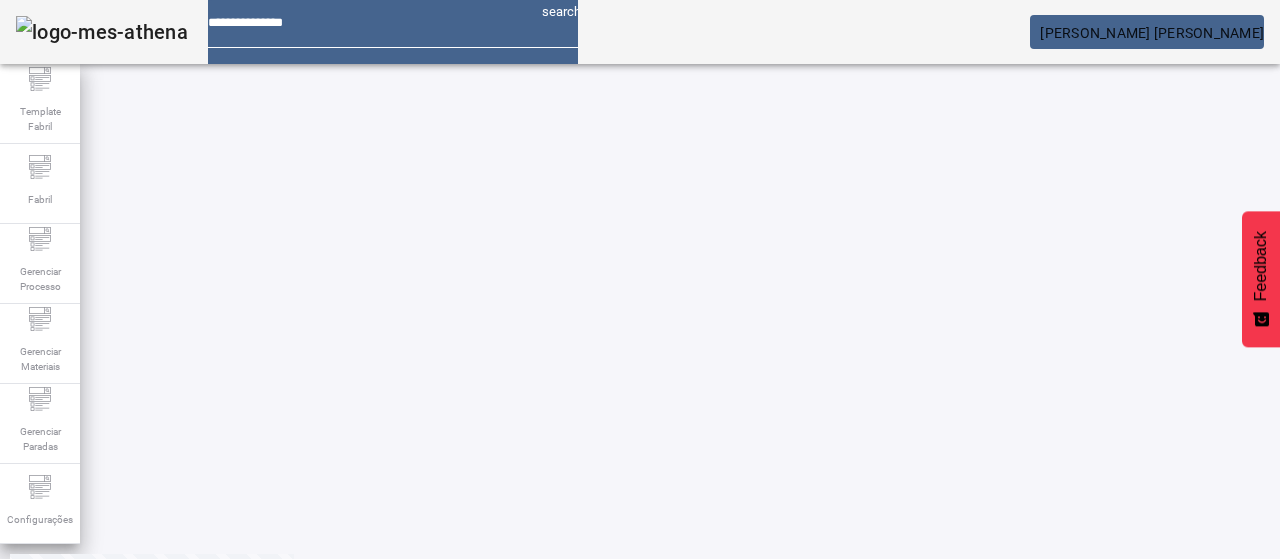 click on "91" 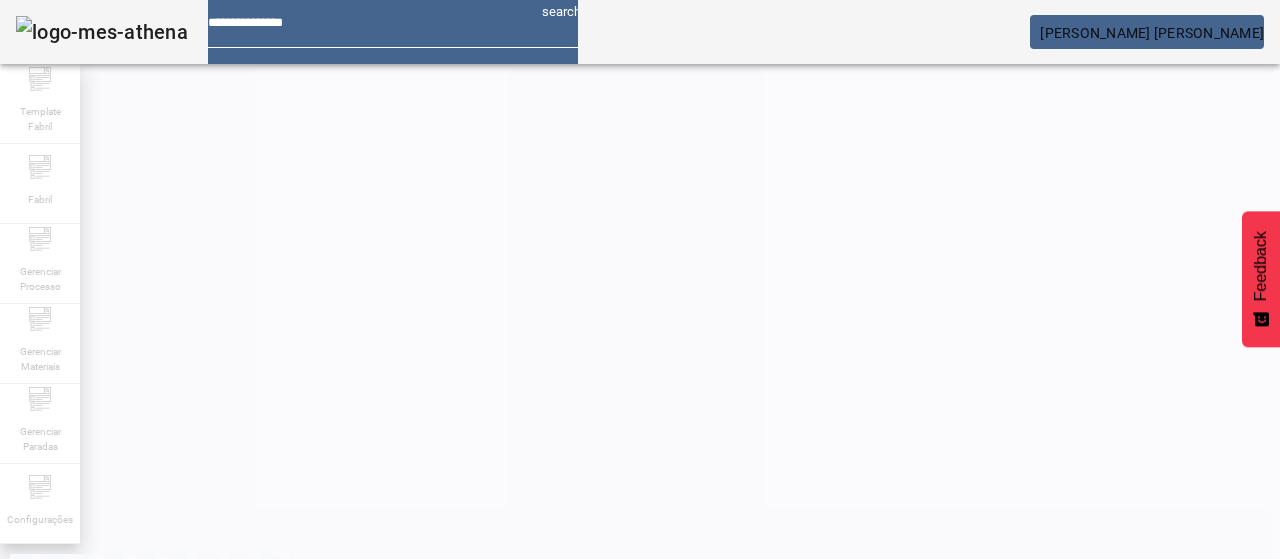 scroll, scrollTop: 0, scrollLeft: 0, axis: both 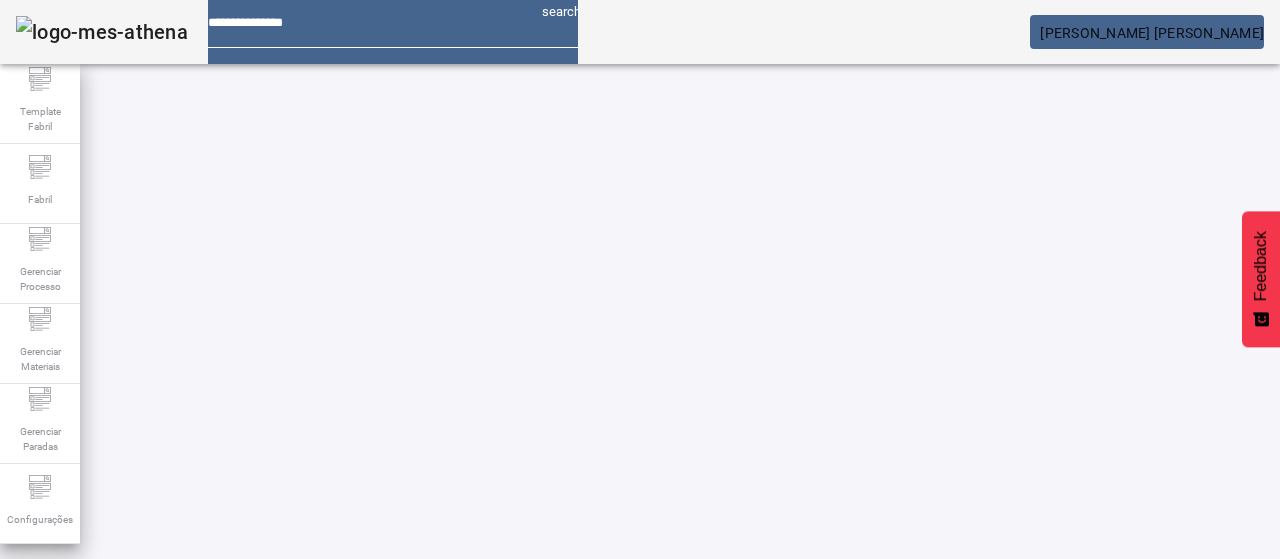 click on "90" 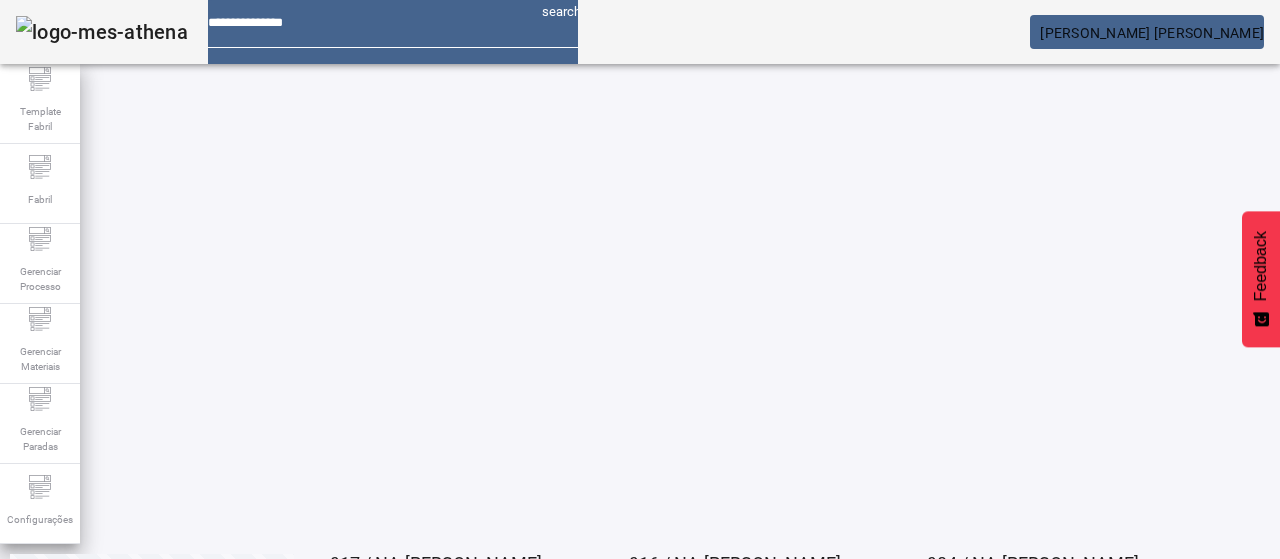 scroll, scrollTop: 0, scrollLeft: 0, axis: both 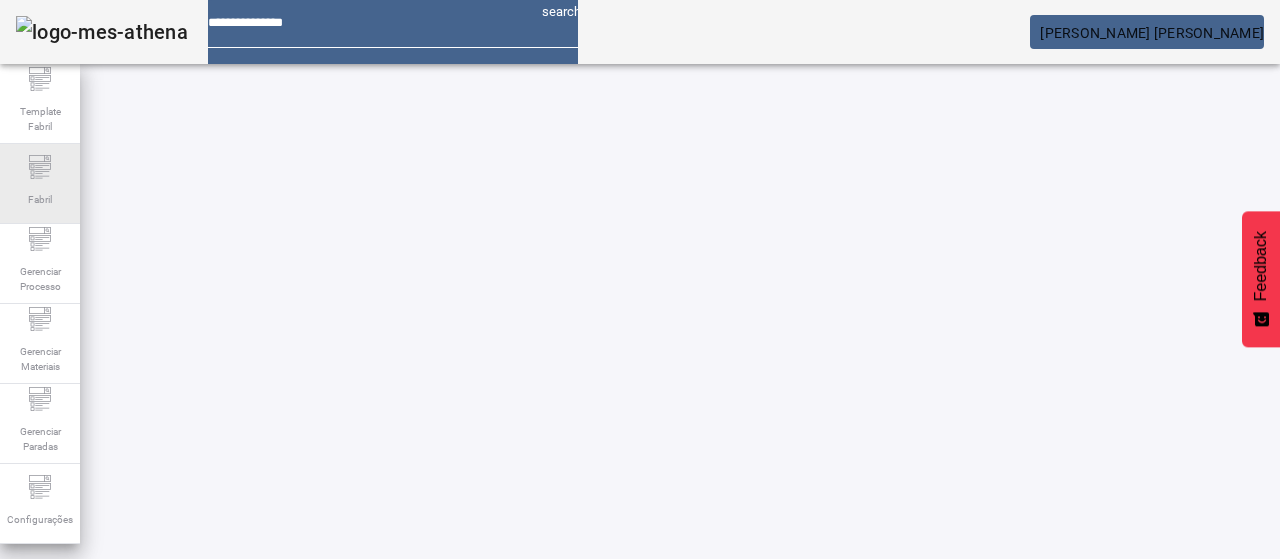 drag, startPoint x: 143, startPoint y: 184, endPoint x: 76, endPoint y: 192, distance: 67.47592 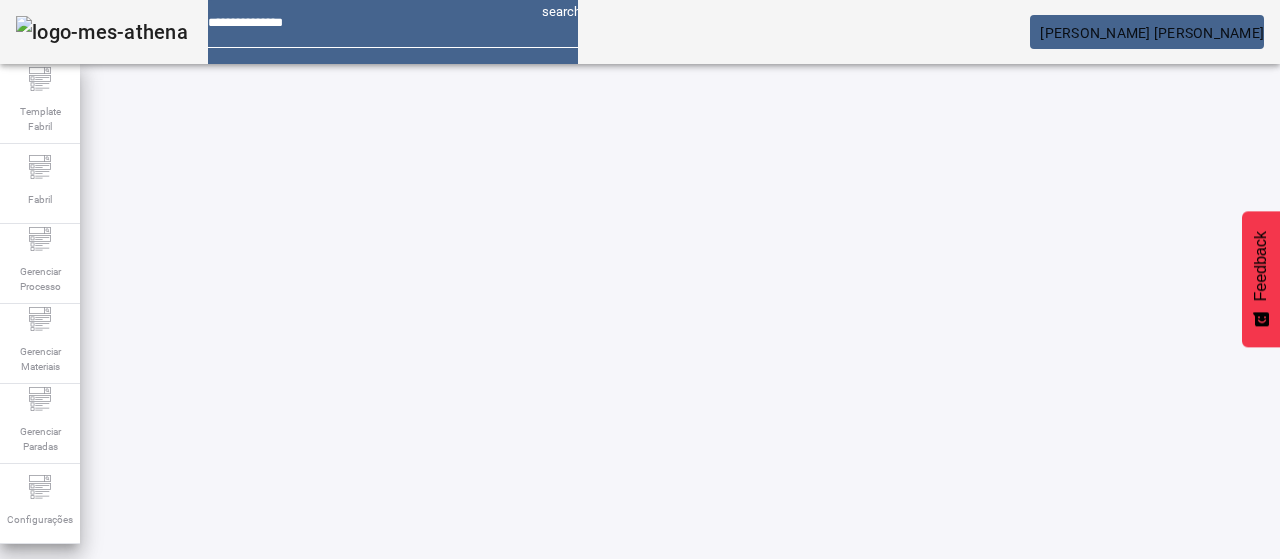 type on "***" 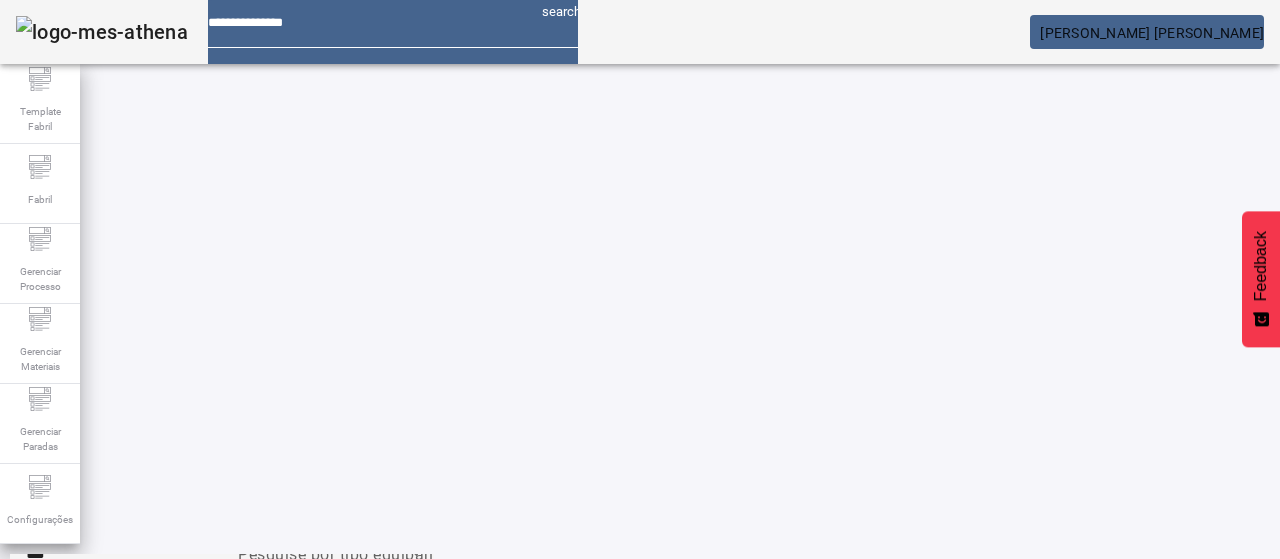 scroll, scrollTop: 200, scrollLeft: 0, axis: vertical 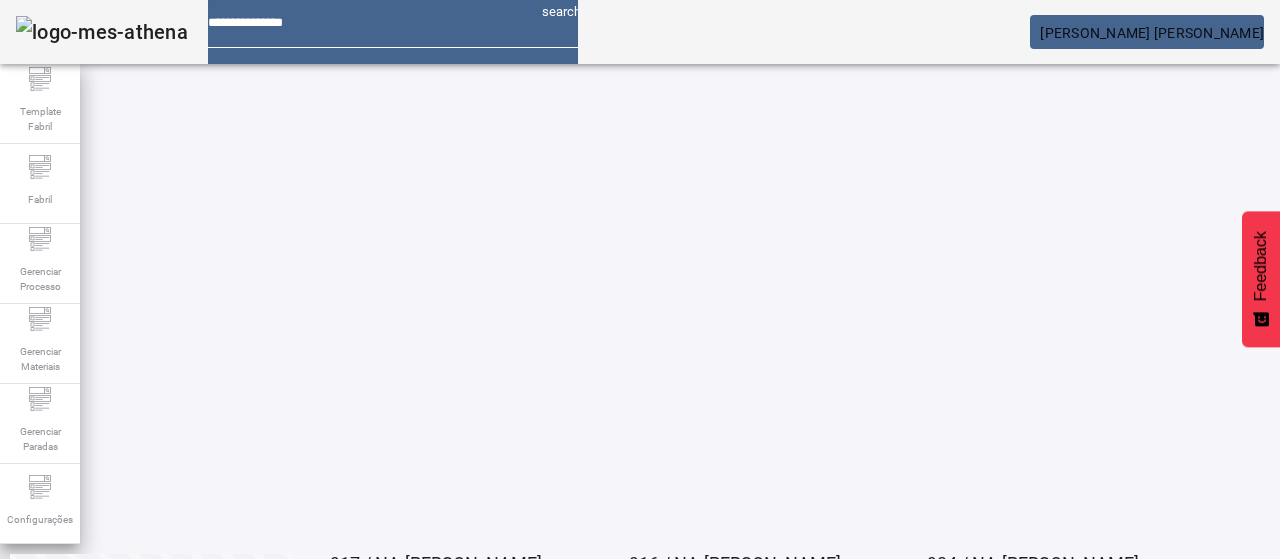click on "EDITAR" at bounding box center [353, 638] 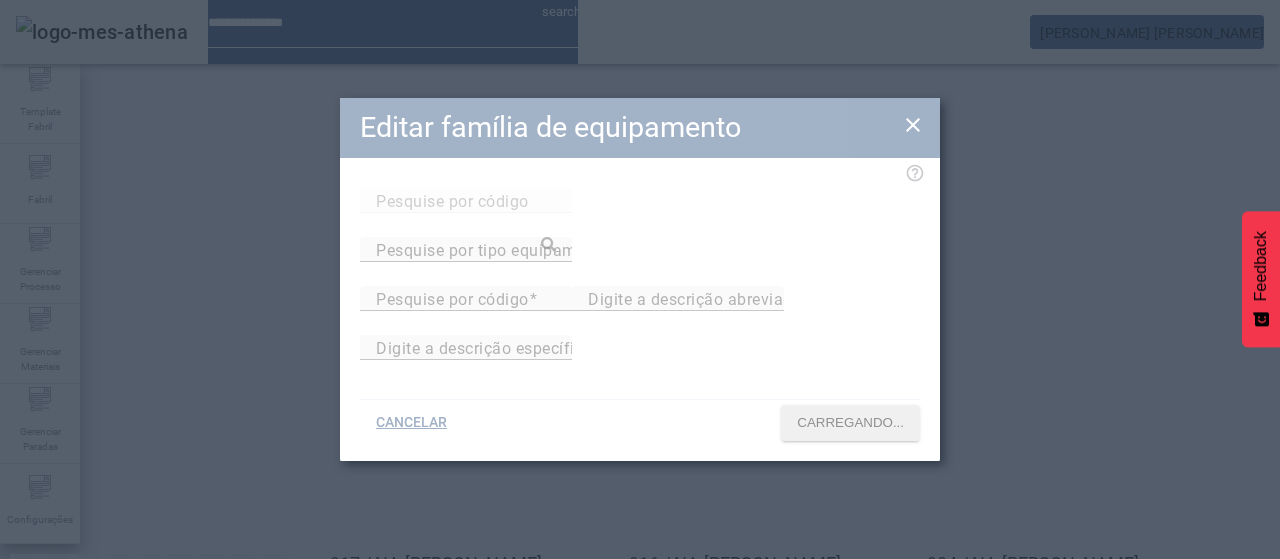 type on "***" 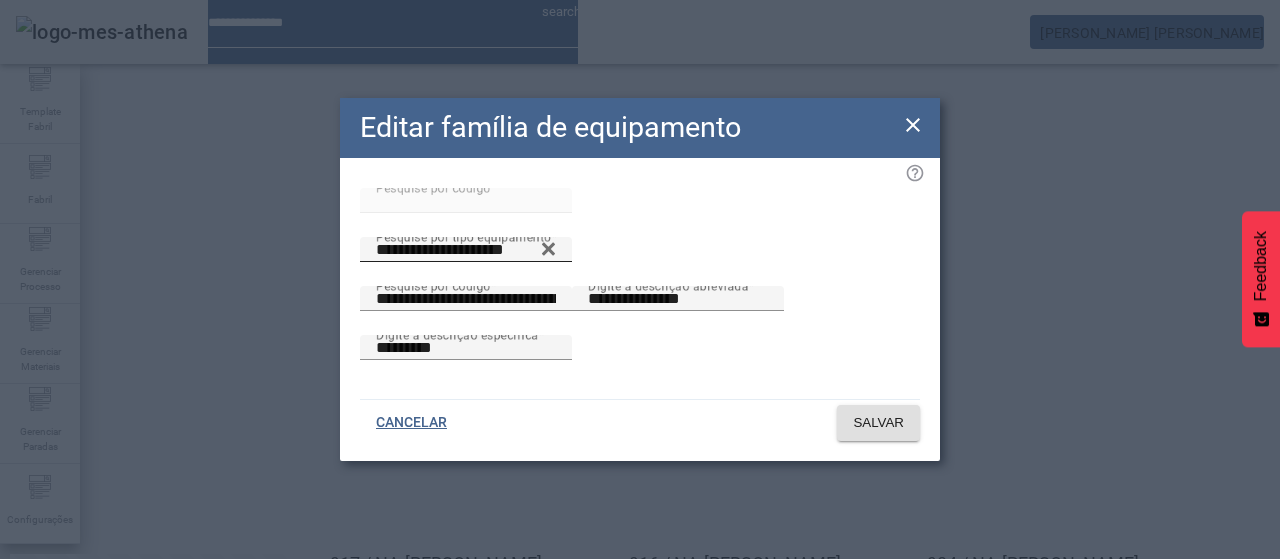 click on "**********" at bounding box center [466, 250] 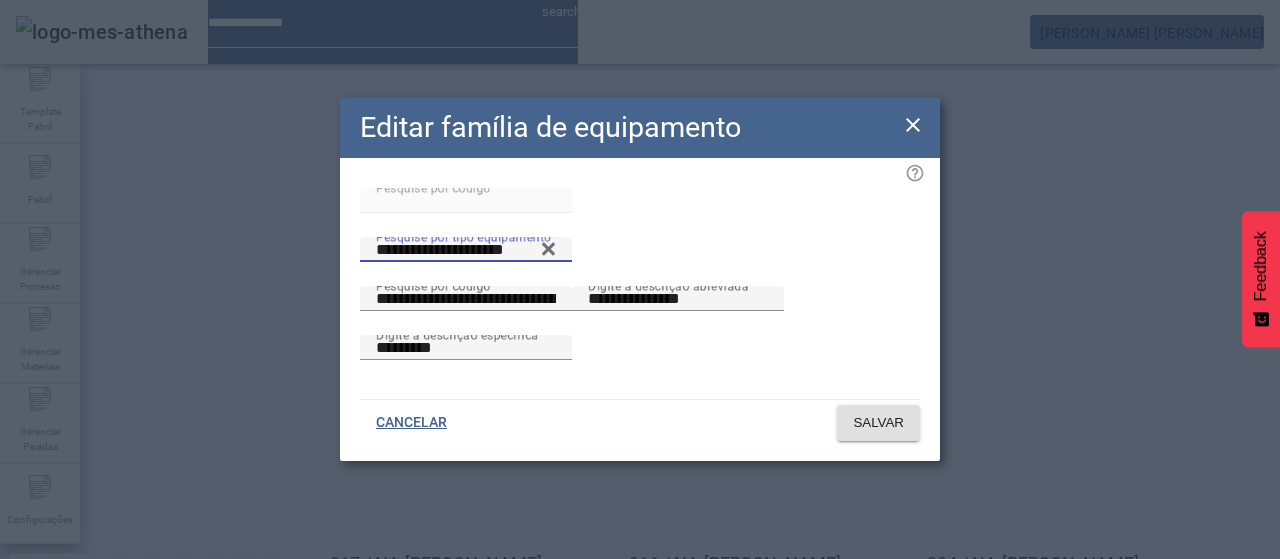 click 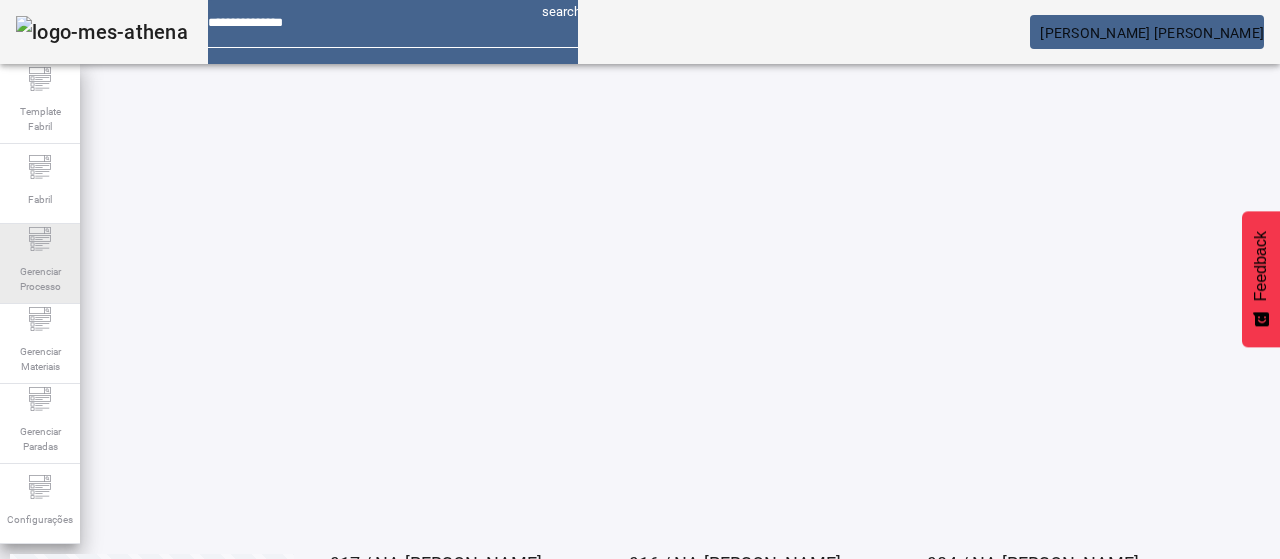 drag, startPoint x: 50, startPoint y: 261, endPoint x: 76, endPoint y: 259, distance: 26.076809 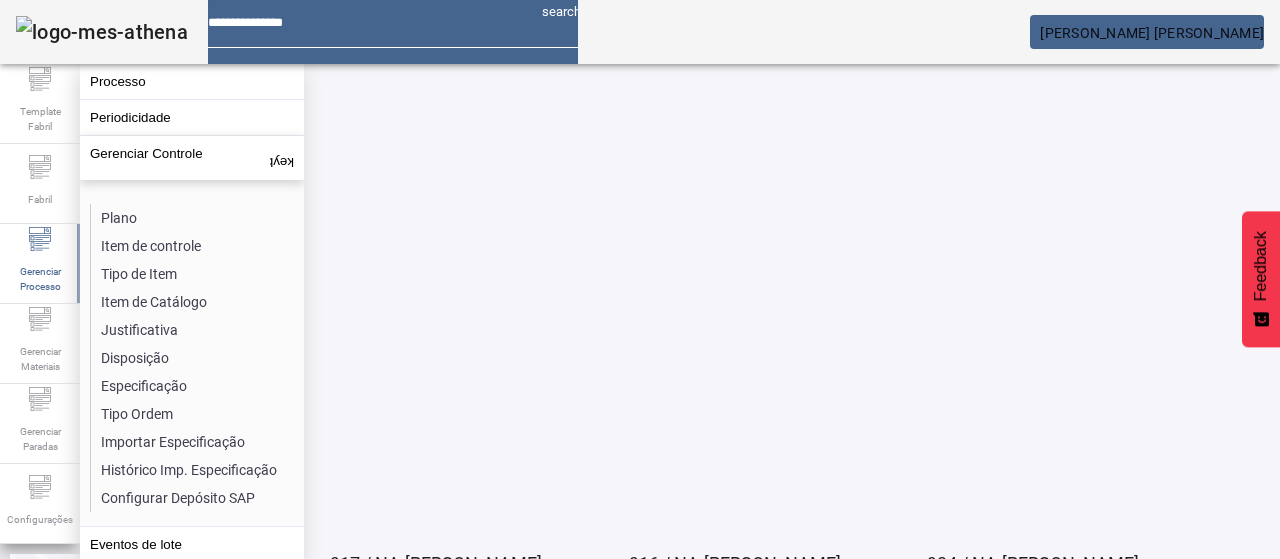 click on "Item de controle" 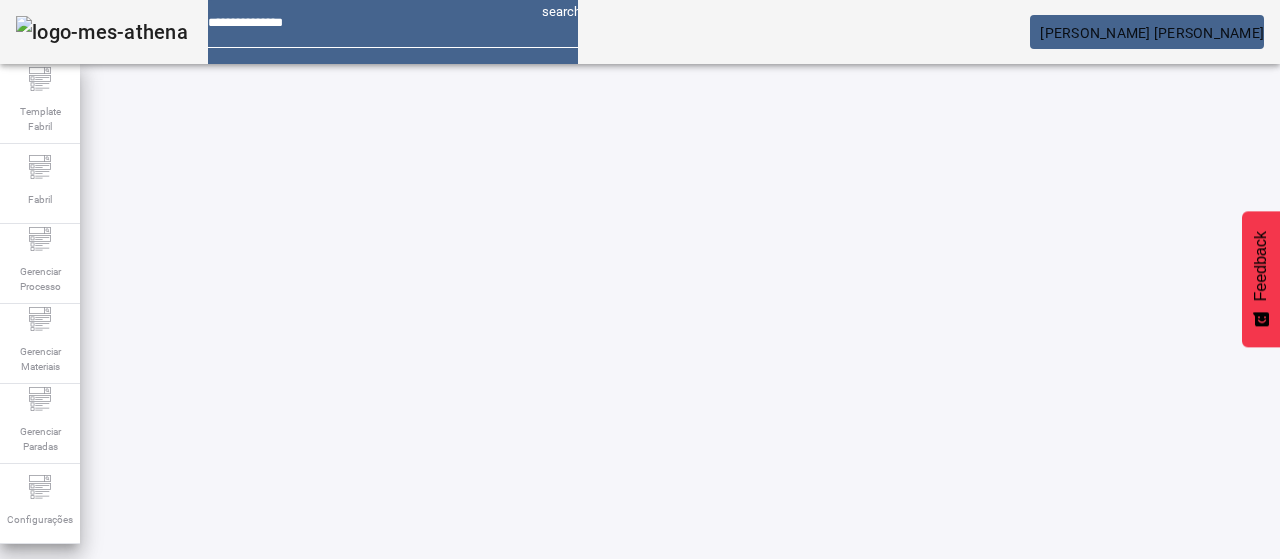 click on "ABRIR FILTROS" 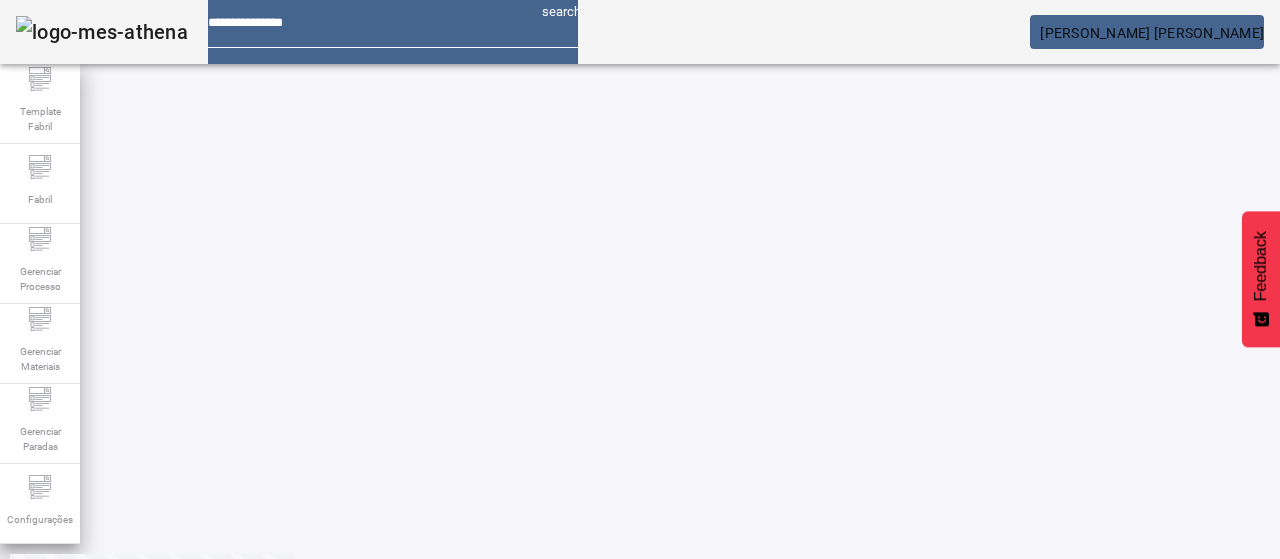 scroll, scrollTop: 352, scrollLeft: 0, axis: vertical 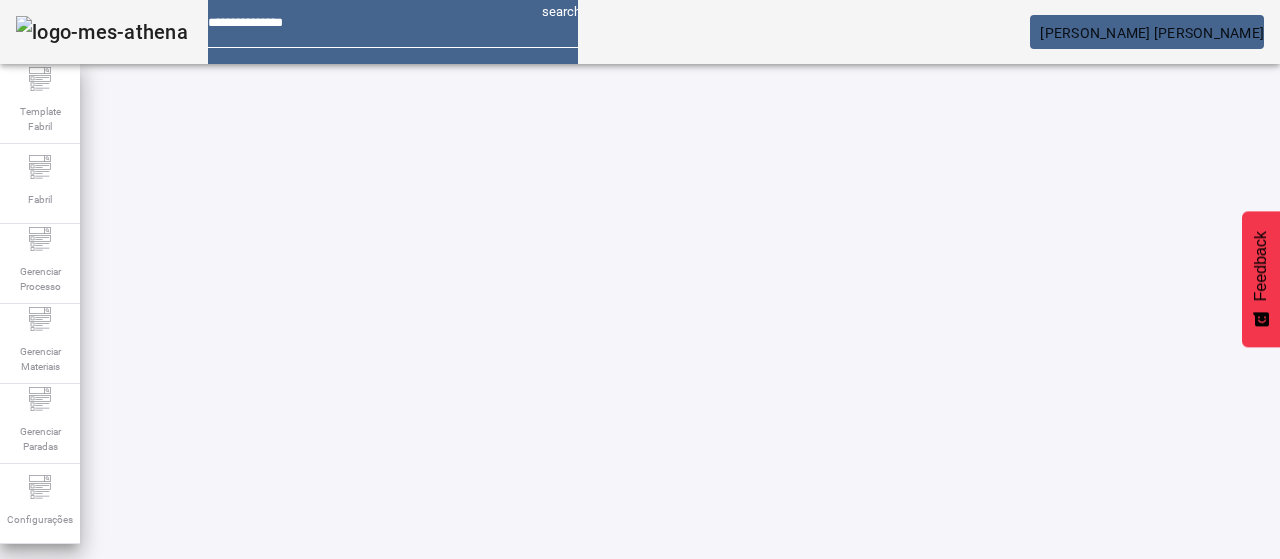 drag, startPoint x: 417, startPoint y: 173, endPoint x: 225, endPoint y: 178, distance: 192.0651 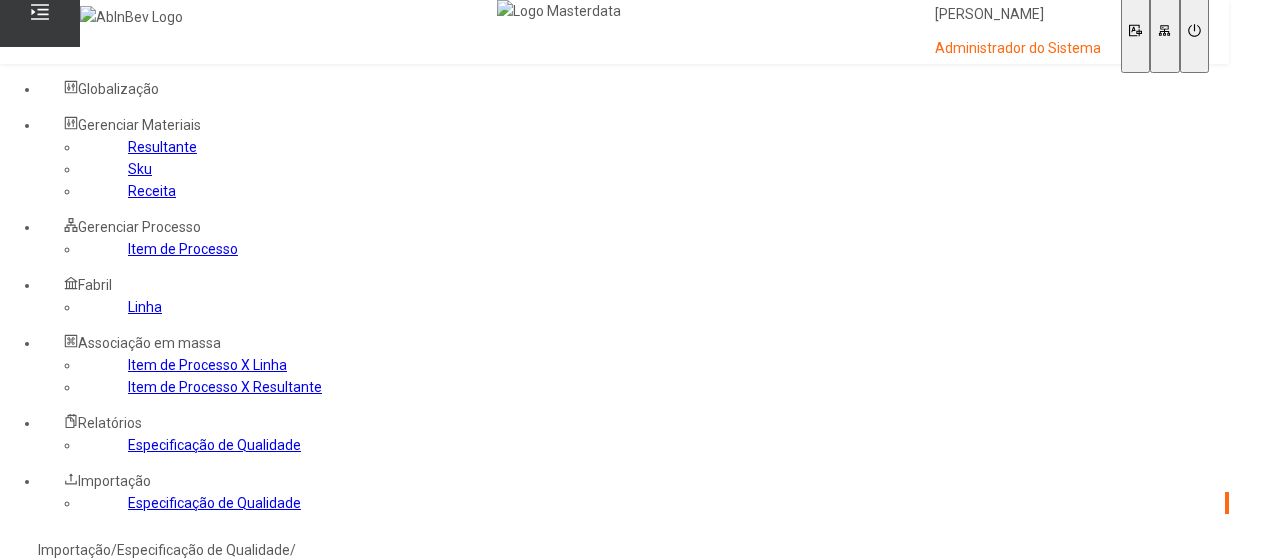 scroll, scrollTop: 0, scrollLeft: 0, axis: both 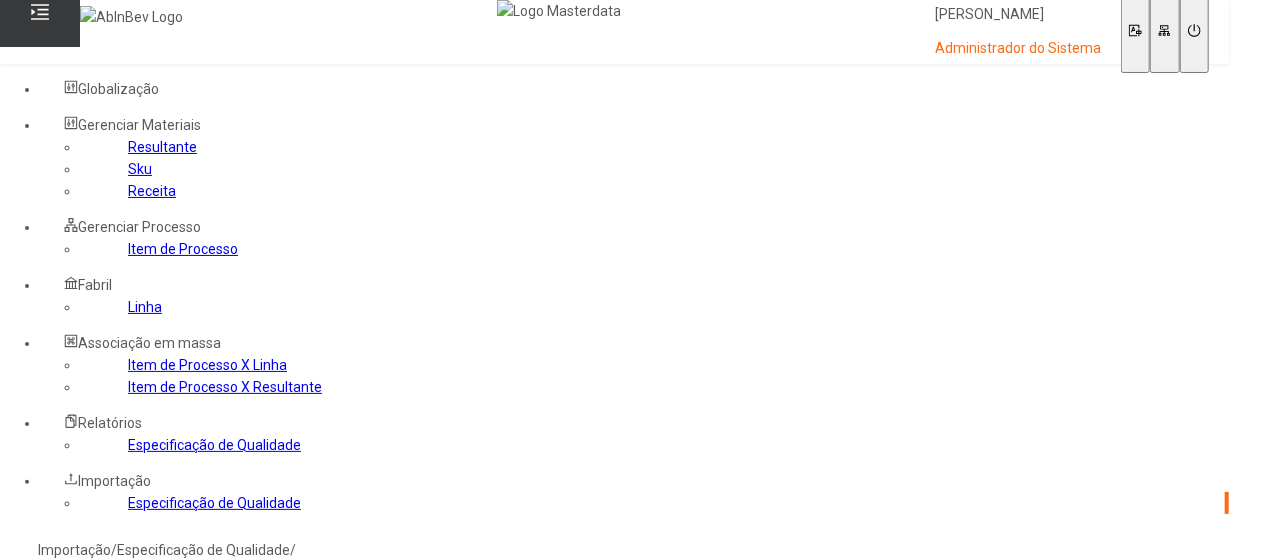 click on "Resultante" 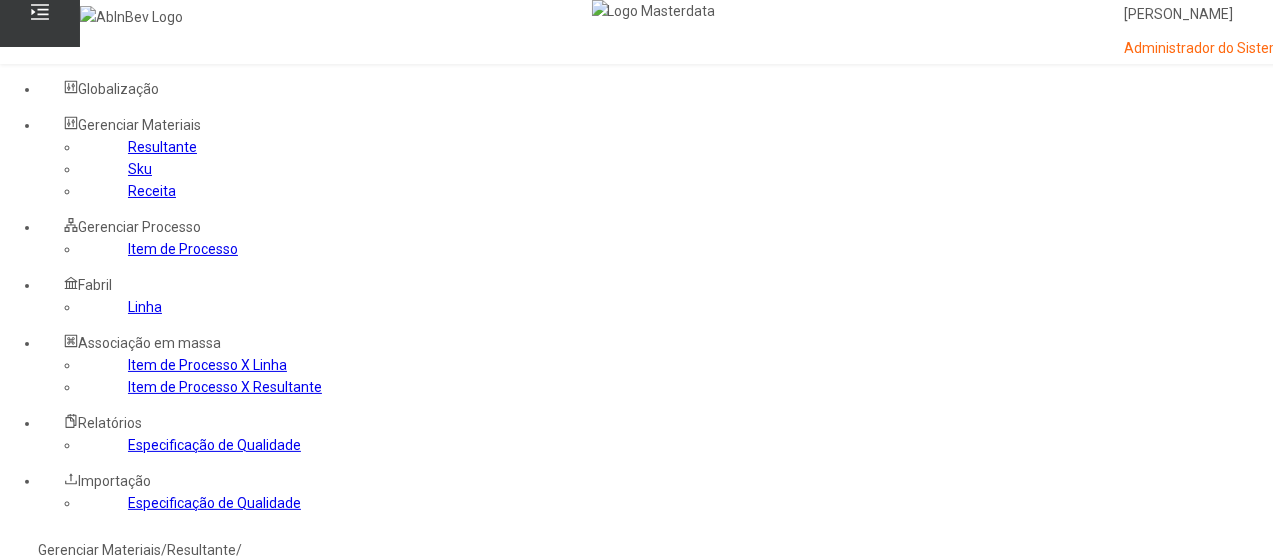 click 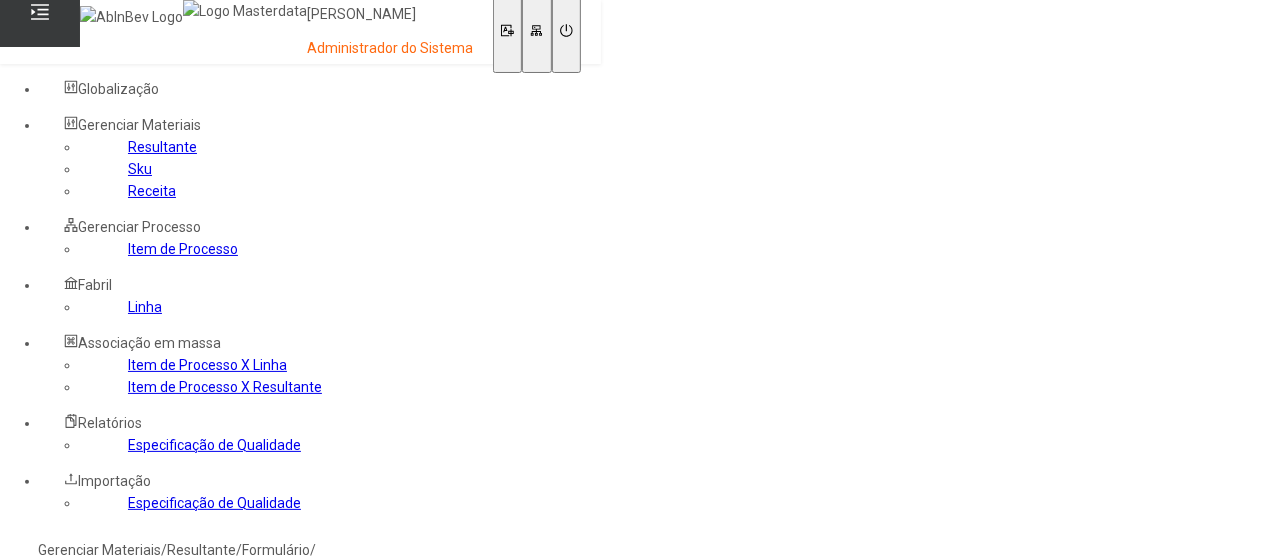 type on "*" 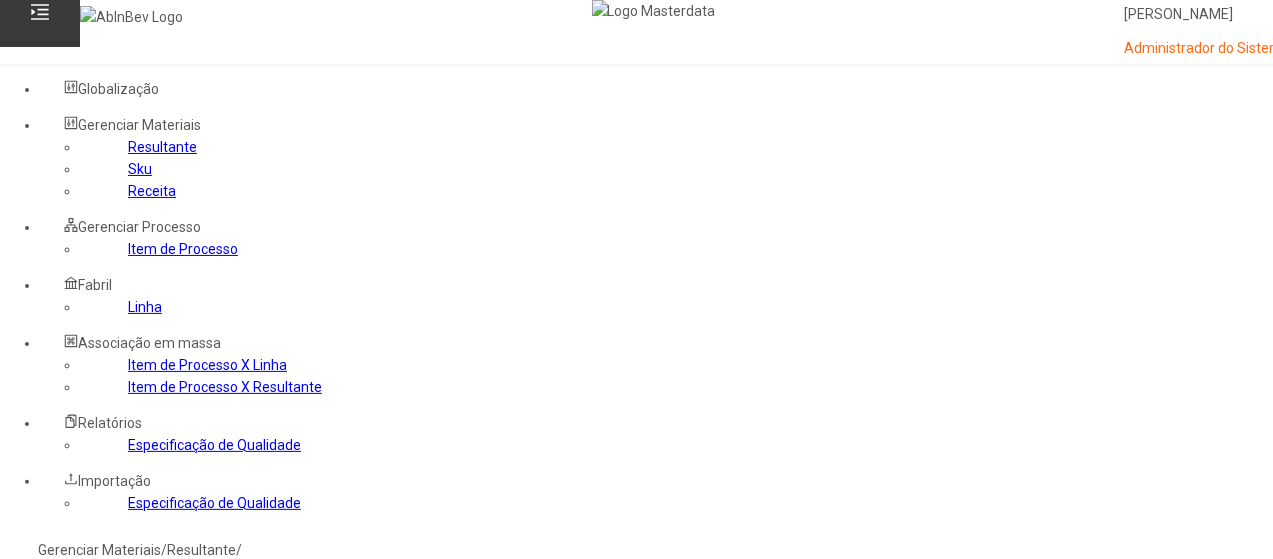 scroll, scrollTop: 72, scrollLeft: 0, axis: vertical 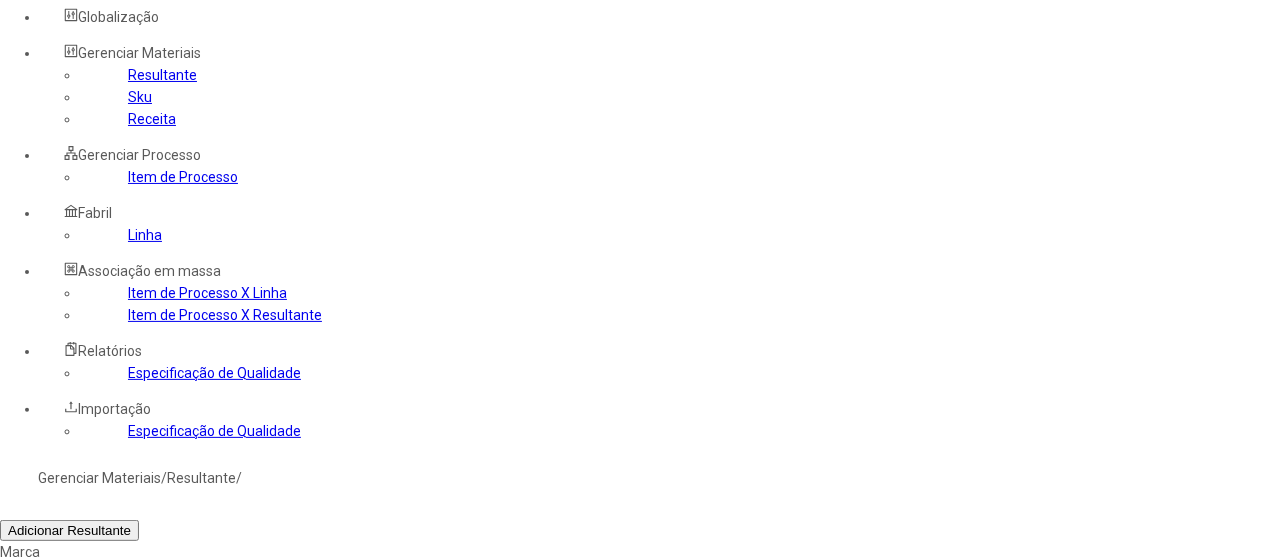 click 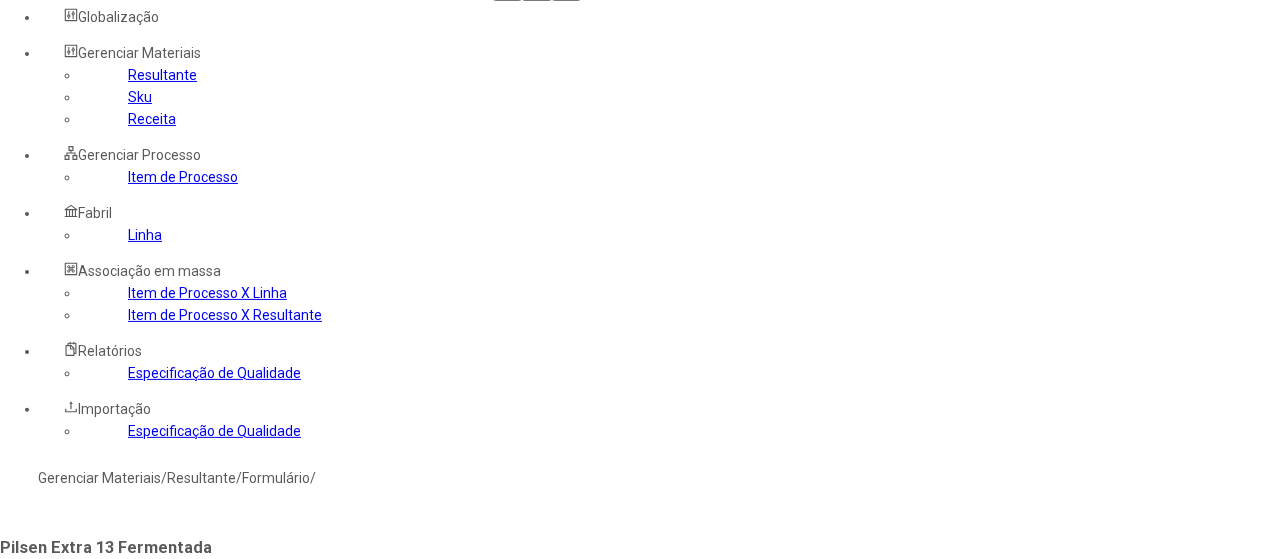 type on "*" 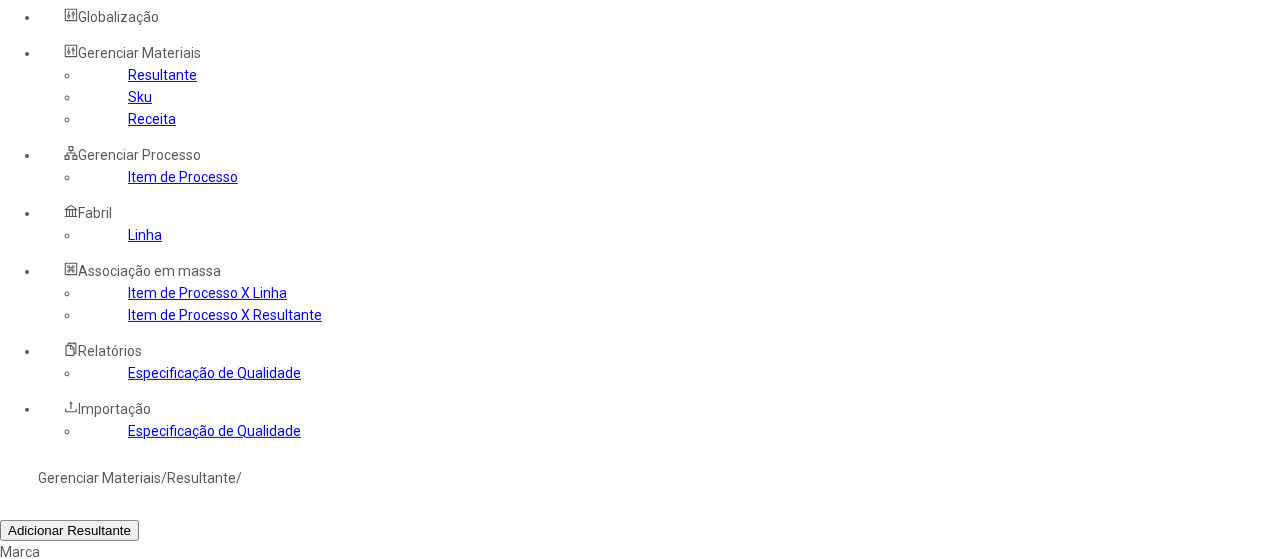 click 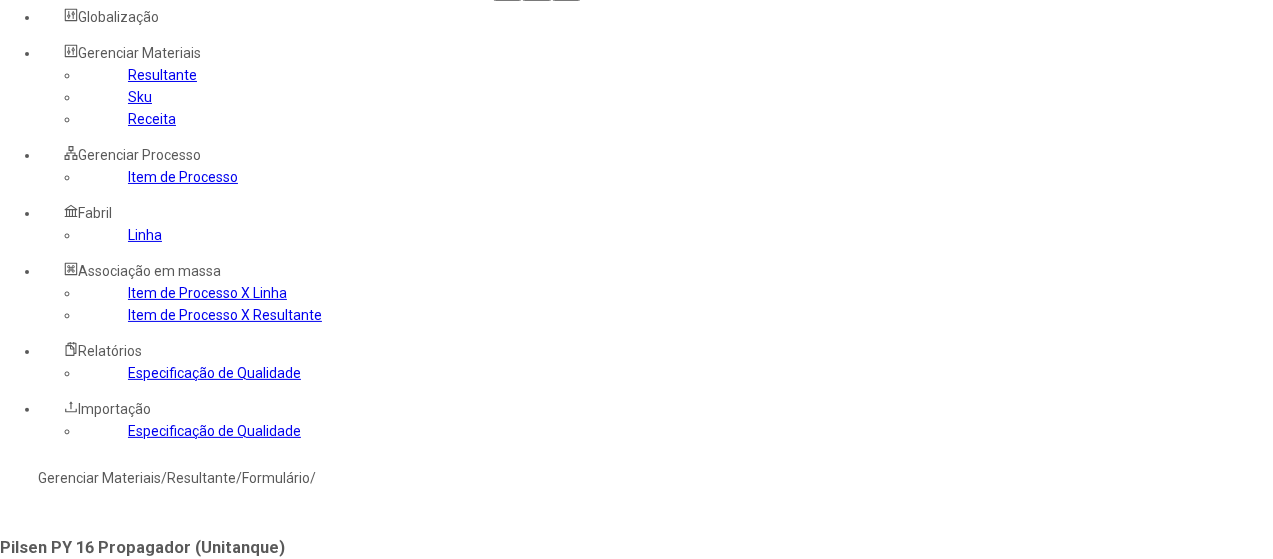 type on "***" 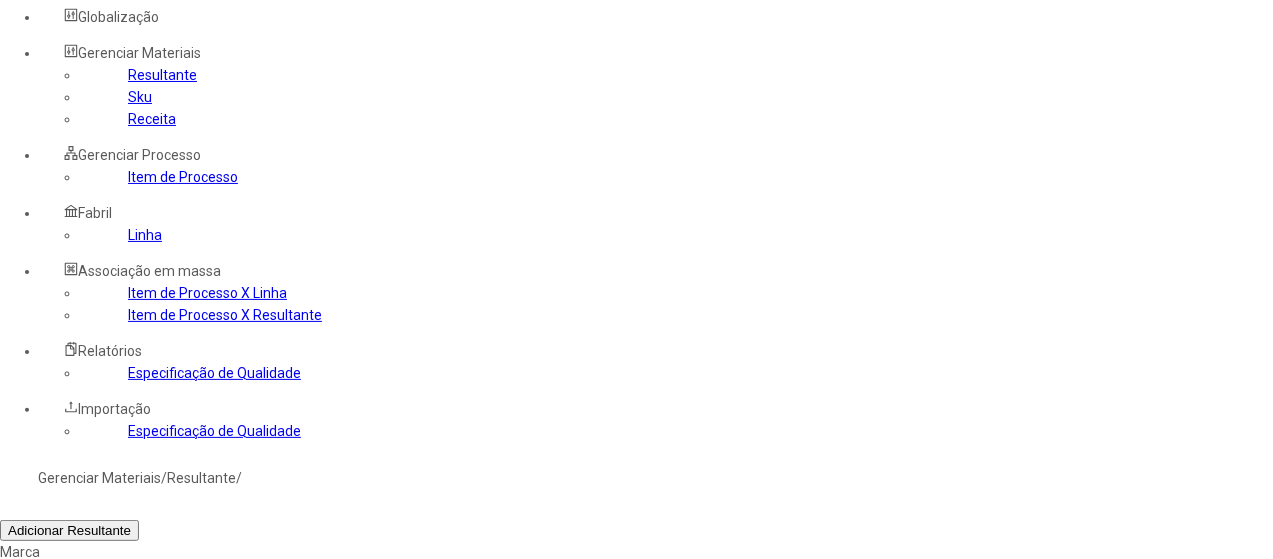 click 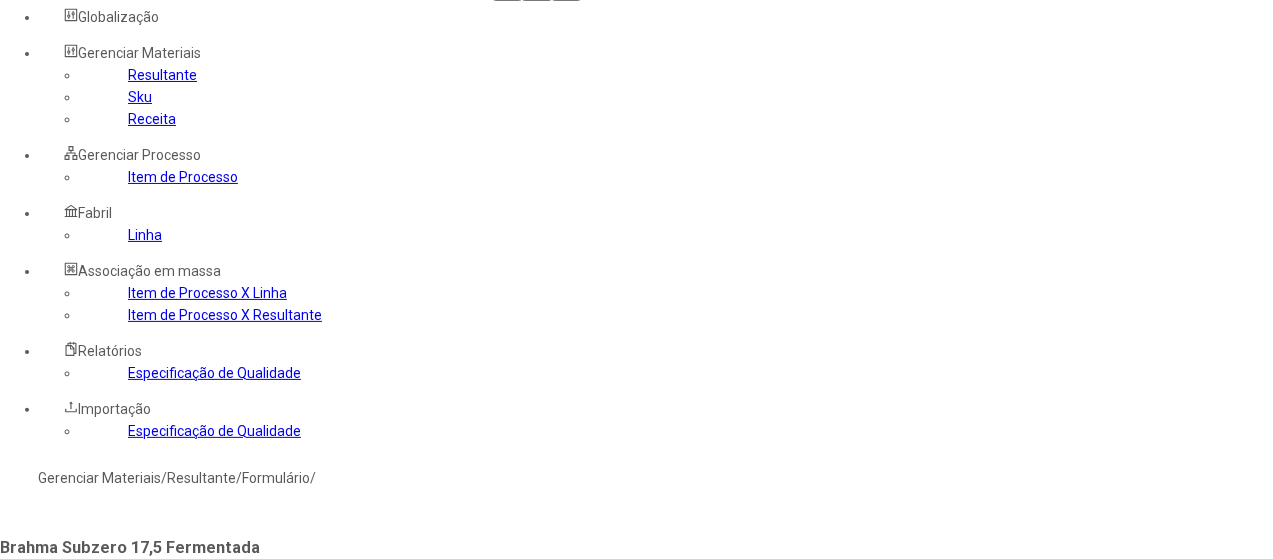 type on "***" 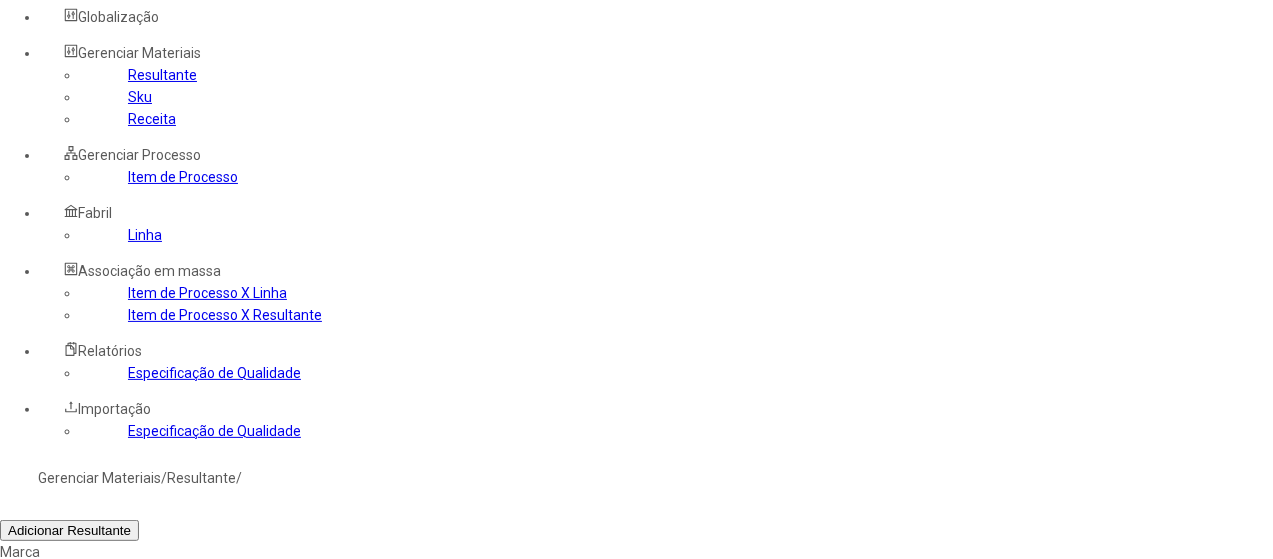 click 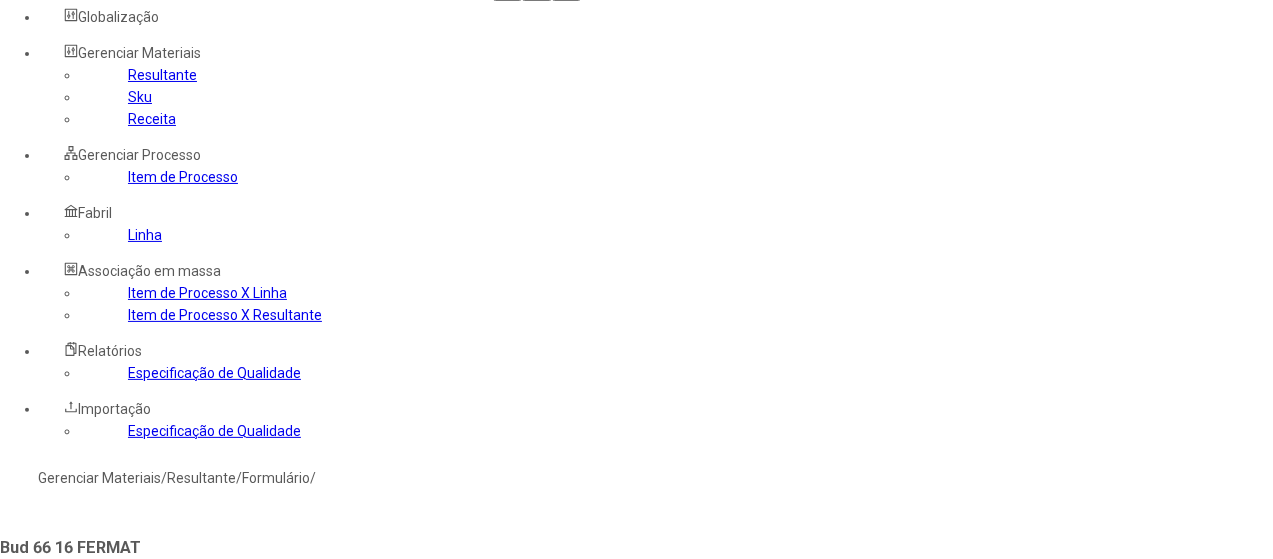 click on "Gerenciar Materiais" 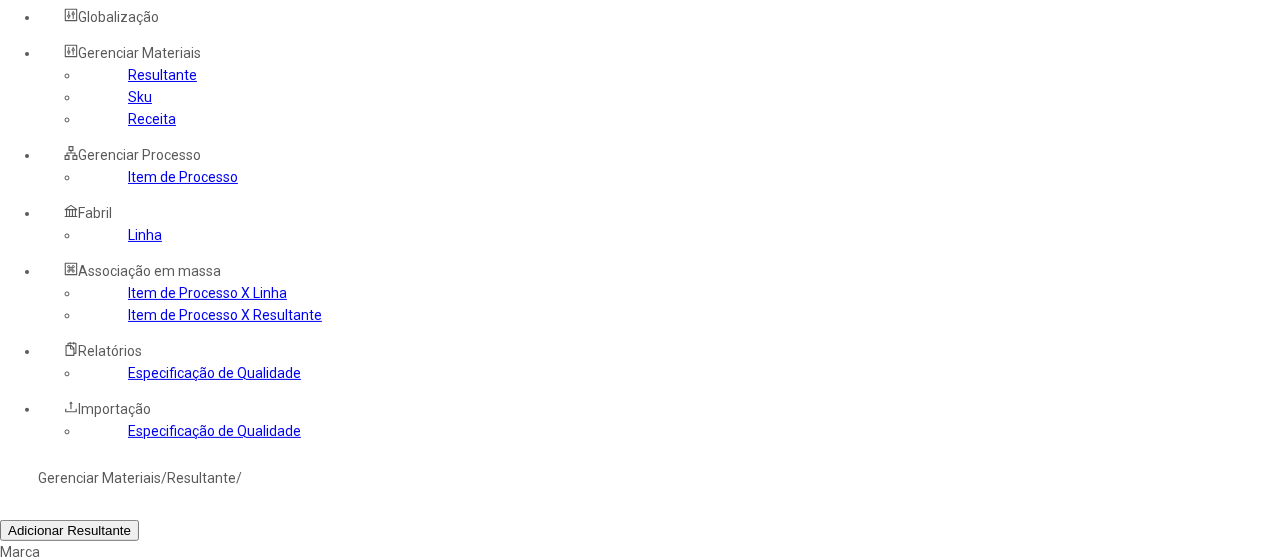 click 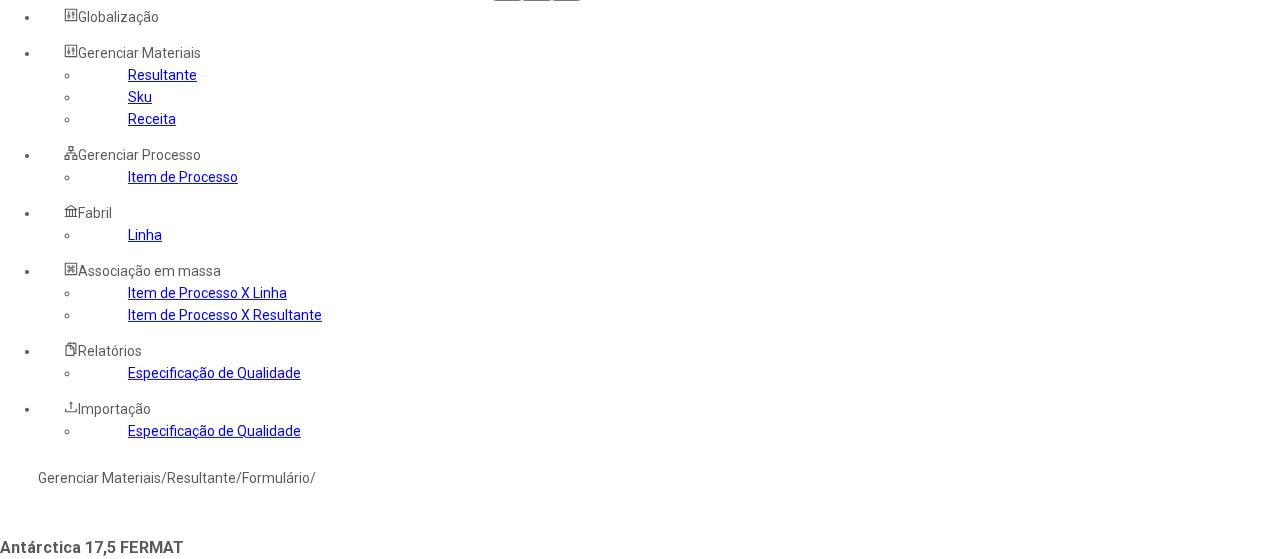 type on "**" 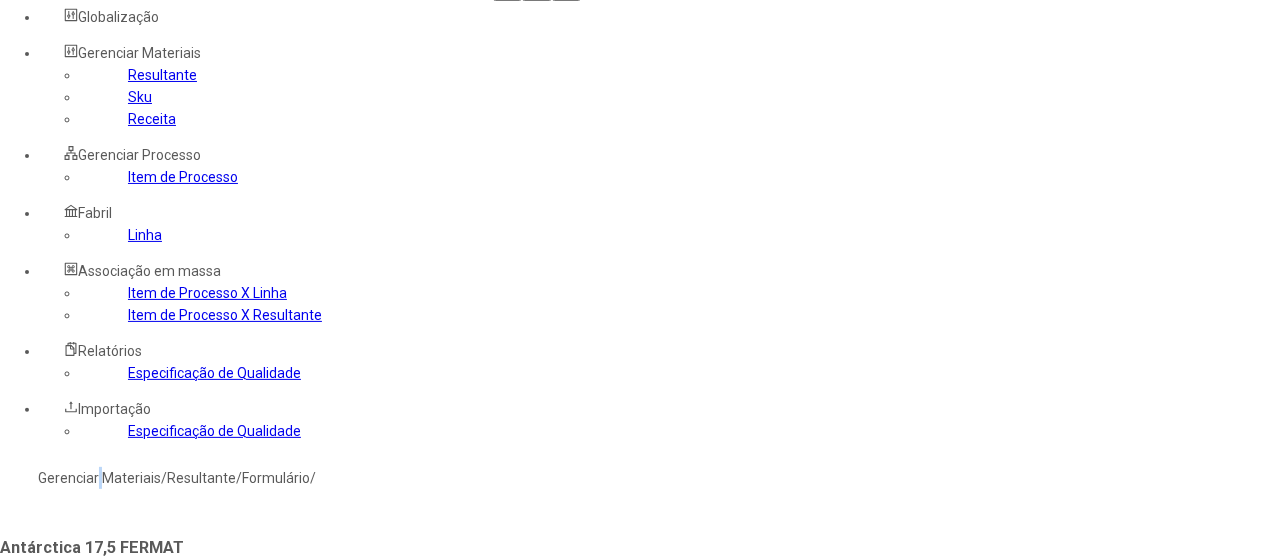 click on "Gerenciar Materiais" 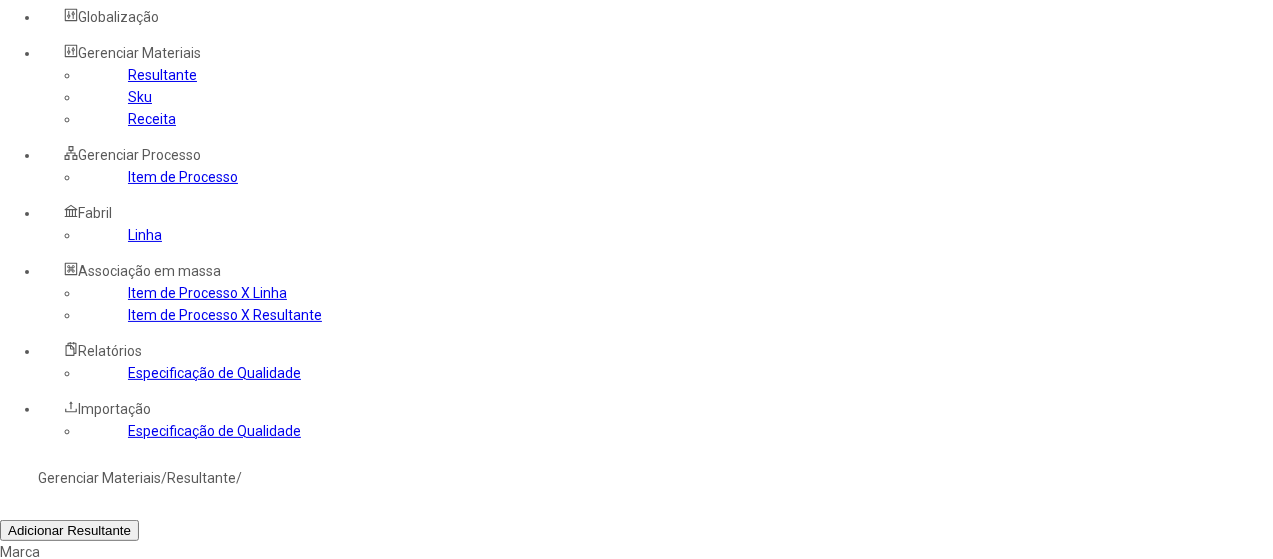 click 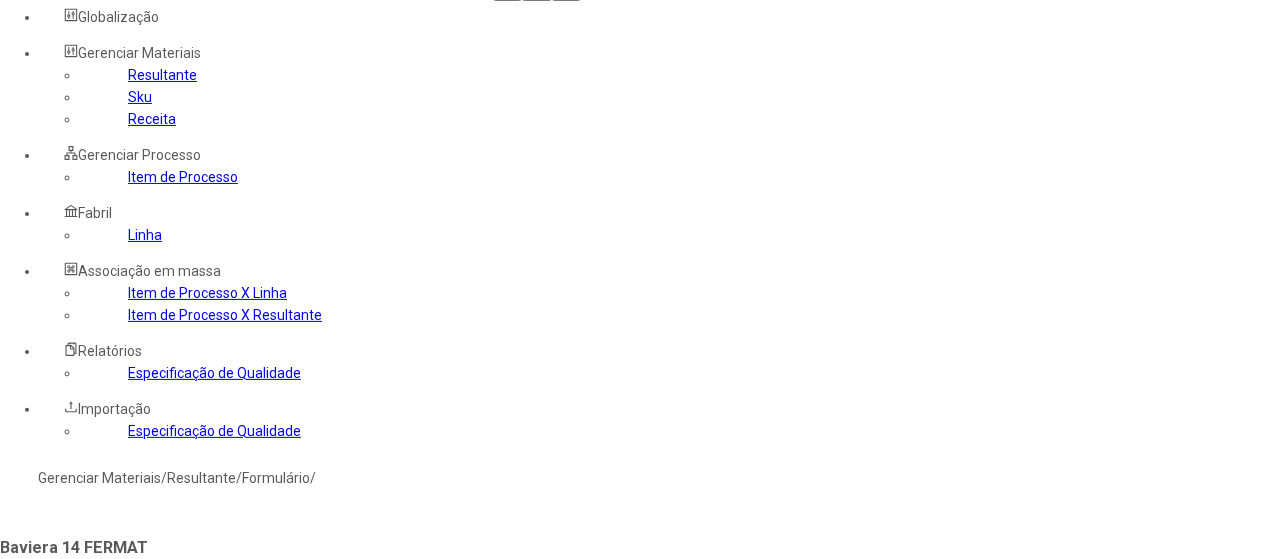 type on "****" 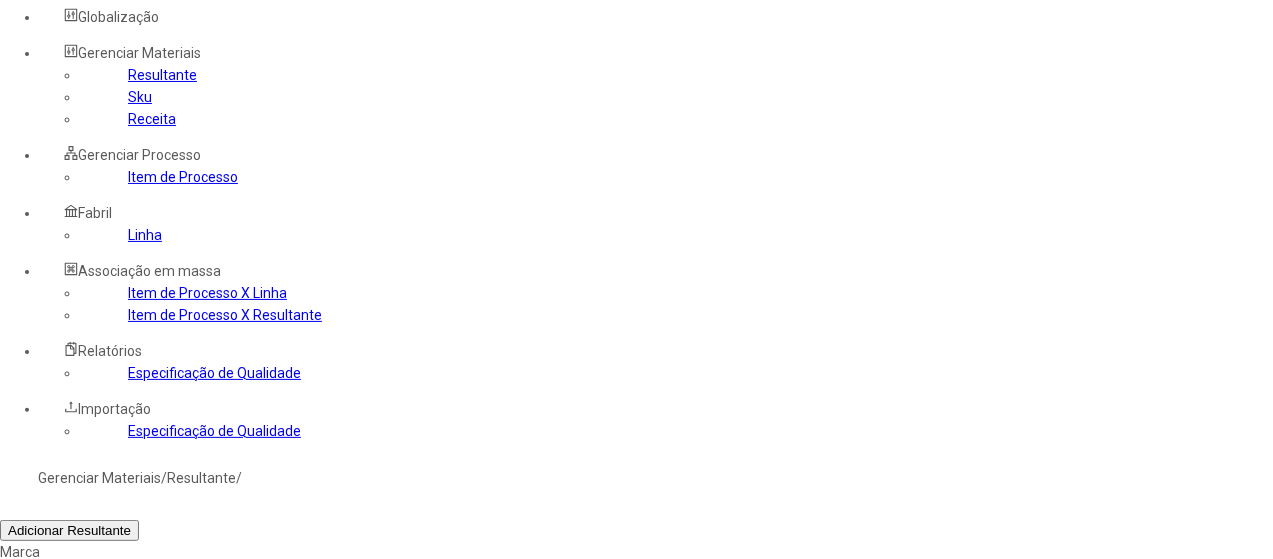 drag, startPoint x: 845, startPoint y: 193, endPoint x: 826, endPoint y: 176, distance: 25.495098 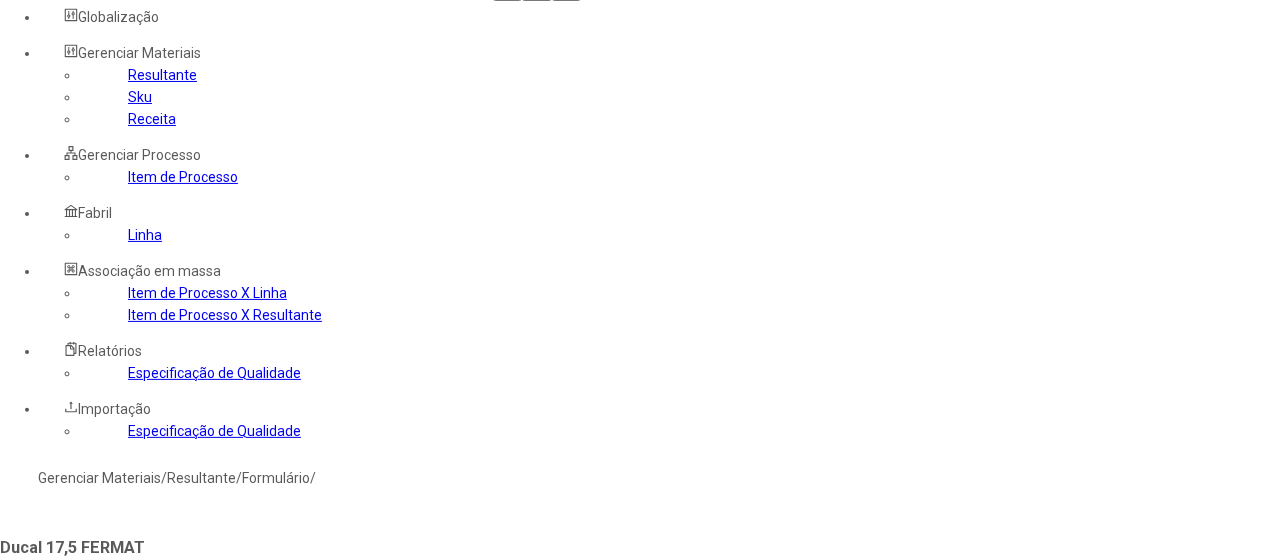 type on "*" 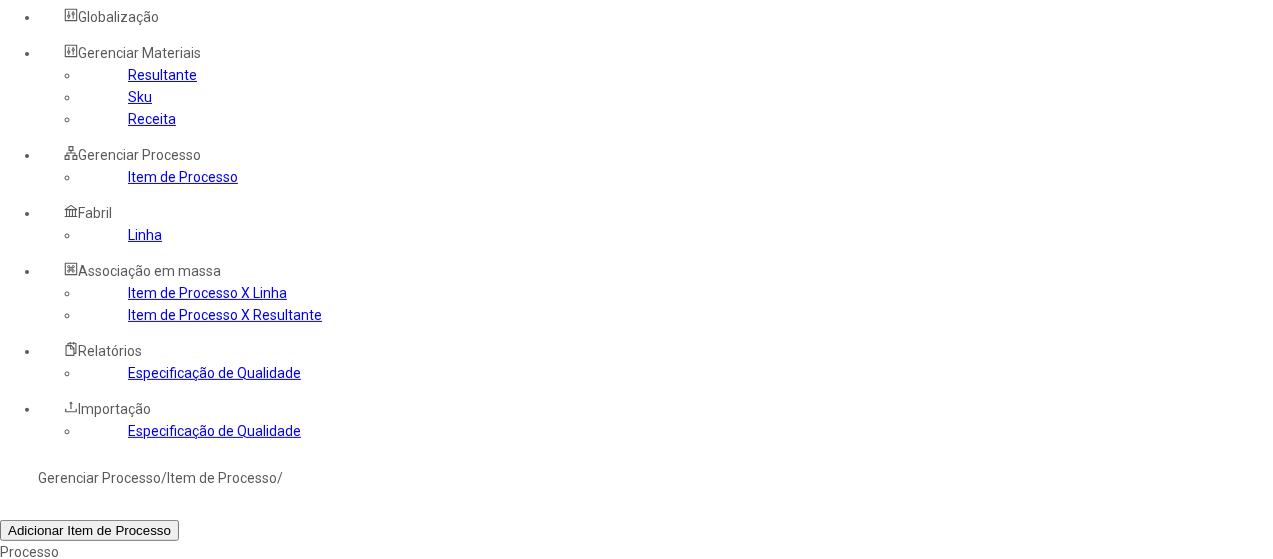drag, startPoint x: 825, startPoint y: 261, endPoint x: 810, endPoint y: 245, distance: 21.931713 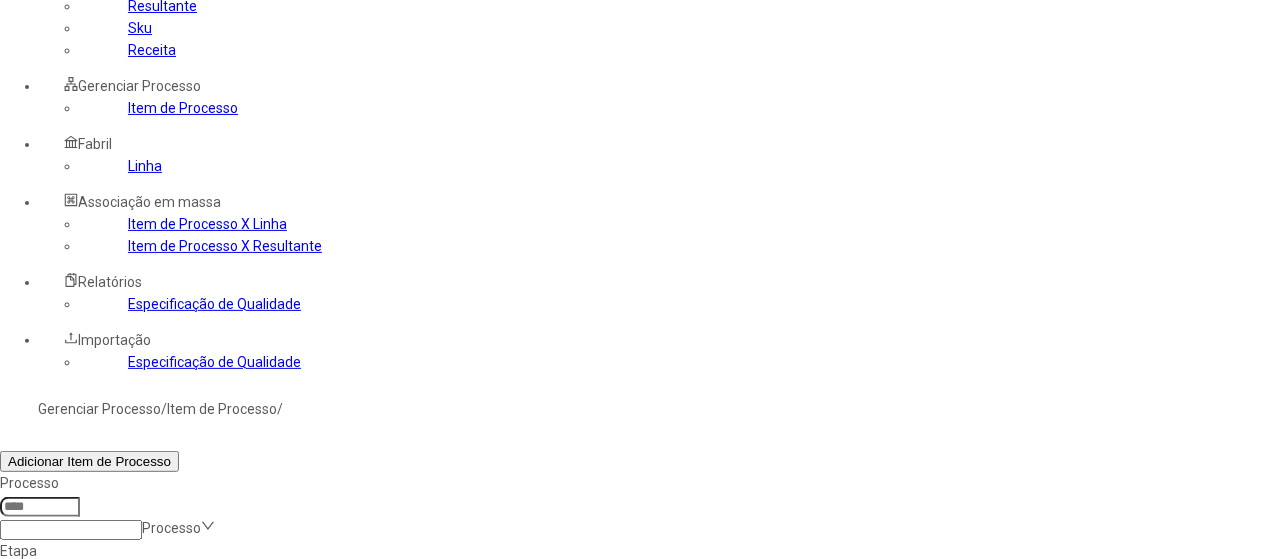 scroll, scrollTop: 172, scrollLeft: 0, axis: vertical 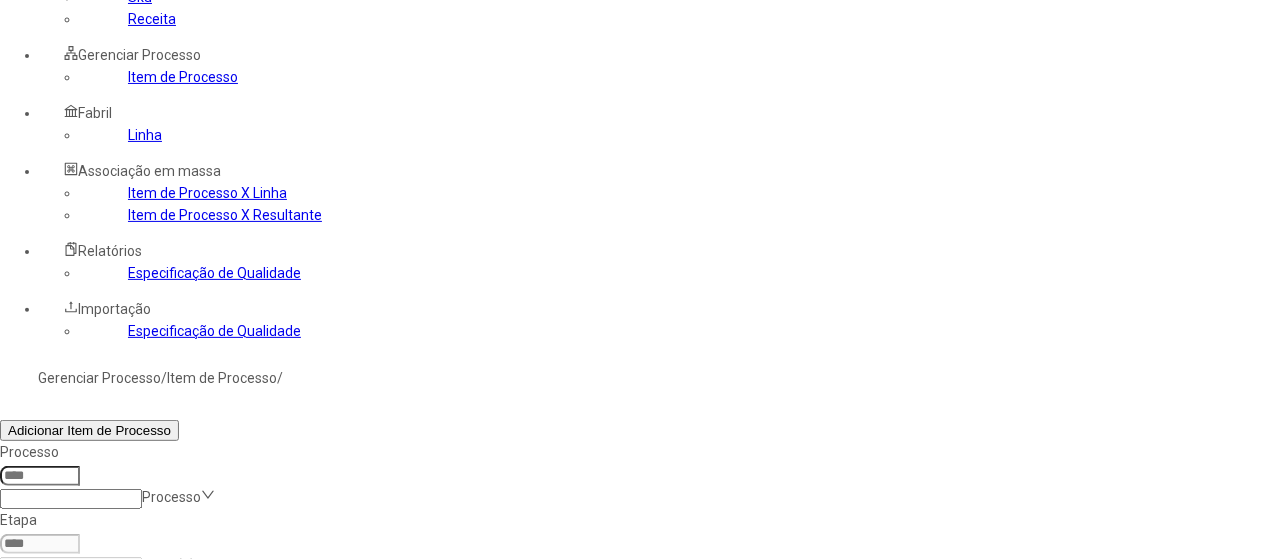 drag, startPoint x: 811, startPoint y: 162, endPoint x: 953, endPoint y: 127, distance: 146.24979 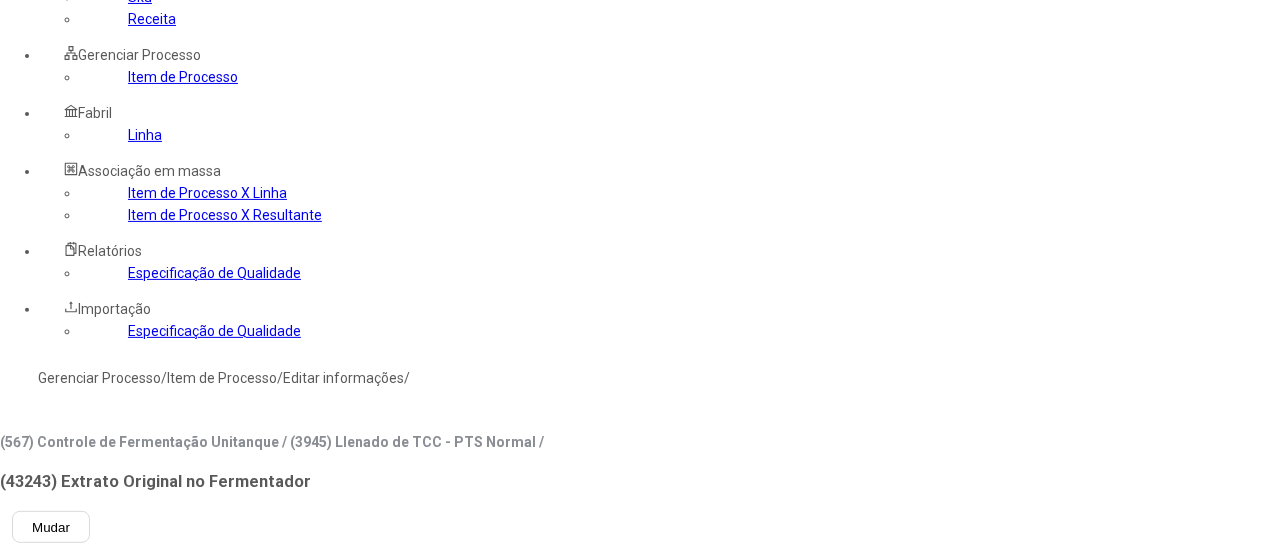 type on "****" 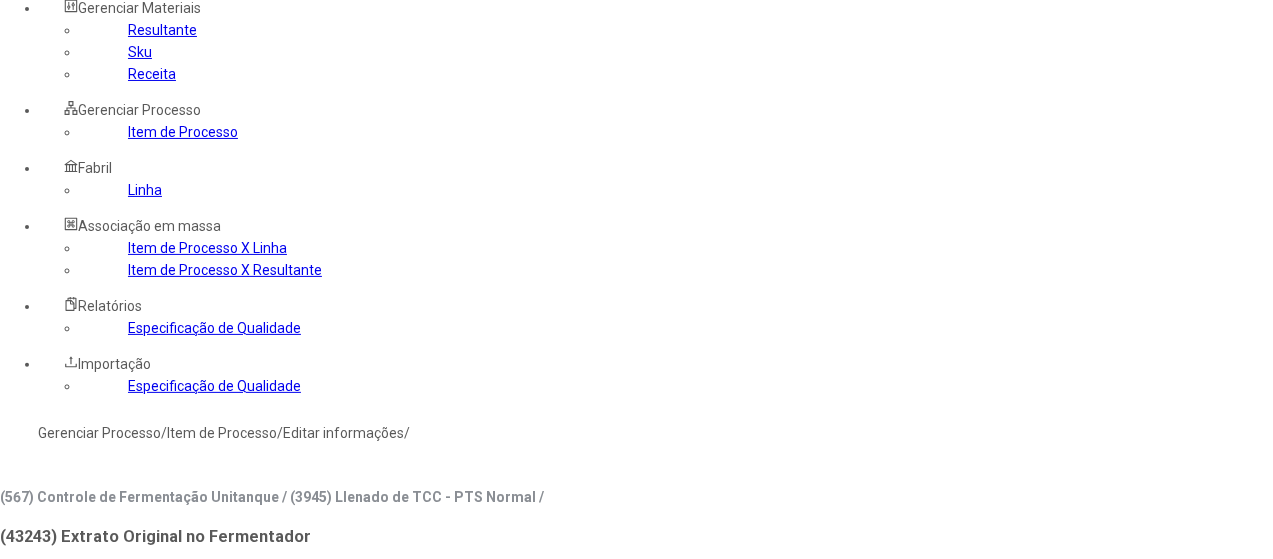 scroll, scrollTop: 0, scrollLeft: 0, axis: both 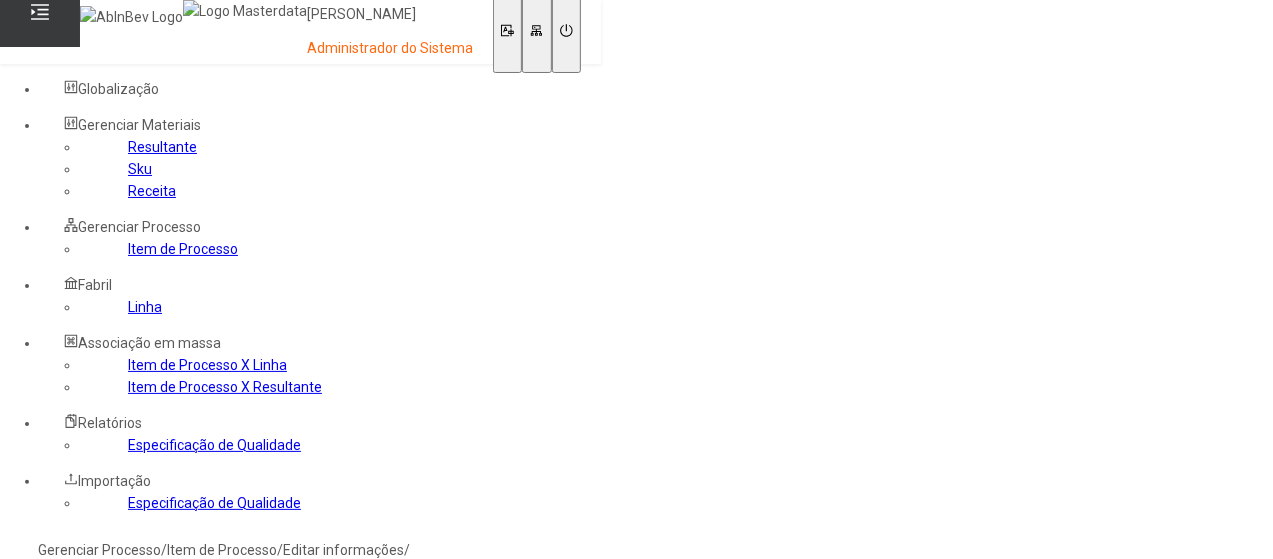 click on "Gerenciar Processo  /  Item de Processo  /  Editar informações  /" 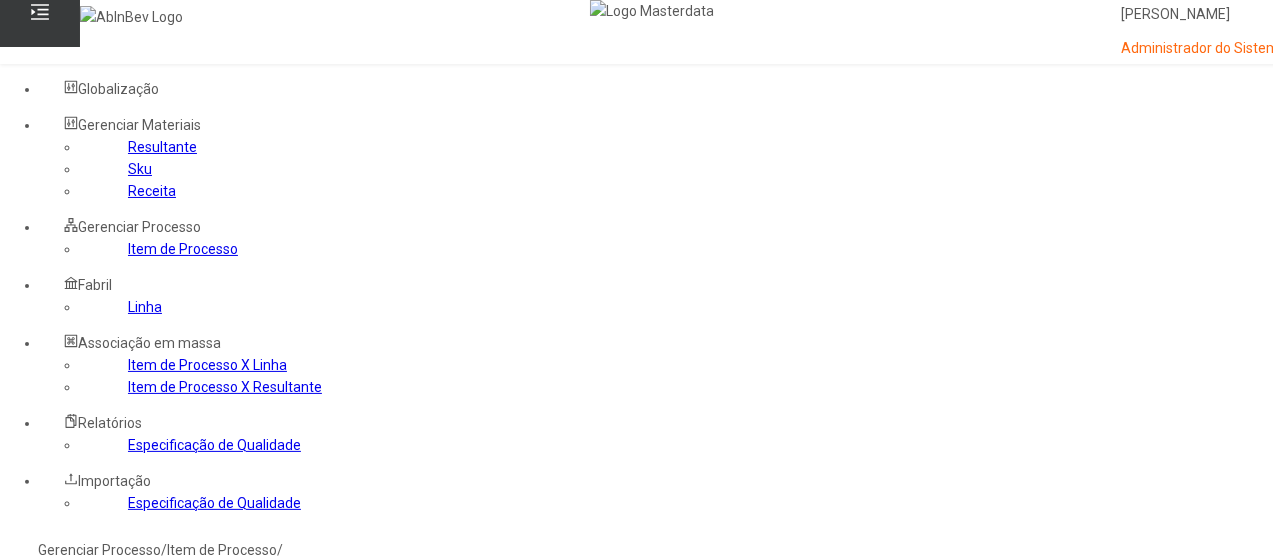 click 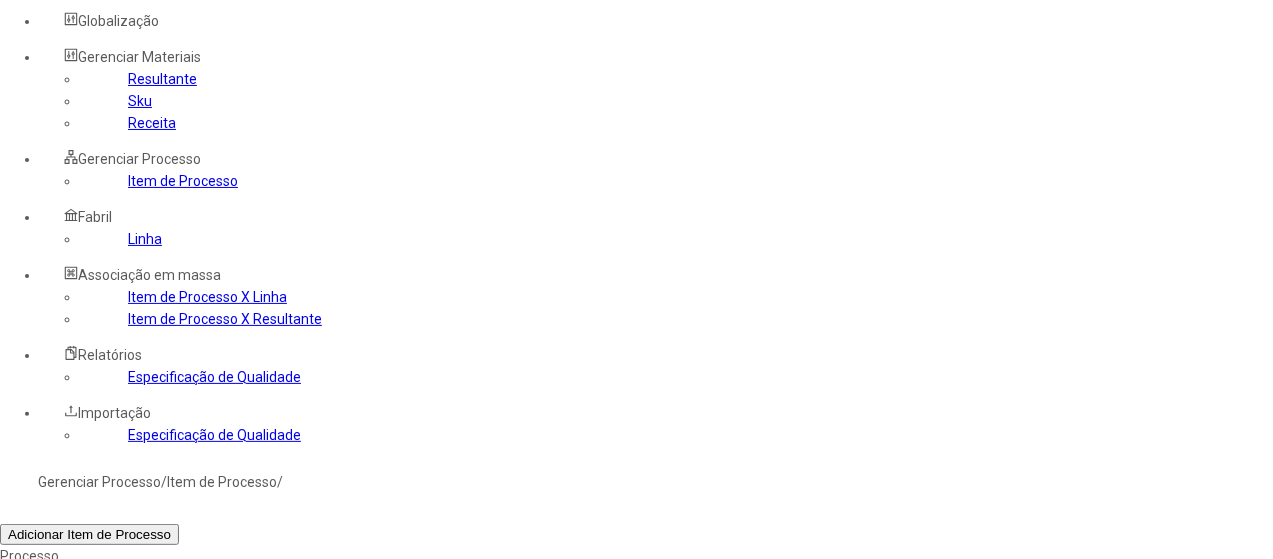 scroll, scrollTop: 100, scrollLeft: 0, axis: vertical 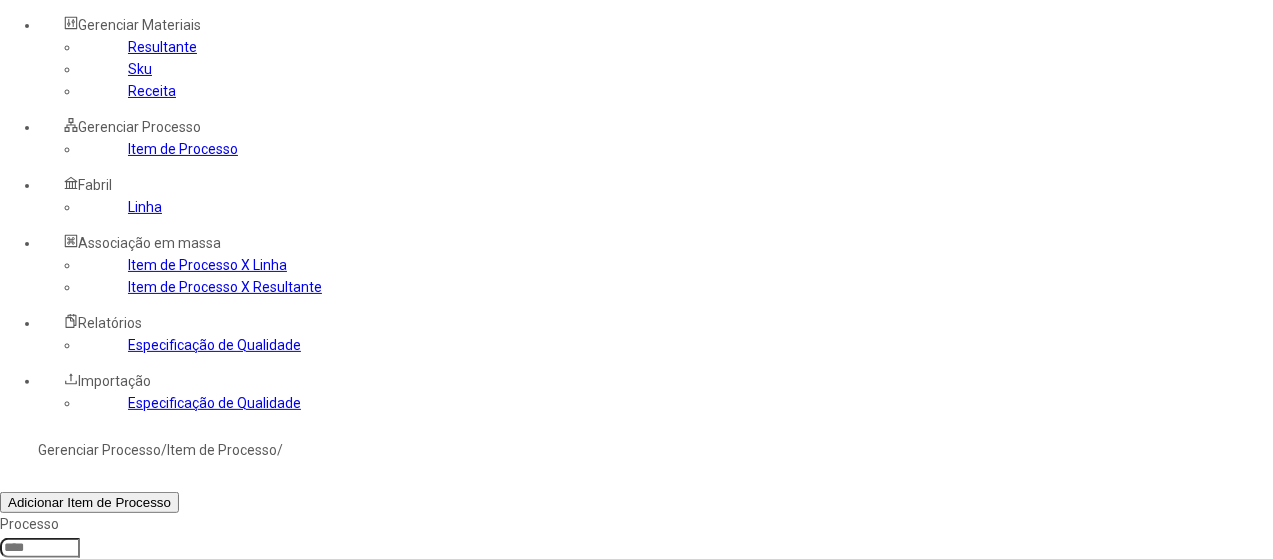 click 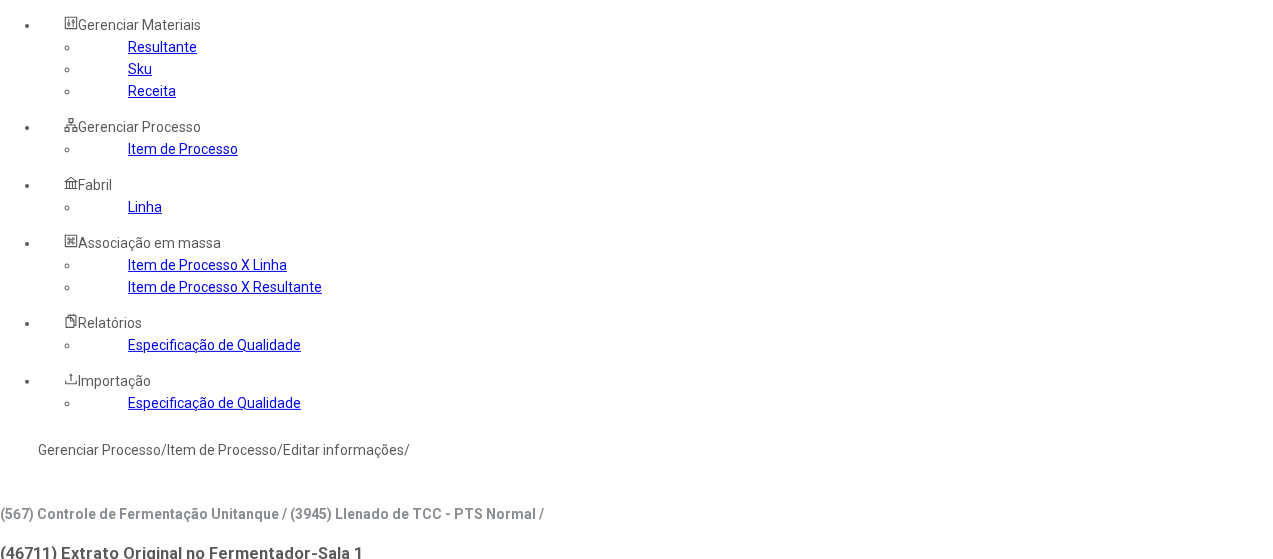 type on "****" 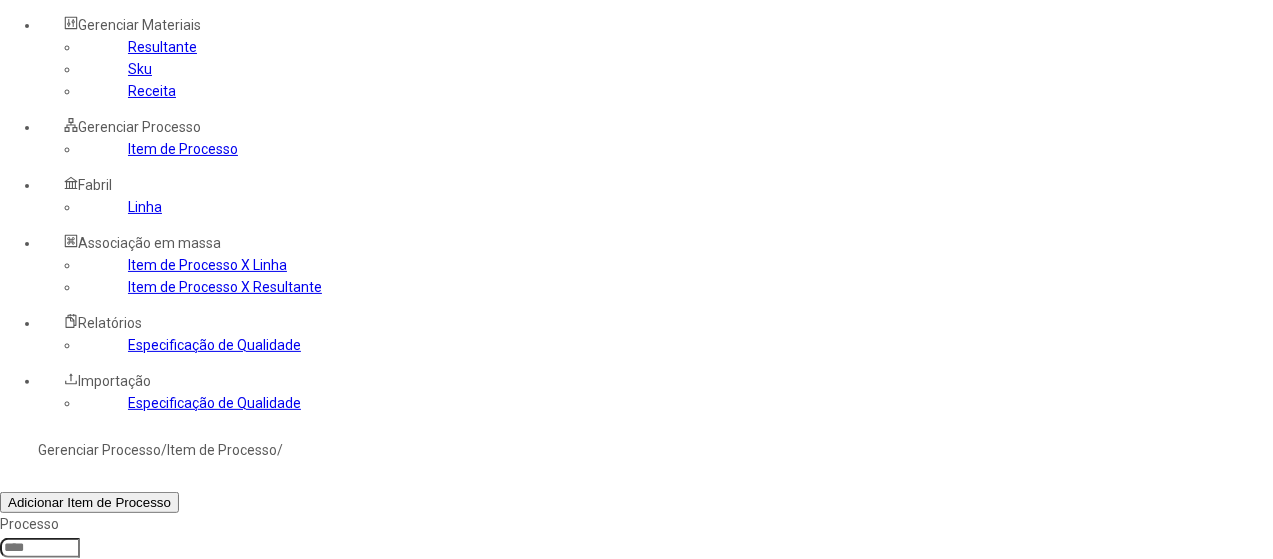 click 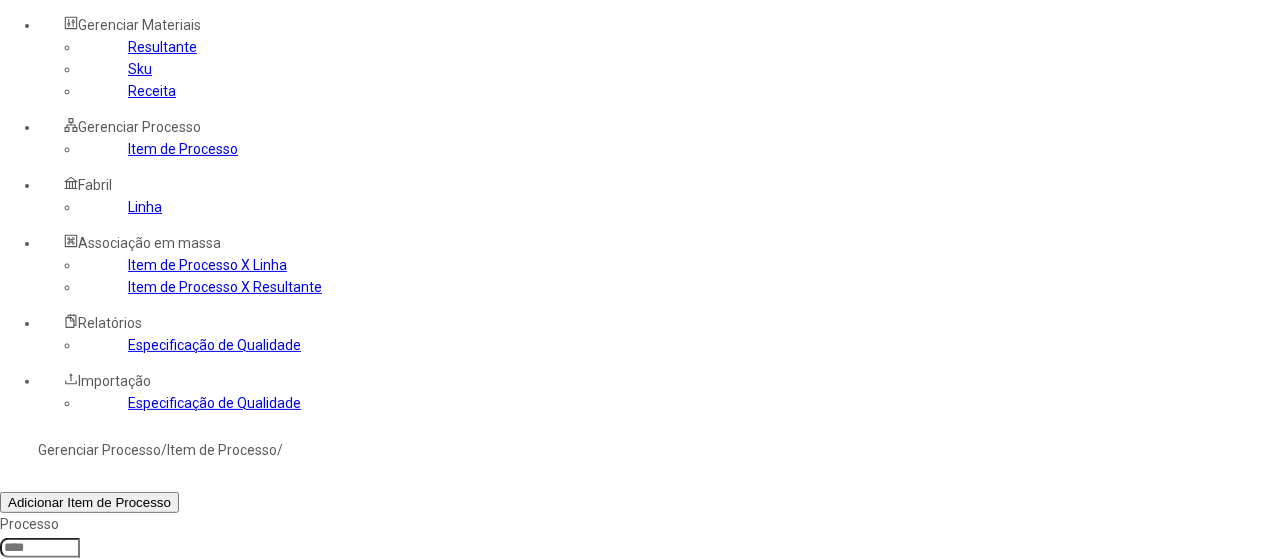 type on "*****" 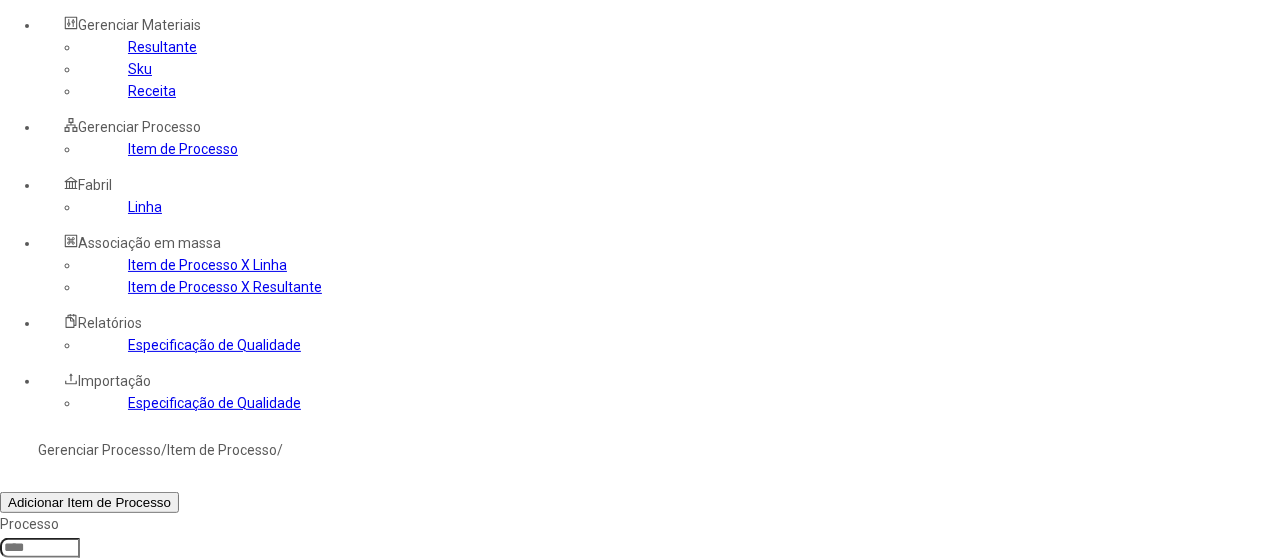 click on "Filtrar" 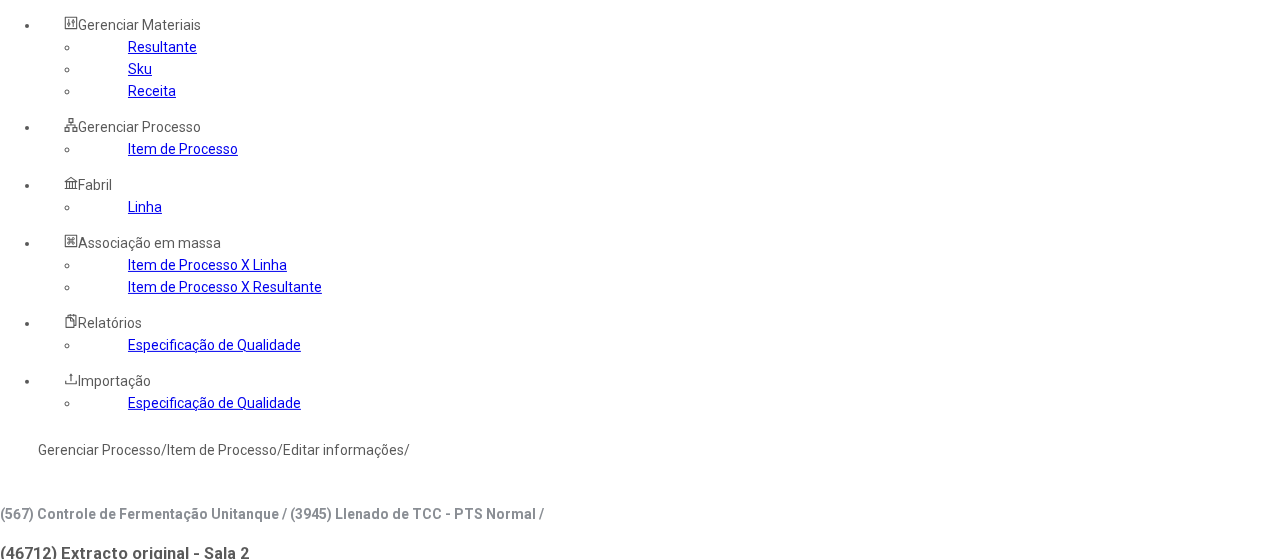 type on "****" 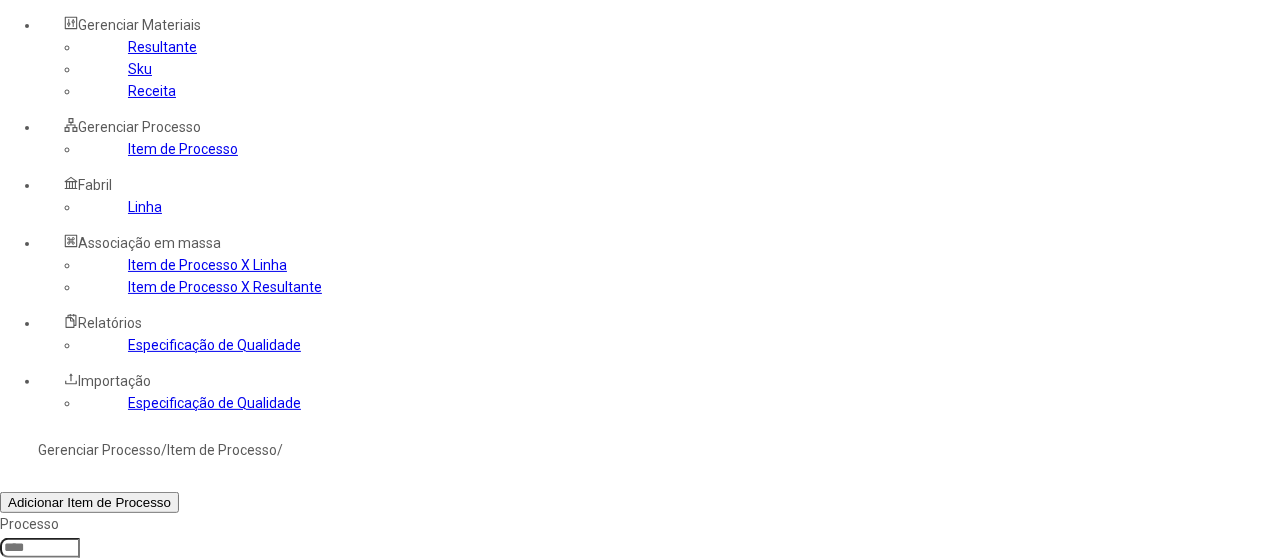 click on "Item de controle Item de Processo Filtrar" 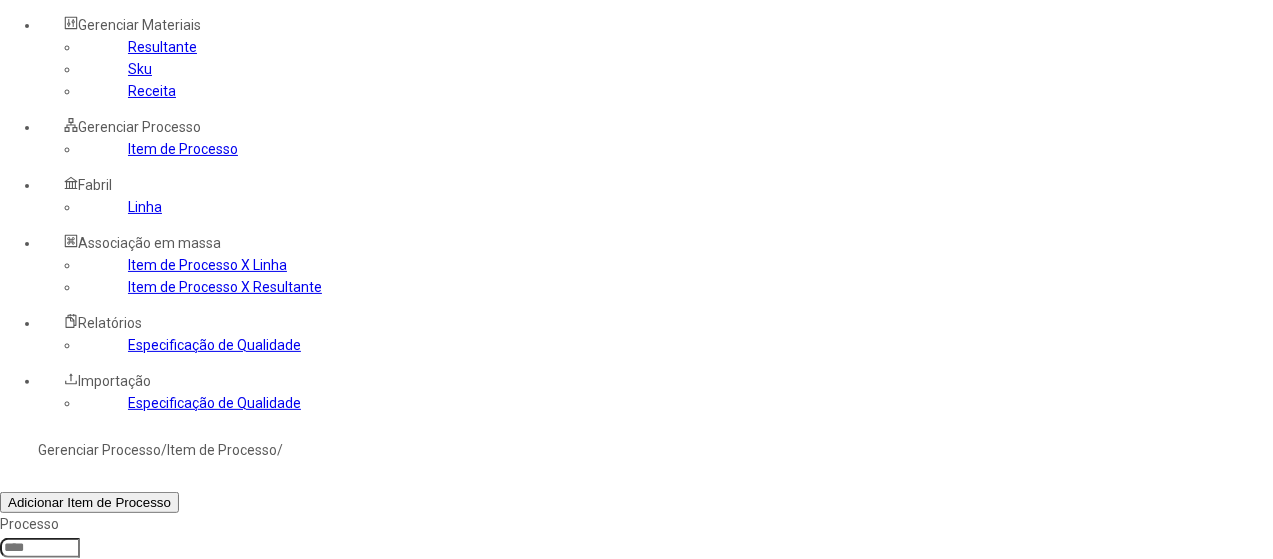 type on "*****" 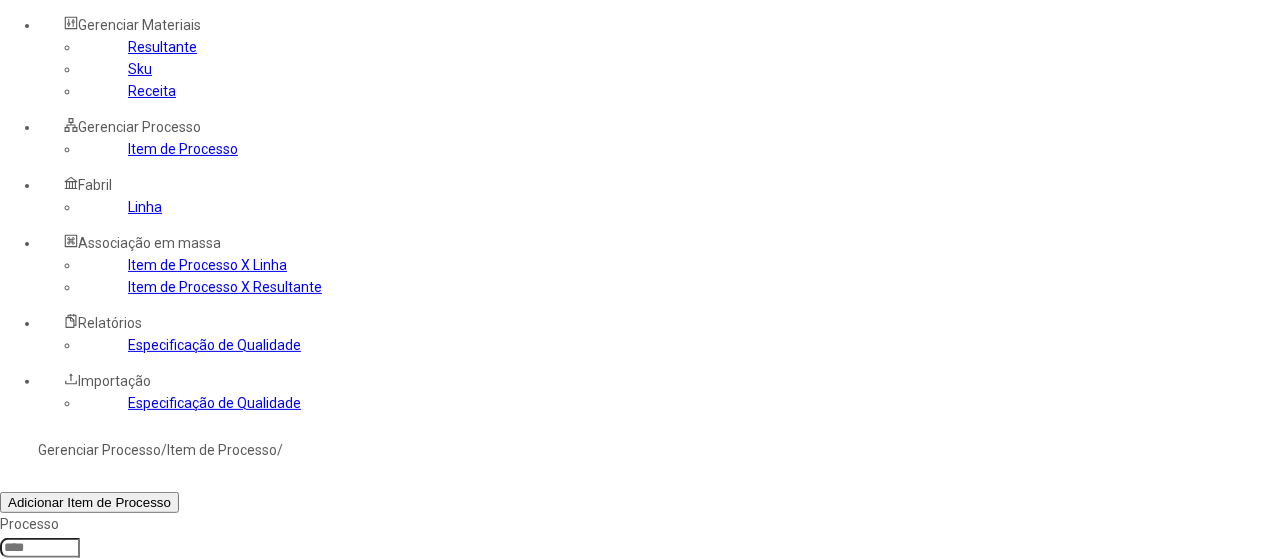 click on "Filtrar" 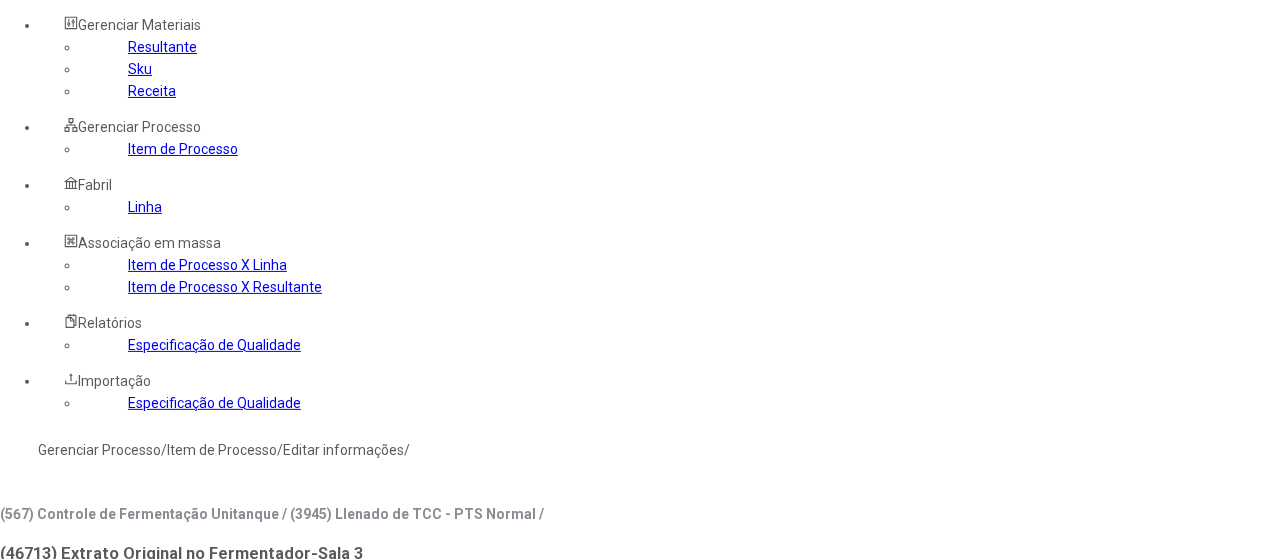 type on "****" 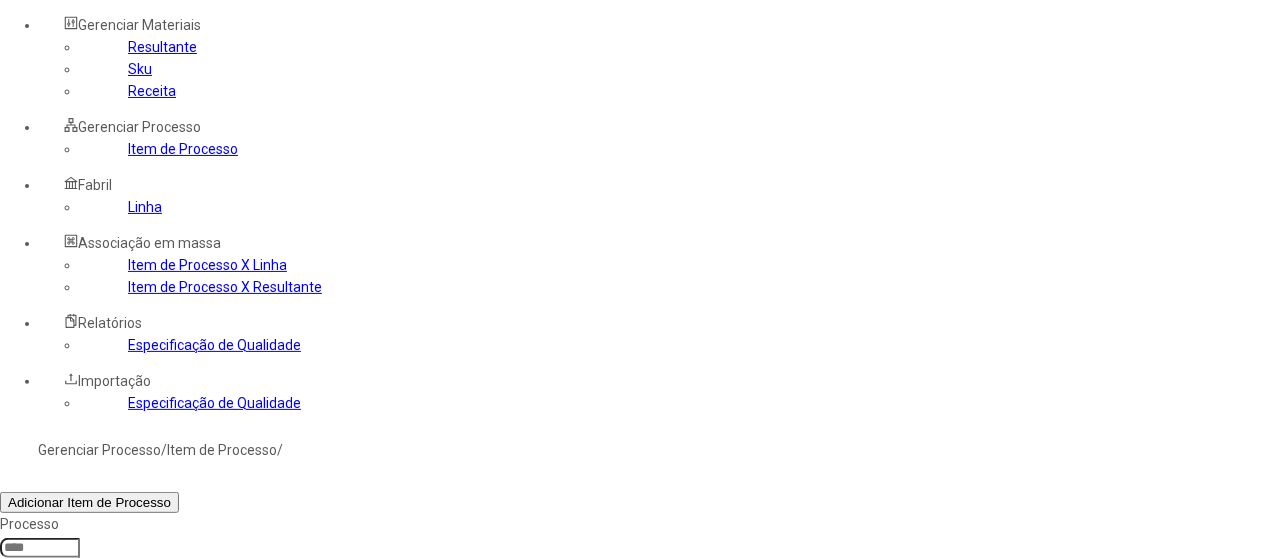 click 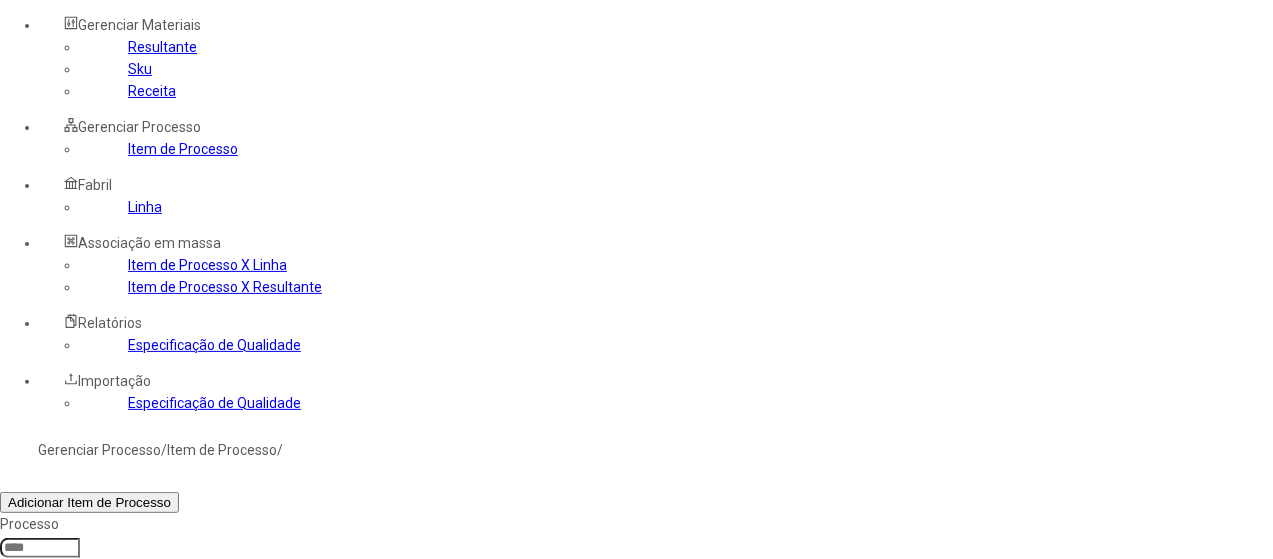 type on "*****" 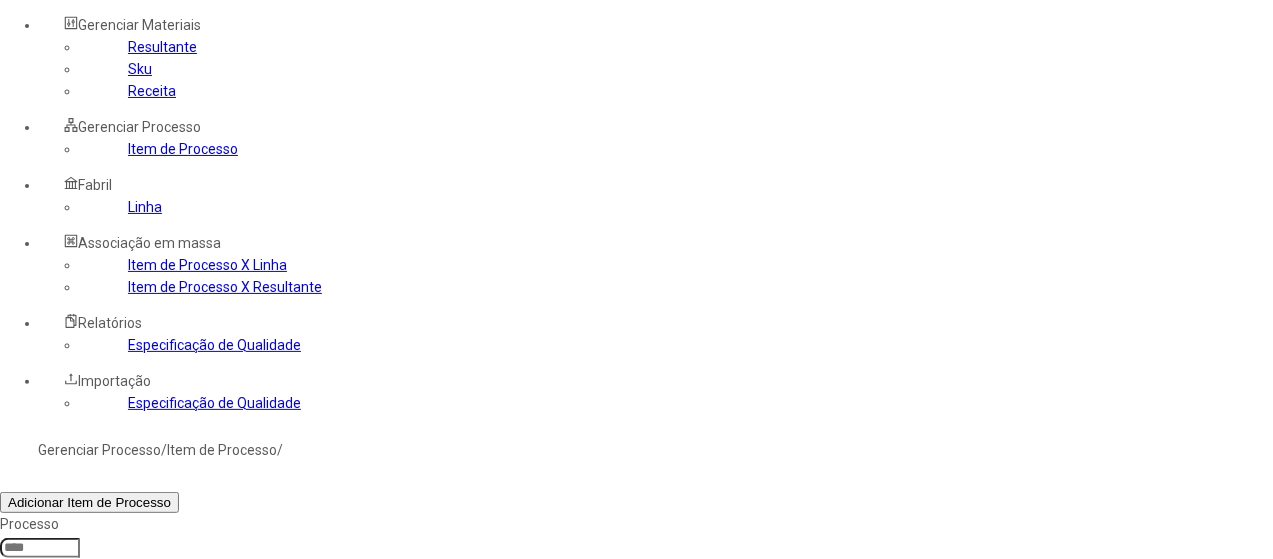 click on "Filtrar" 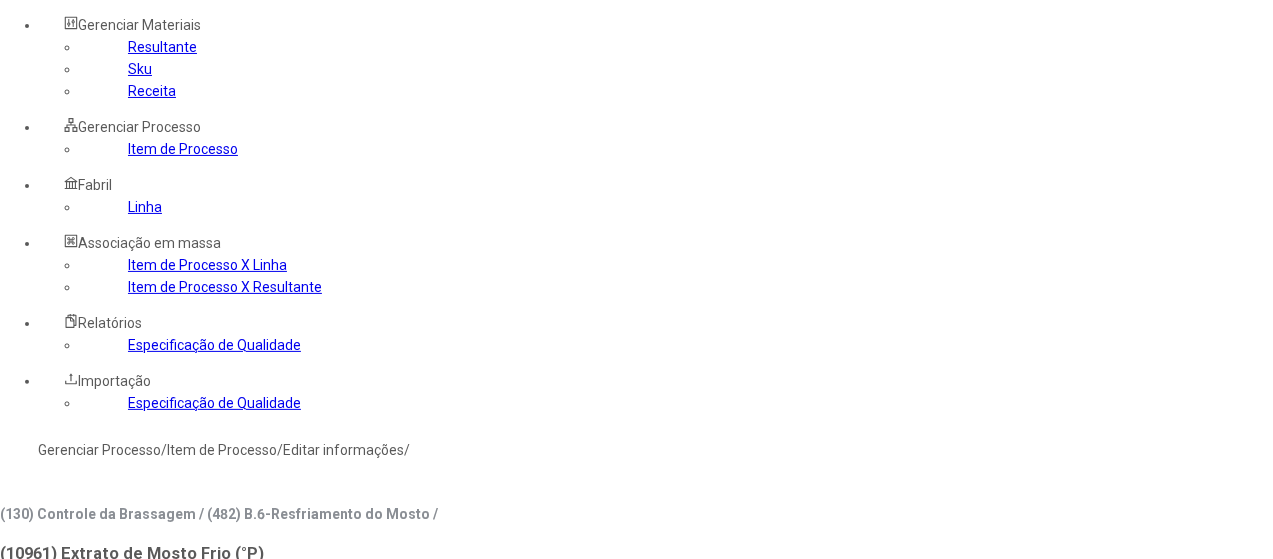 type on "***" 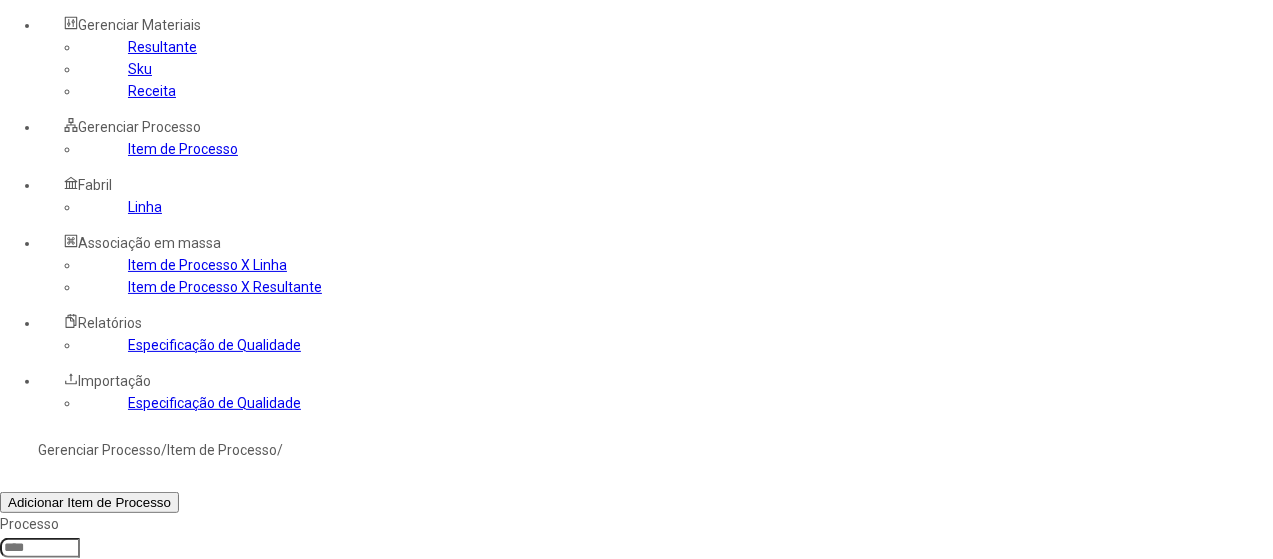 click 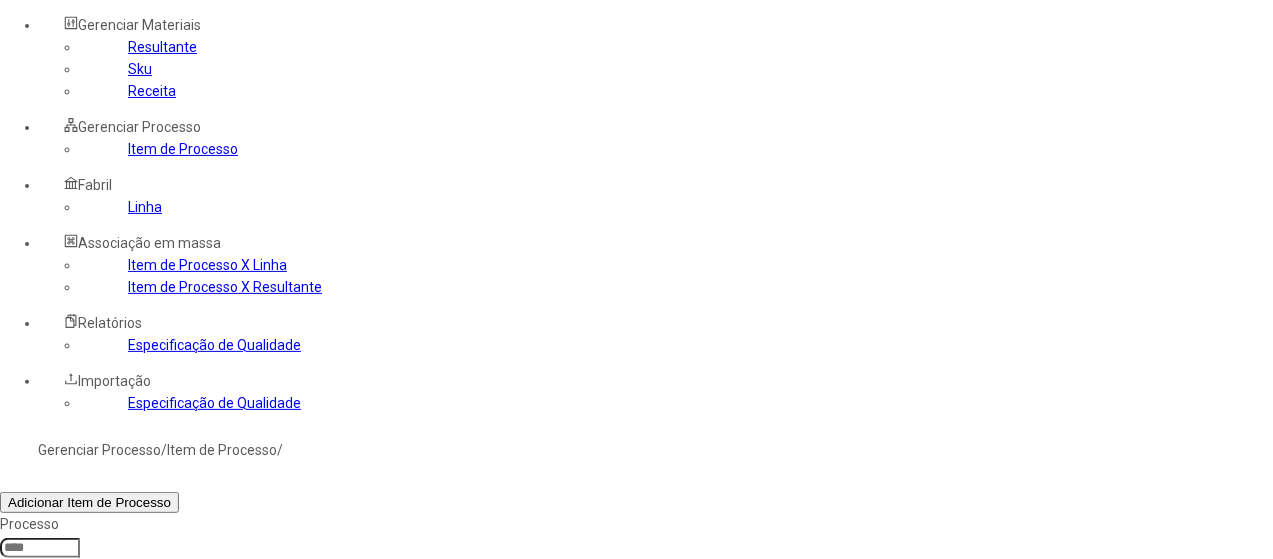 type on "*****" 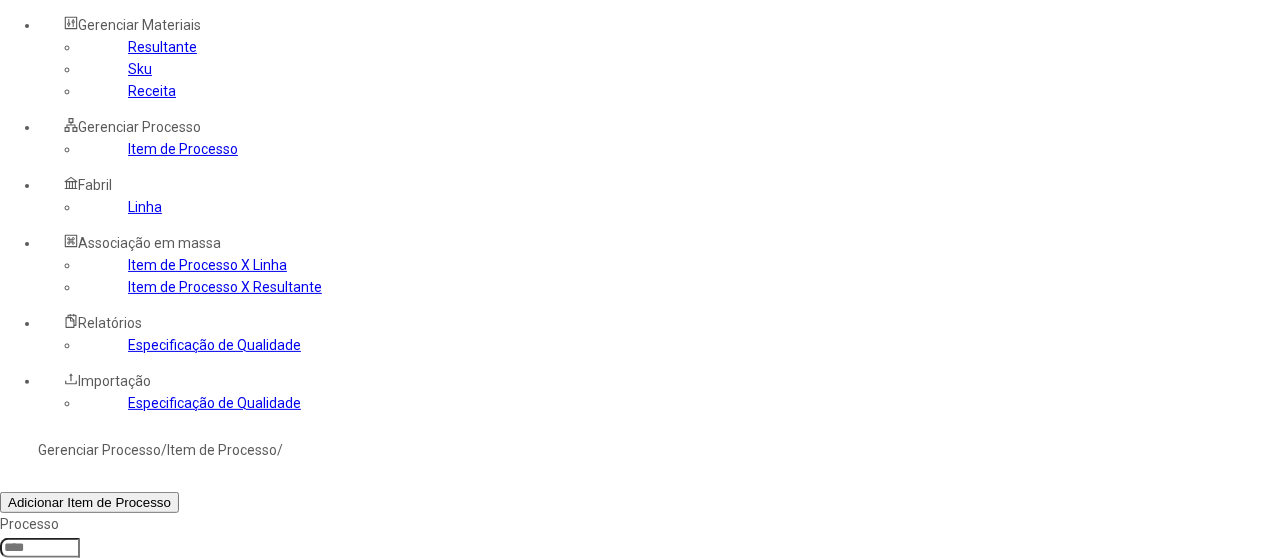 click on "Filtrar" 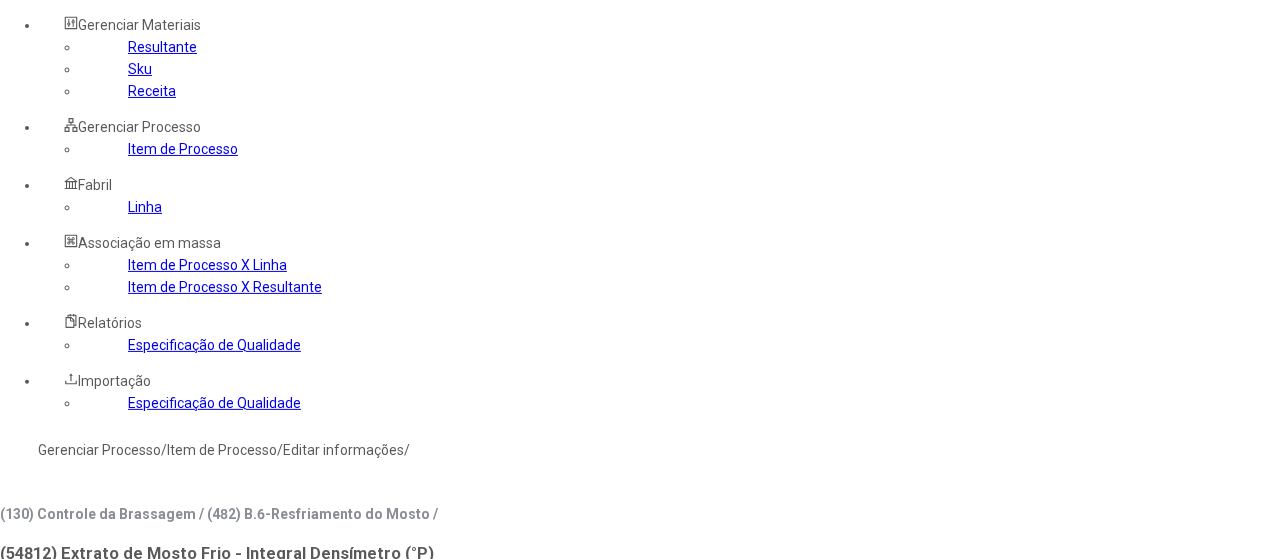 type on "***" 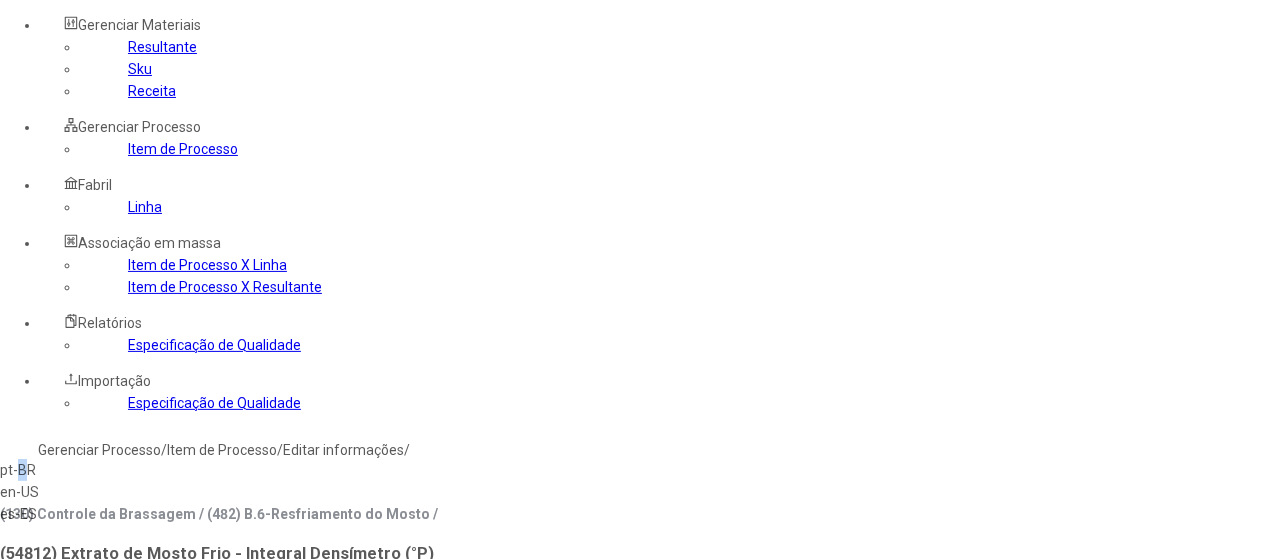 click on "pt-BR" at bounding box center [57, 470] 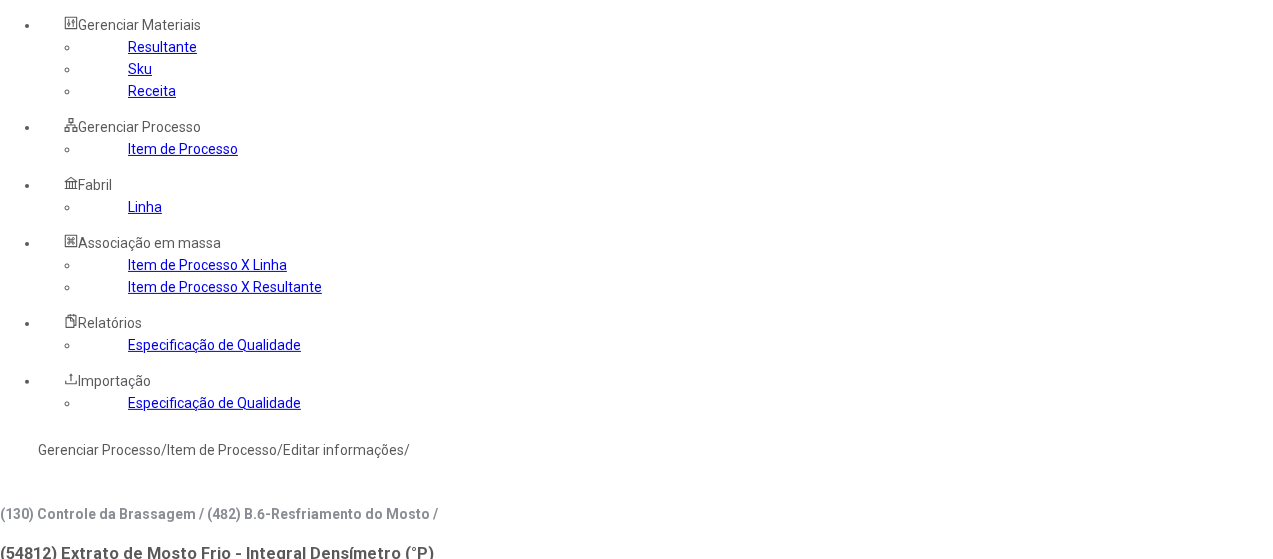 click on "**********" 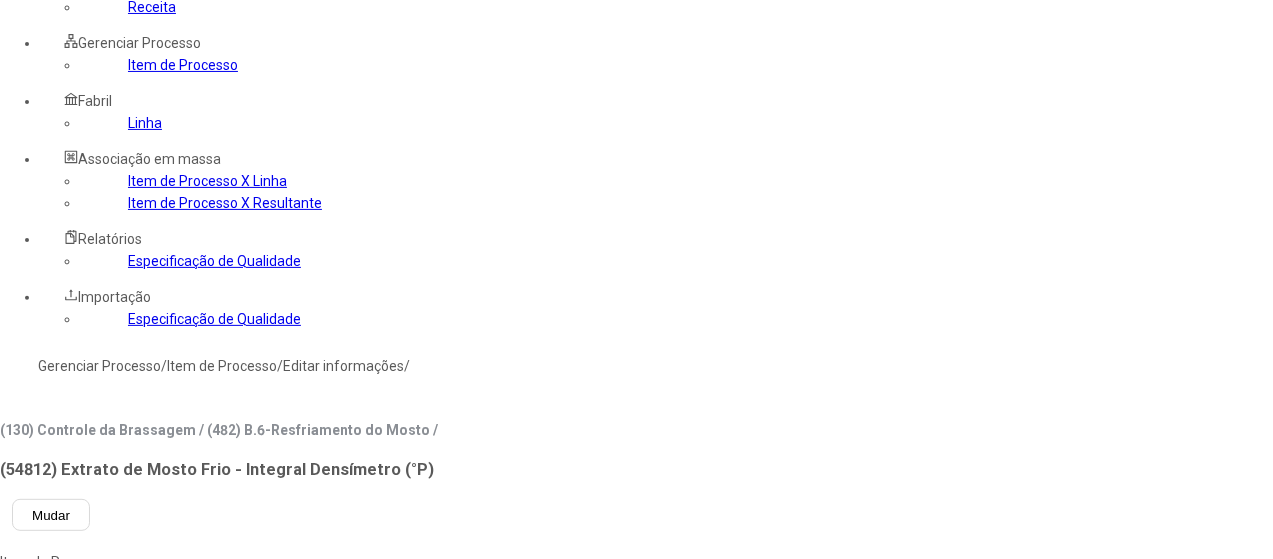 scroll, scrollTop: 272, scrollLeft: 0, axis: vertical 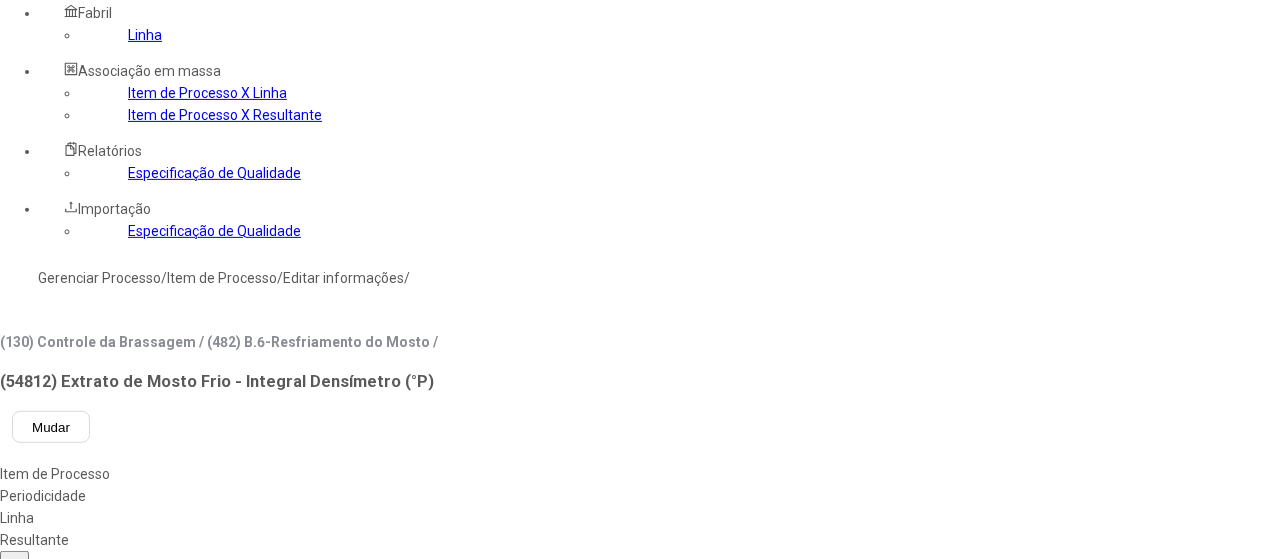 click on "Especificação de Qualidade" 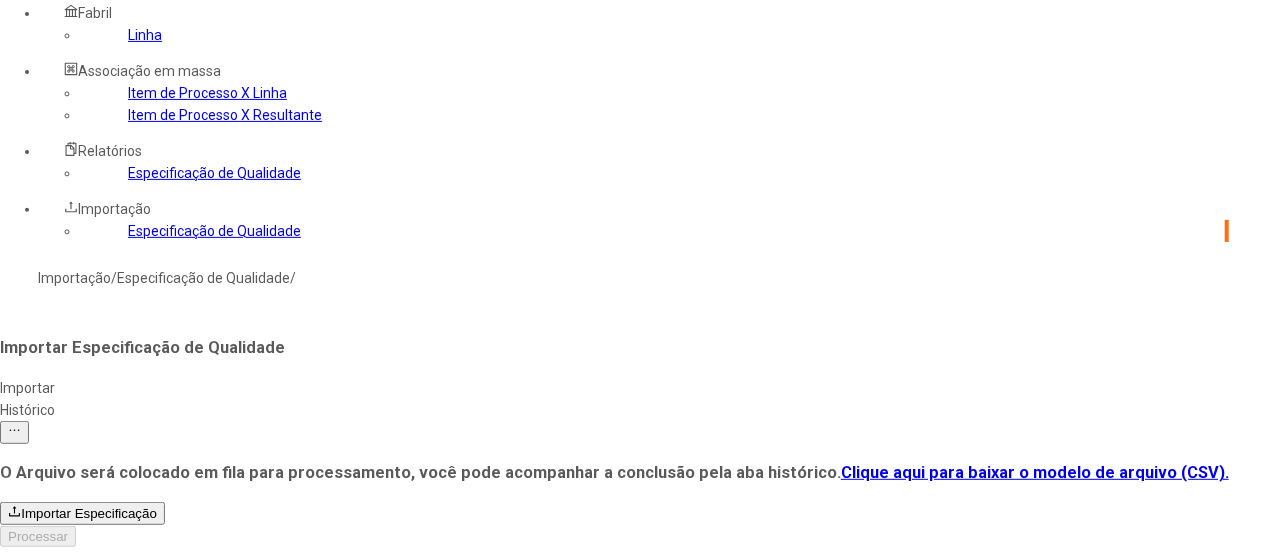 click on "Importar Especificação" 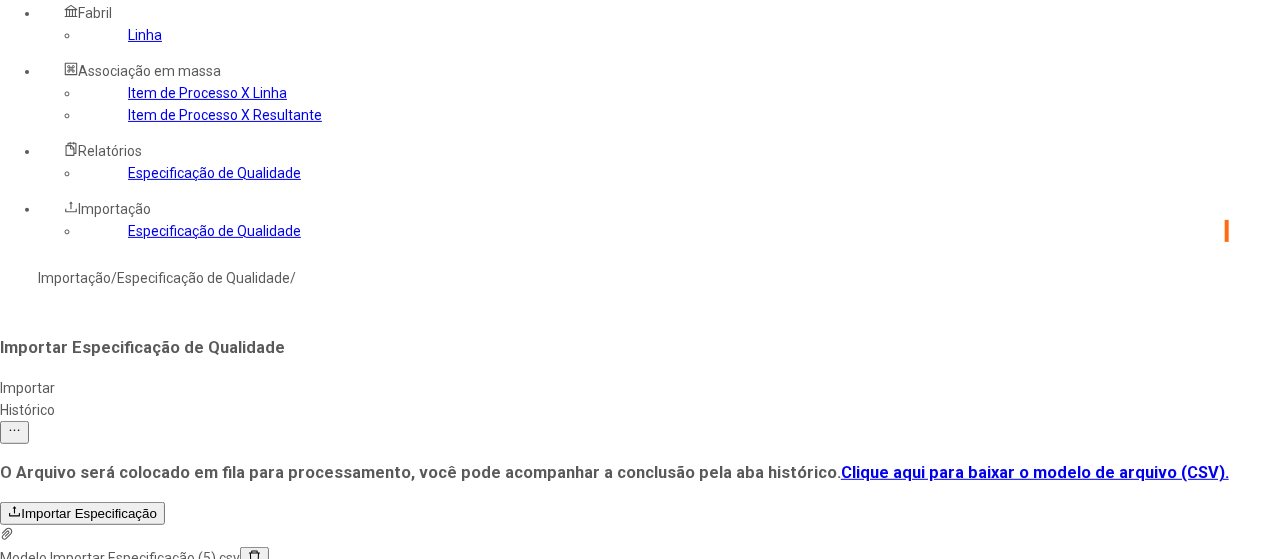 click on "Processar" at bounding box center (38, 580) 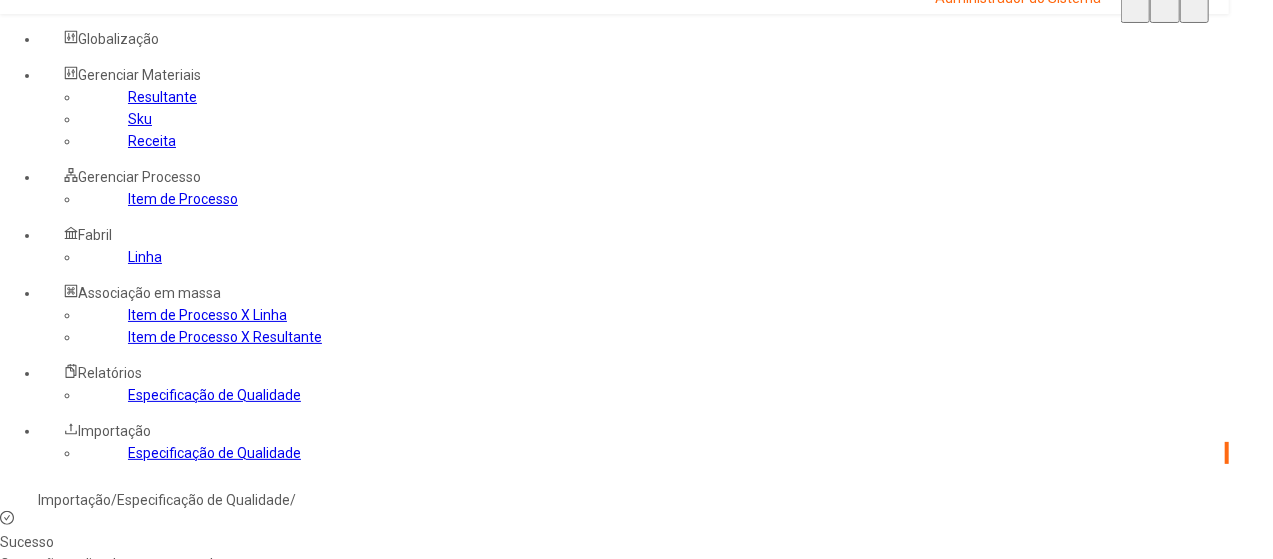 scroll, scrollTop: 0, scrollLeft: 0, axis: both 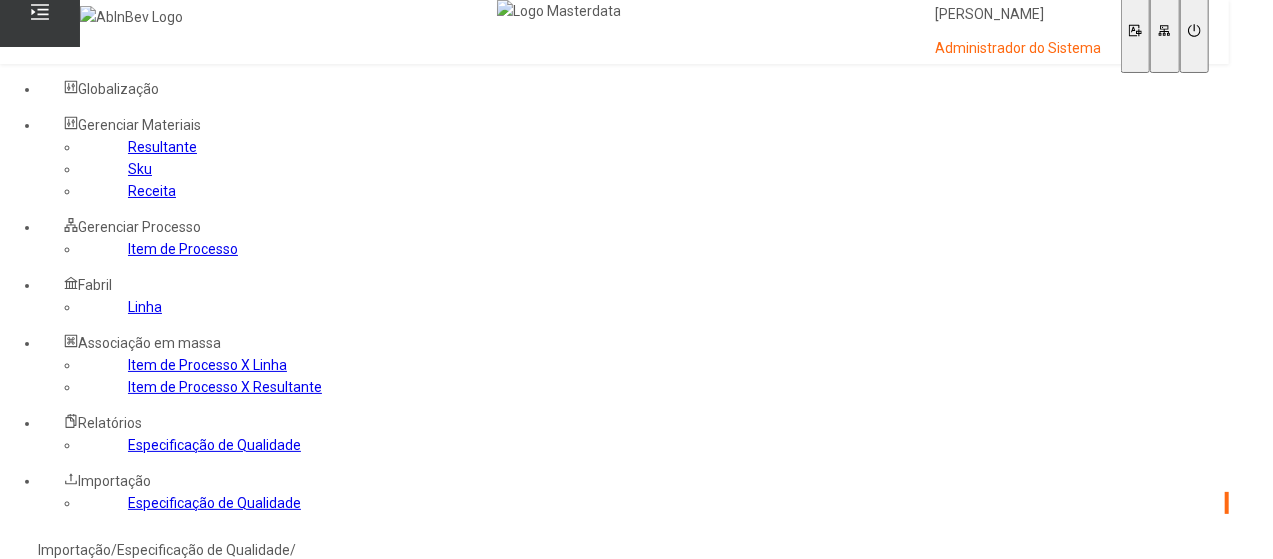 click on "Histórico" 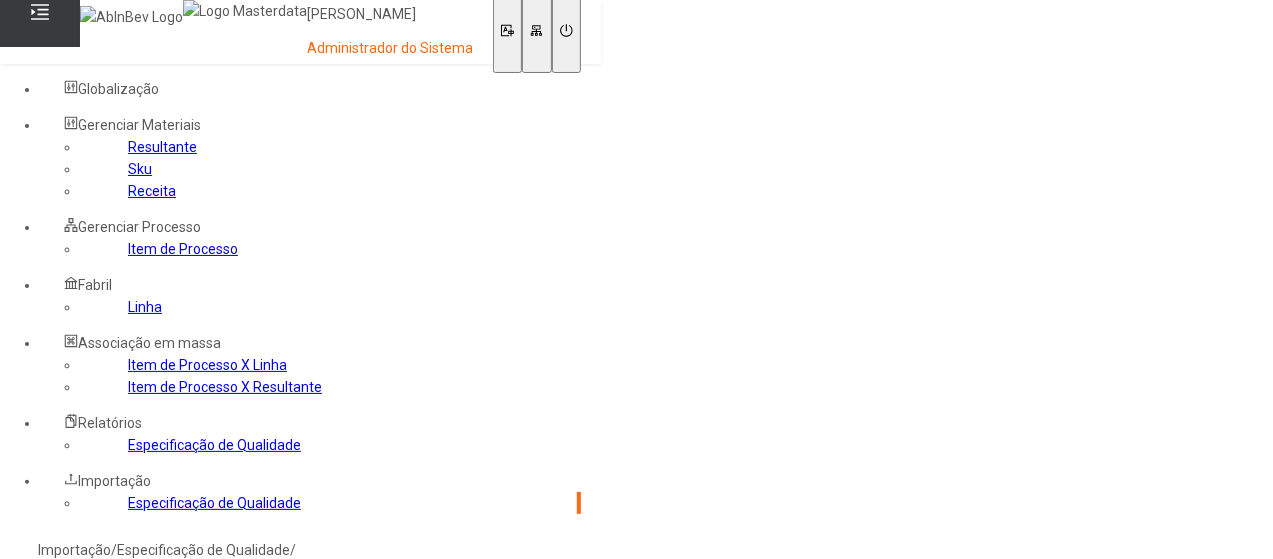 click on "Importar" 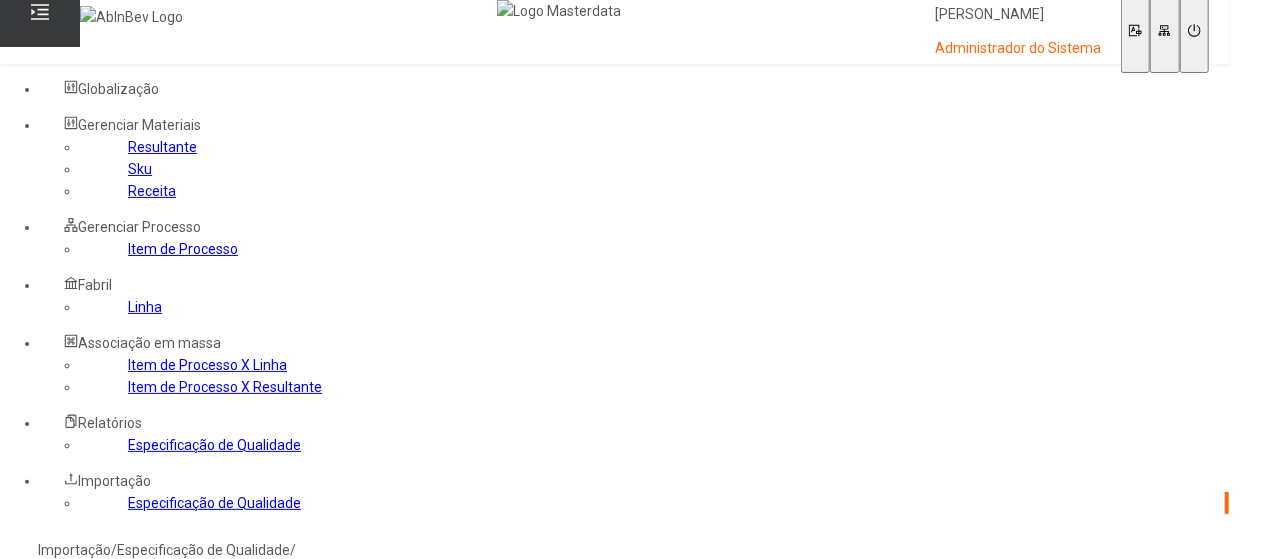 click on "Histórico" 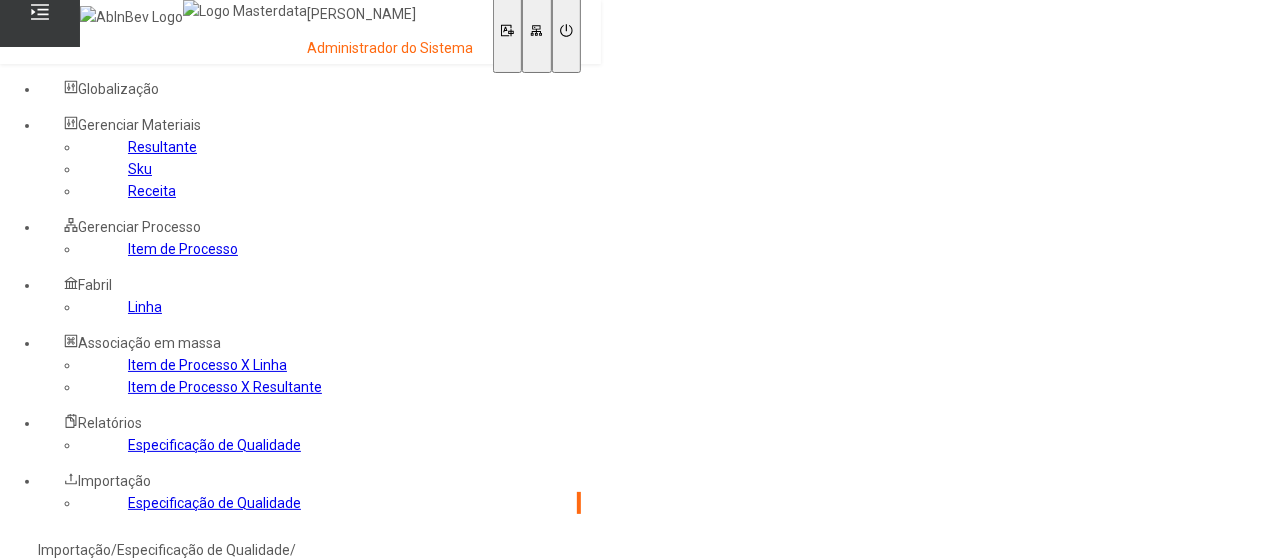 click on "Importar" 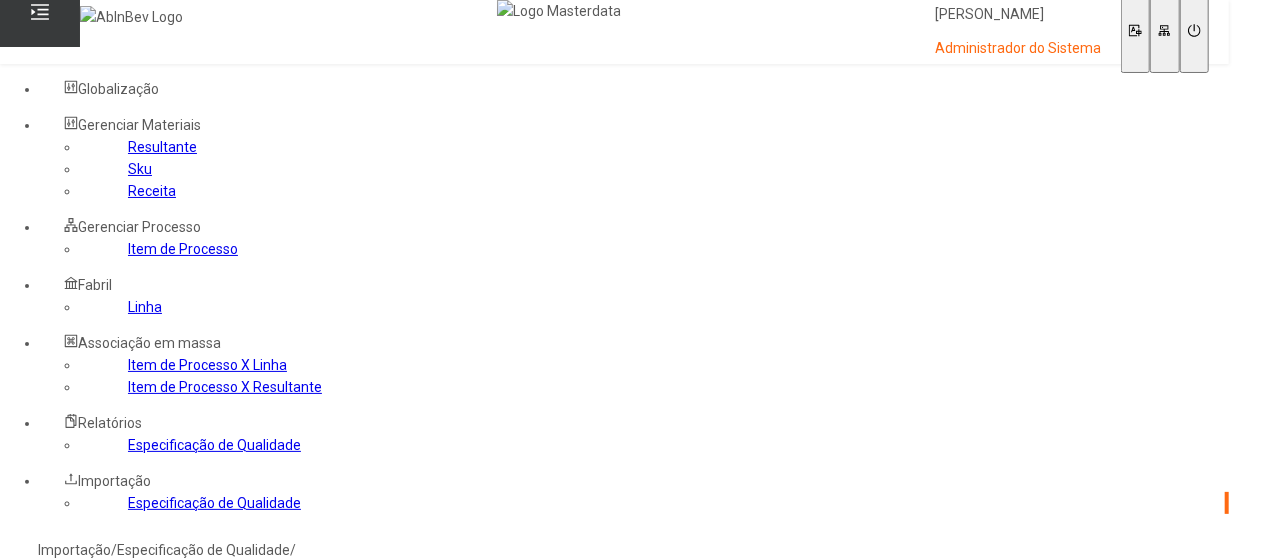 click on "Histórico" 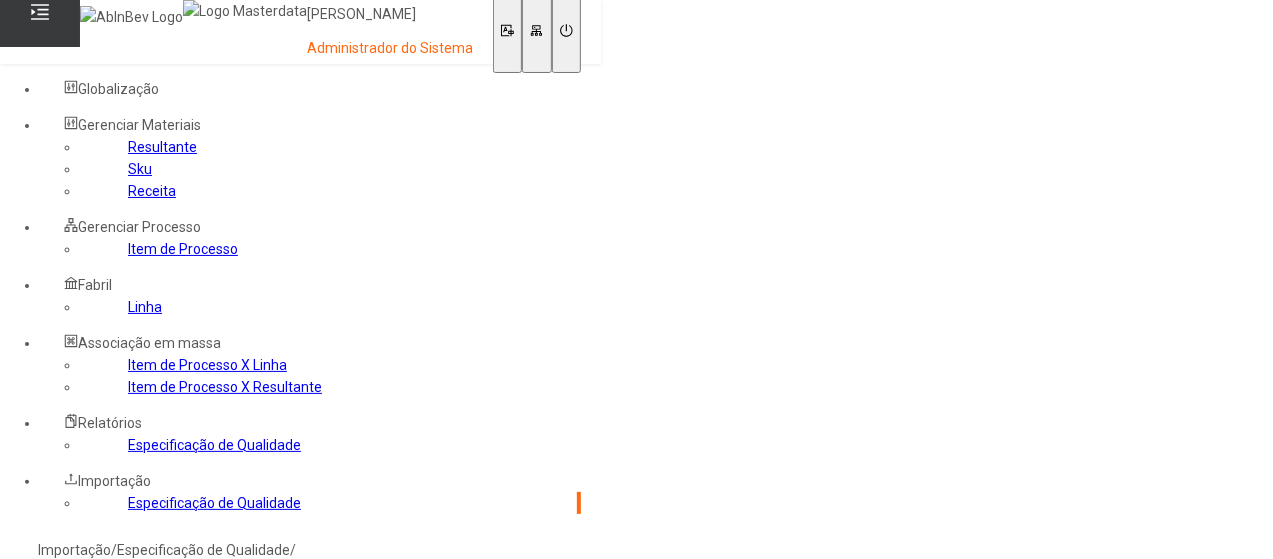 click on "Importar" 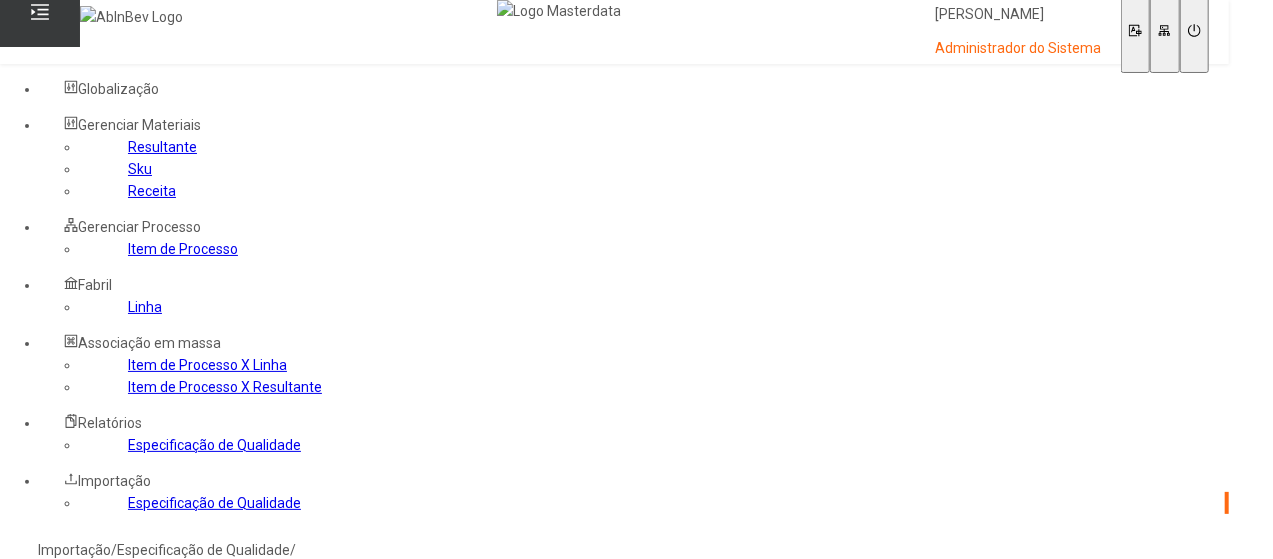 click on "Histórico" 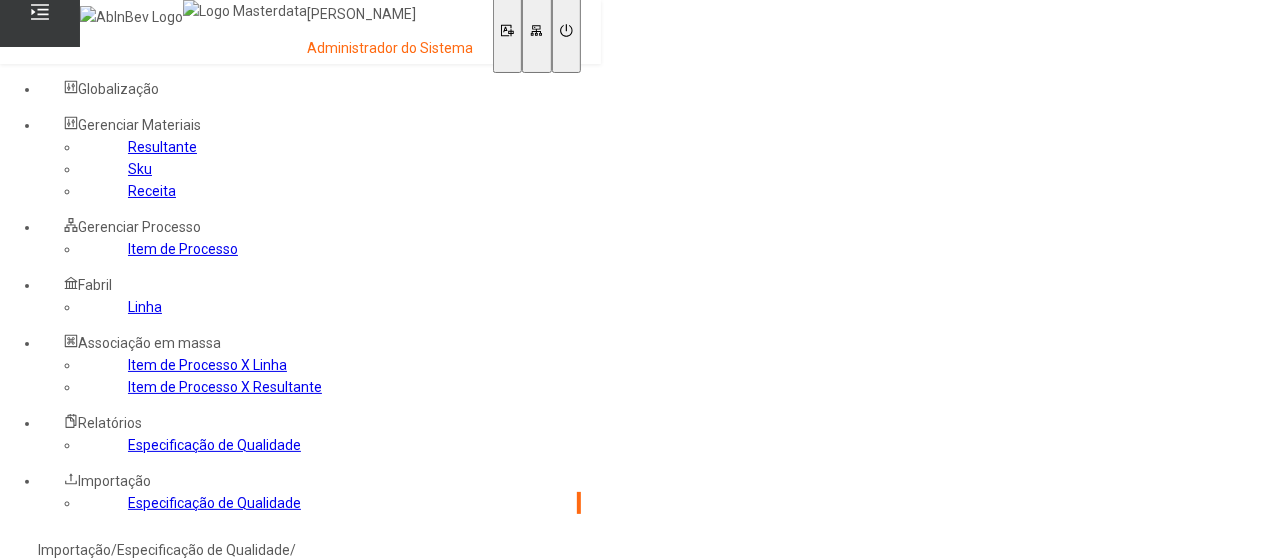 click on "Importar" 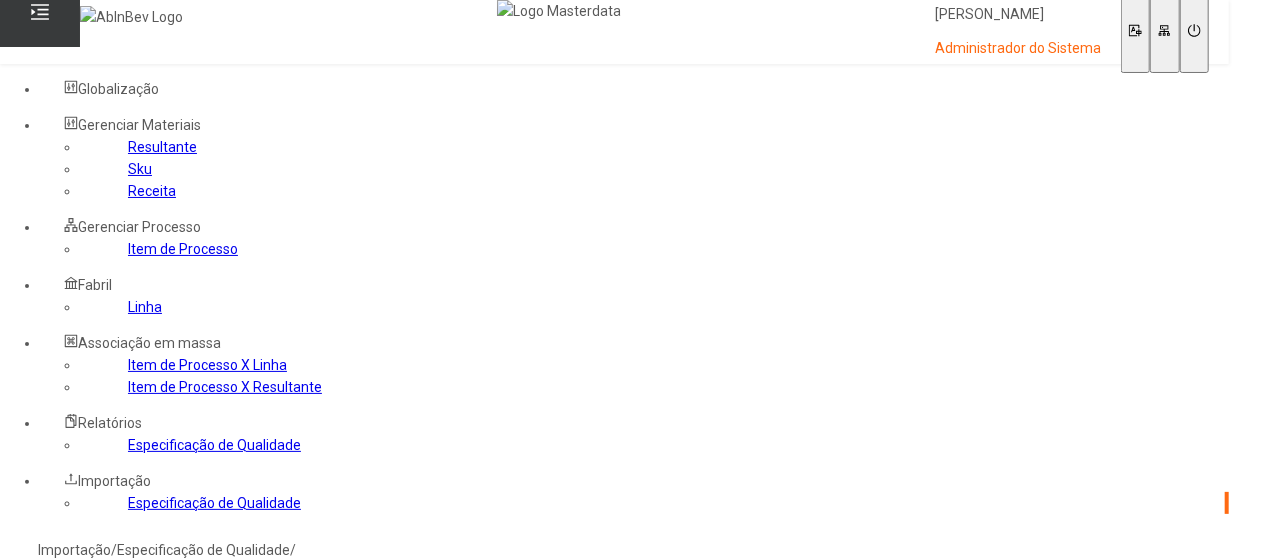 click on "Histórico" 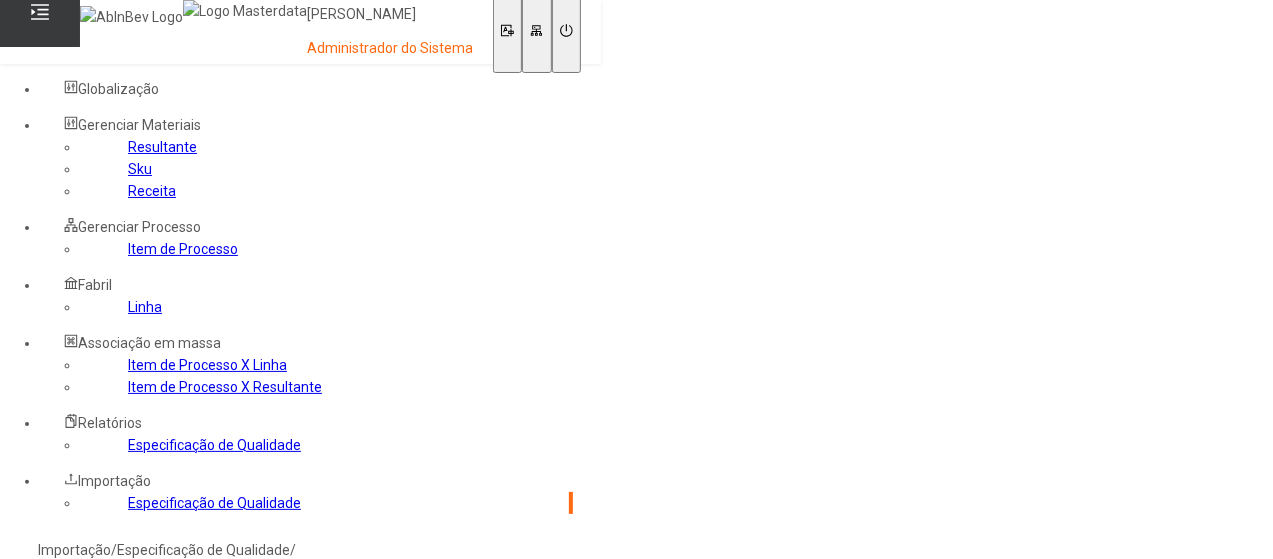 click on "Importar" 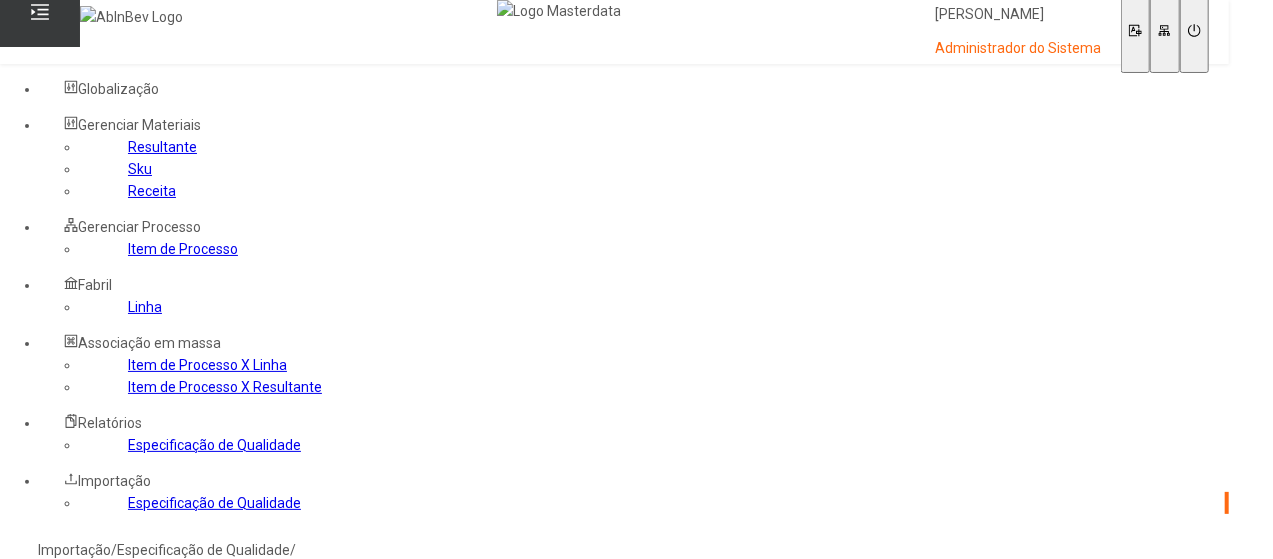 click on "Histórico" 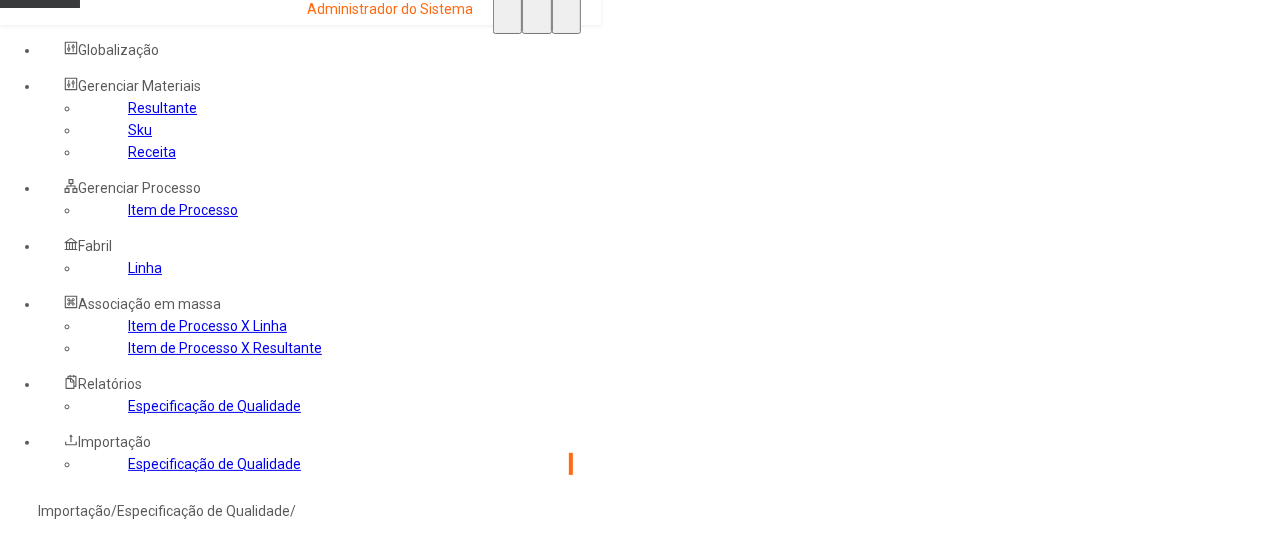 scroll, scrollTop: 100, scrollLeft: 0, axis: vertical 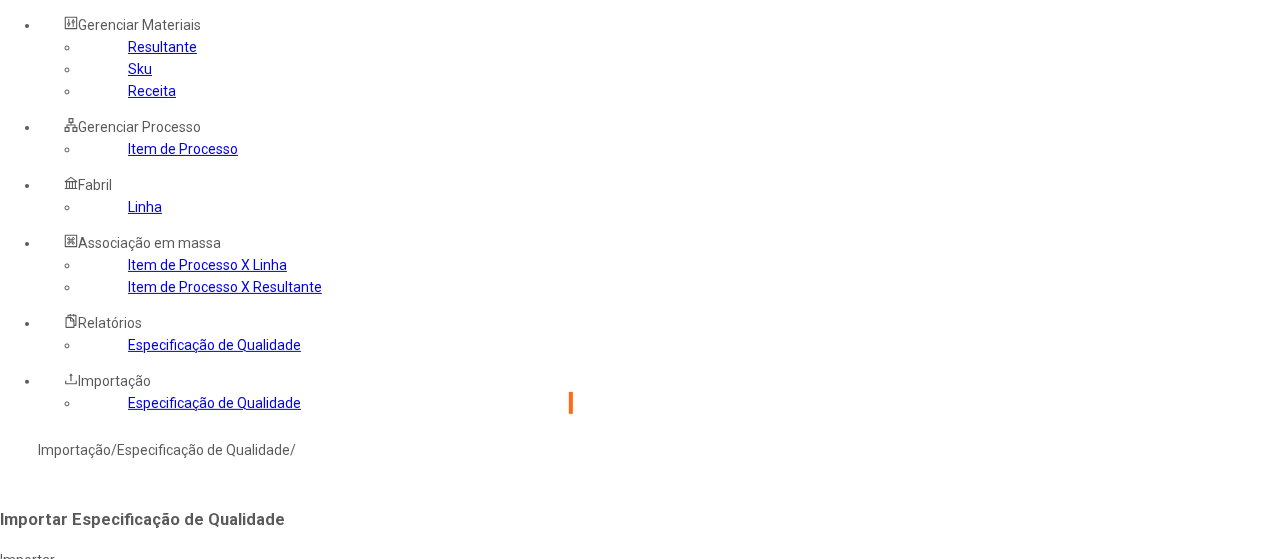 click on "Item de Processo" 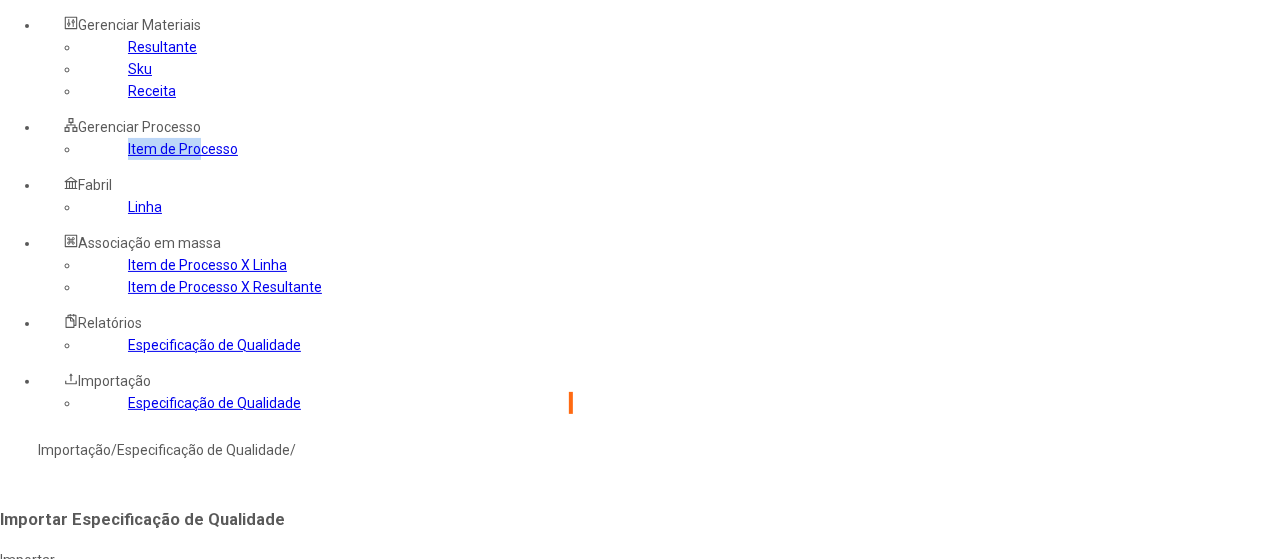 click on "Item de Processo" 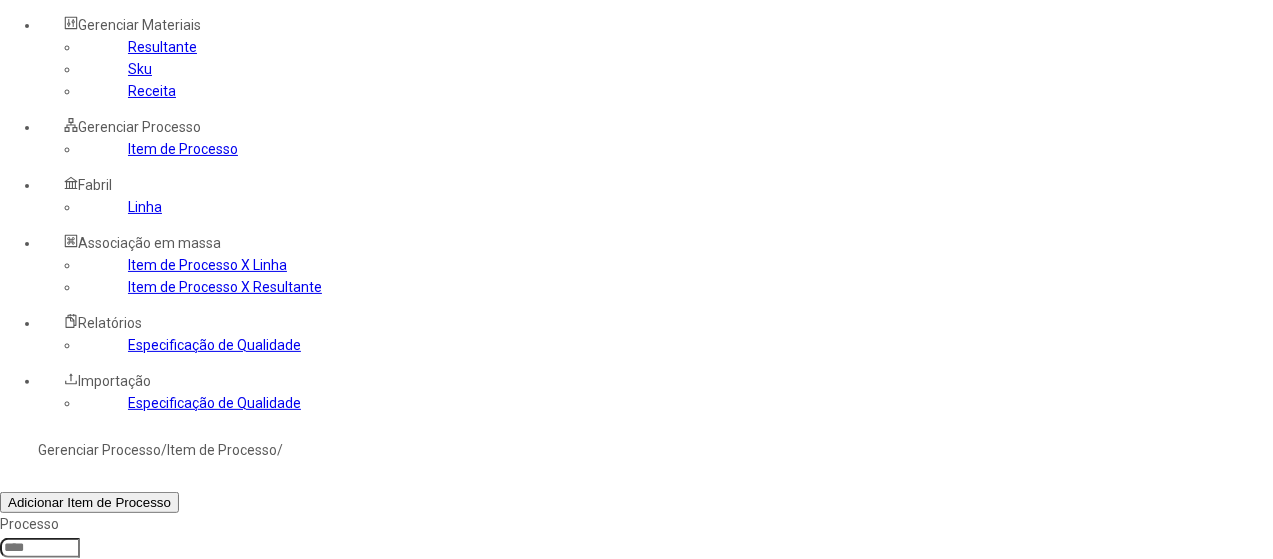 click 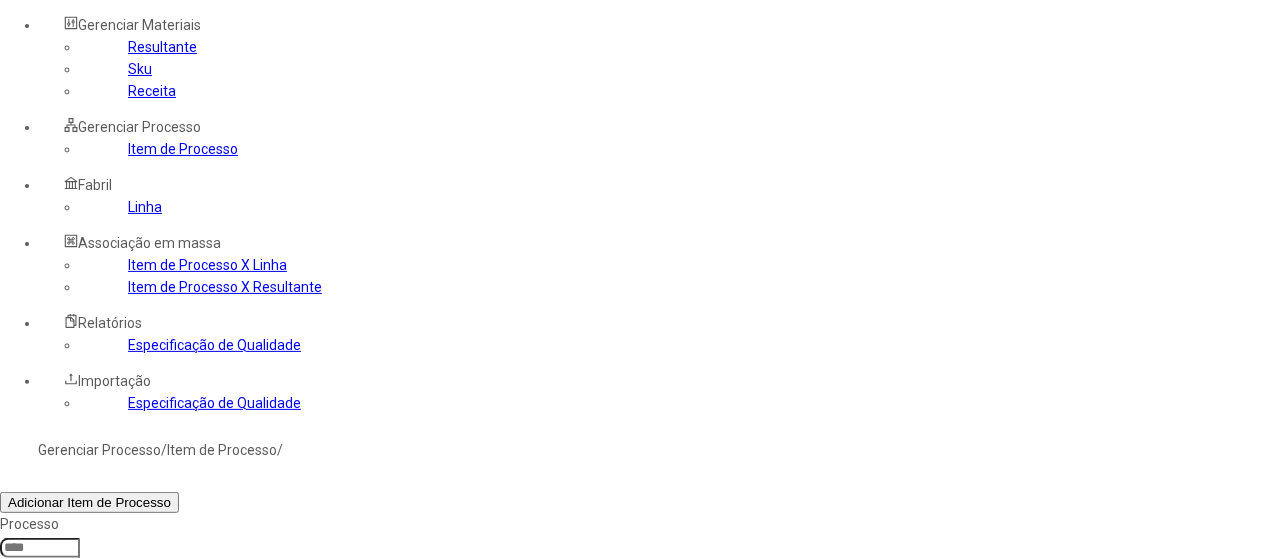 type on "*****" 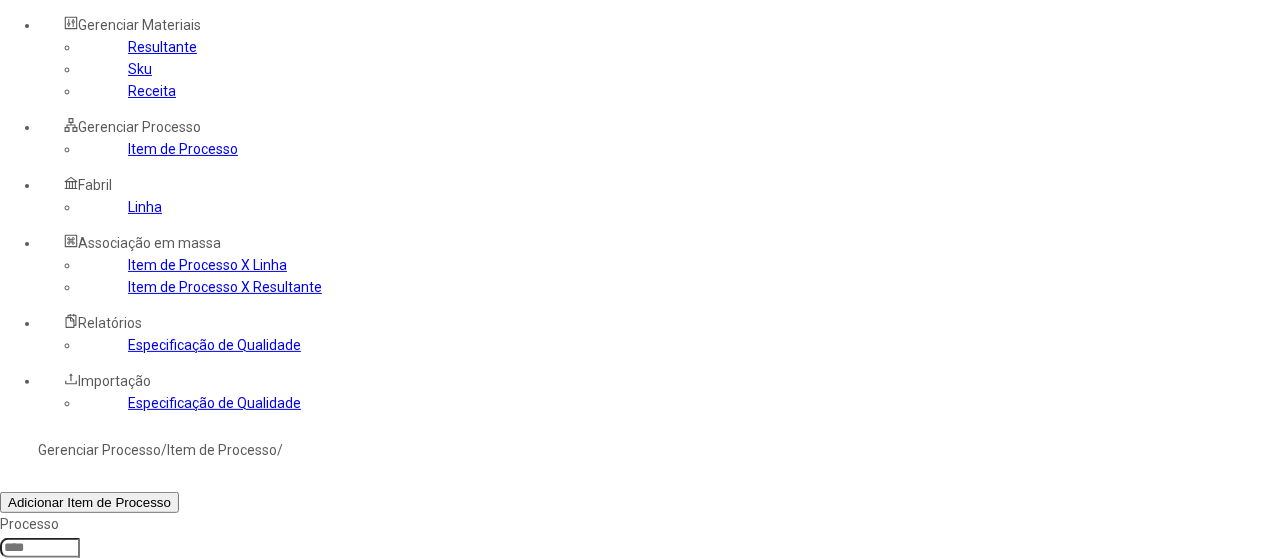 click on "Filtrar" 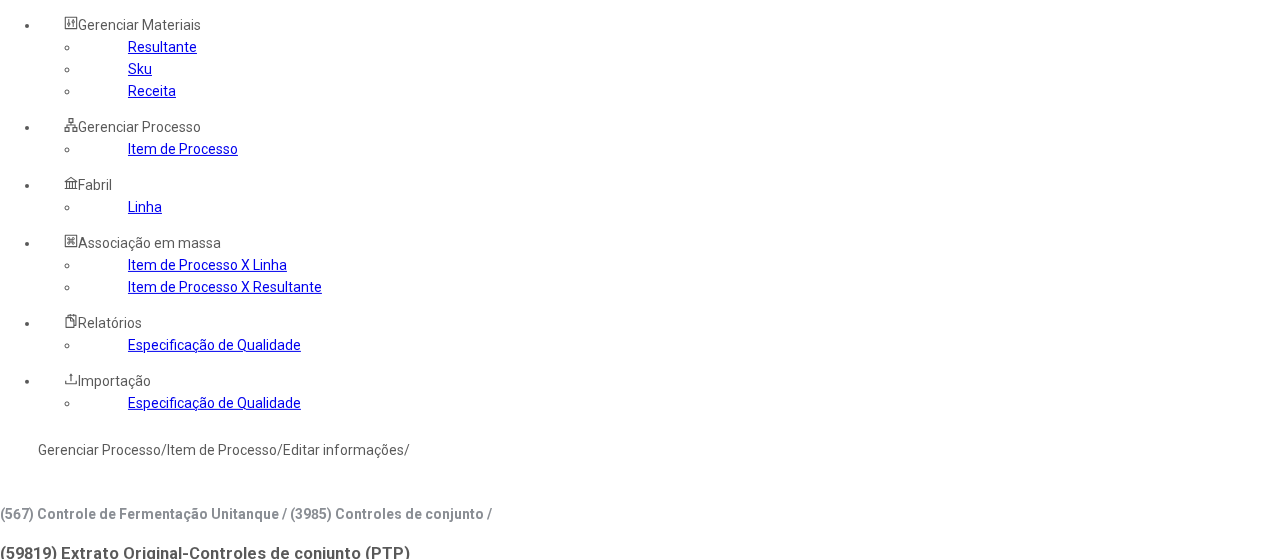 type on "****" 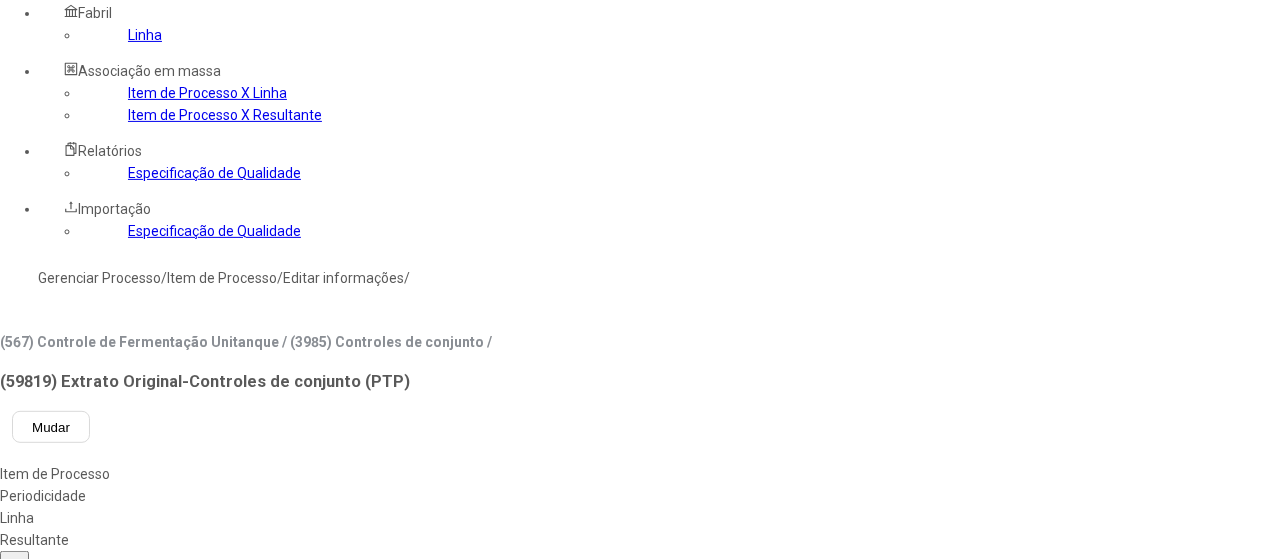click on "Especificação de Qualidade" 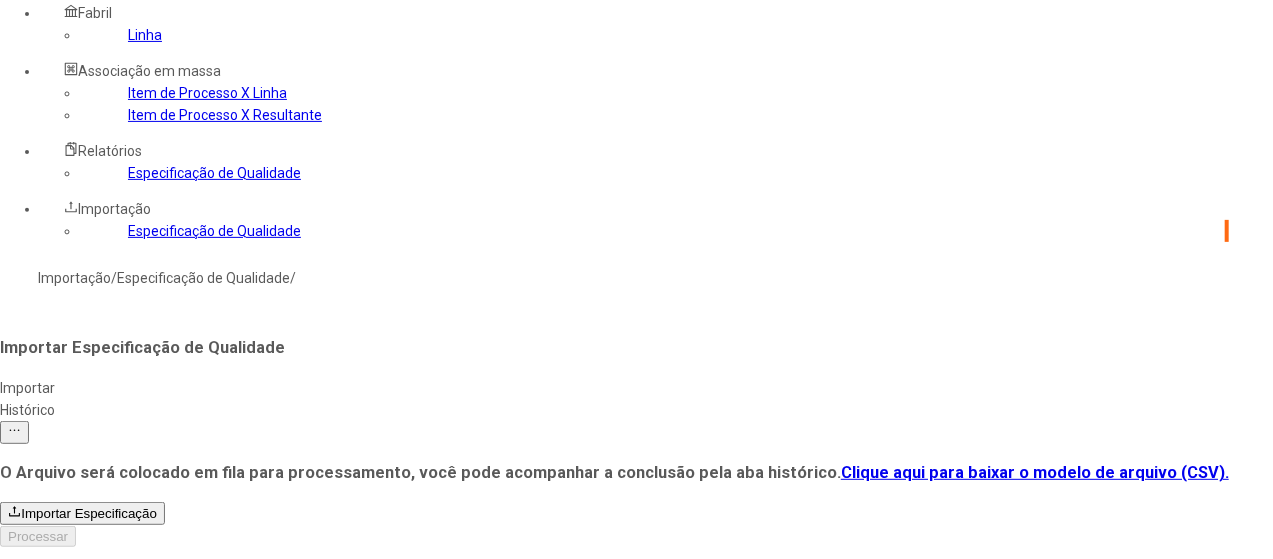click on "Importar Especificação" 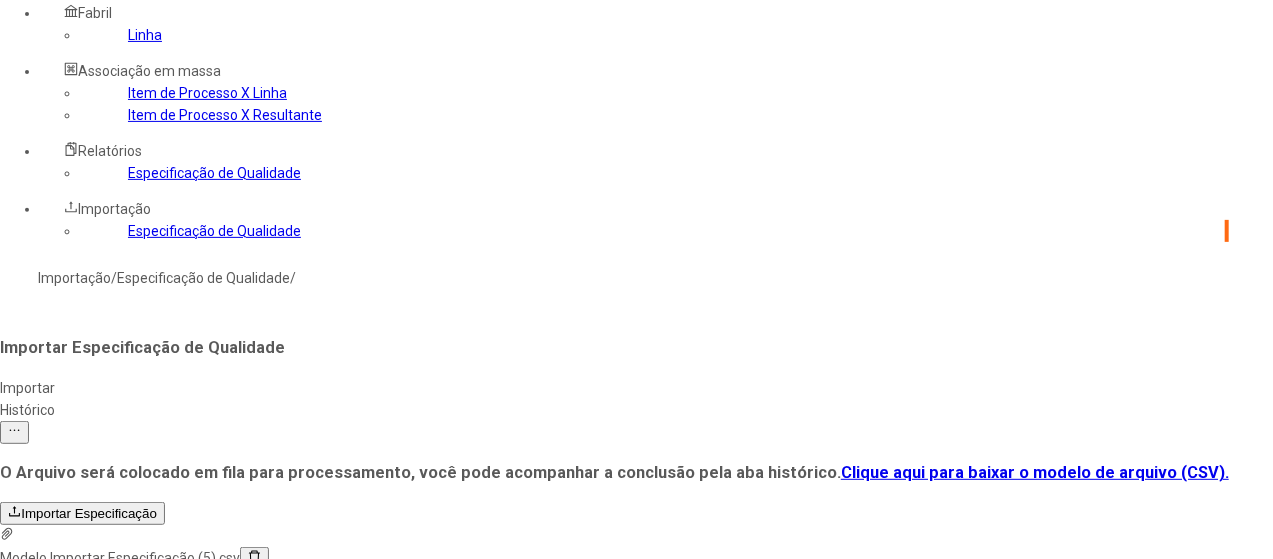 click on "Processar" at bounding box center (38, 580) 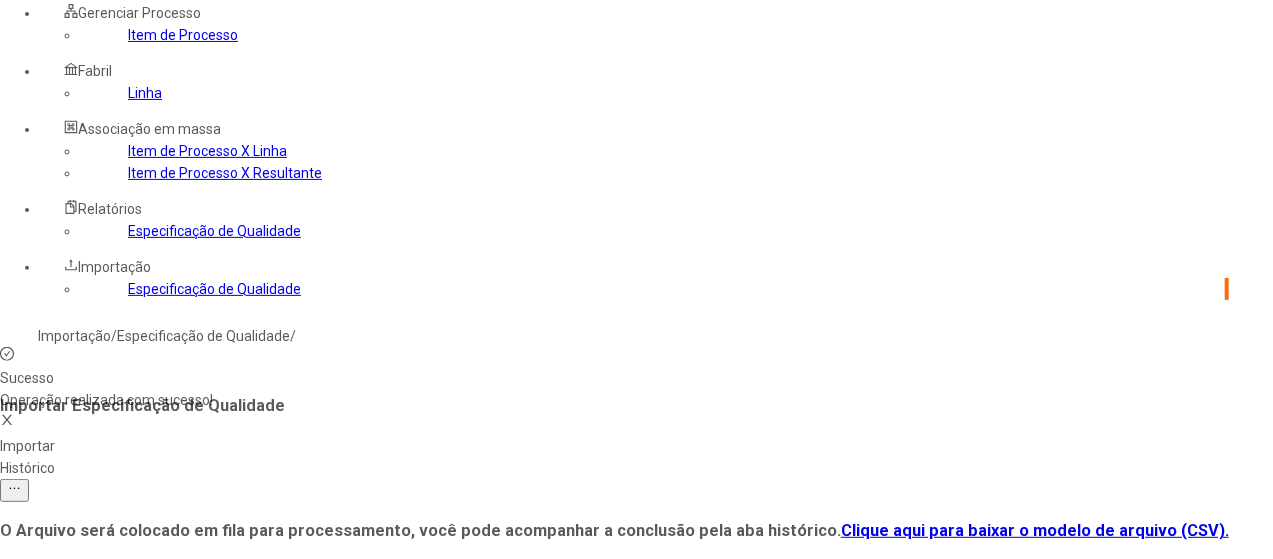 scroll, scrollTop: 0, scrollLeft: 0, axis: both 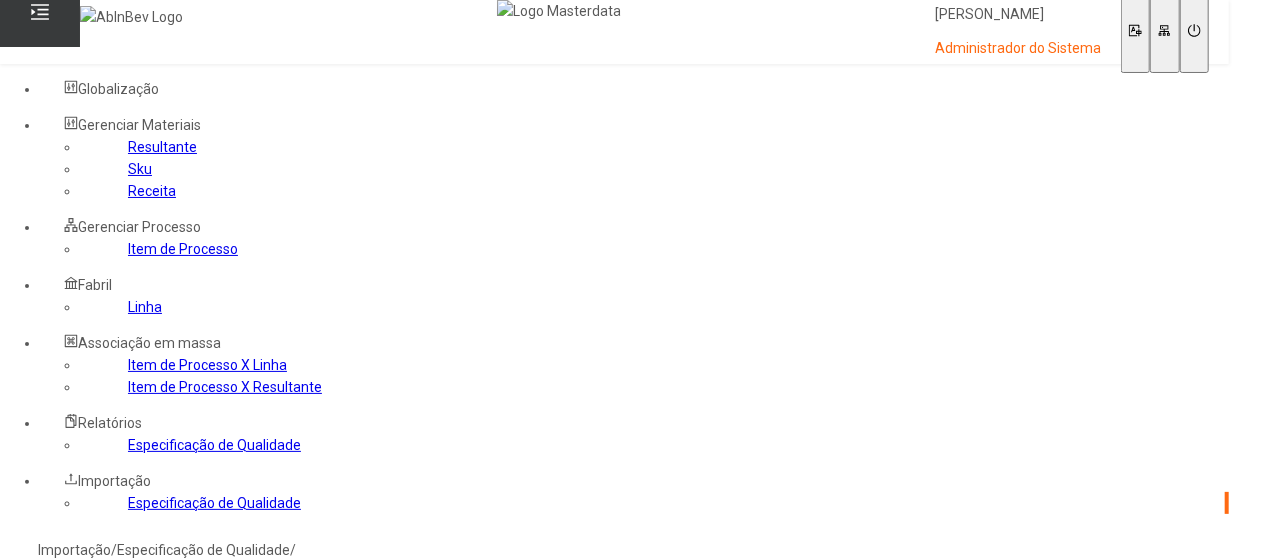 click on "Histórico" 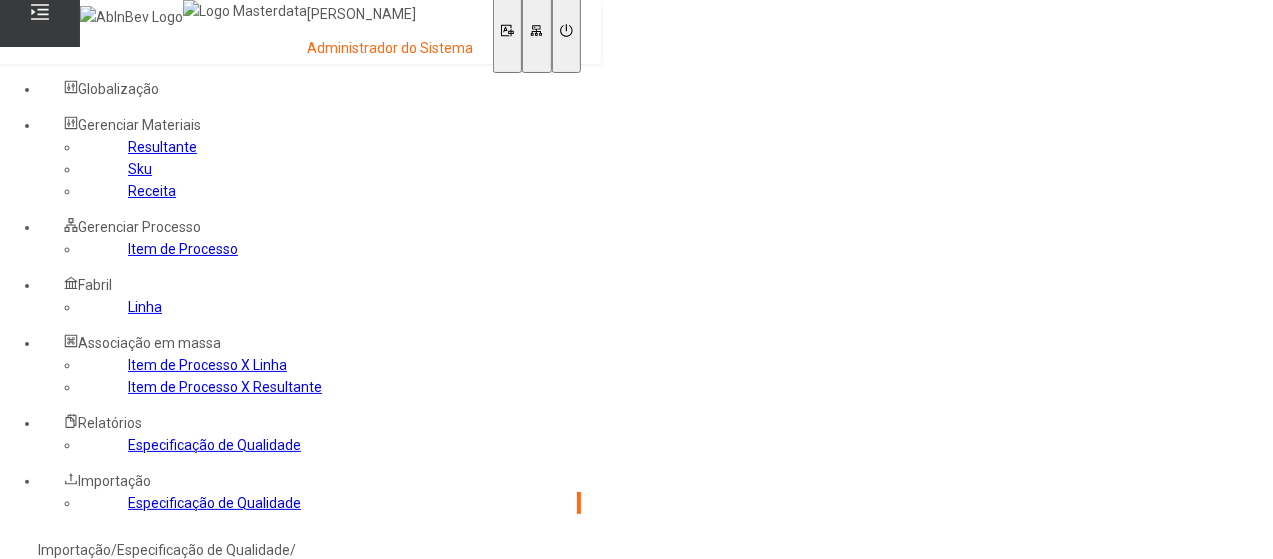 click on "Importar" 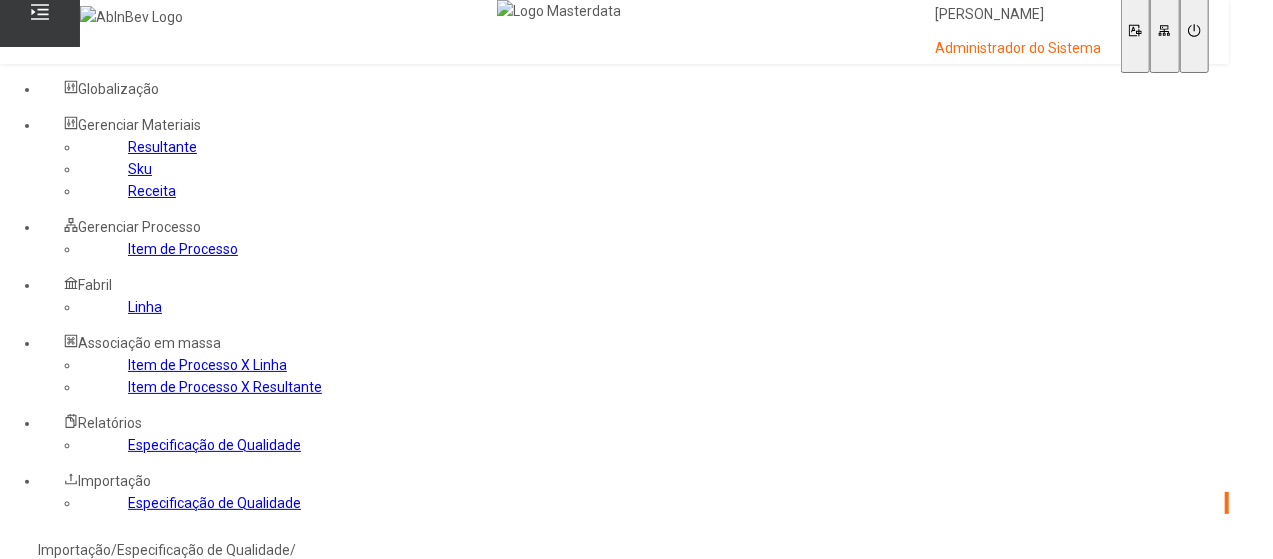 click on "Histórico" 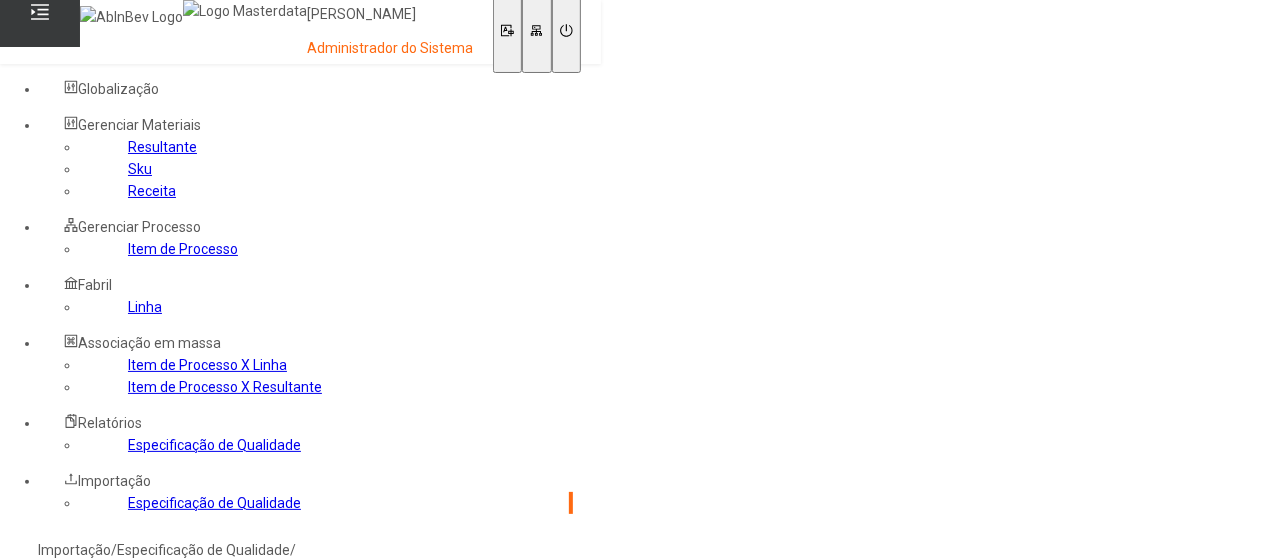 click 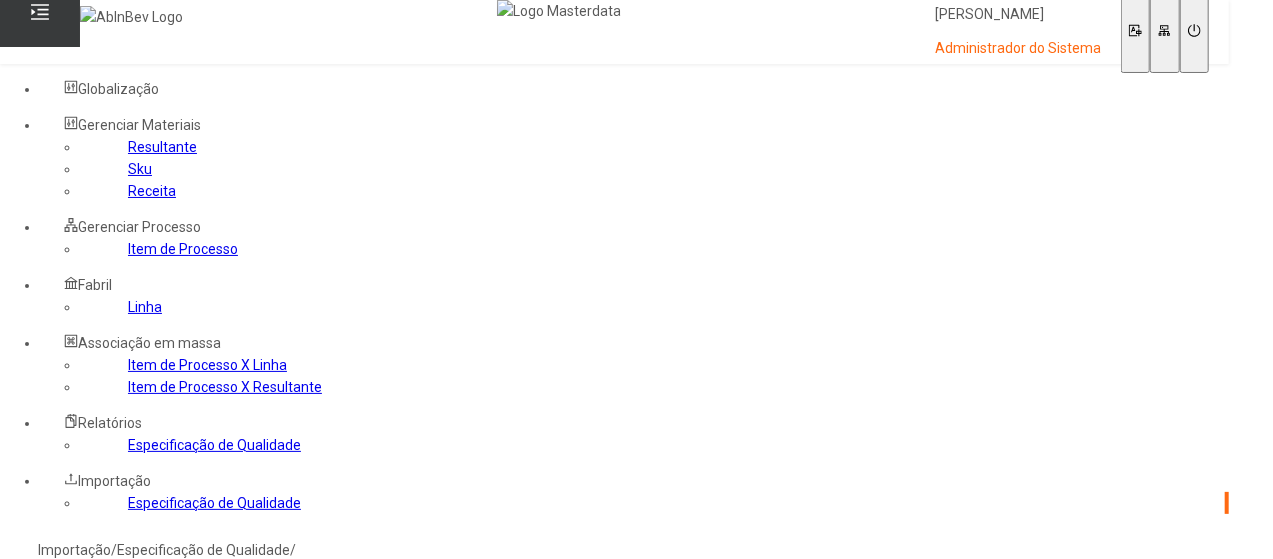 click on "Importar Especificação" 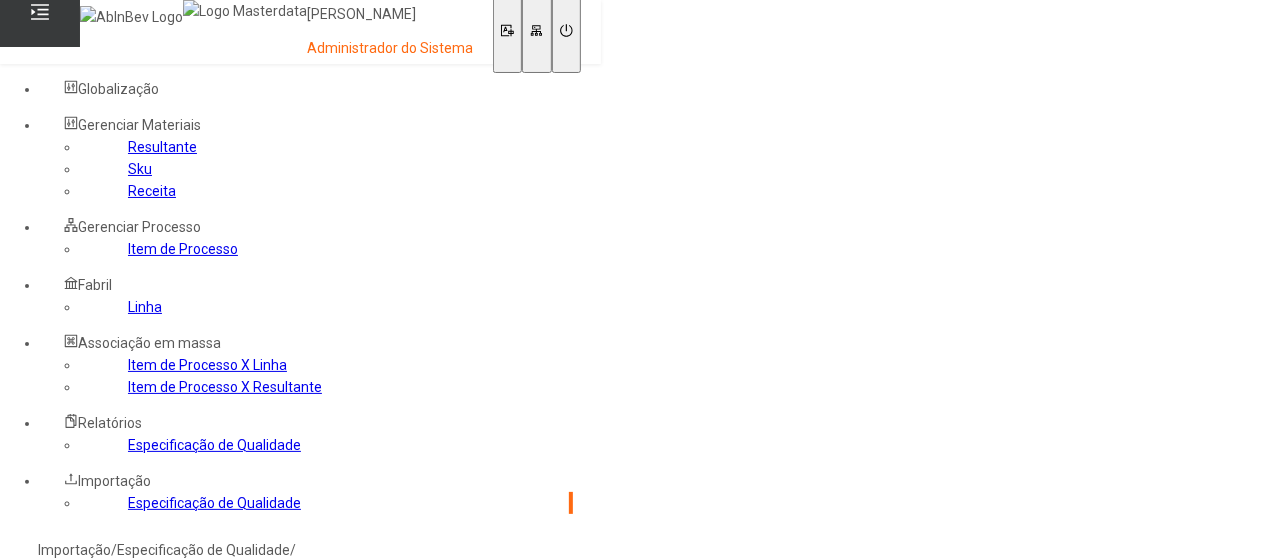 scroll, scrollTop: 100, scrollLeft: 0, axis: vertical 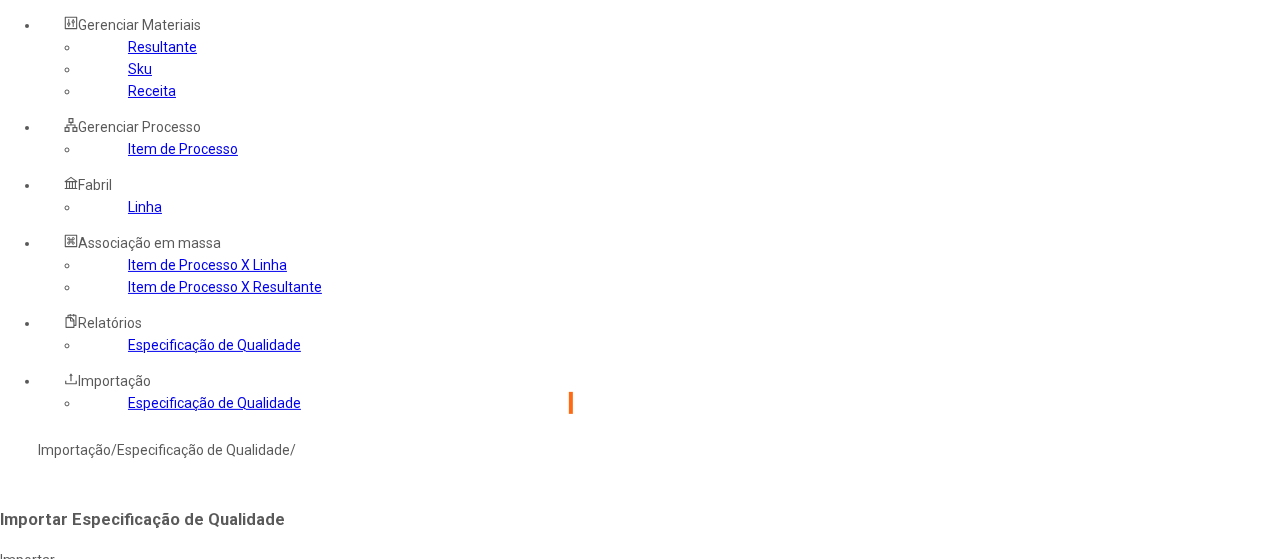 click on "Linha" 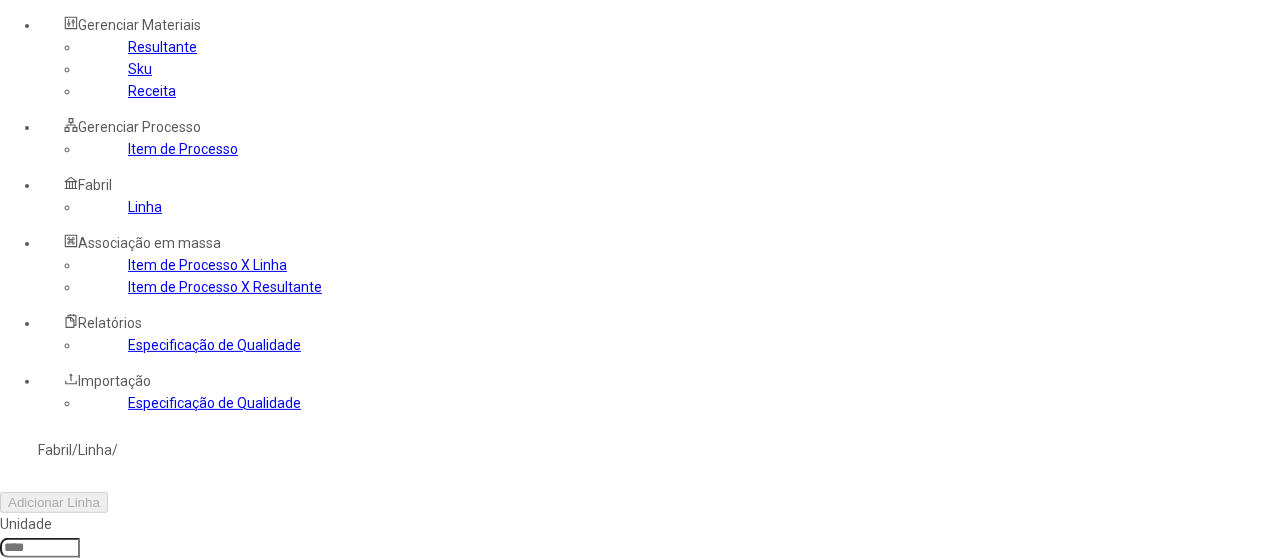 click at bounding box center [40, 548] 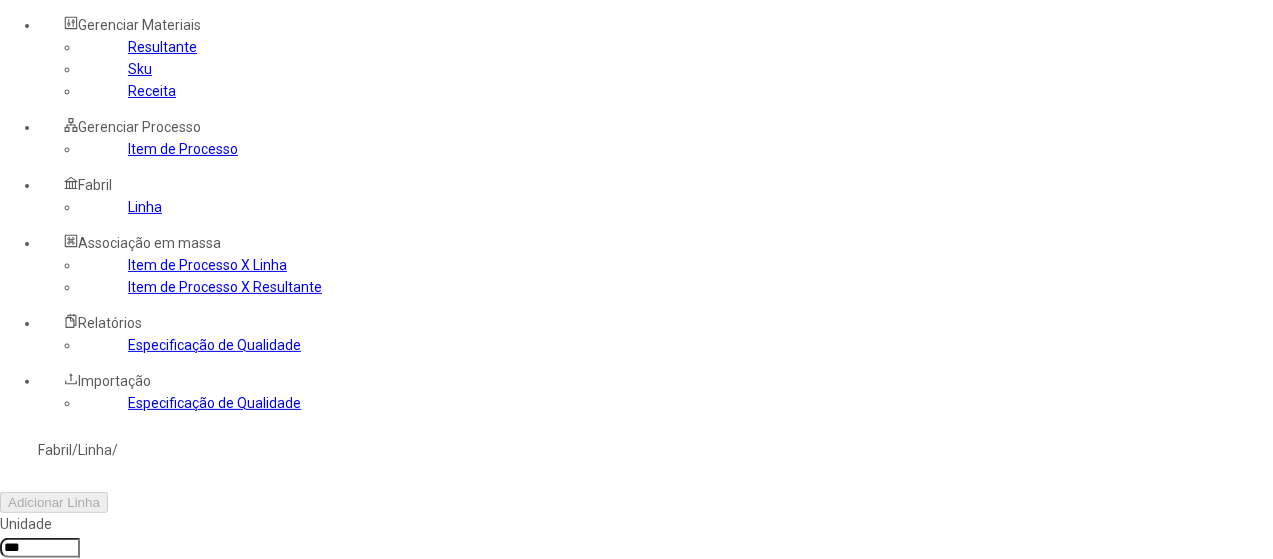 type on "***" 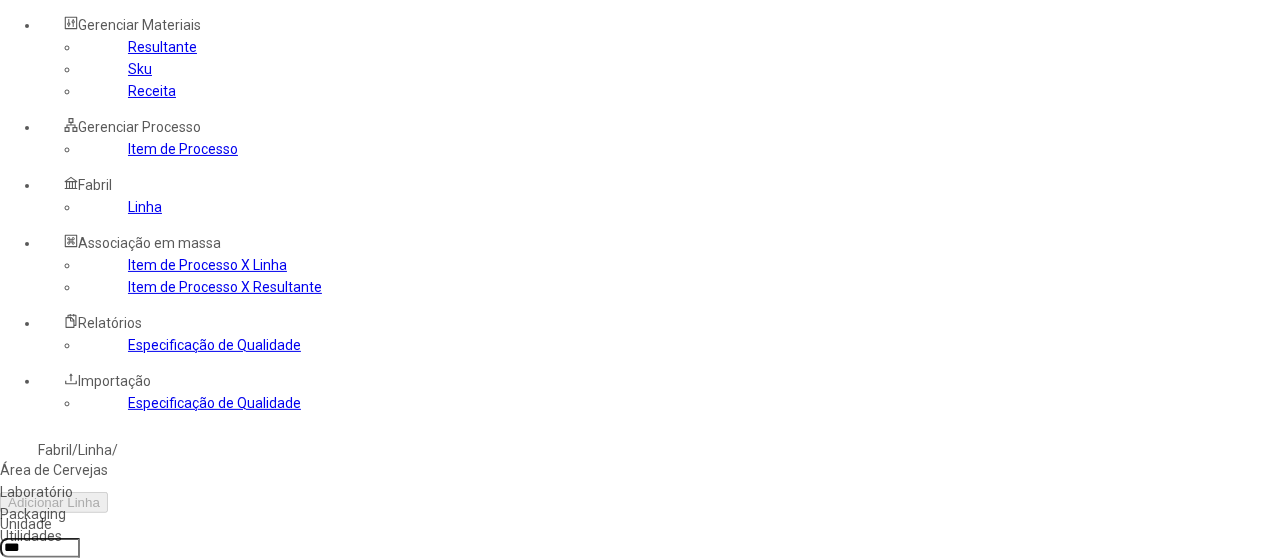 click on "Packaging" at bounding box center (113, 514) 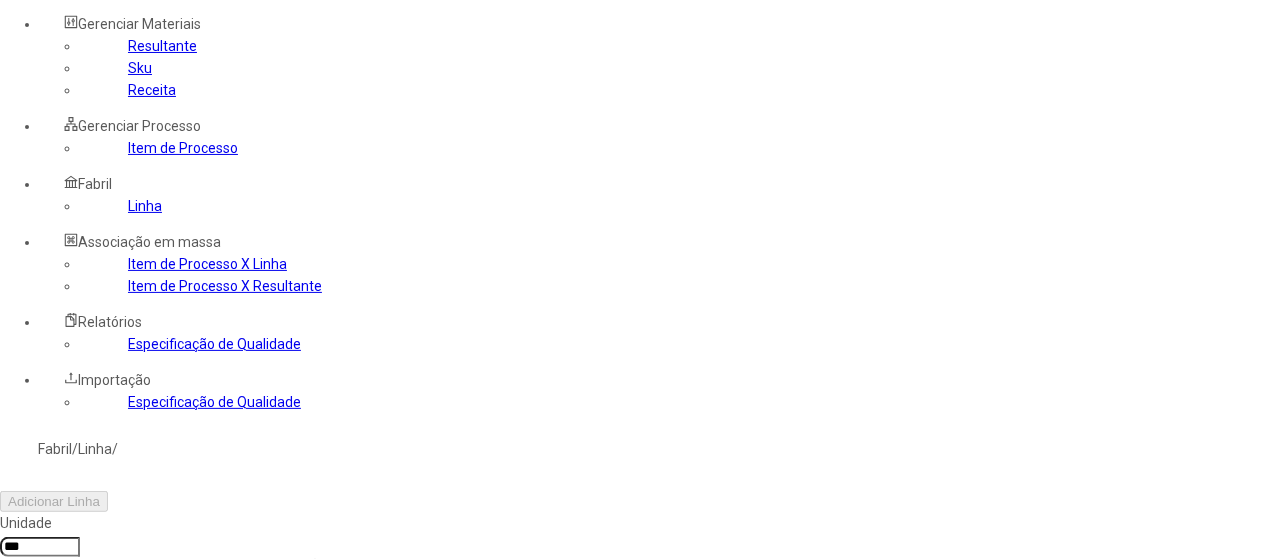 scroll, scrollTop: 300, scrollLeft: 0, axis: vertical 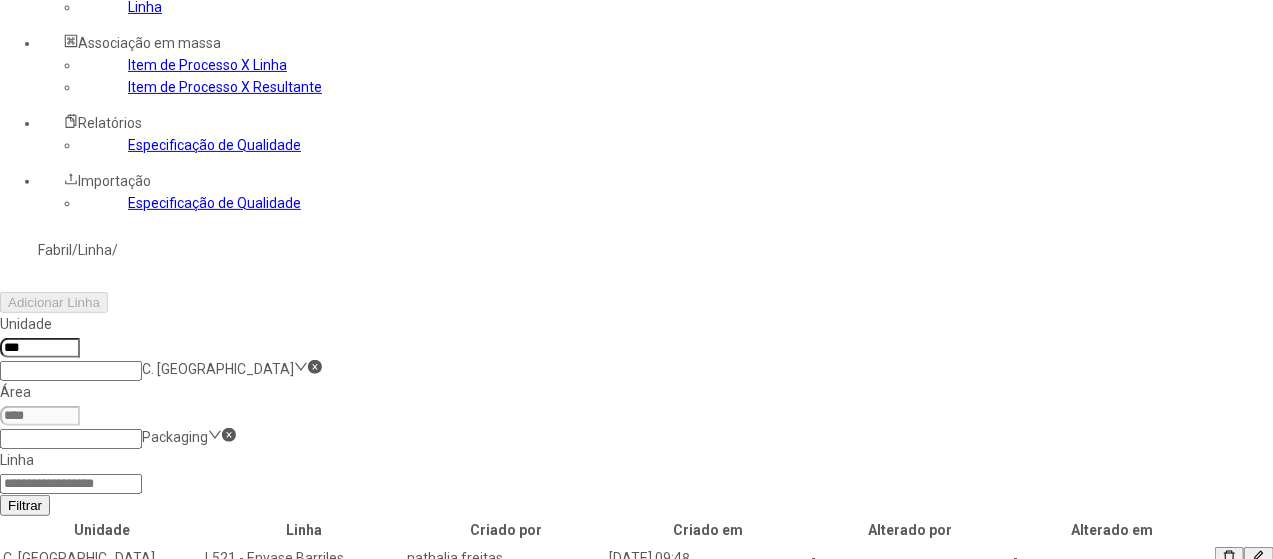 click 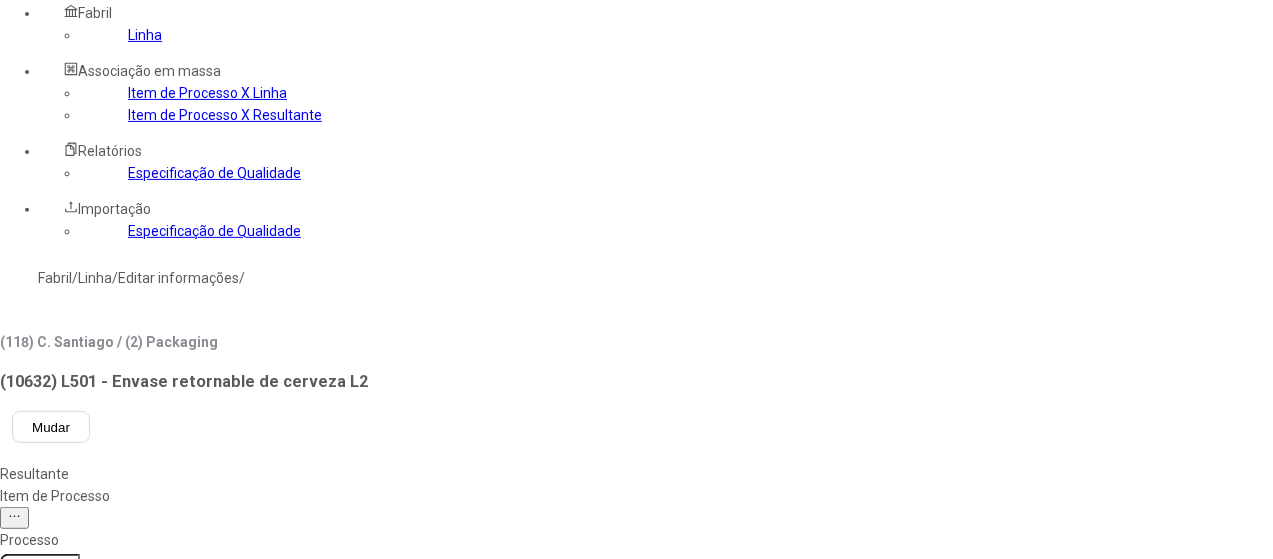 scroll, scrollTop: 300, scrollLeft: 0, axis: vertical 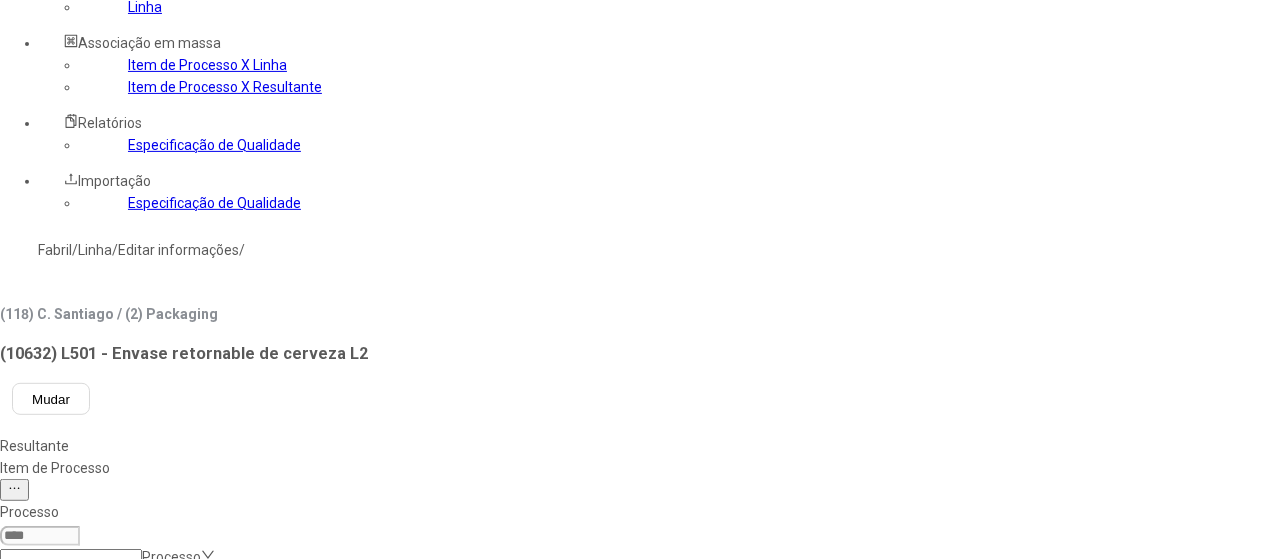 click 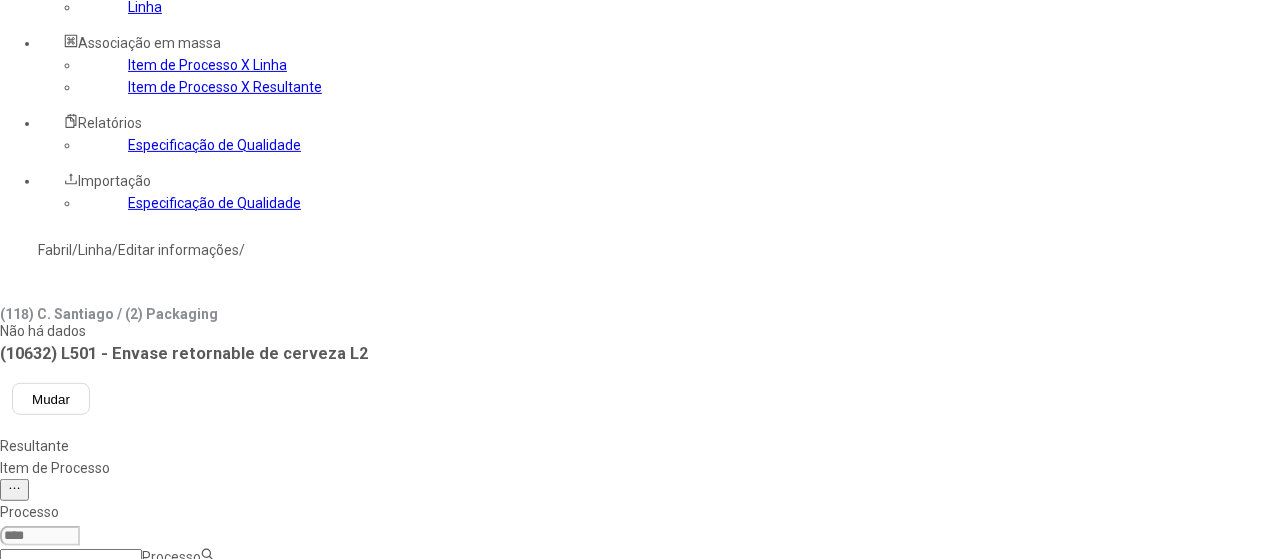click 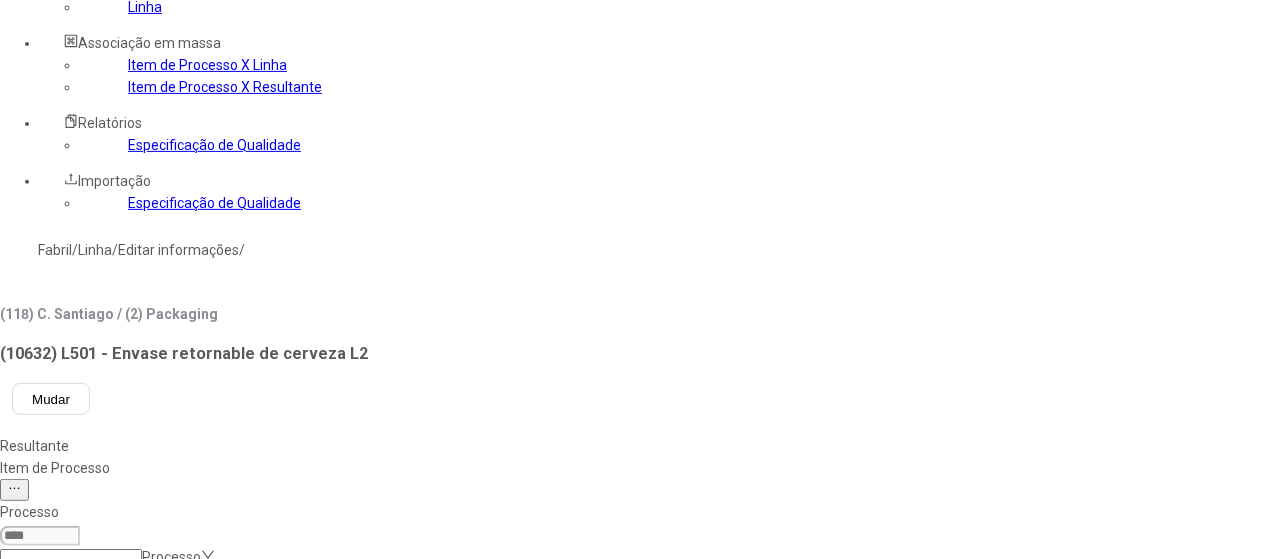 scroll, scrollTop: 0, scrollLeft: 0, axis: both 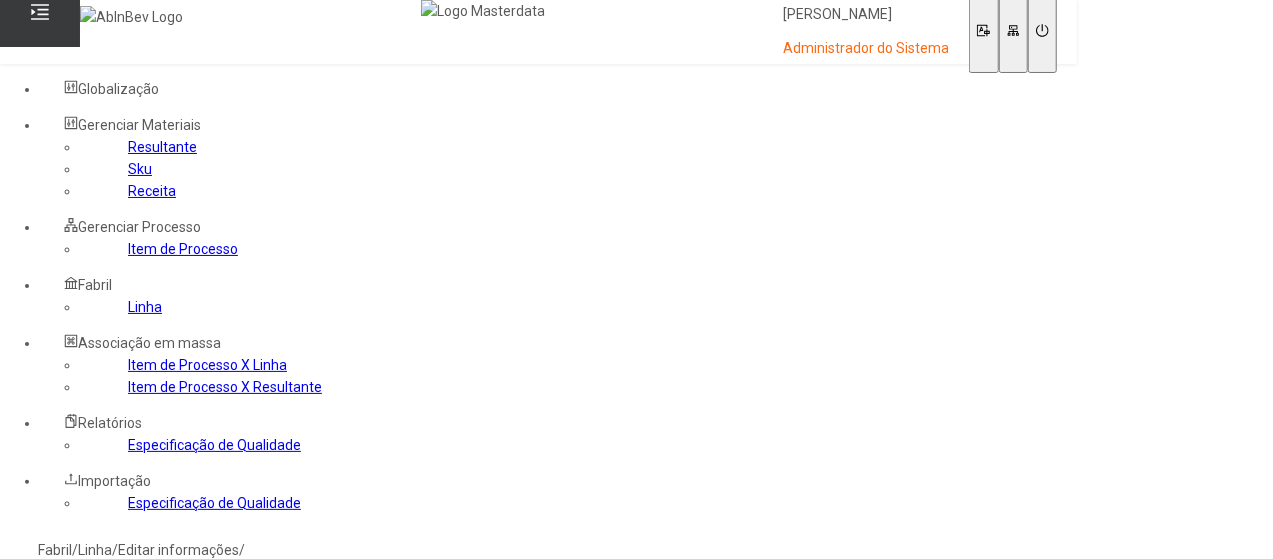 click on "Processo" 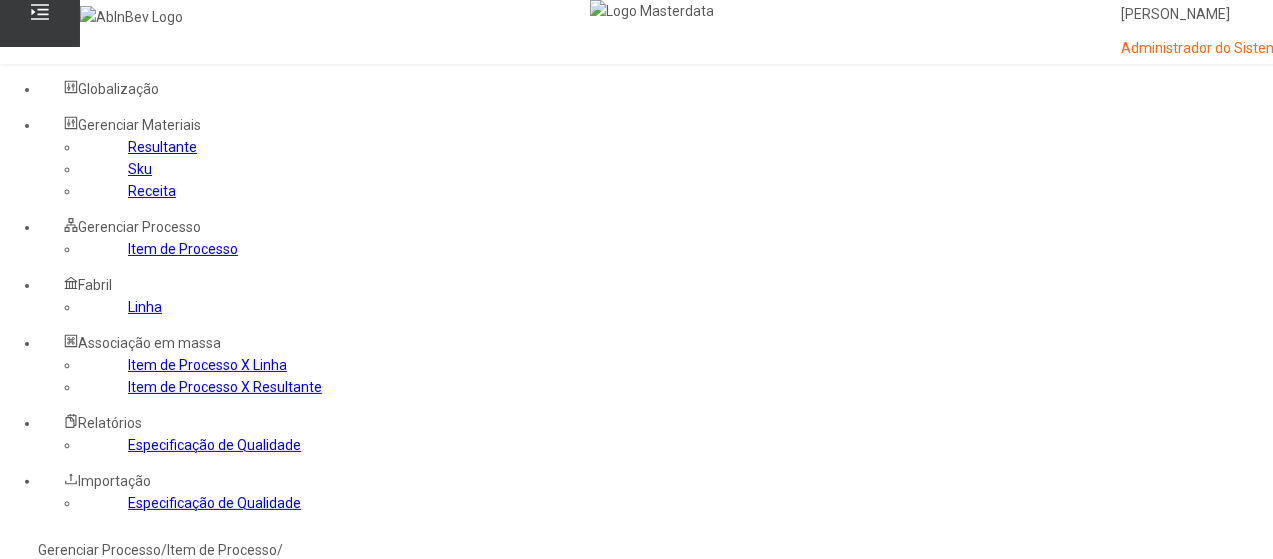 click 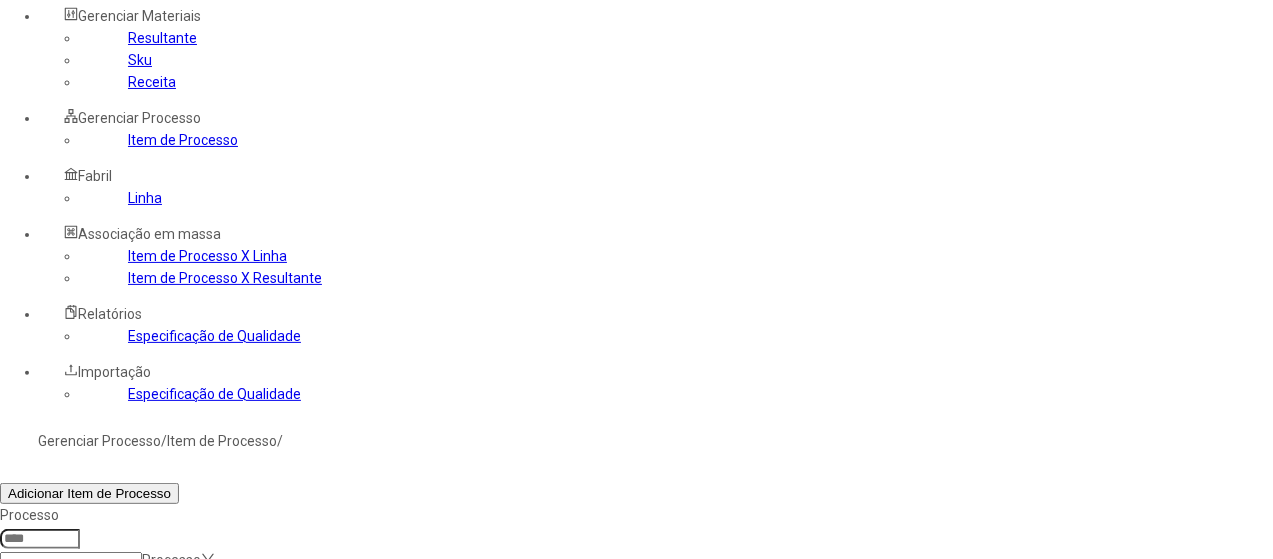 scroll, scrollTop: 200, scrollLeft: 0, axis: vertical 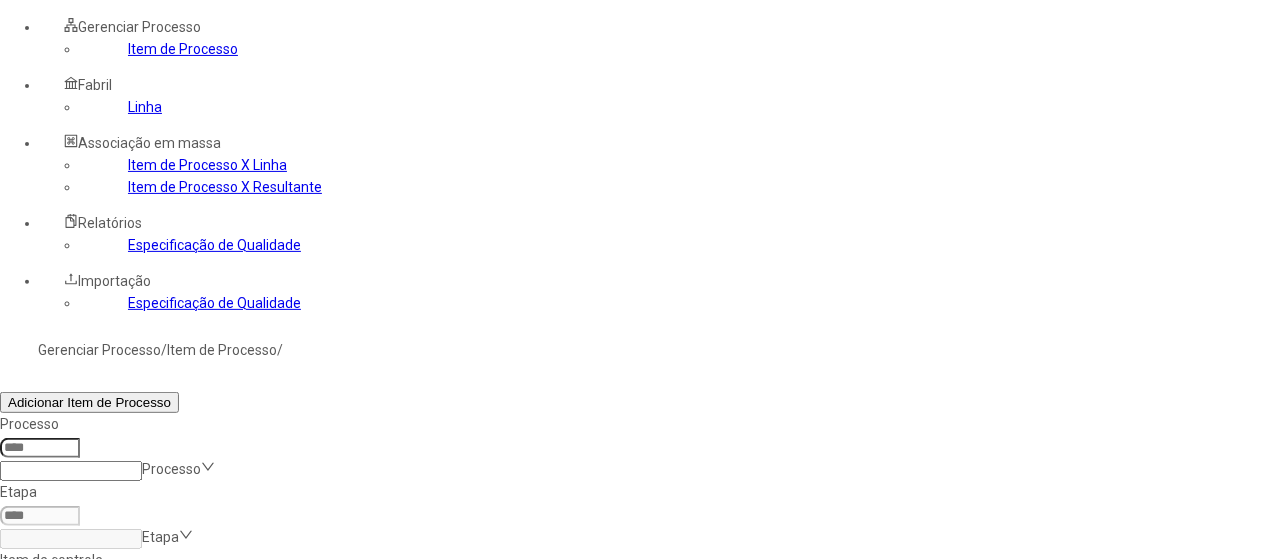 click 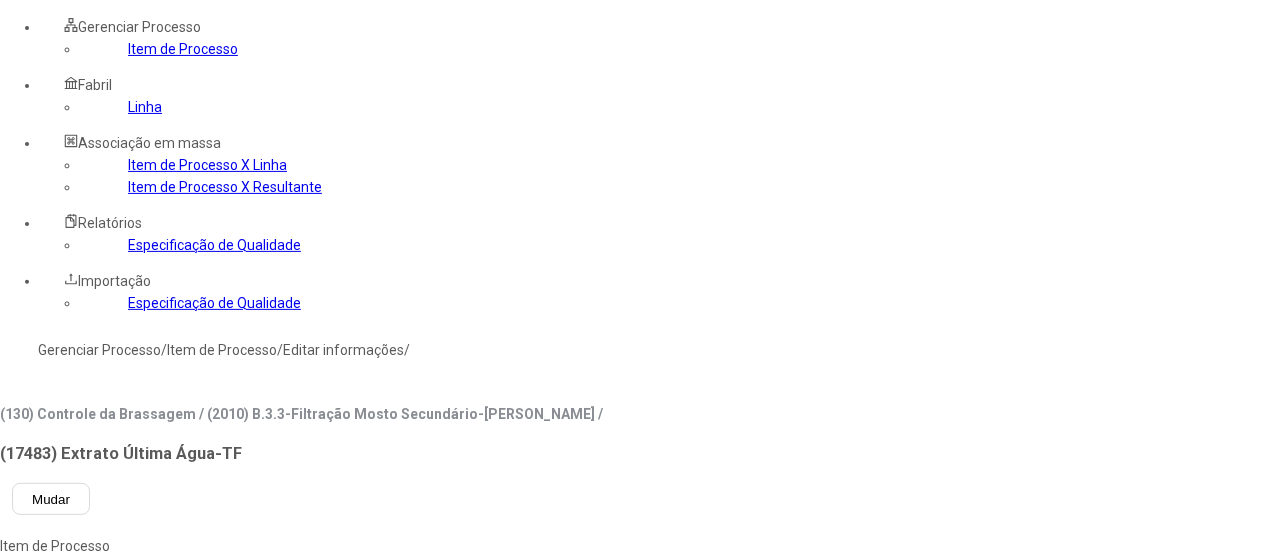 type on "****" 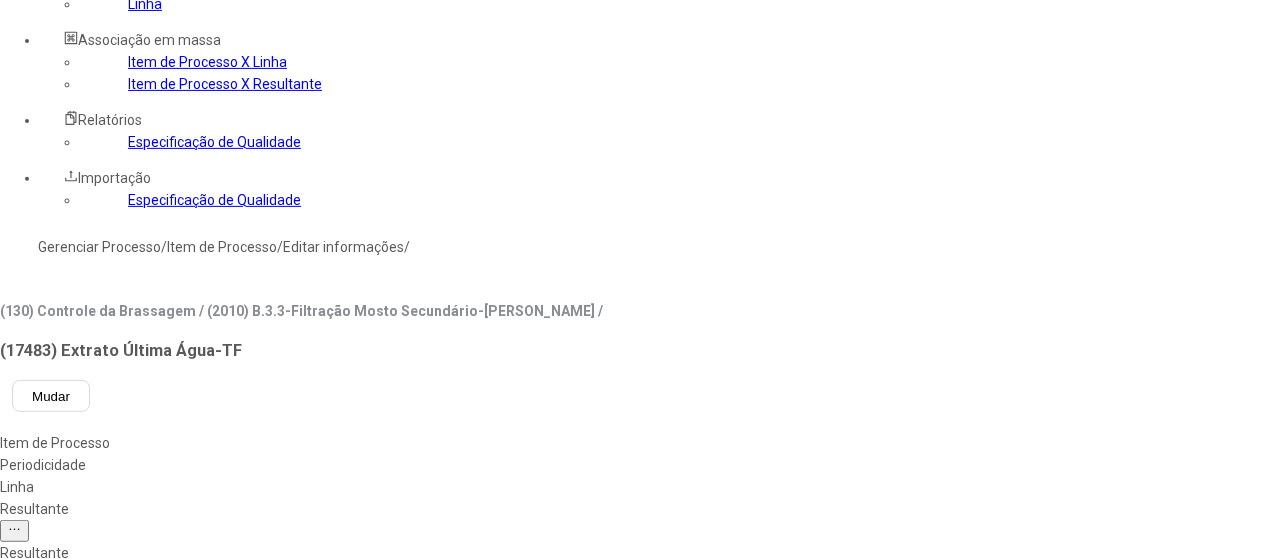 scroll, scrollTop: 400, scrollLeft: 0, axis: vertical 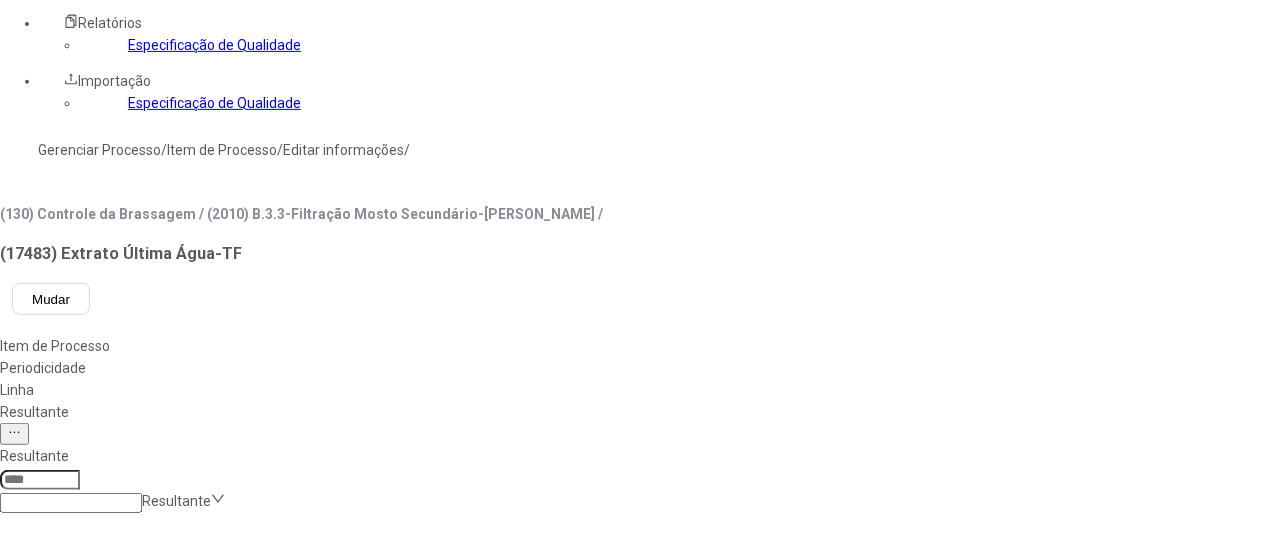 type on "*********" 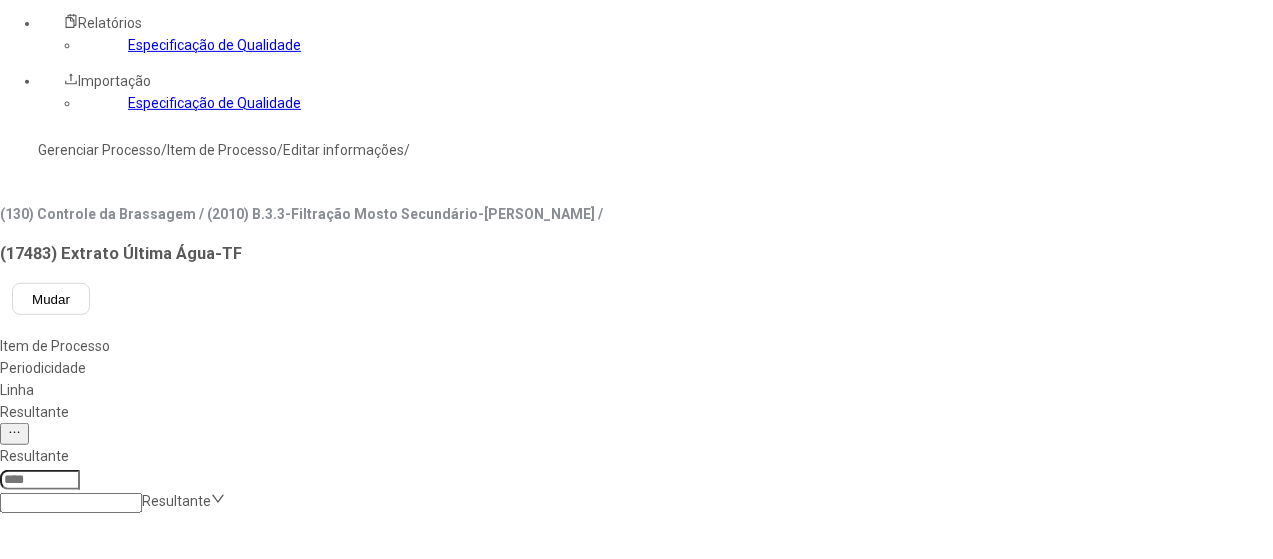 scroll, scrollTop: 11, scrollLeft: 0, axis: vertical 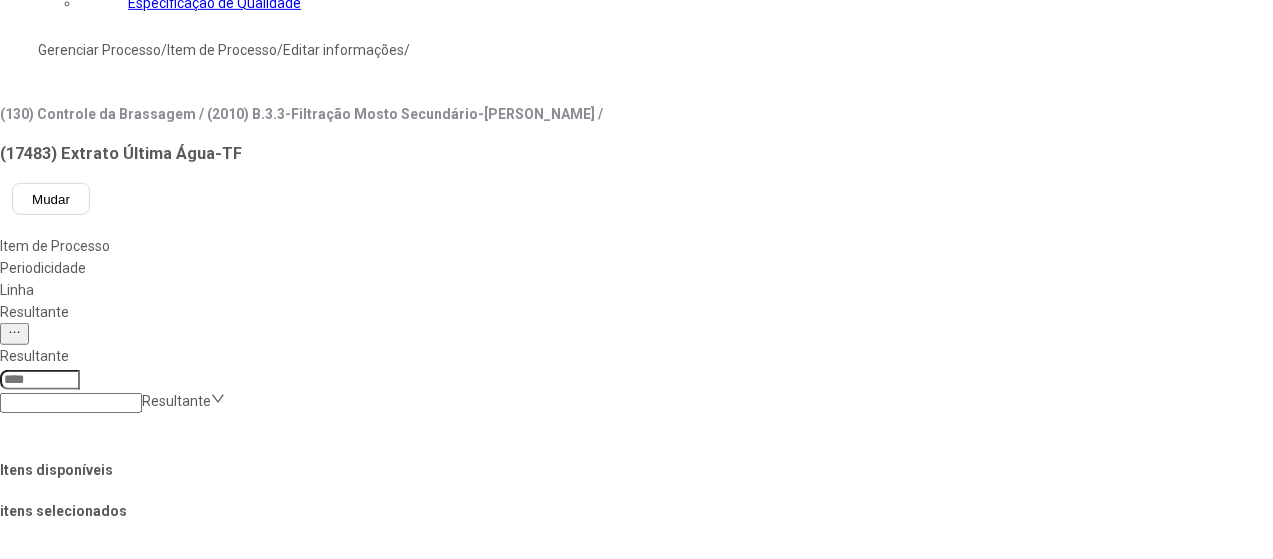 type on "*****" 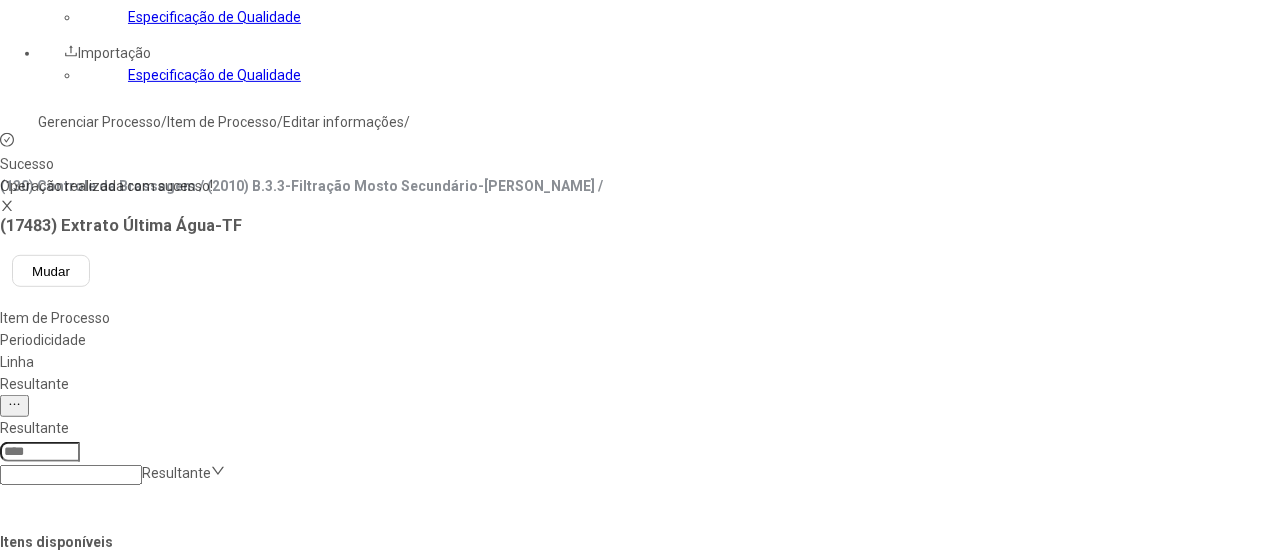 scroll, scrollTop: 300, scrollLeft: 0, axis: vertical 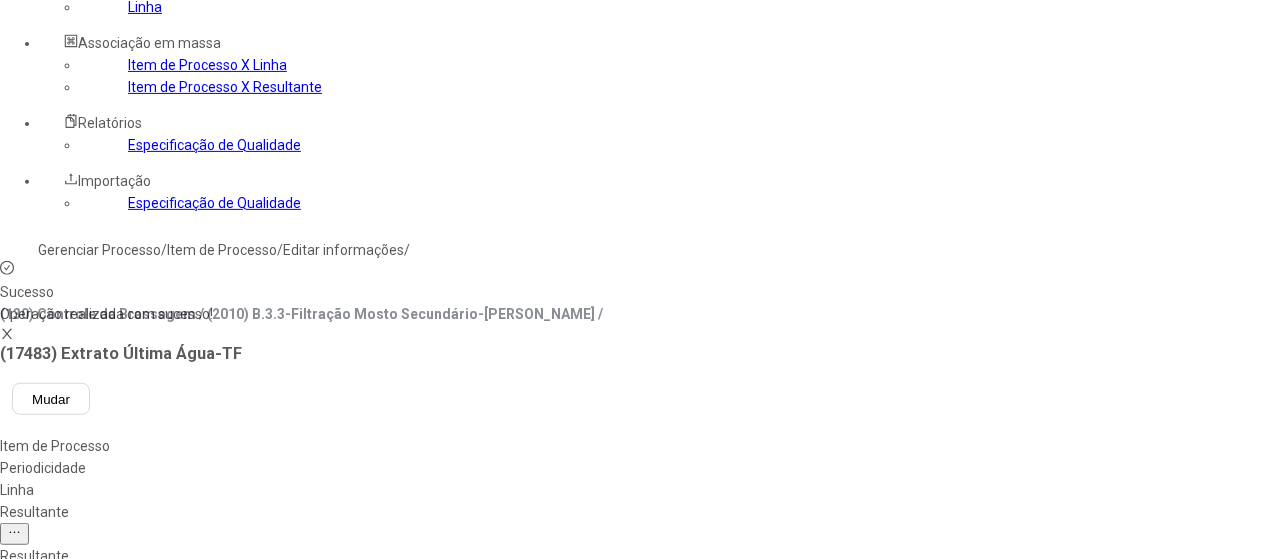 click on "*********" 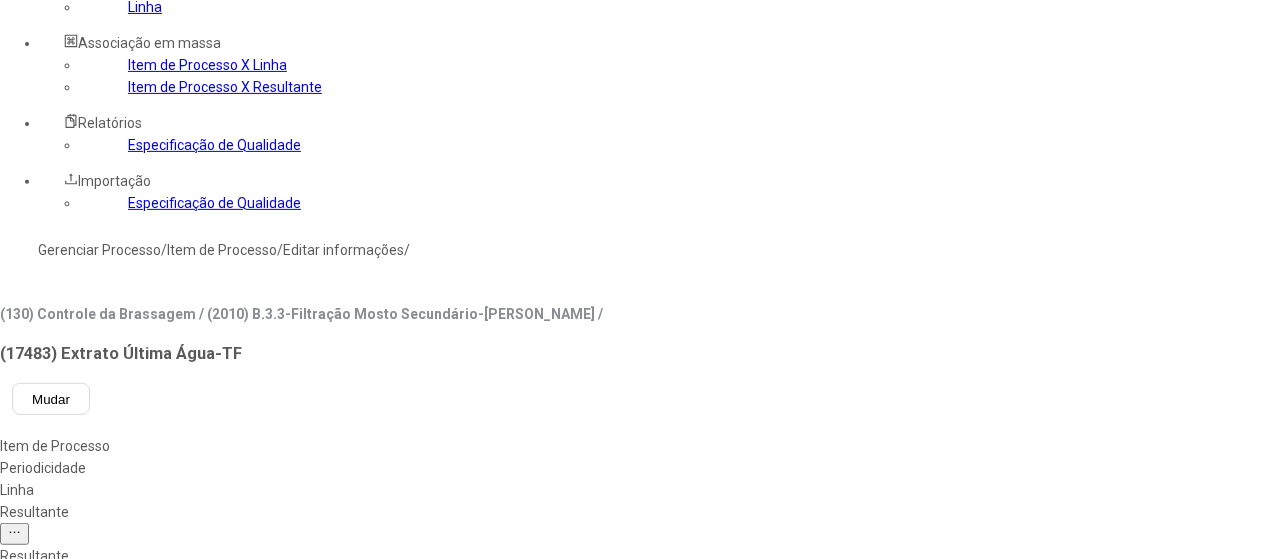 type on "******" 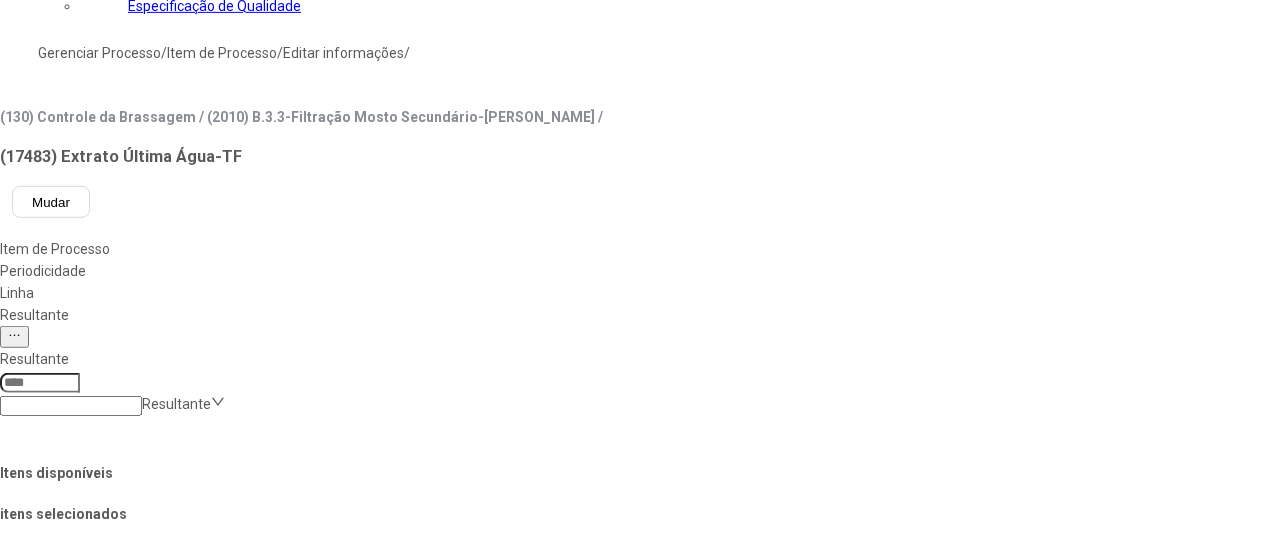 scroll, scrollTop: 500, scrollLeft: 0, axis: vertical 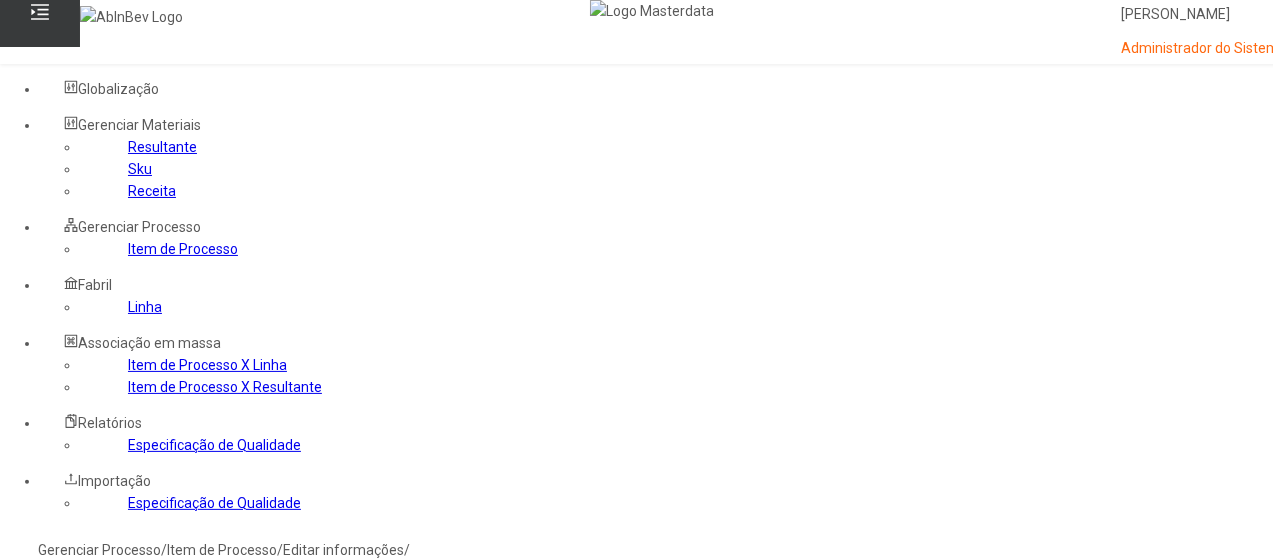 type on "******" 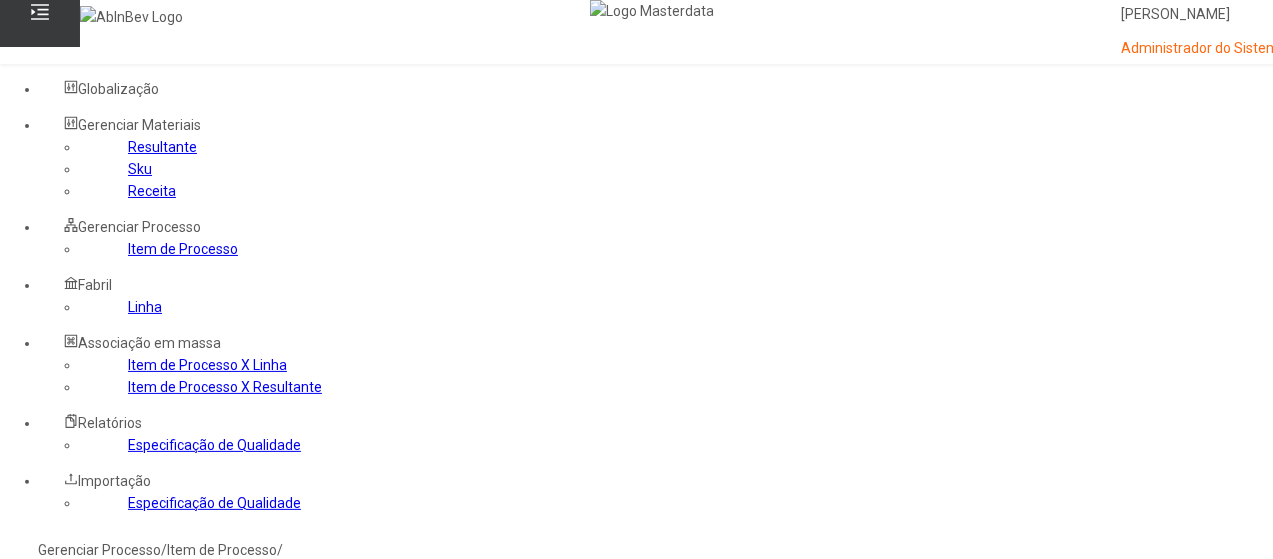 click 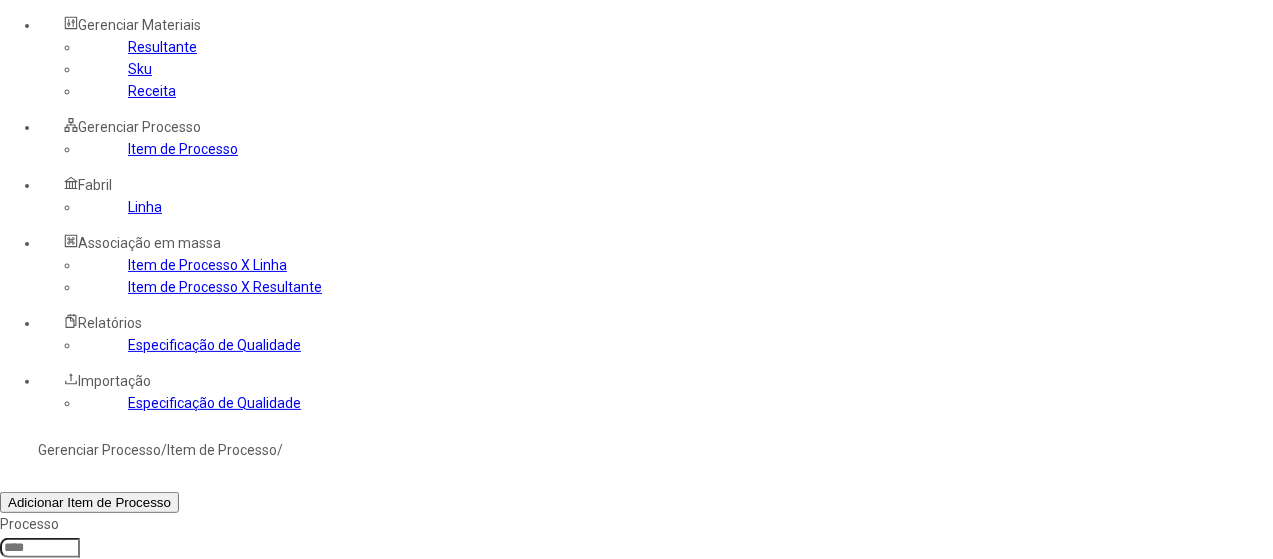 click at bounding box center (1302, 825) 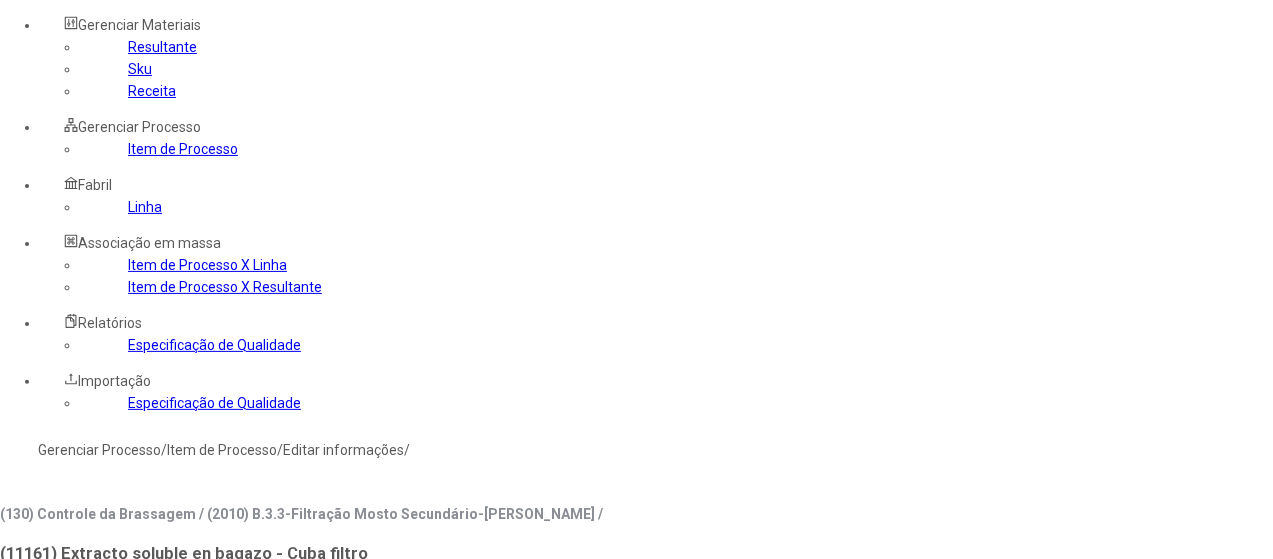 type on "*****" 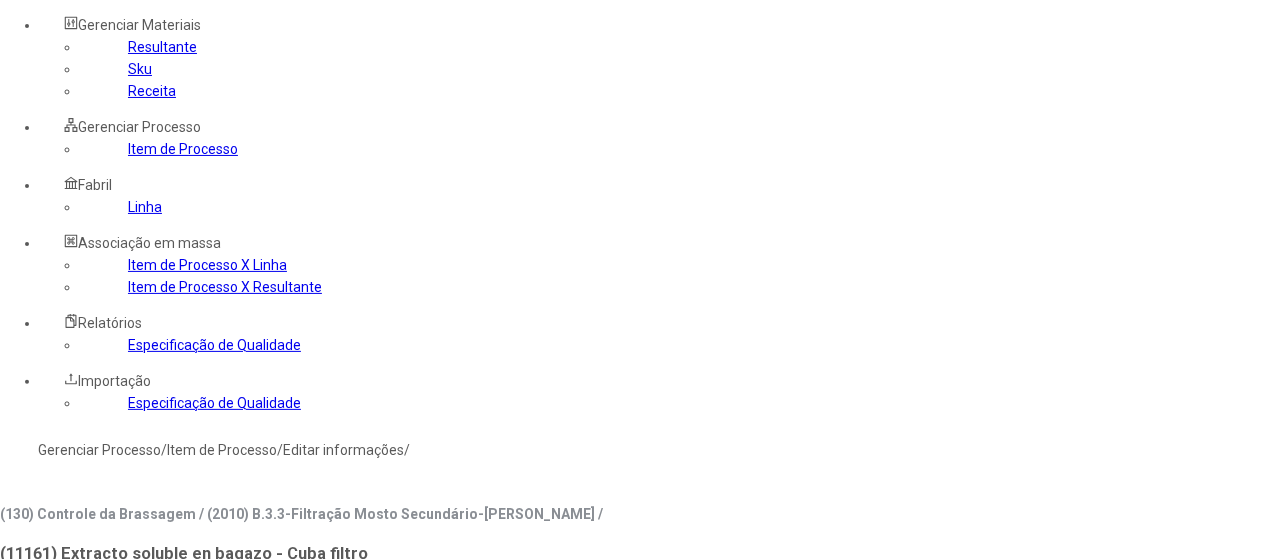 click on "Resultante" 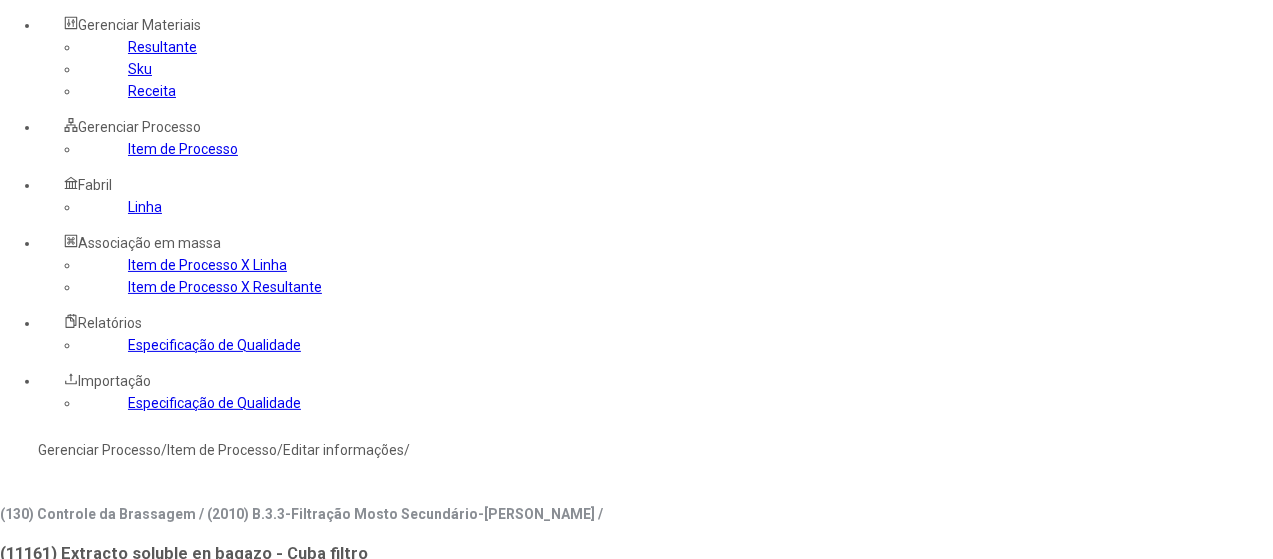 click 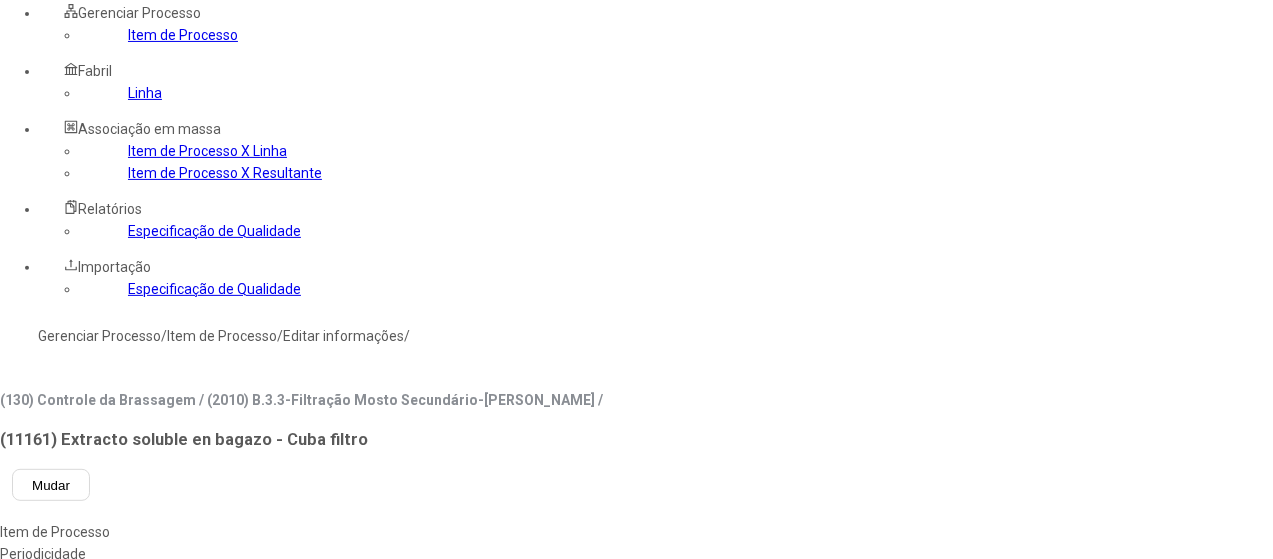 scroll, scrollTop: 400, scrollLeft: 0, axis: vertical 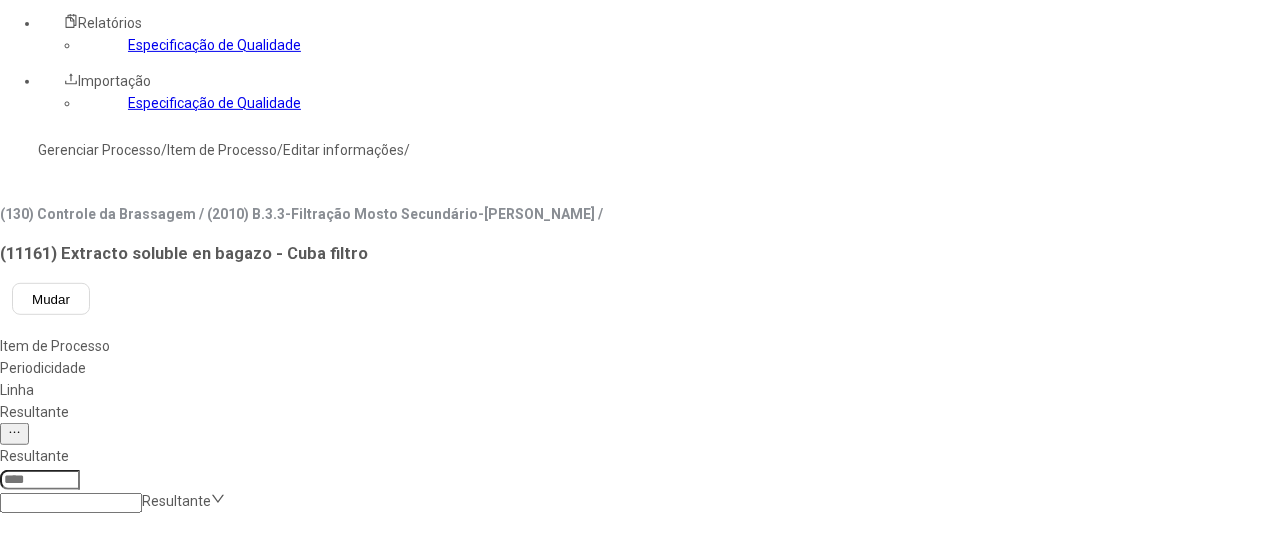 click on "******" 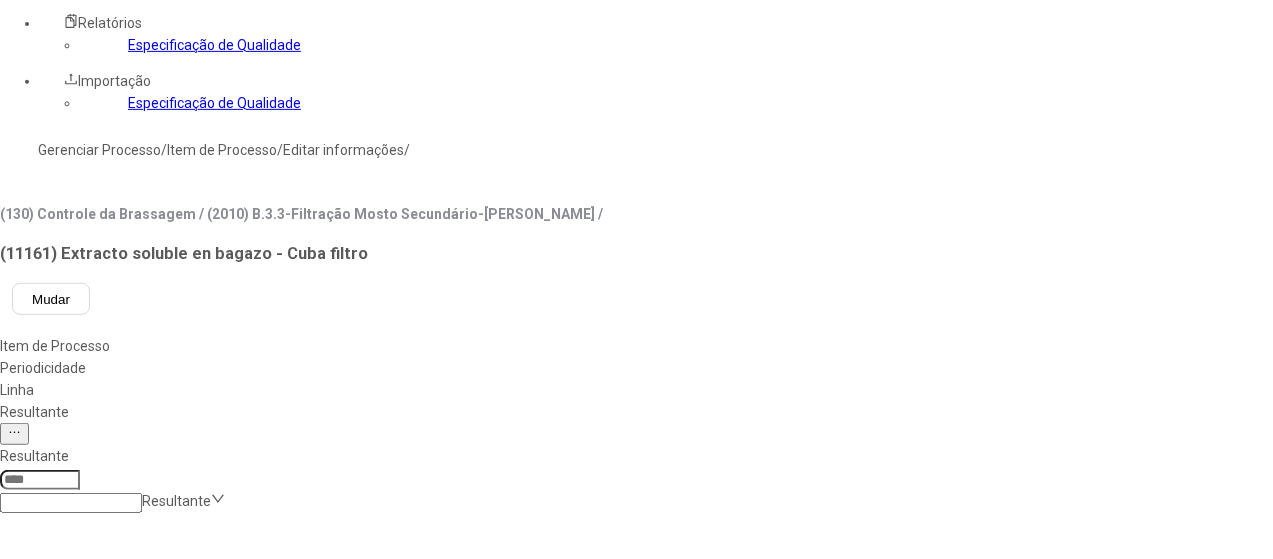 scroll, scrollTop: 0, scrollLeft: 0, axis: both 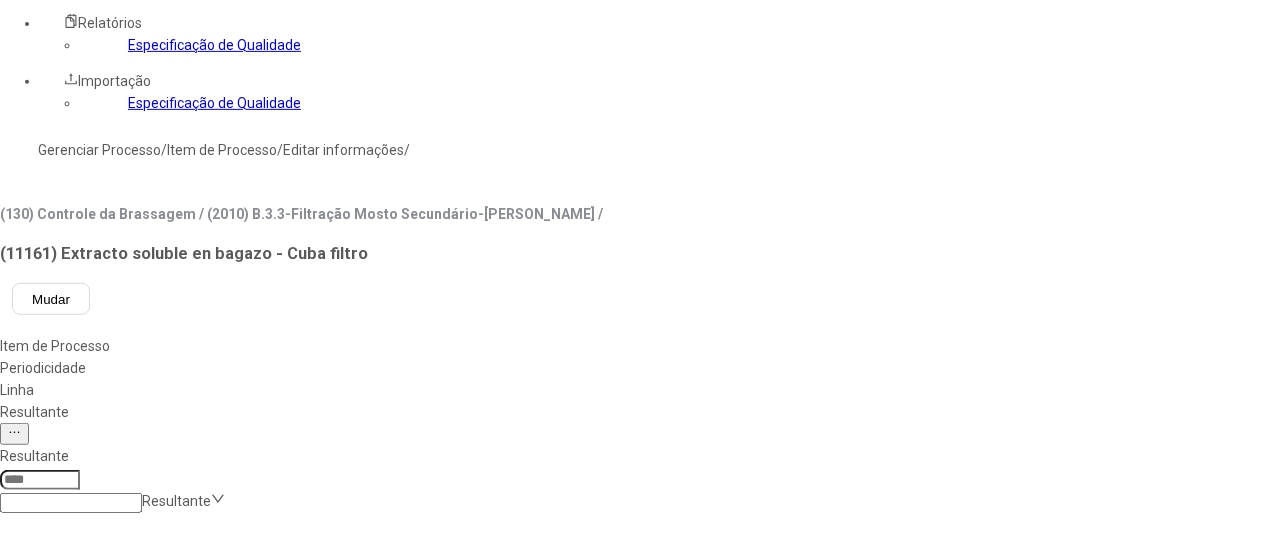 type on "**********" 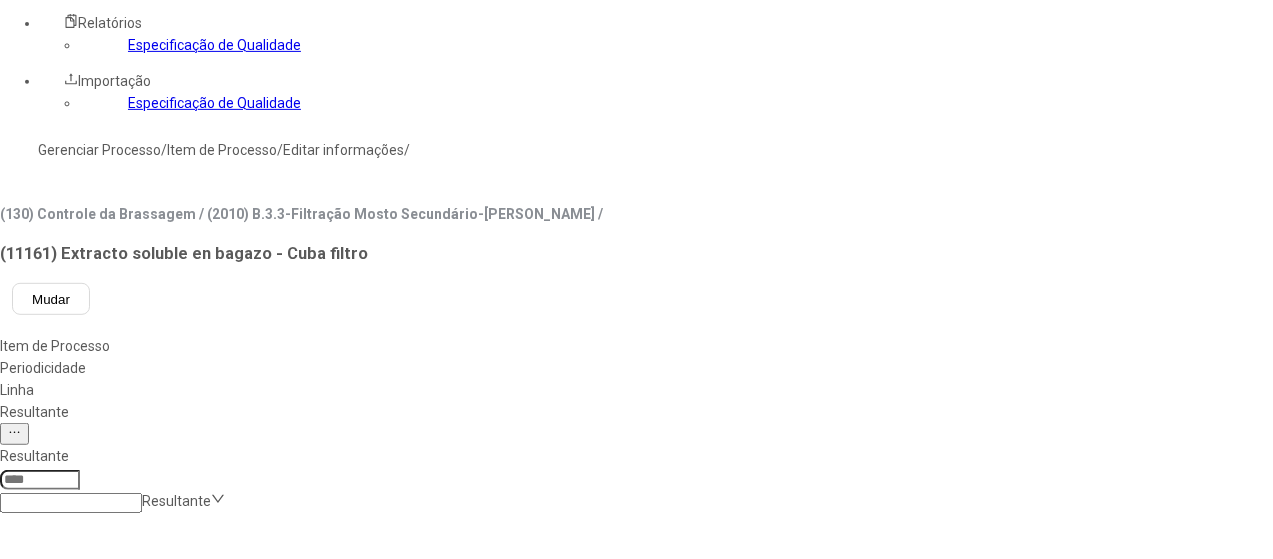 click on "Mosto Paceña Pilsener 15" 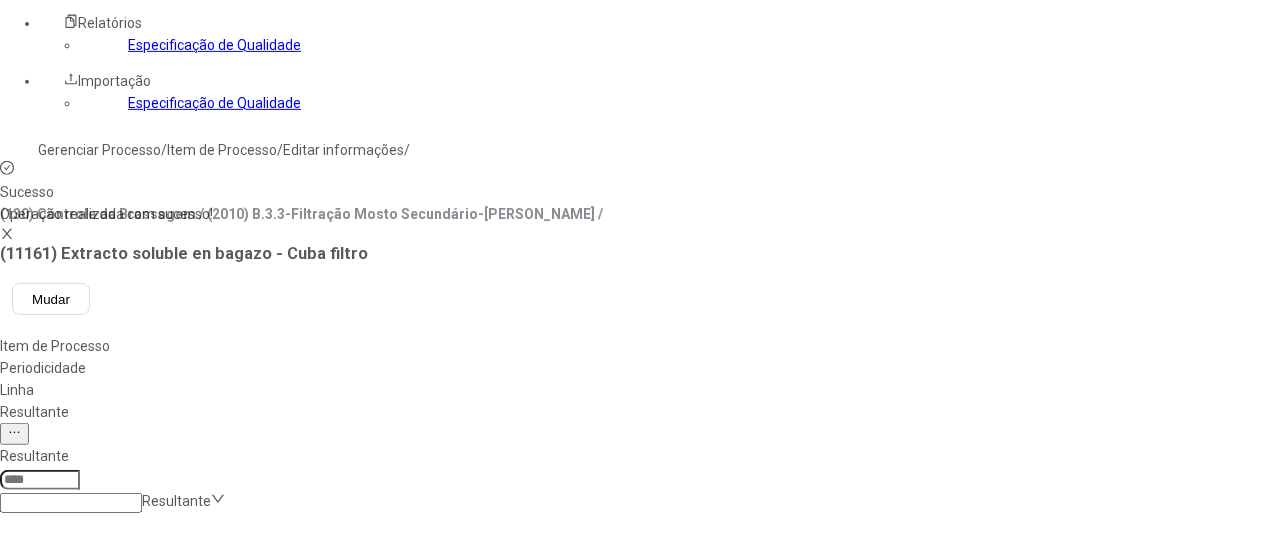 click 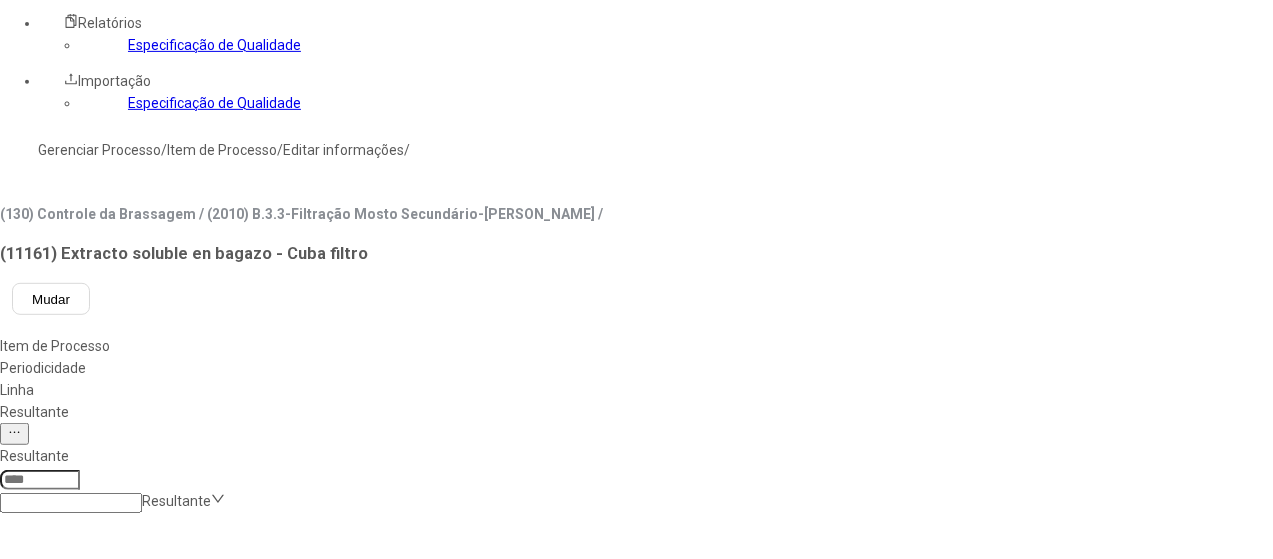 type on "******" 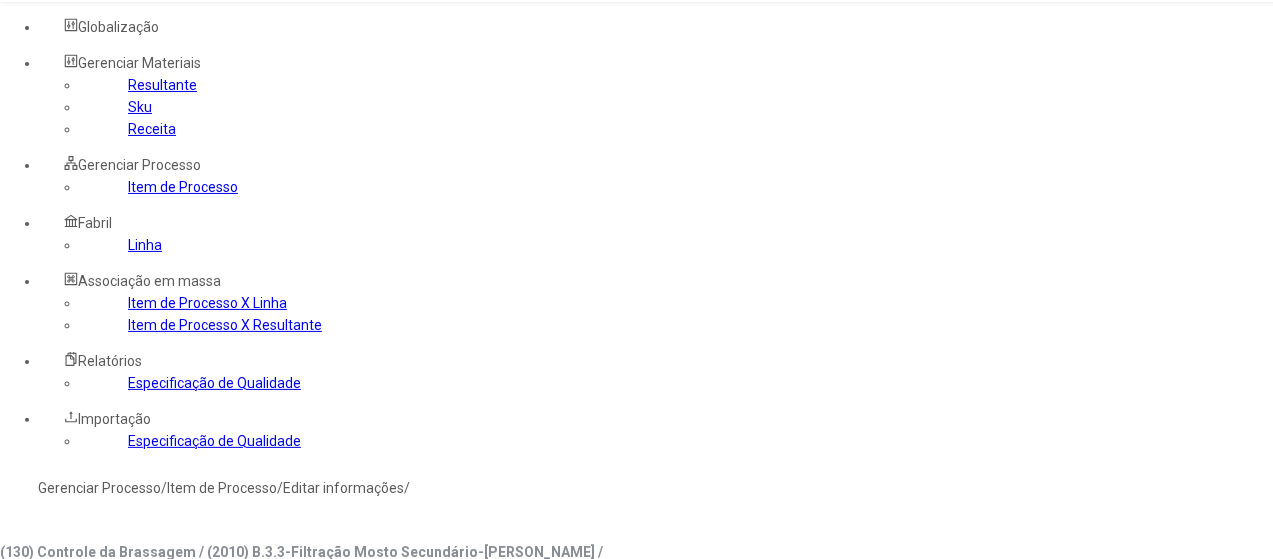 scroll, scrollTop: 0, scrollLeft: 0, axis: both 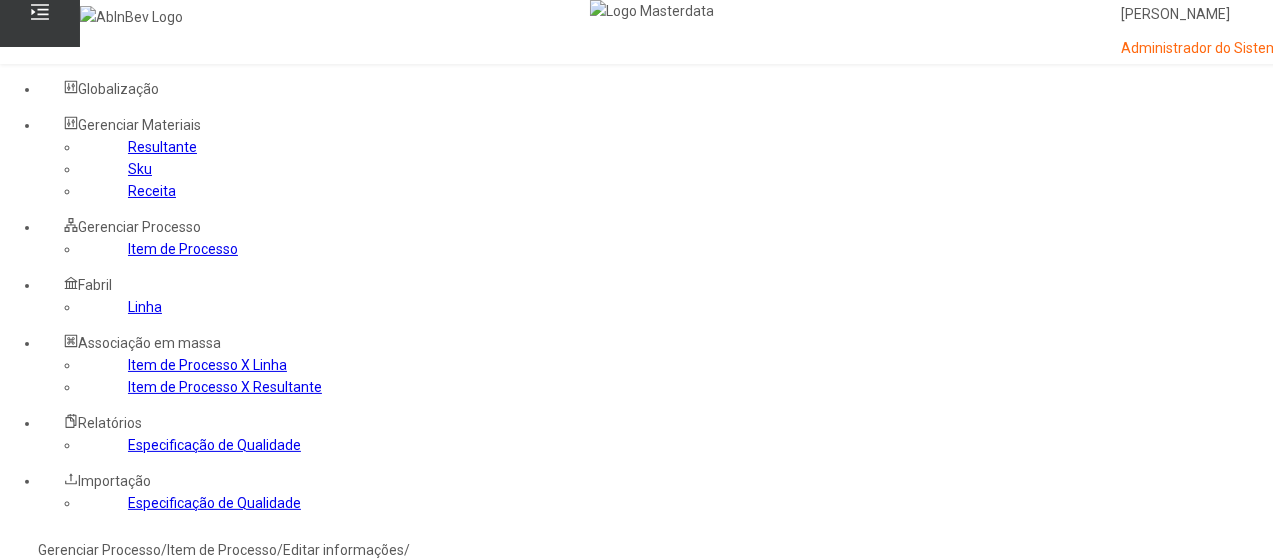 click on "Item de Processo" 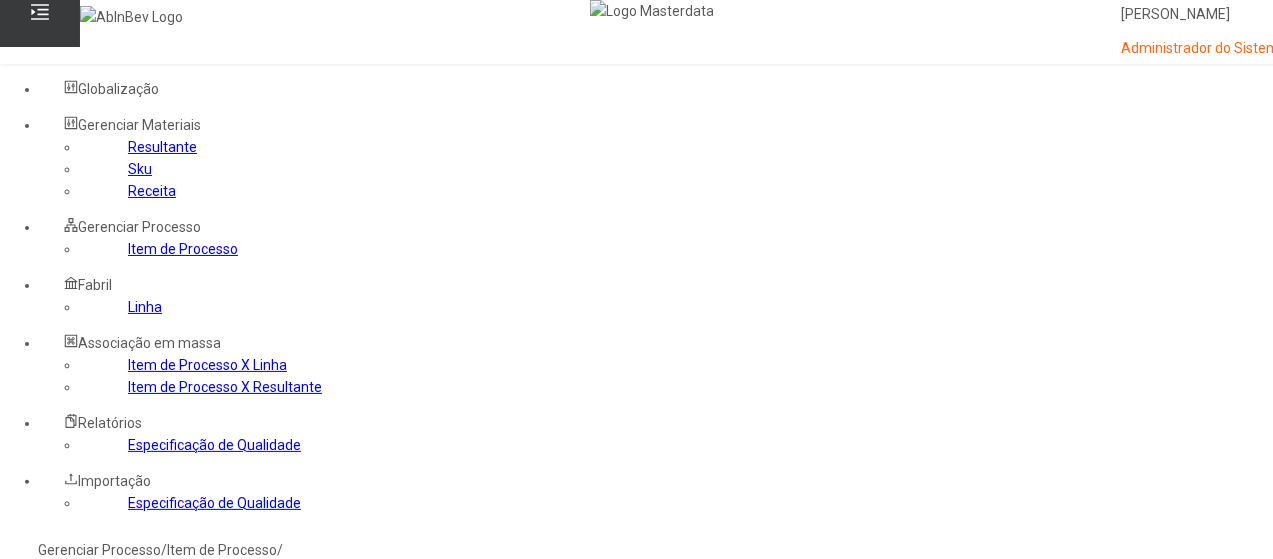 click 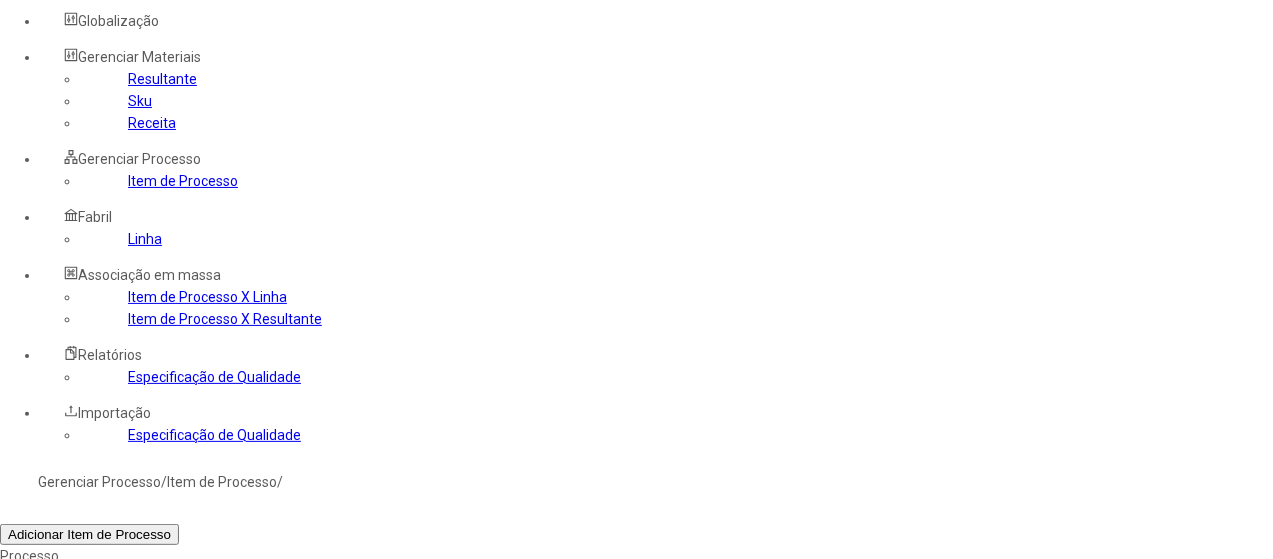 scroll, scrollTop: 100, scrollLeft: 0, axis: vertical 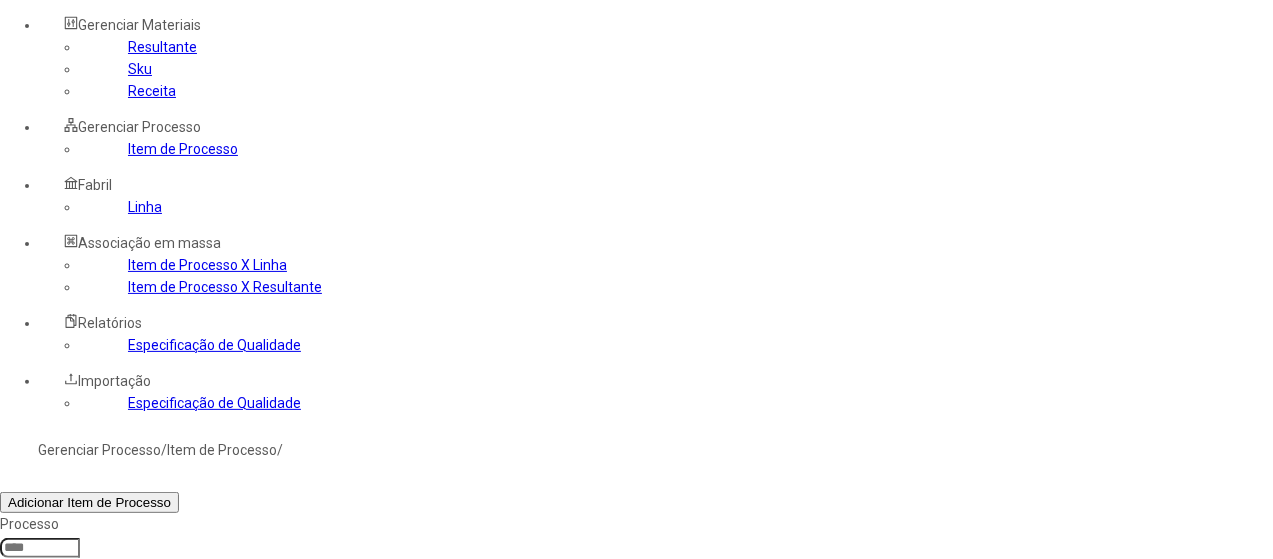 drag, startPoint x: 865, startPoint y: 457, endPoint x: 770, endPoint y: 412, distance: 105.11898 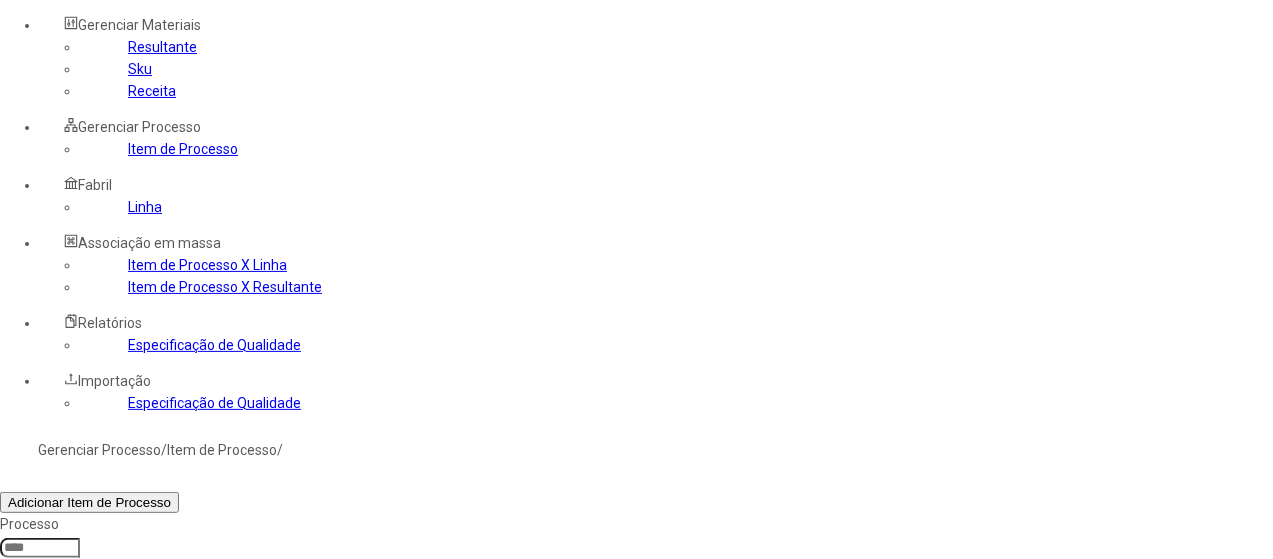 click on "Temperatura do Produto na saída do PZ-Cerv.Ret" 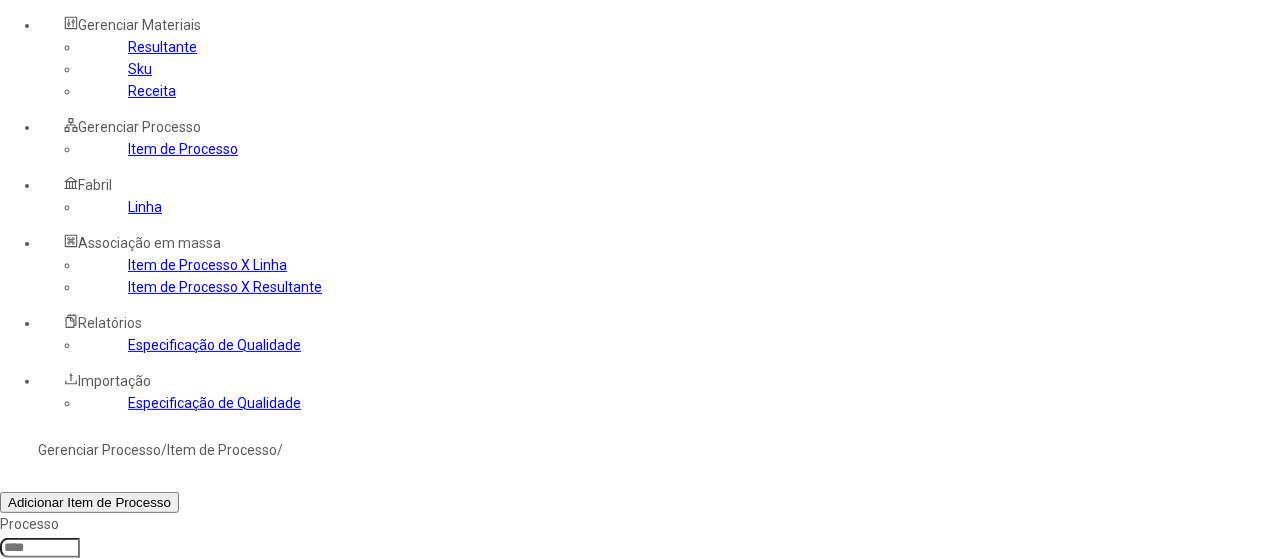 type on "*****" 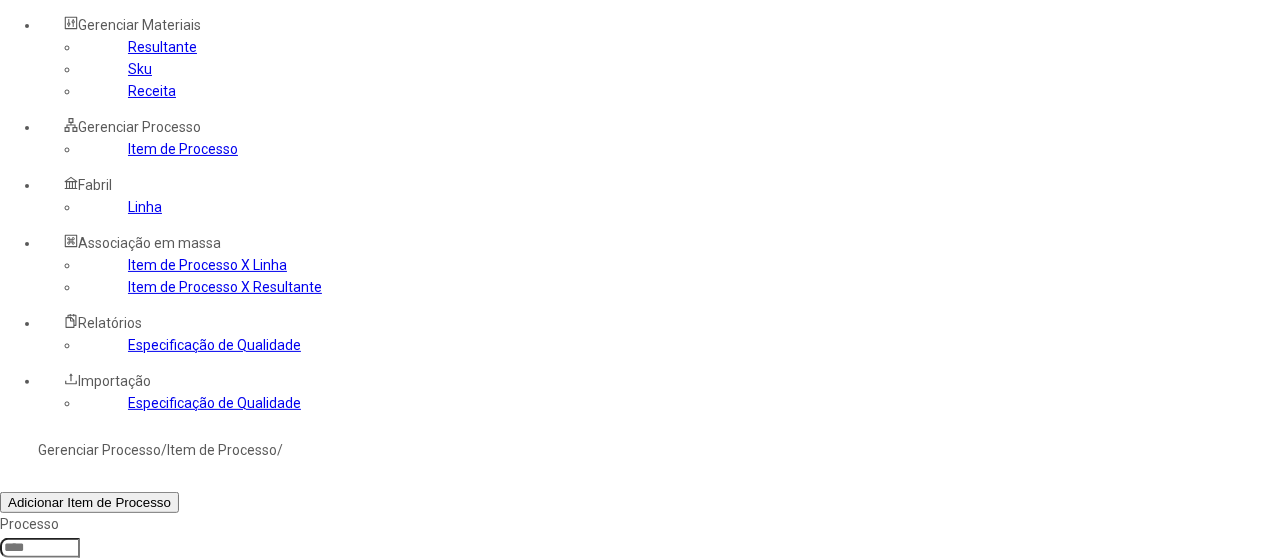 click on "Filtrar" 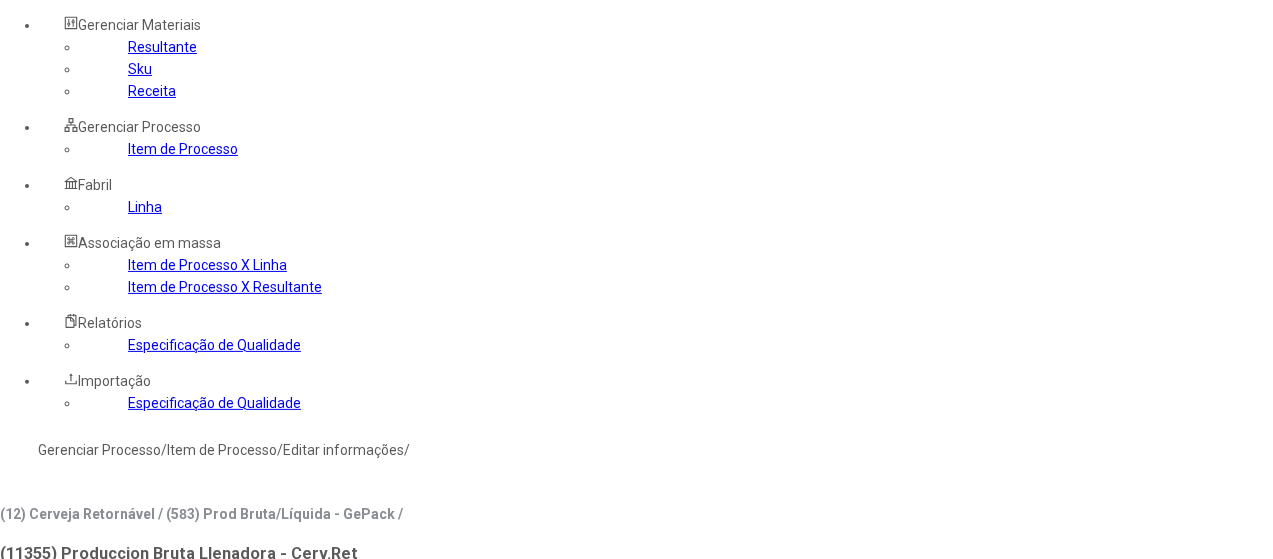 type on "***" 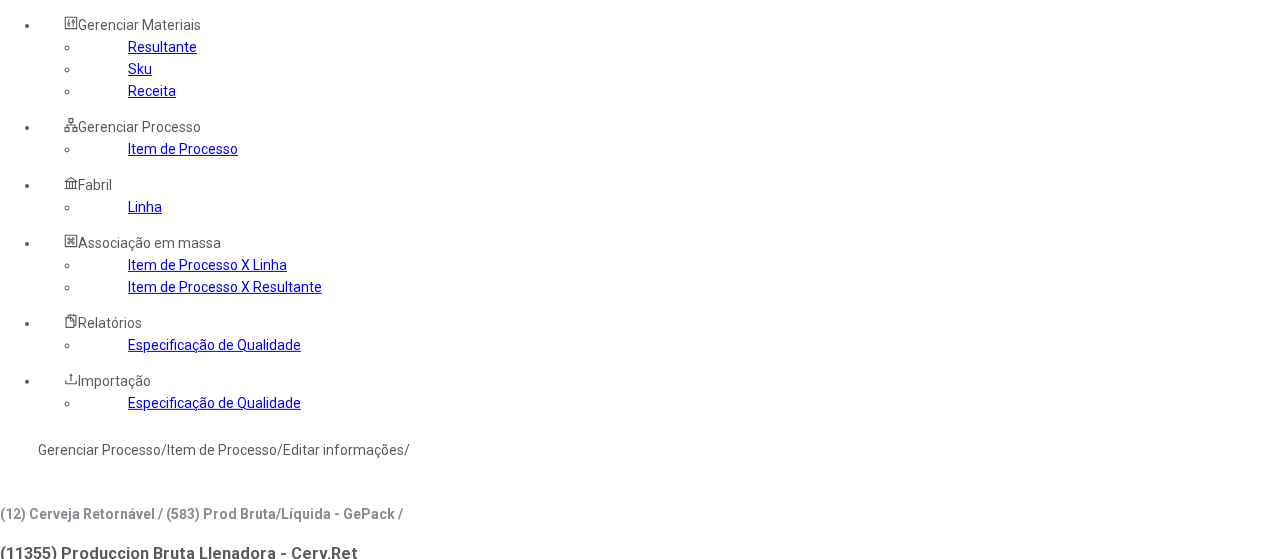 click on "Linha" 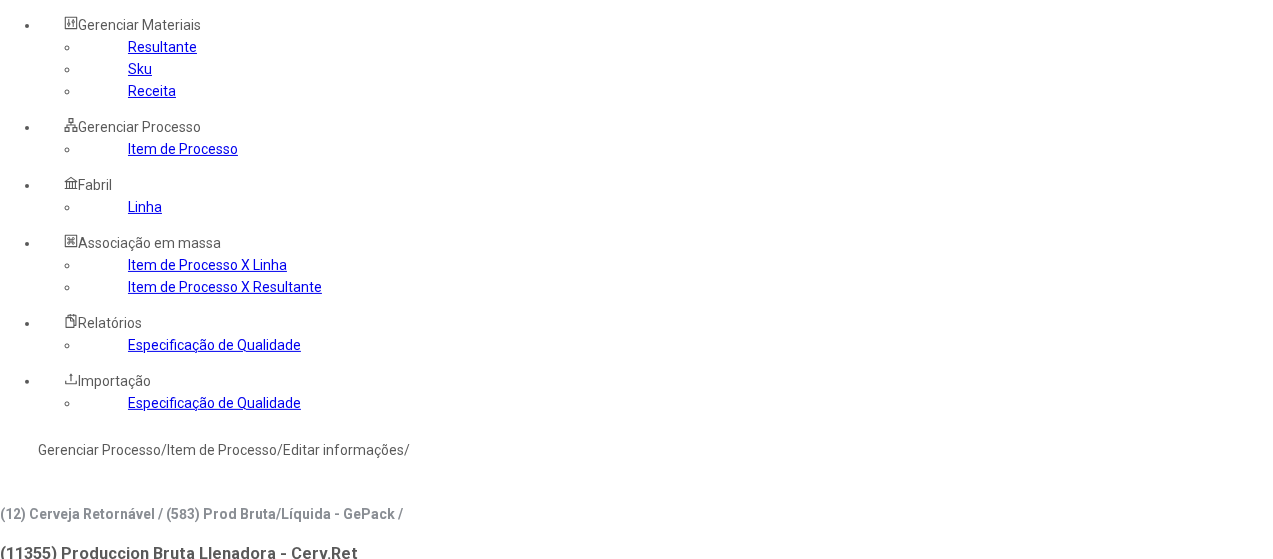type on "***" 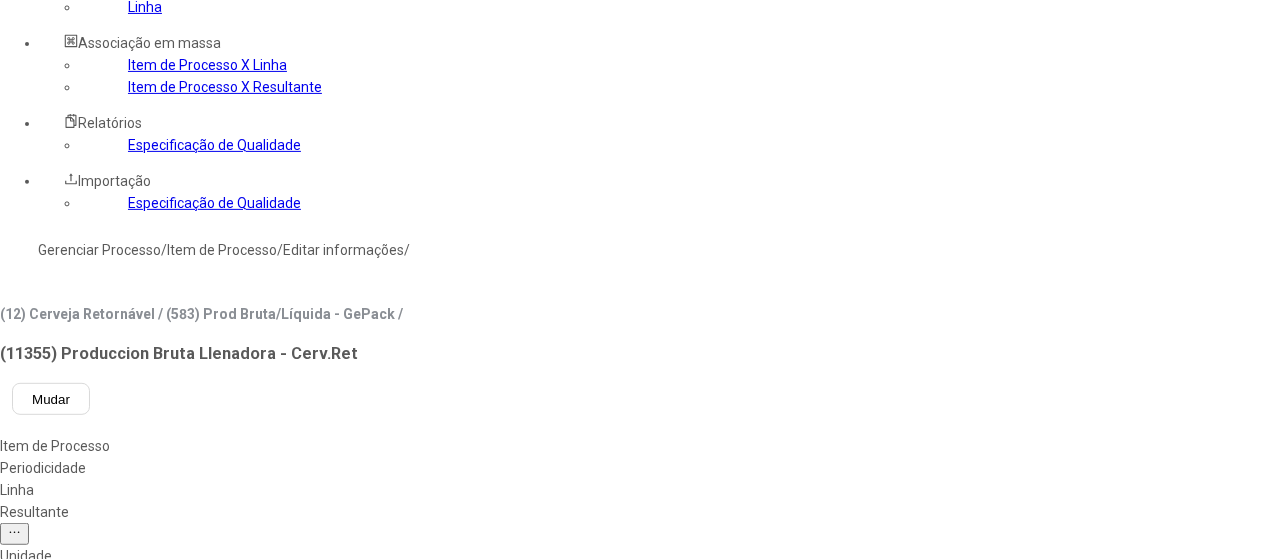 click 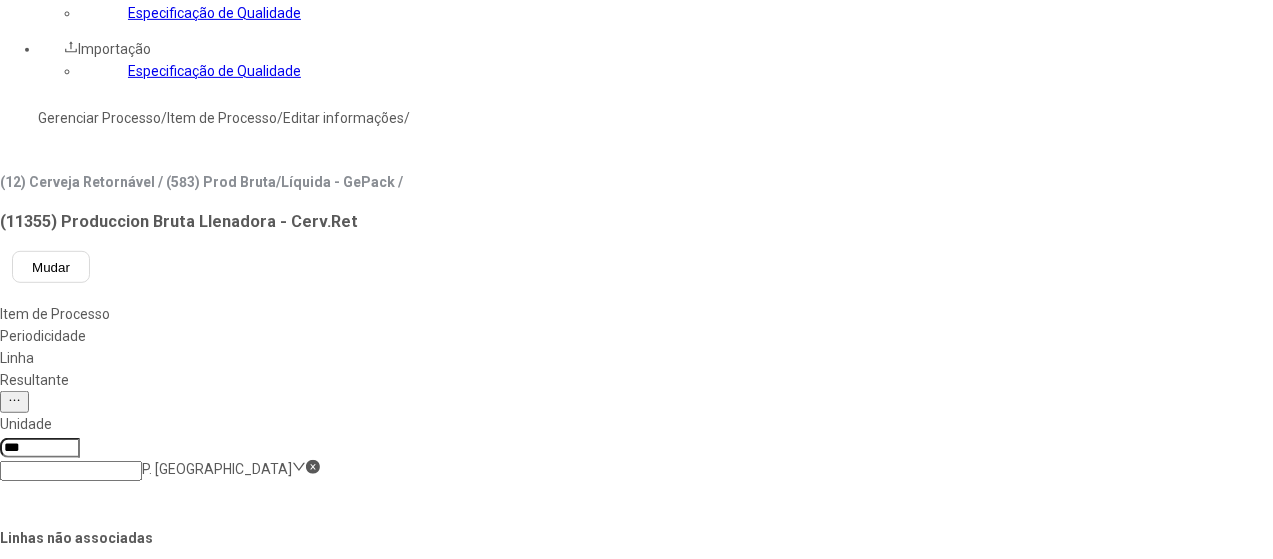 scroll, scrollTop: 600, scrollLeft: 0, axis: vertical 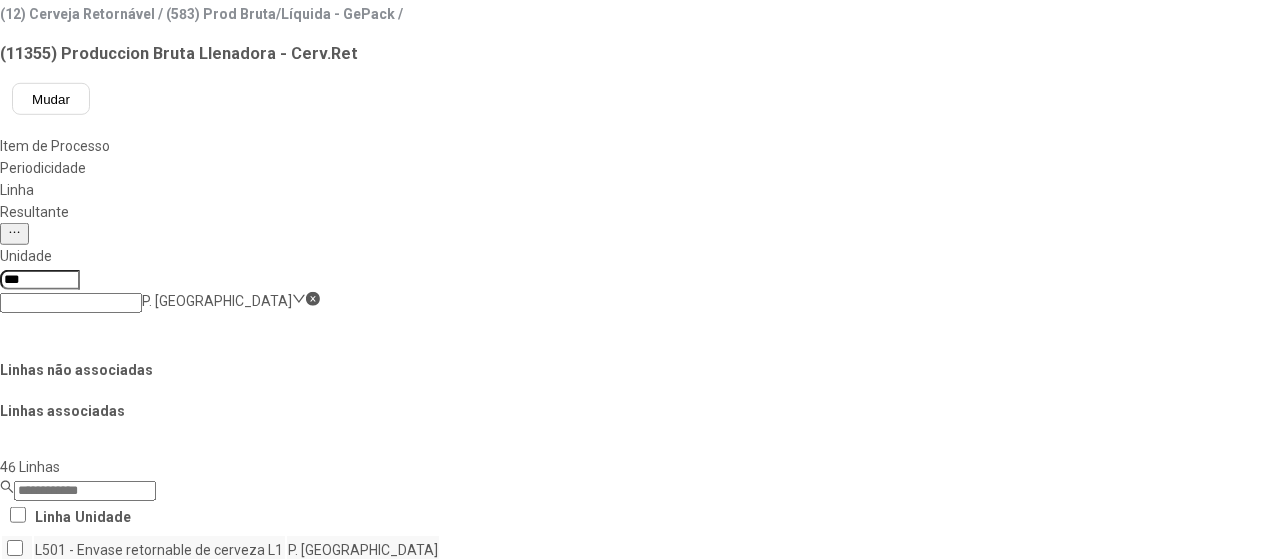 click on "Salvar Alterações" 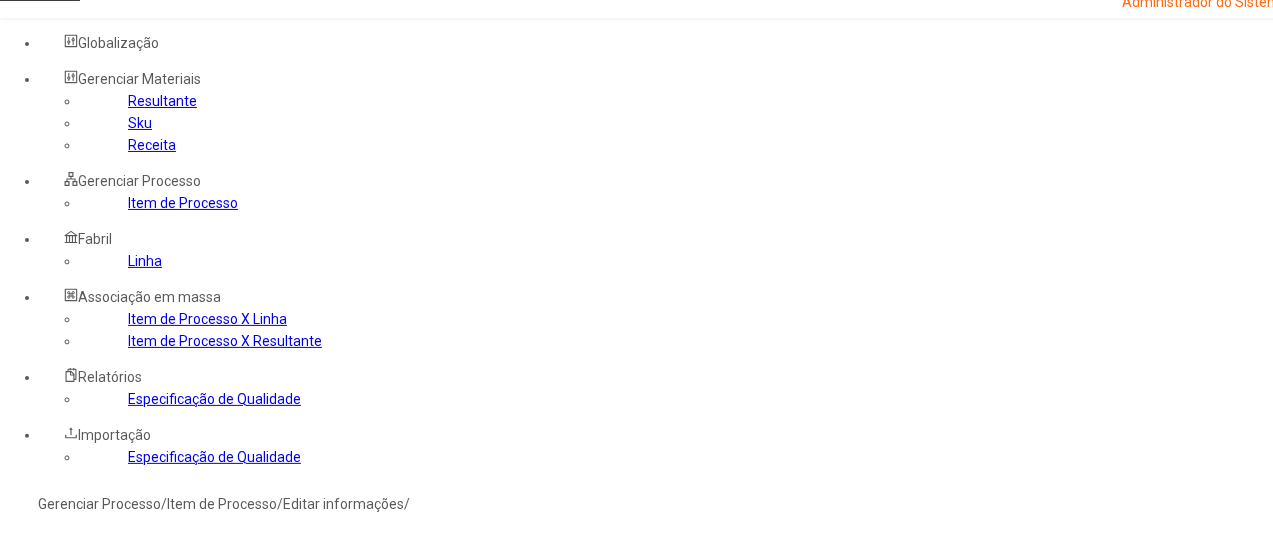 scroll, scrollTop: 0, scrollLeft: 0, axis: both 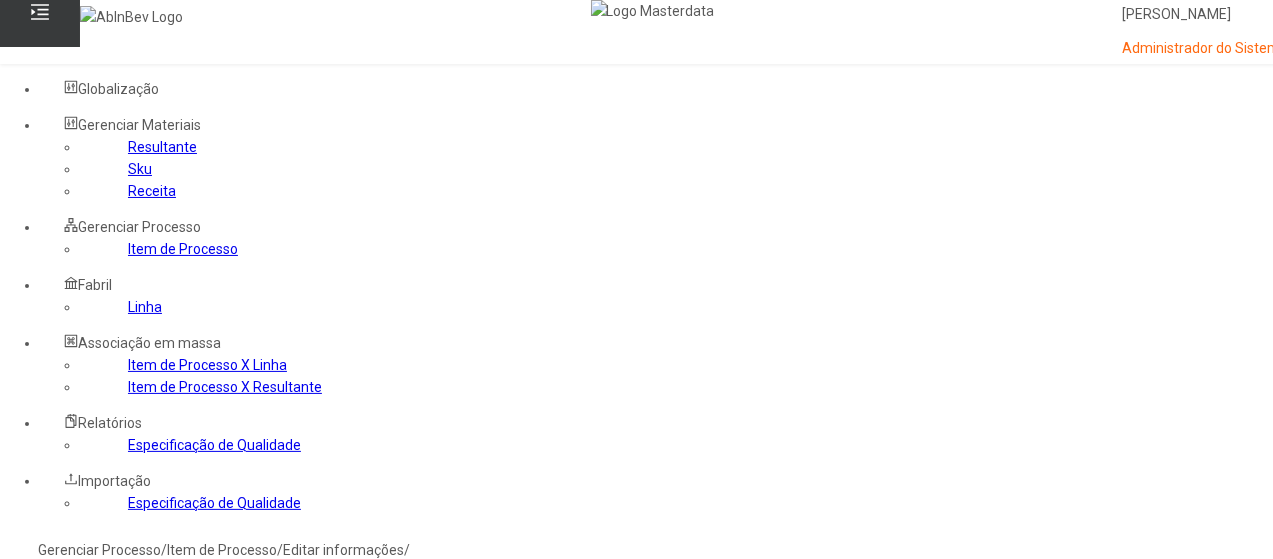 click on "Gerenciar Processo" 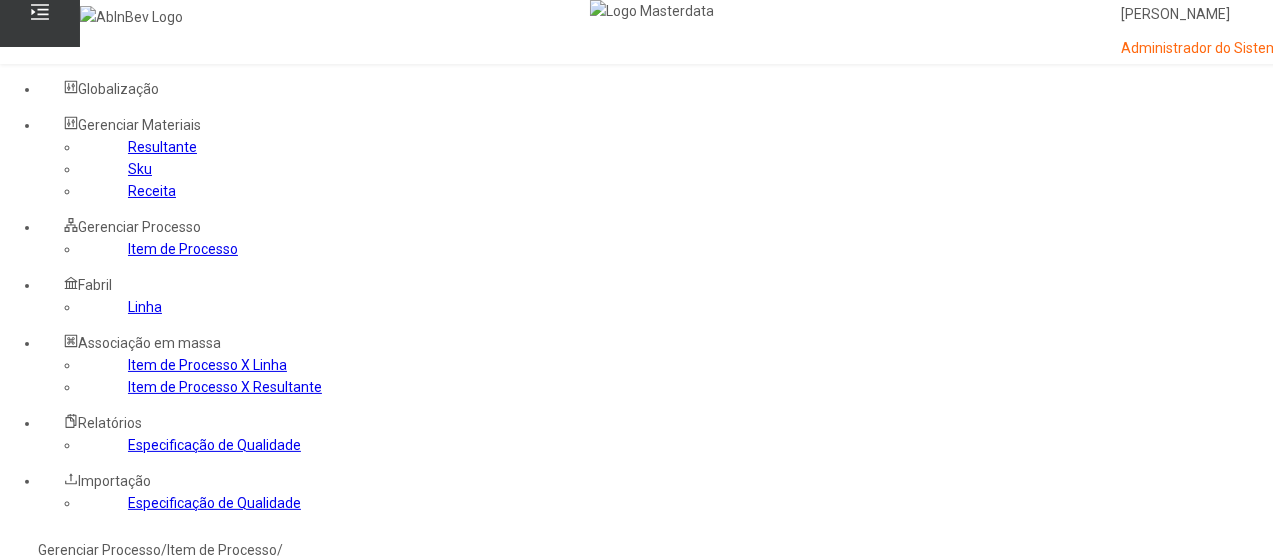 click 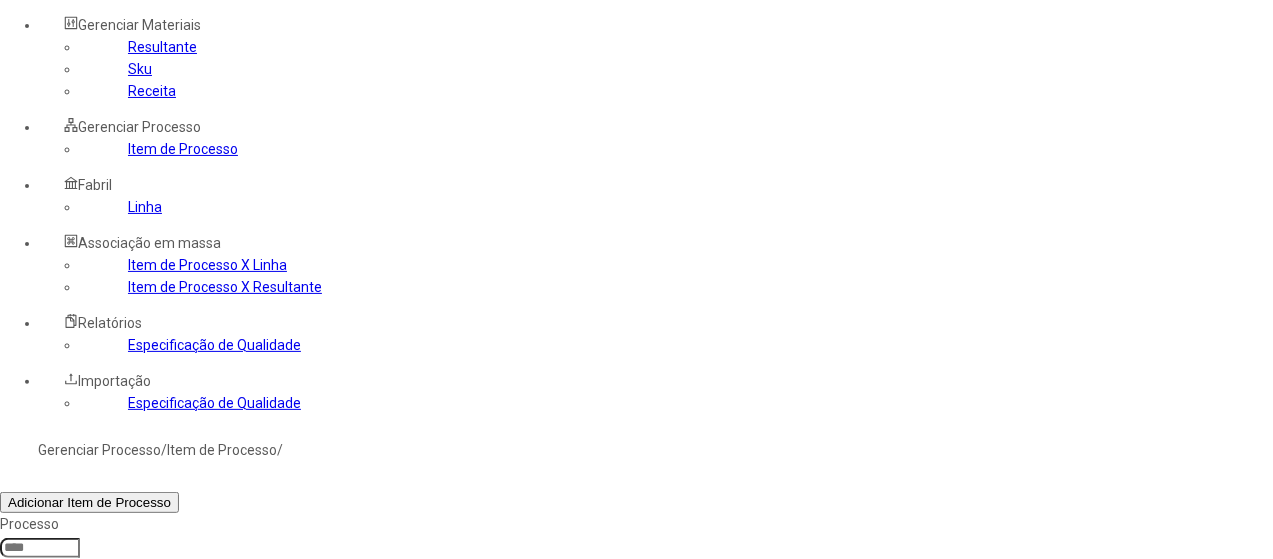 click at bounding box center (1302, 814) 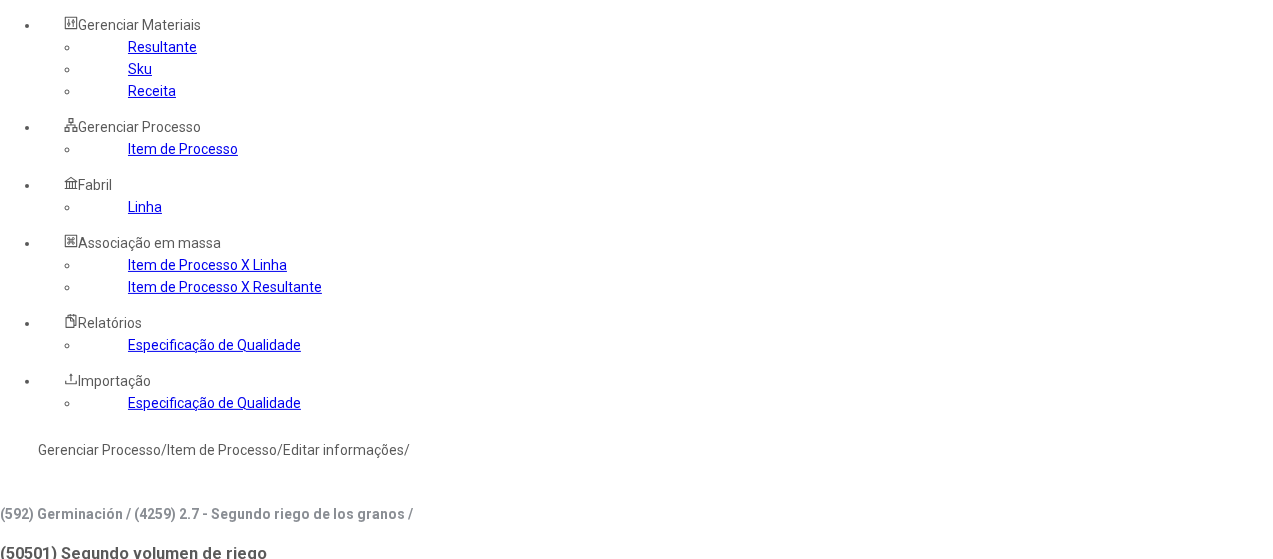 type on "****" 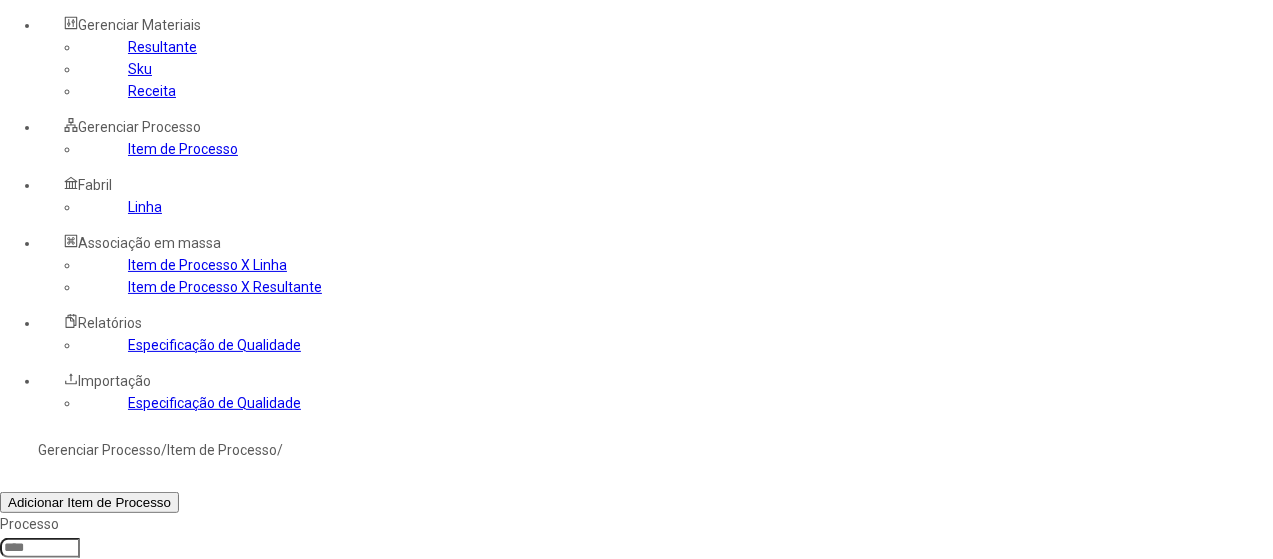 click 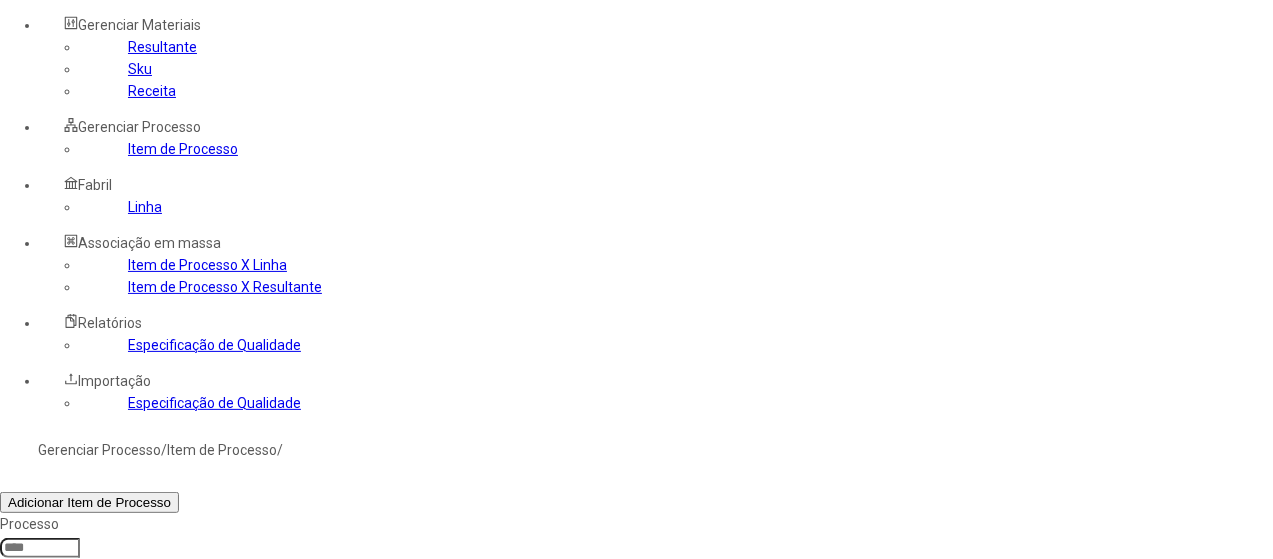 type on "*****" 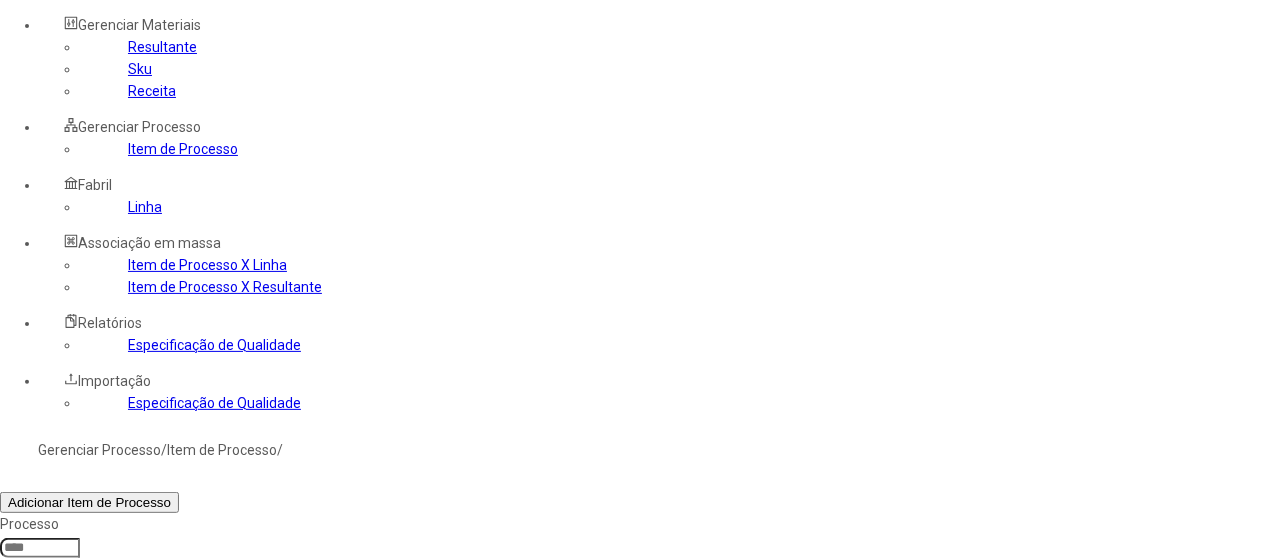 click on "Filtrar" 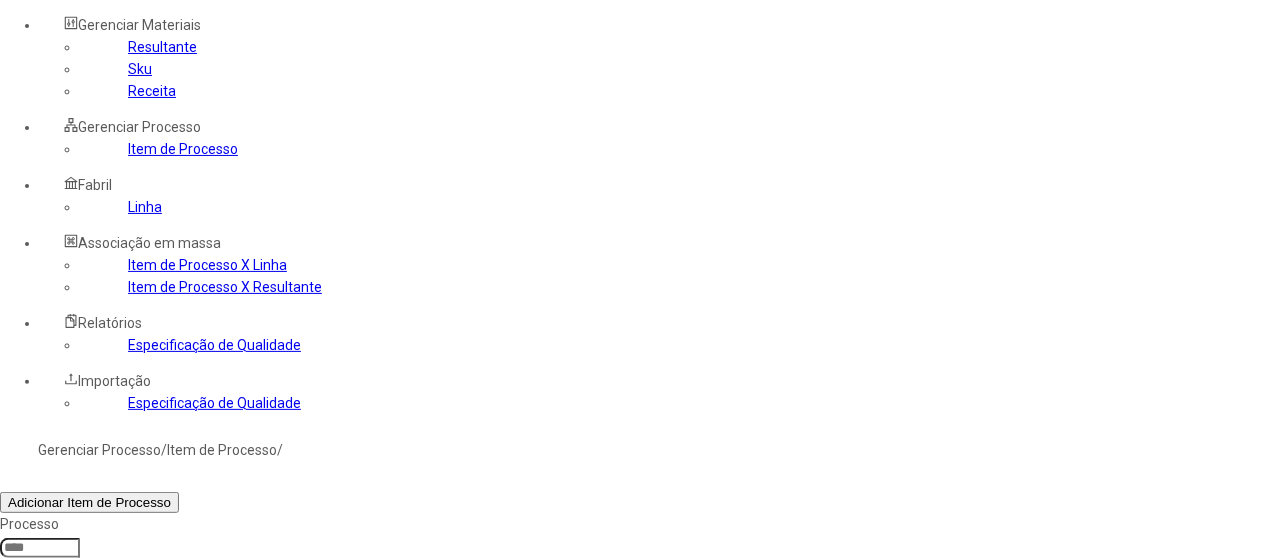 type 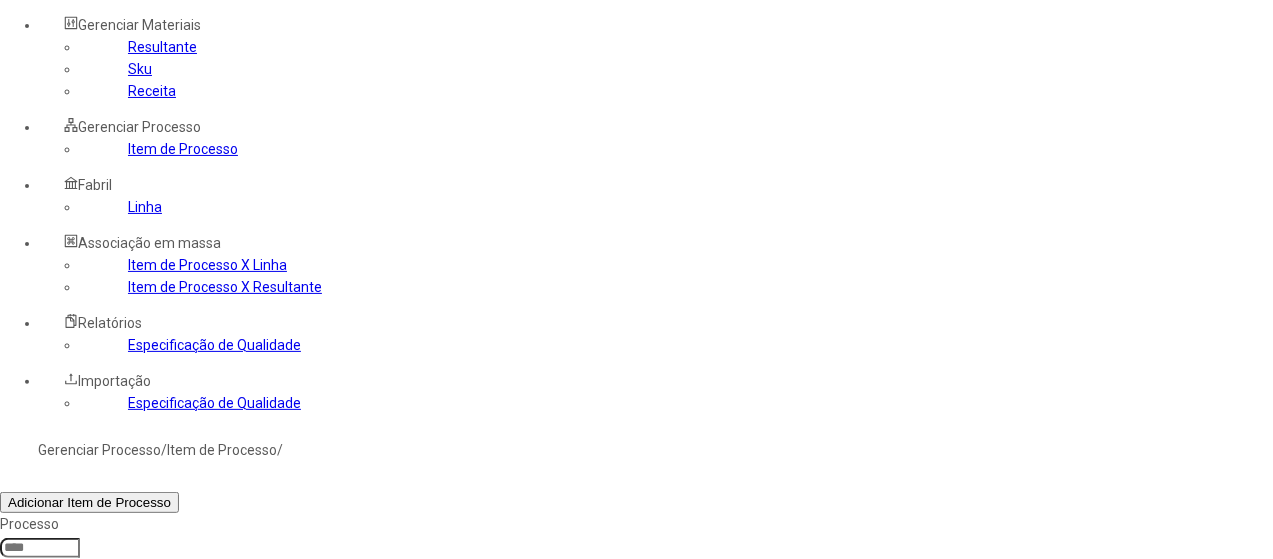click on "Filtrar" 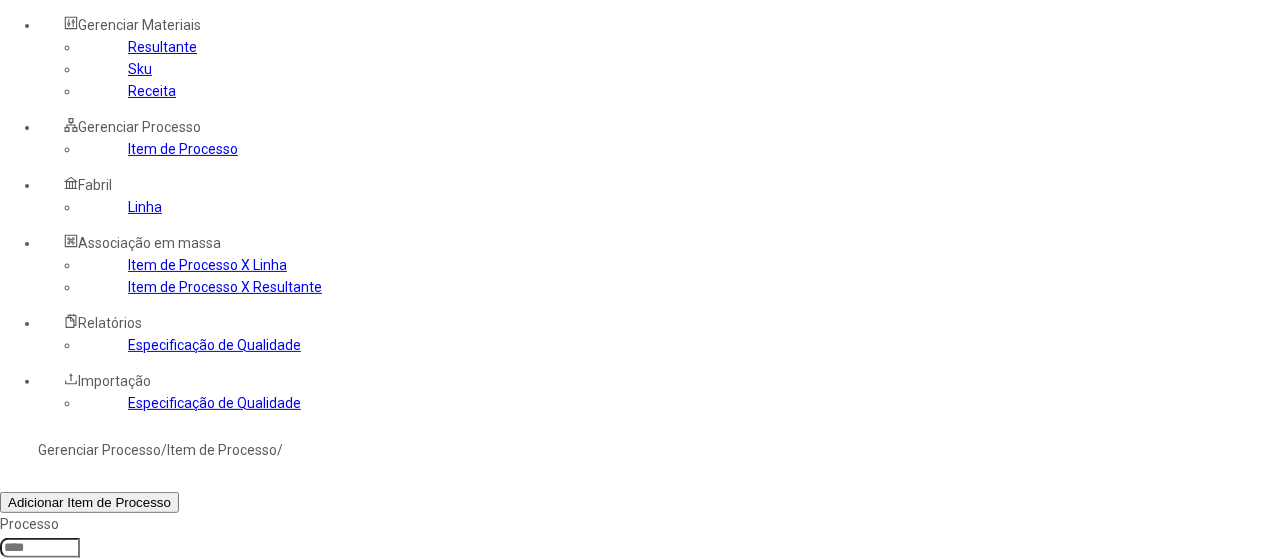 type 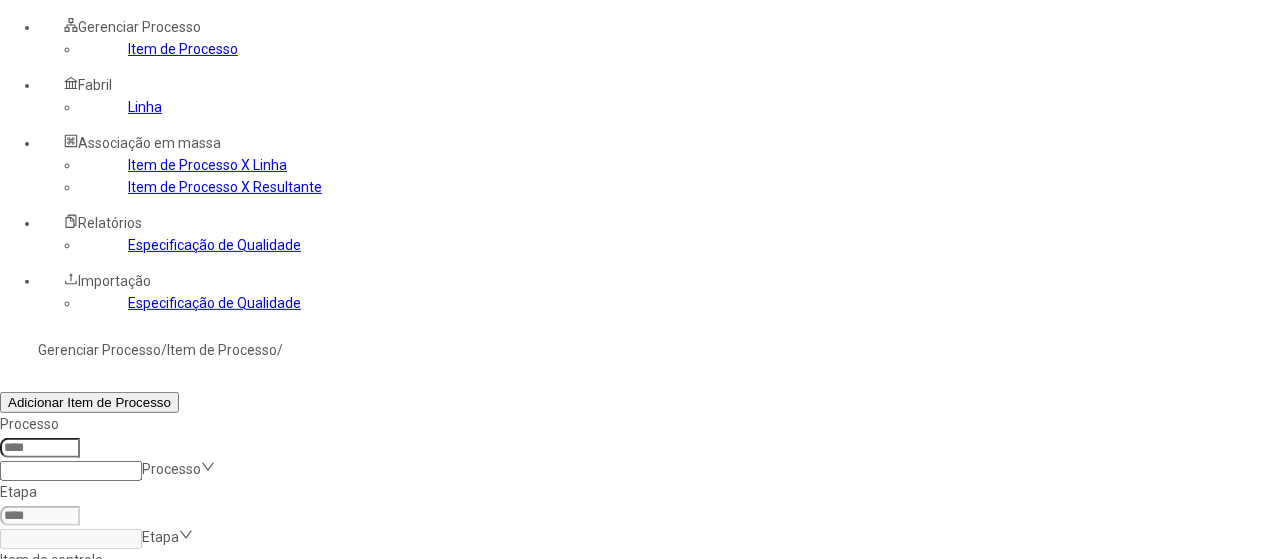 scroll, scrollTop: 100, scrollLeft: 0, axis: vertical 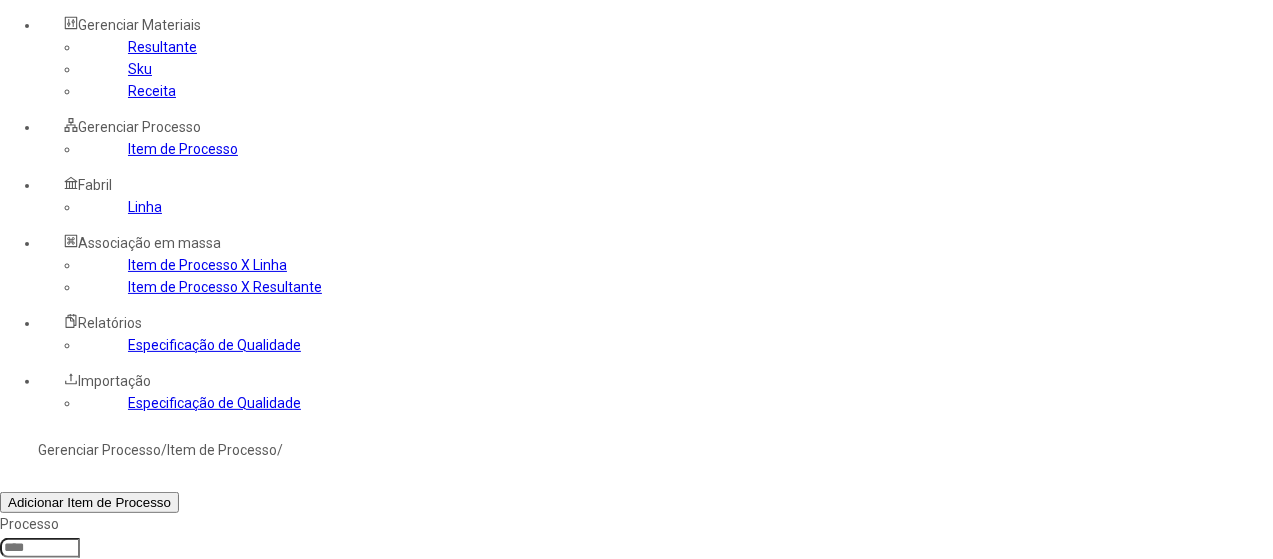 type on "*****" 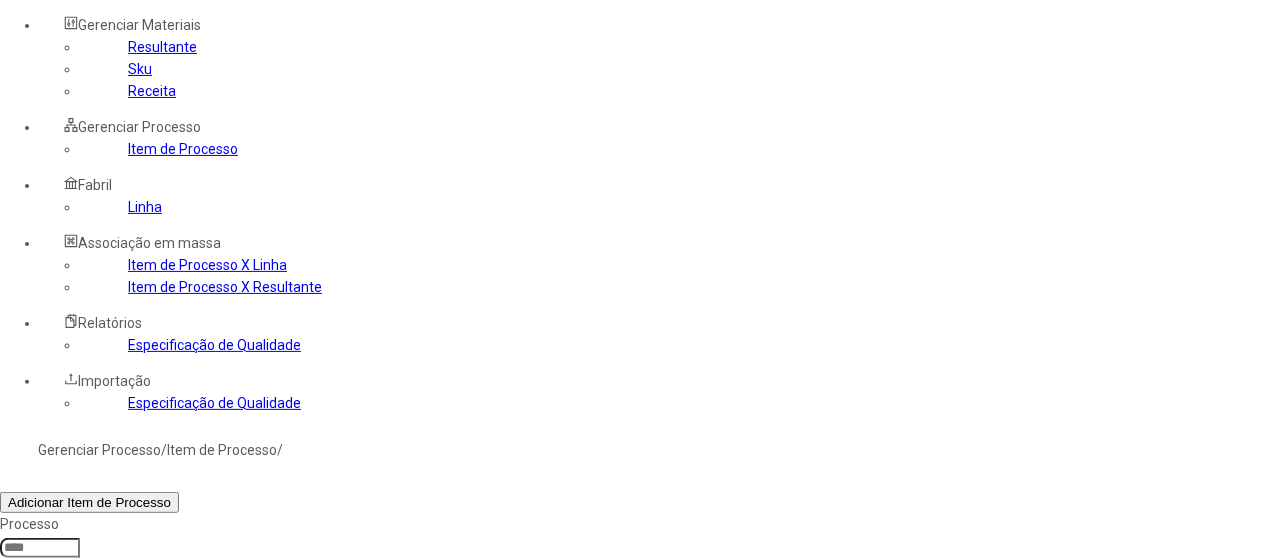 click on "Filtrar" 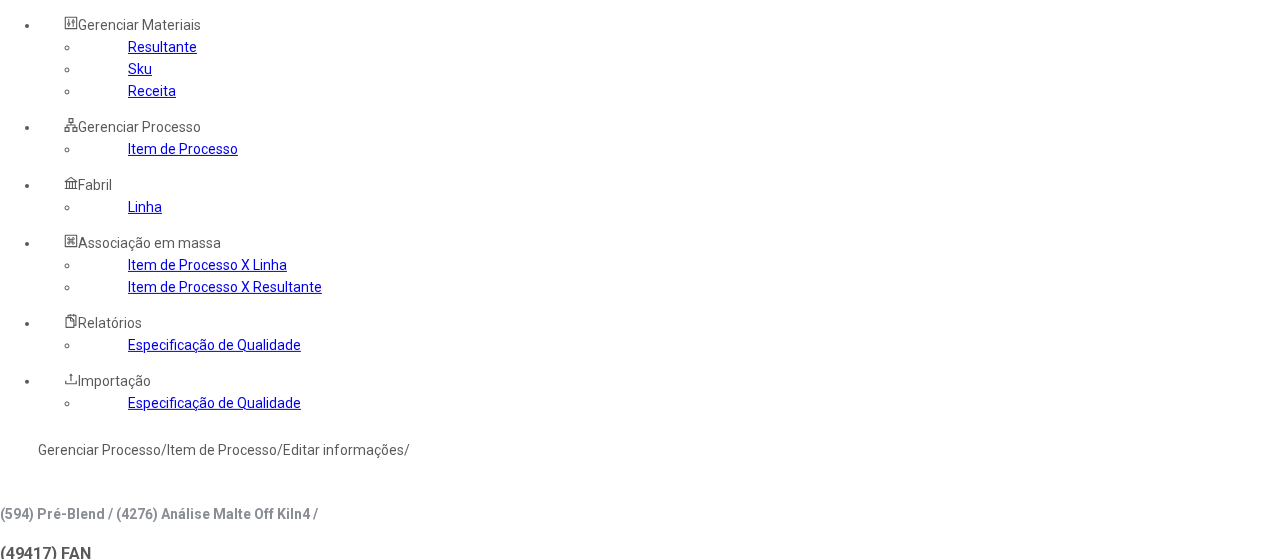 type on "*****" 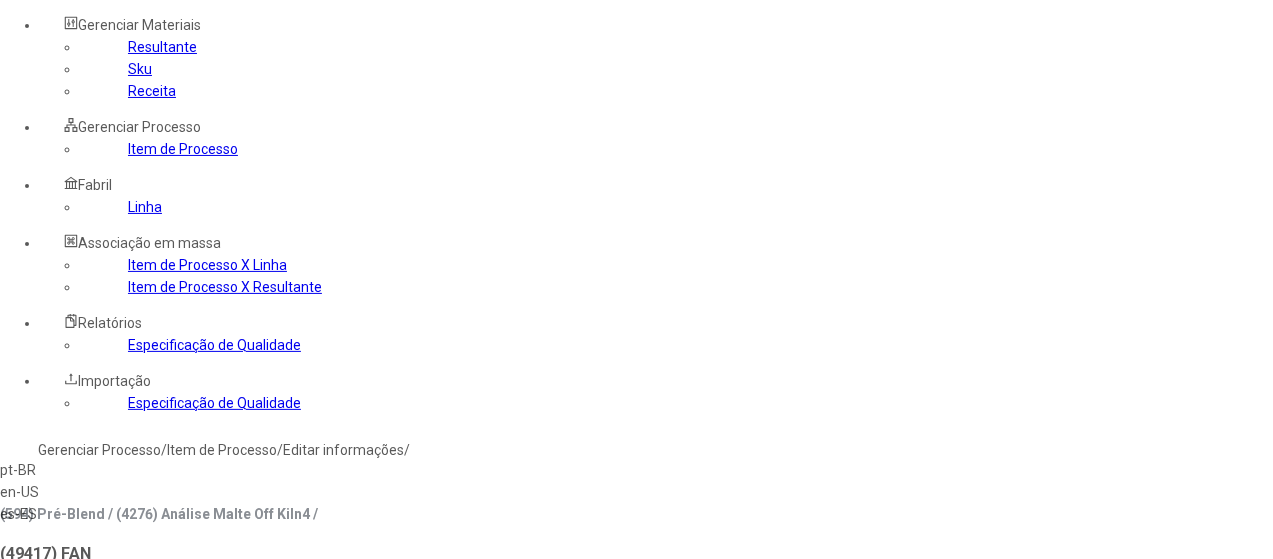 click on "pt-BR" at bounding box center [57, 470] 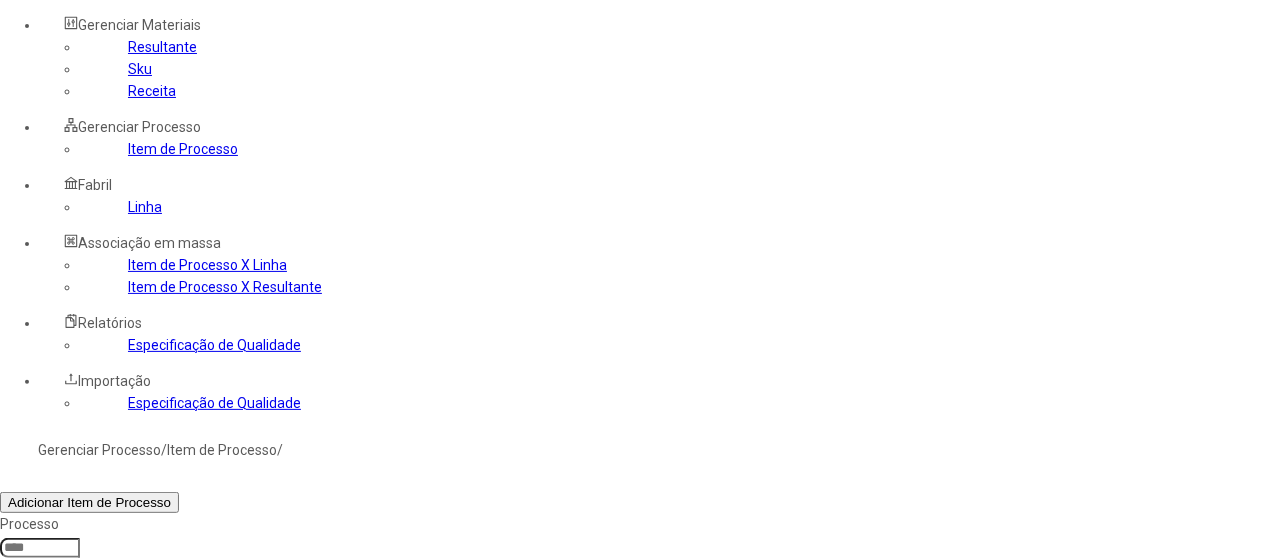 click 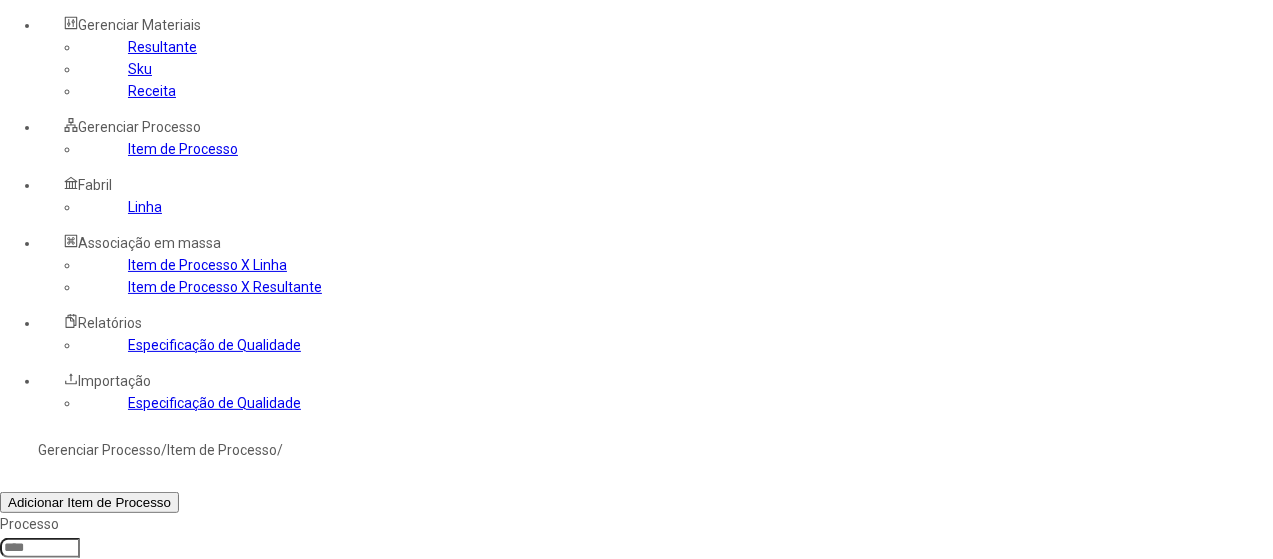 click on "Filtrar" 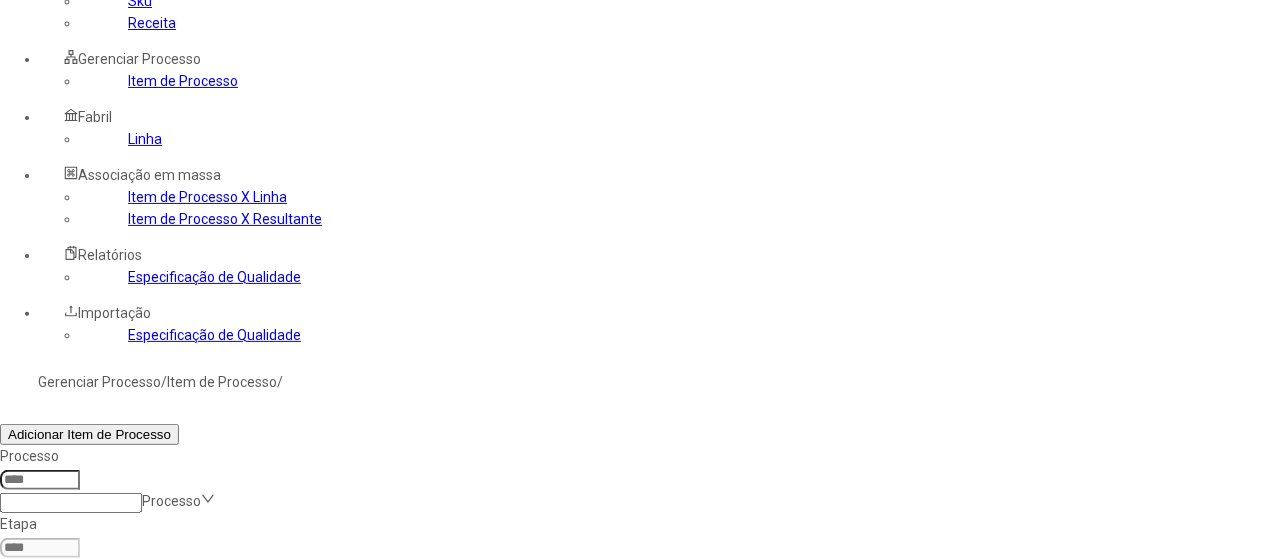 scroll, scrollTop: 200, scrollLeft: 0, axis: vertical 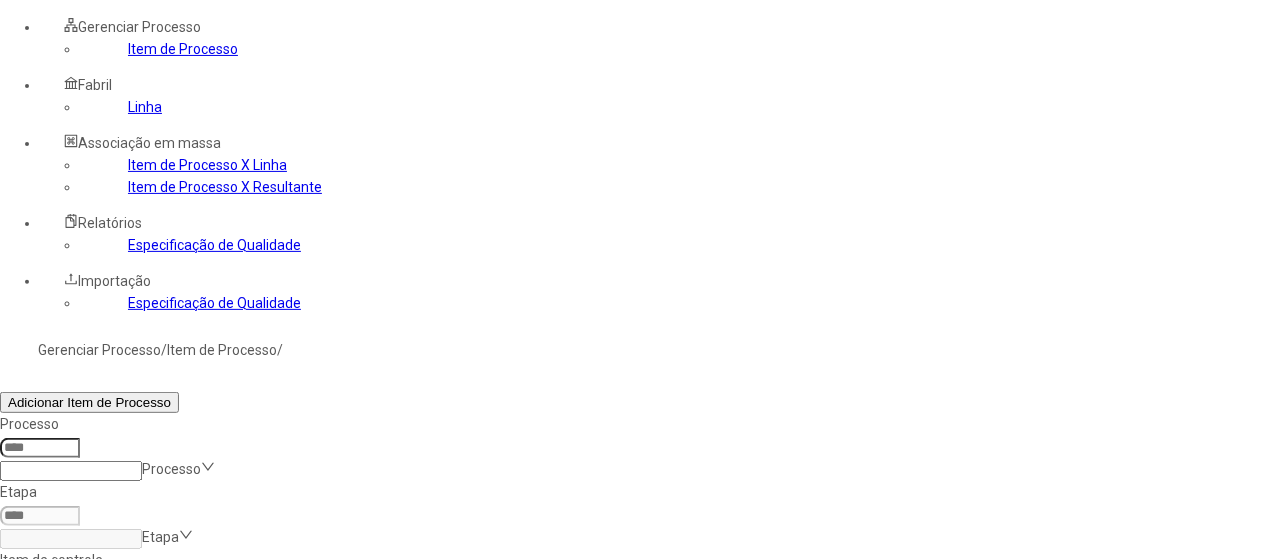 drag, startPoint x: 843, startPoint y: 336, endPoint x: 754, endPoint y: 325, distance: 89.6772 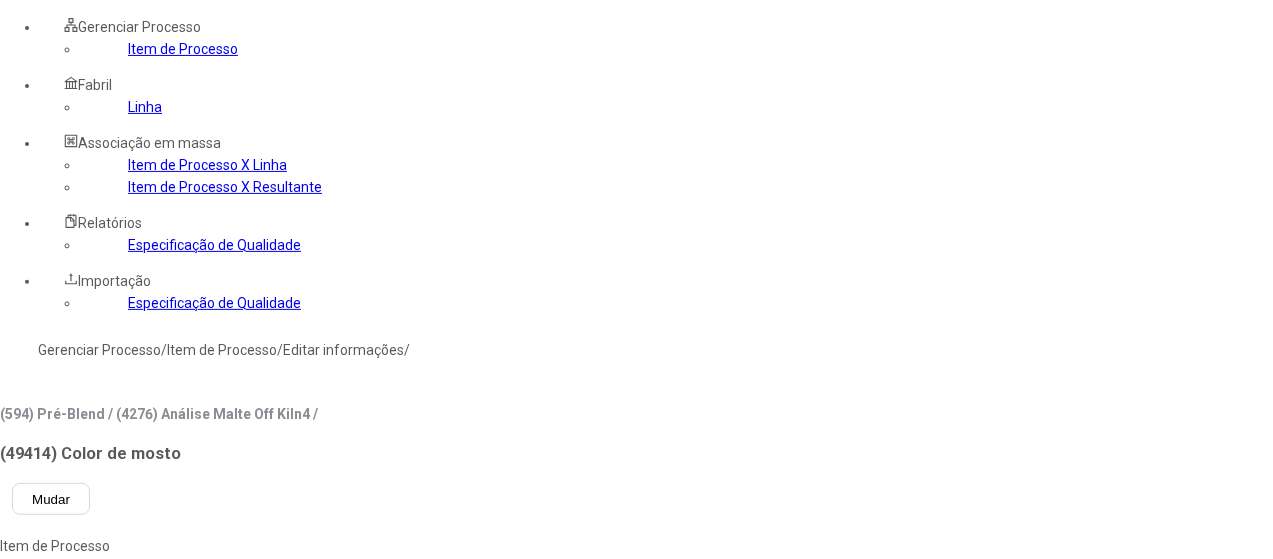 click on "es-ES" 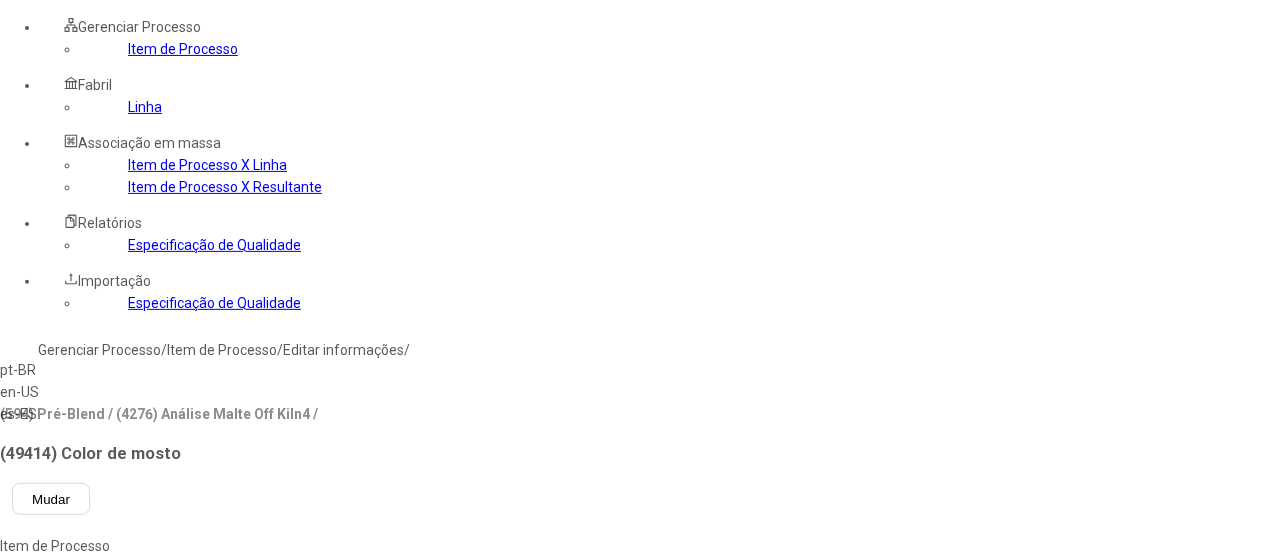 click on "pt-BR" at bounding box center (57, 370) 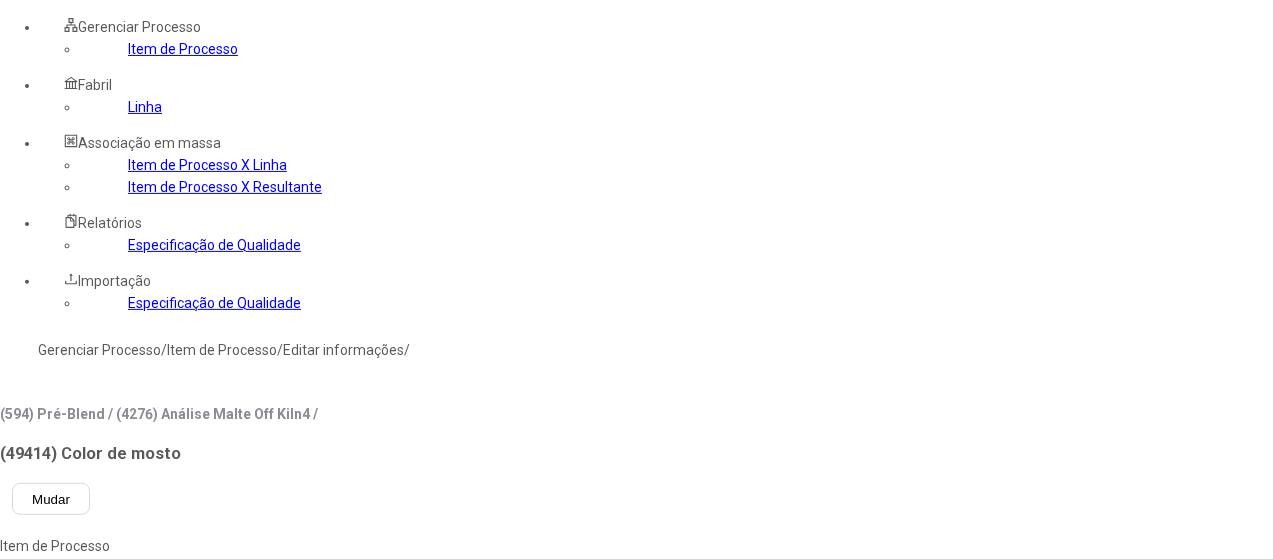 type on "**********" 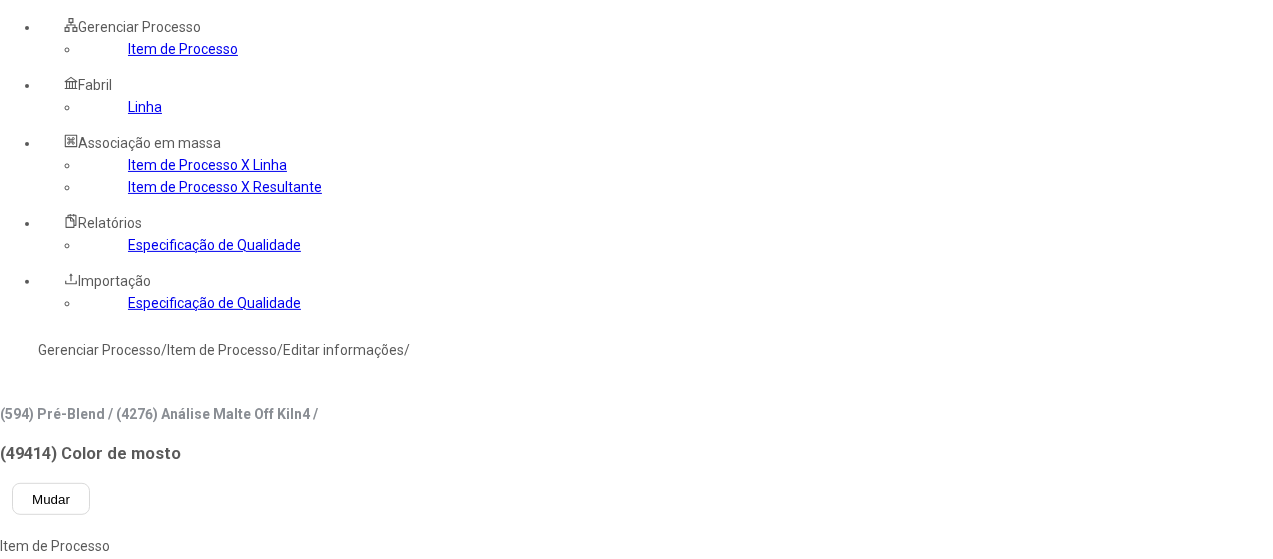 drag, startPoint x: 510, startPoint y: 208, endPoint x: 305, endPoint y: 219, distance: 205.2949 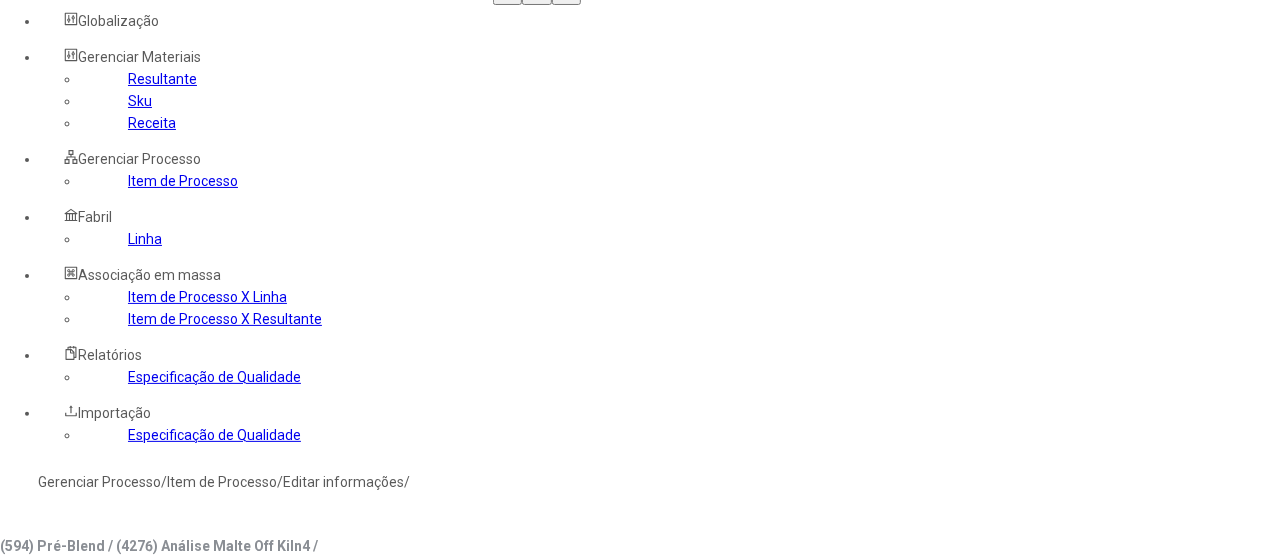 scroll, scrollTop: 0, scrollLeft: 0, axis: both 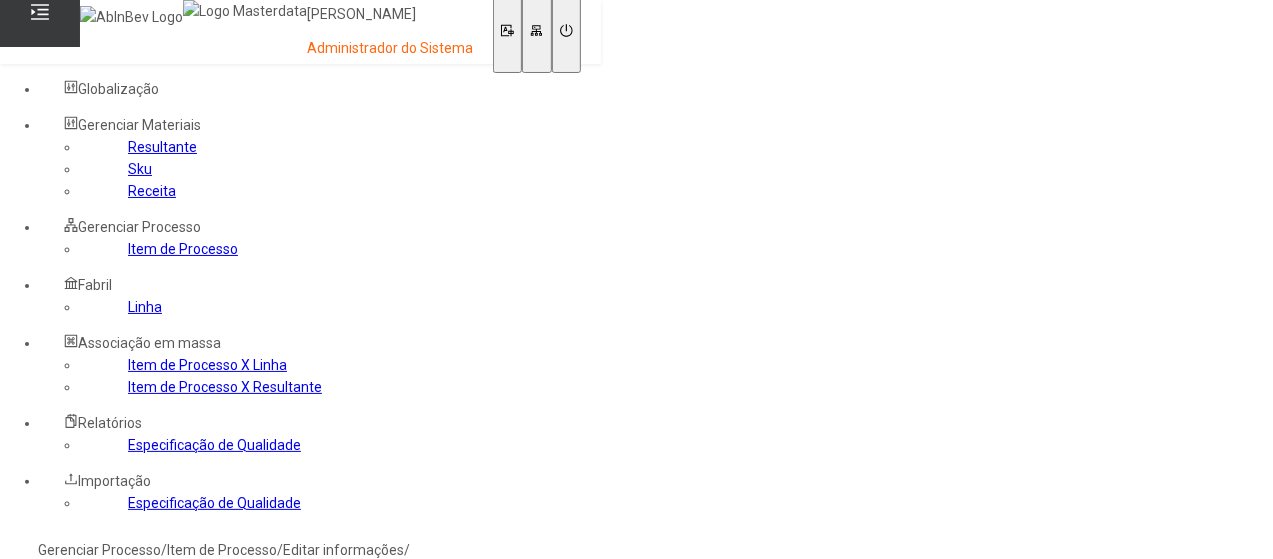 click on "Gerenciar Processo" 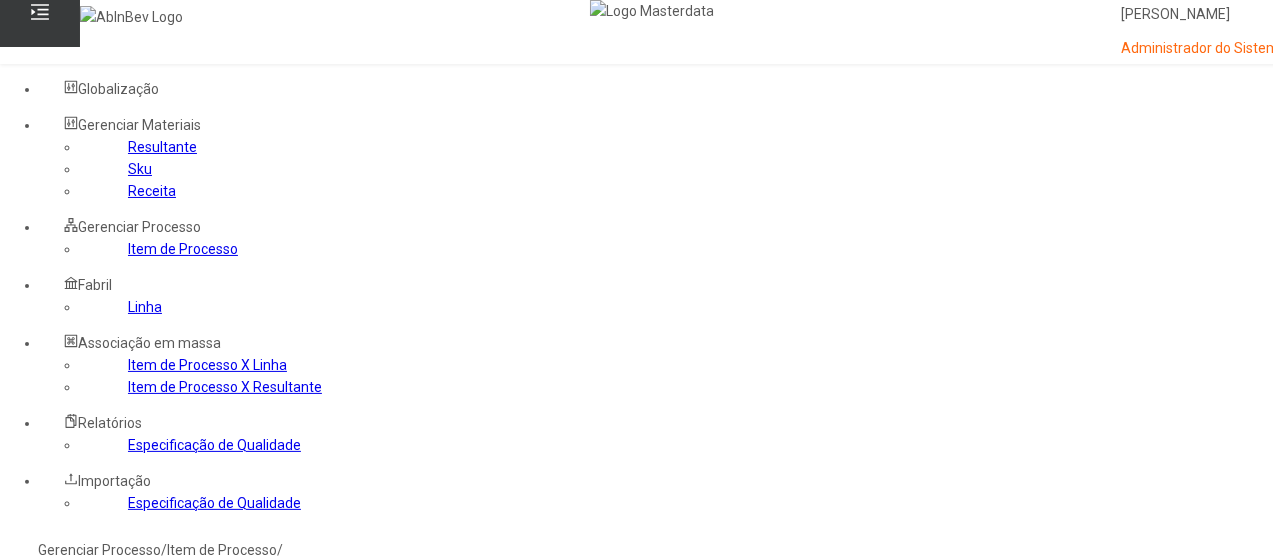 click 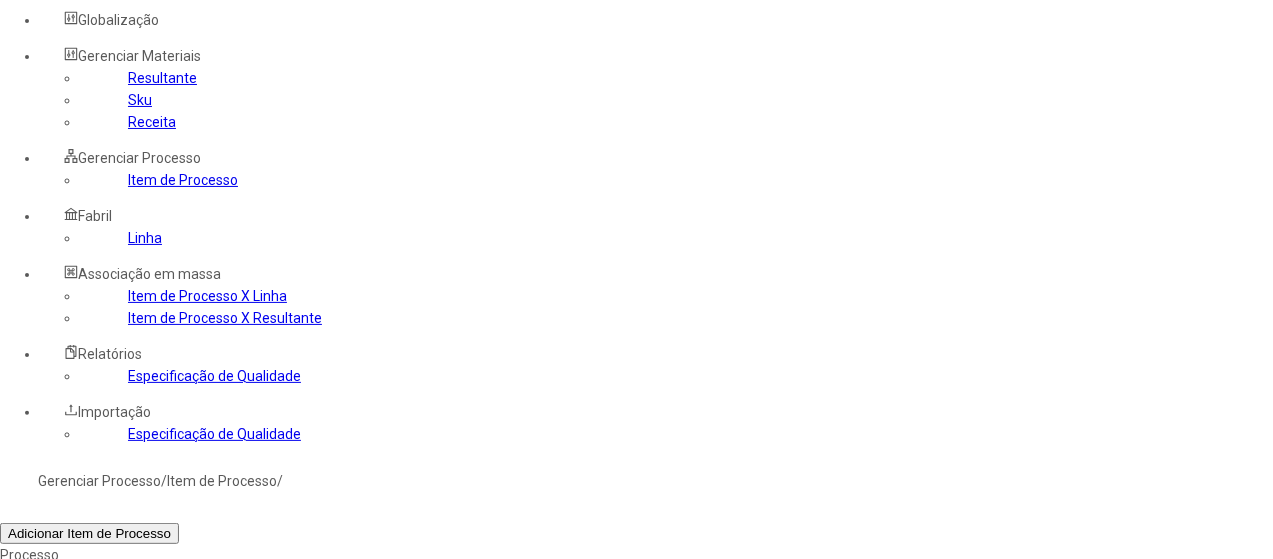 scroll, scrollTop: 100, scrollLeft: 0, axis: vertical 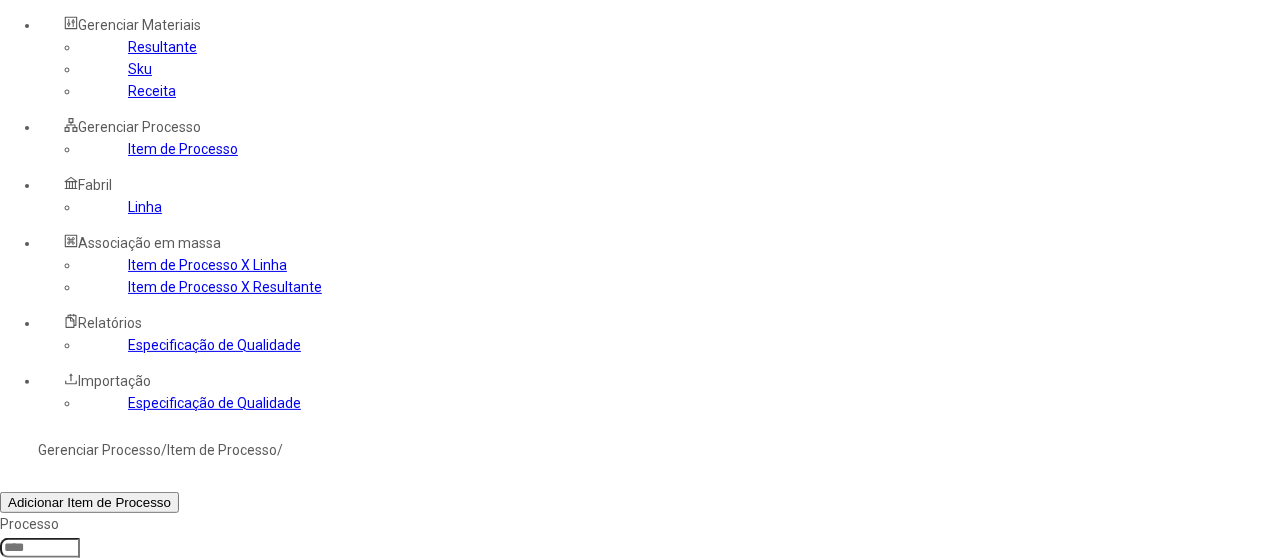 drag, startPoint x: 392, startPoint y: 239, endPoint x: 280, endPoint y: 225, distance: 112.871605 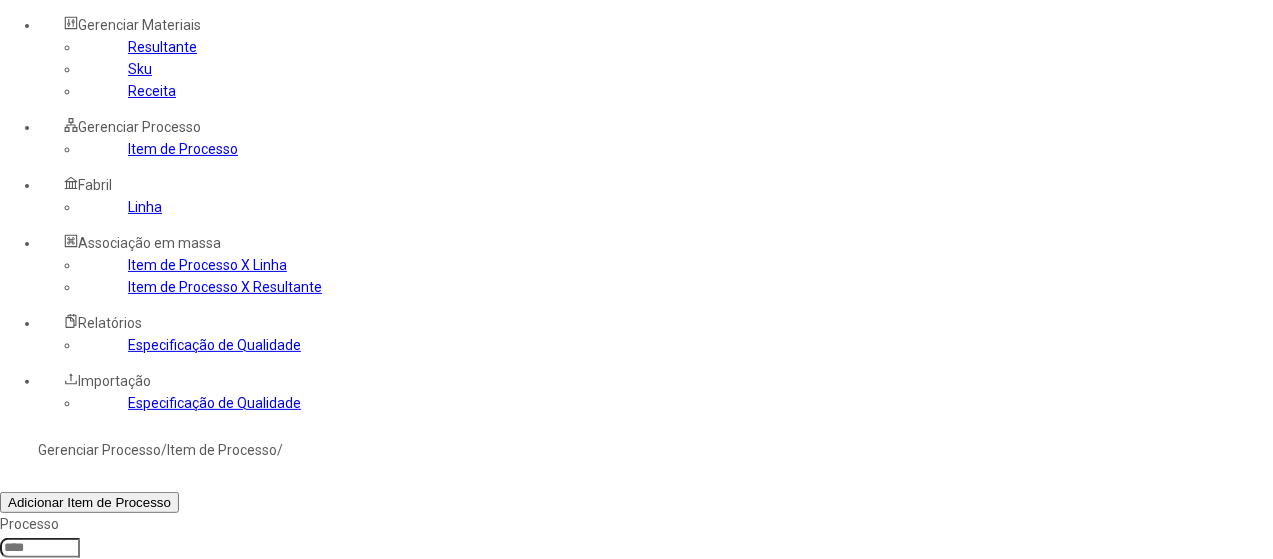 type on "*****" 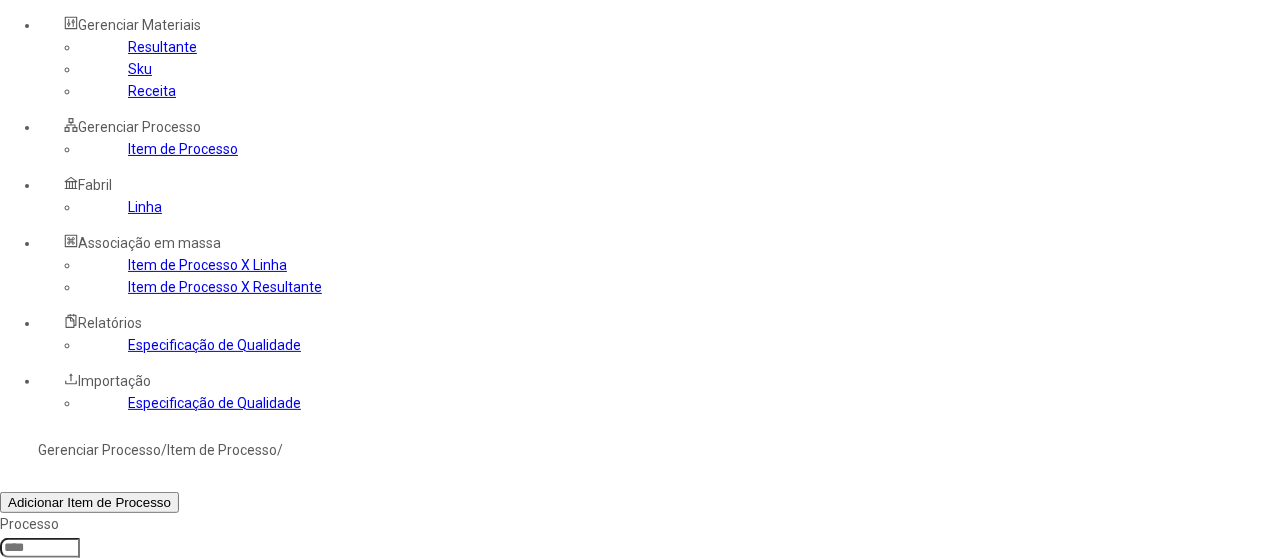 click on "Filtrar" 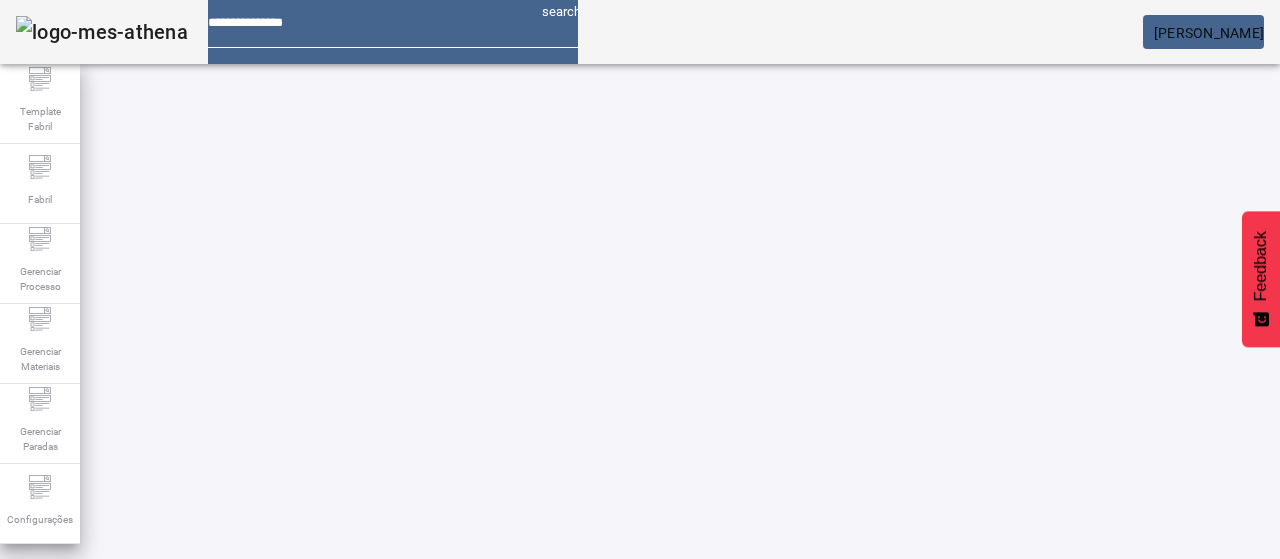 scroll, scrollTop: 0, scrollLeft: 0, axis: both 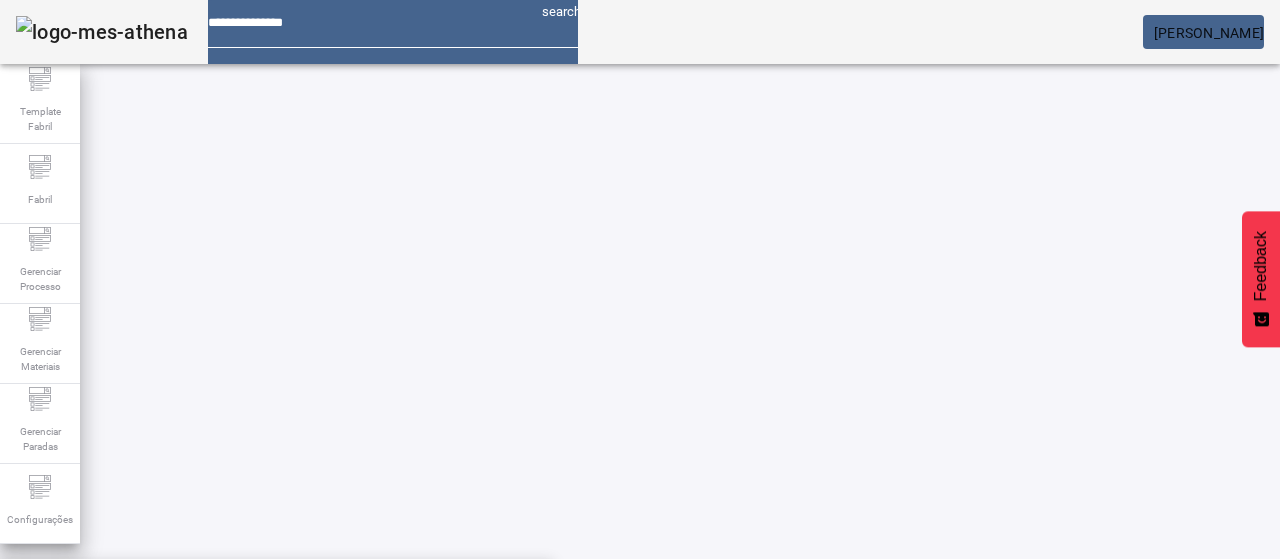 paste on "**********" 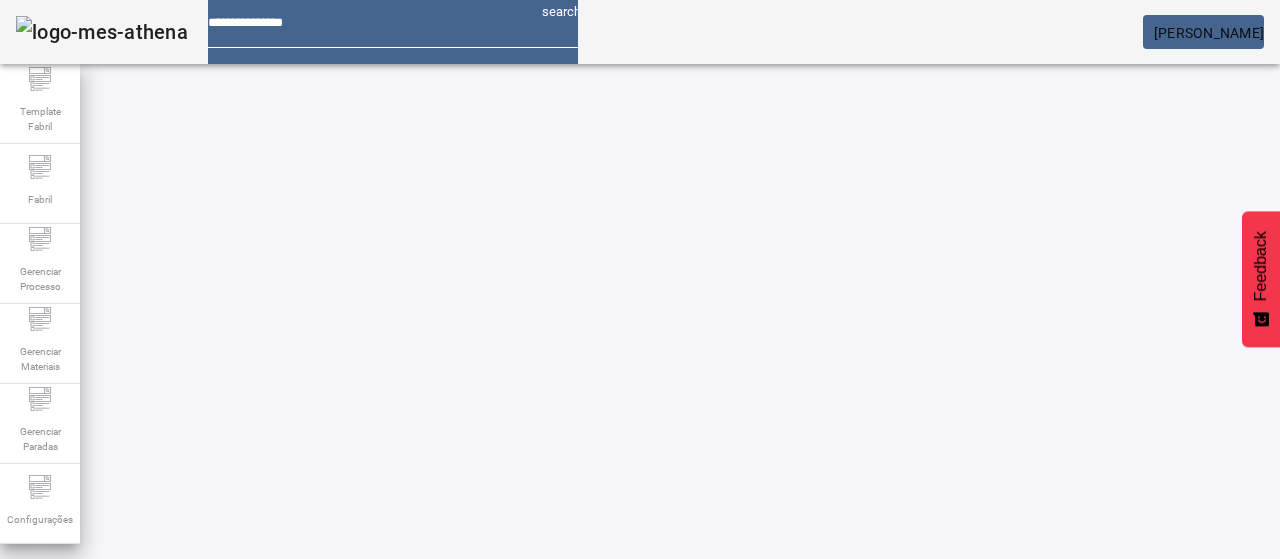 click on "FILTRAR" 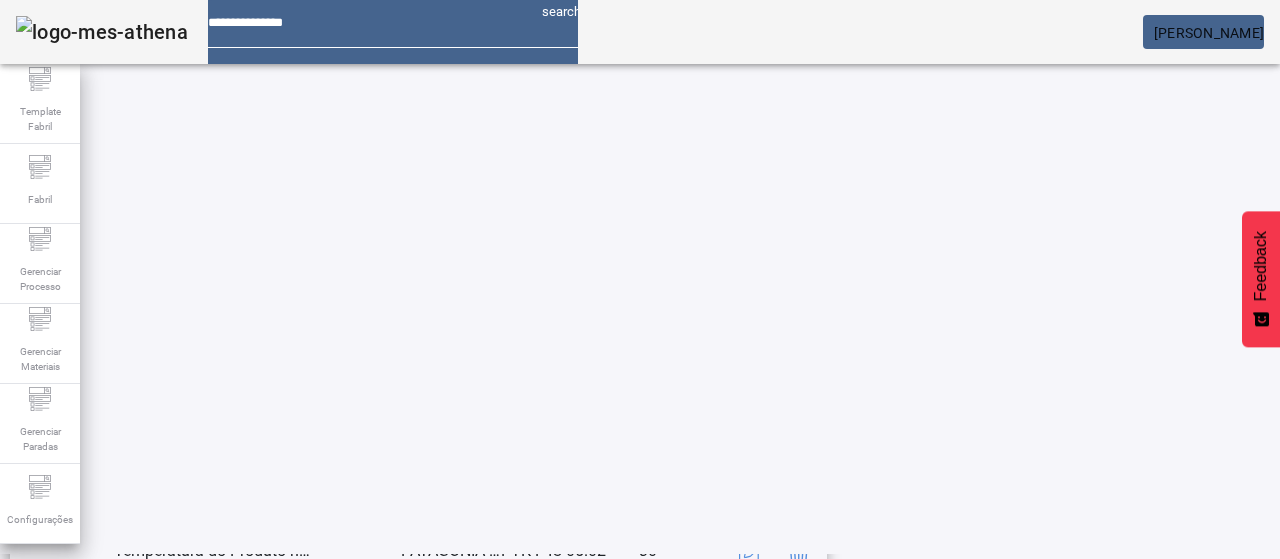 scroll, scrollTop: 223, scrollLeft: 0, axis: vertical 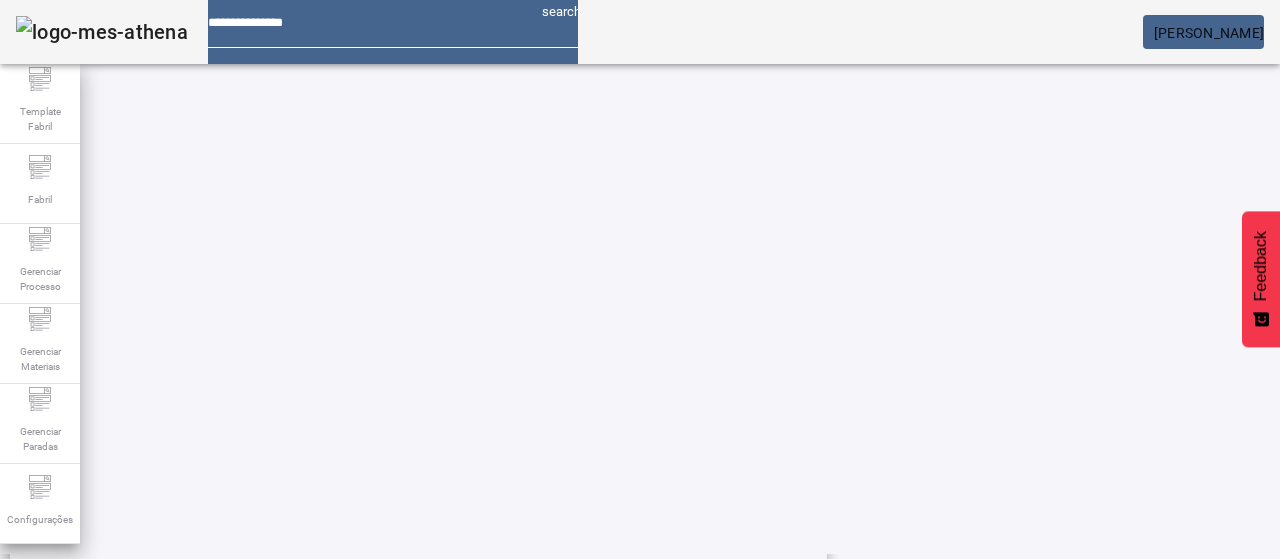 click on "Pesquise por marca" at bounding box center [1388, 378] 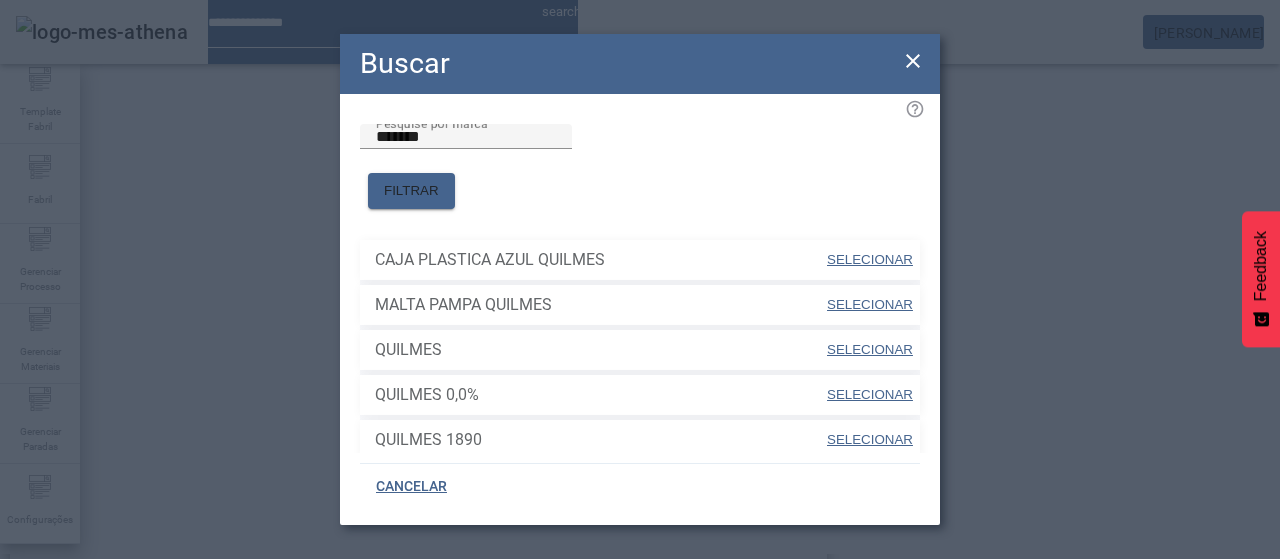 click on "SELECIONAR" at bounding box center (870, 349) 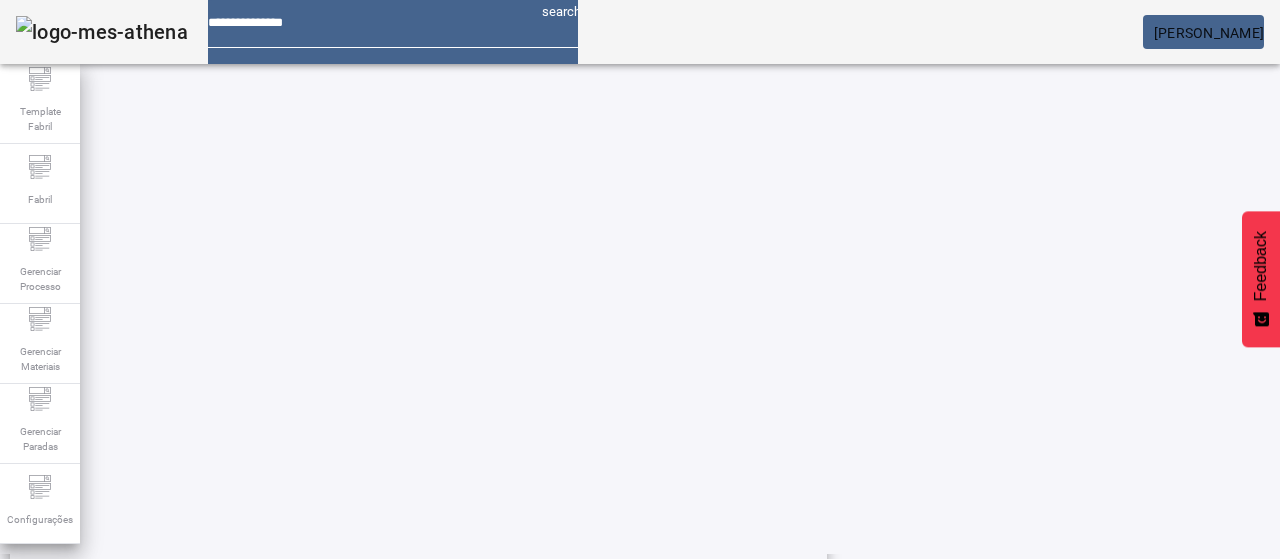 click on "FILTRAR" 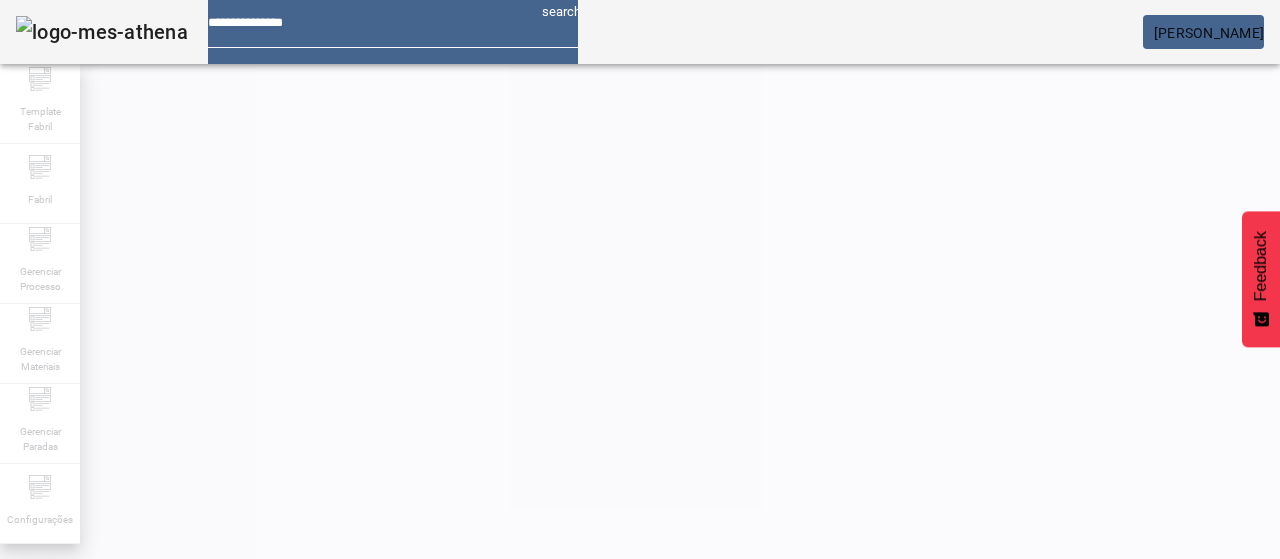 scroll, scrollTop: 190, scrollLeft: 0, axis: vertical 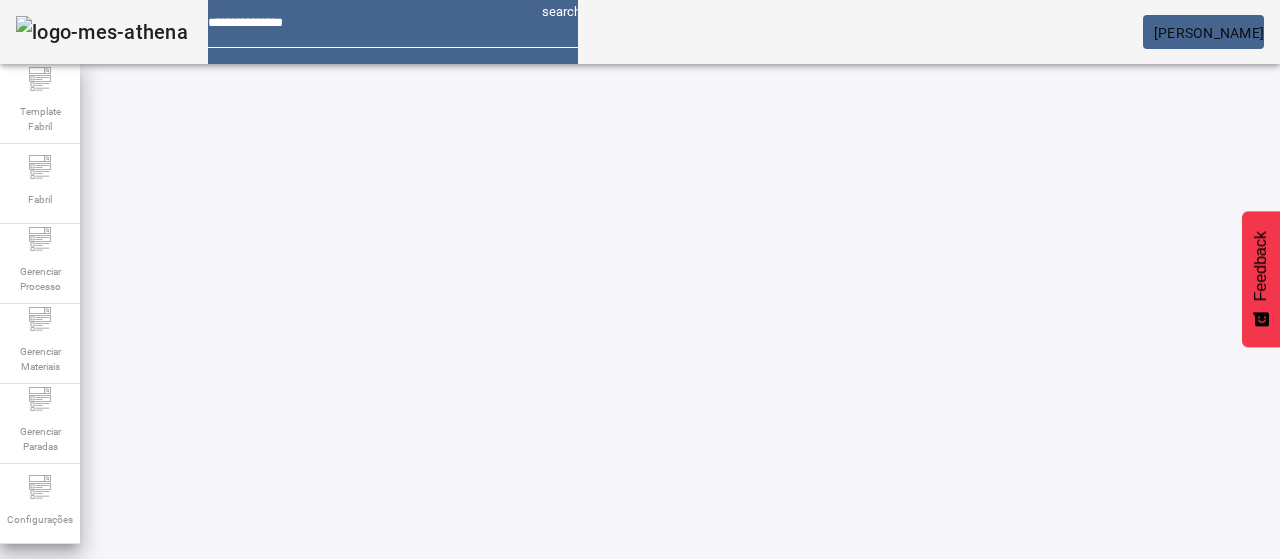 click 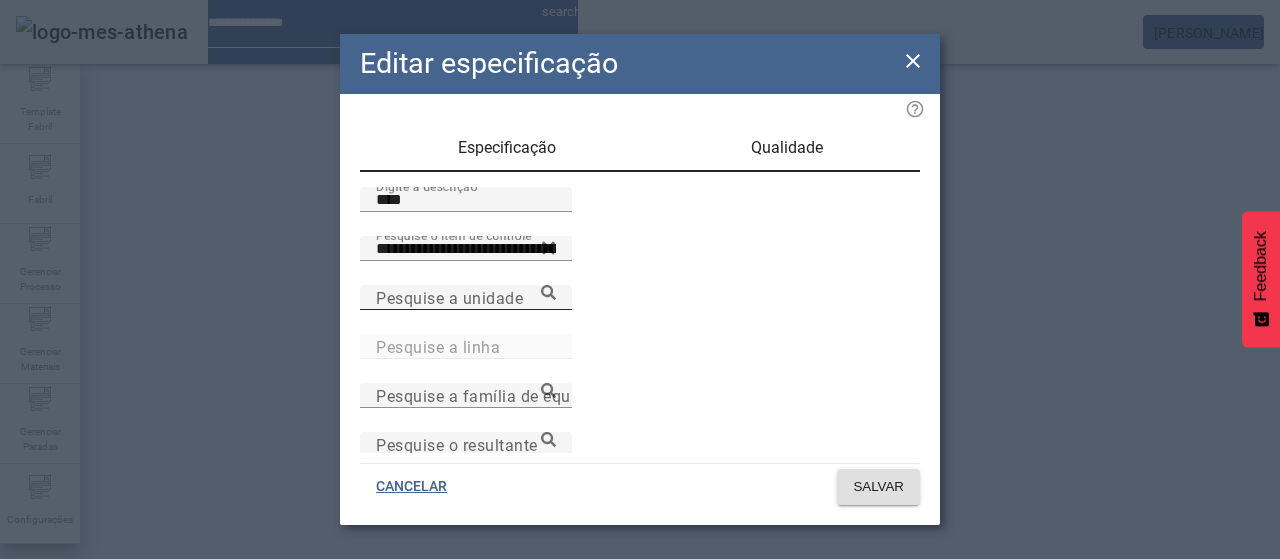 click on "Pesquise a unidade" at bounding box center [466, 298] 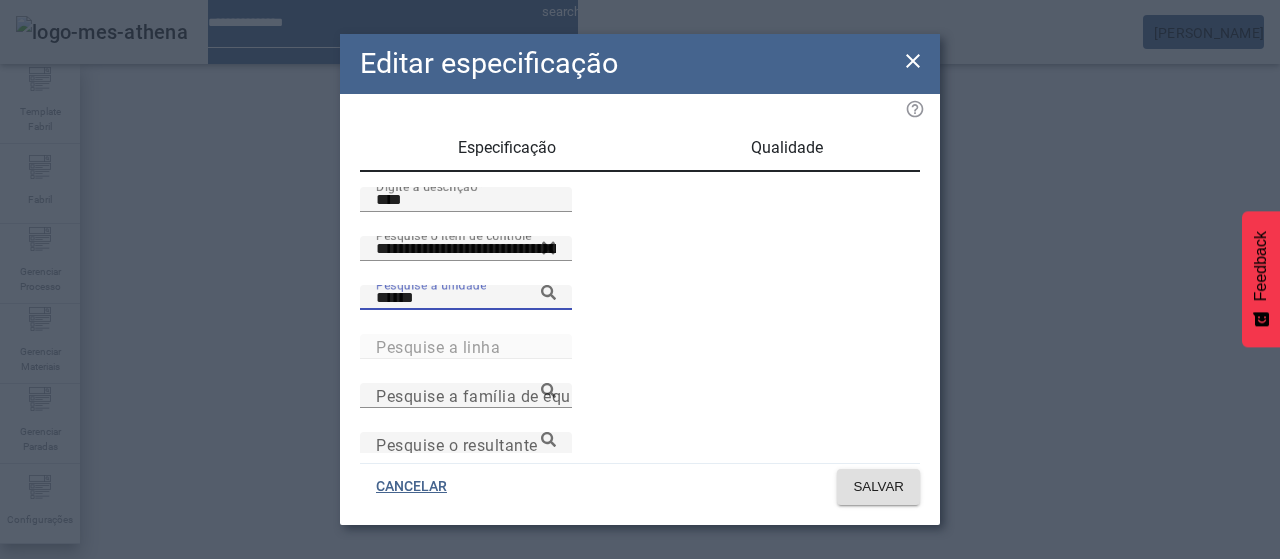 click 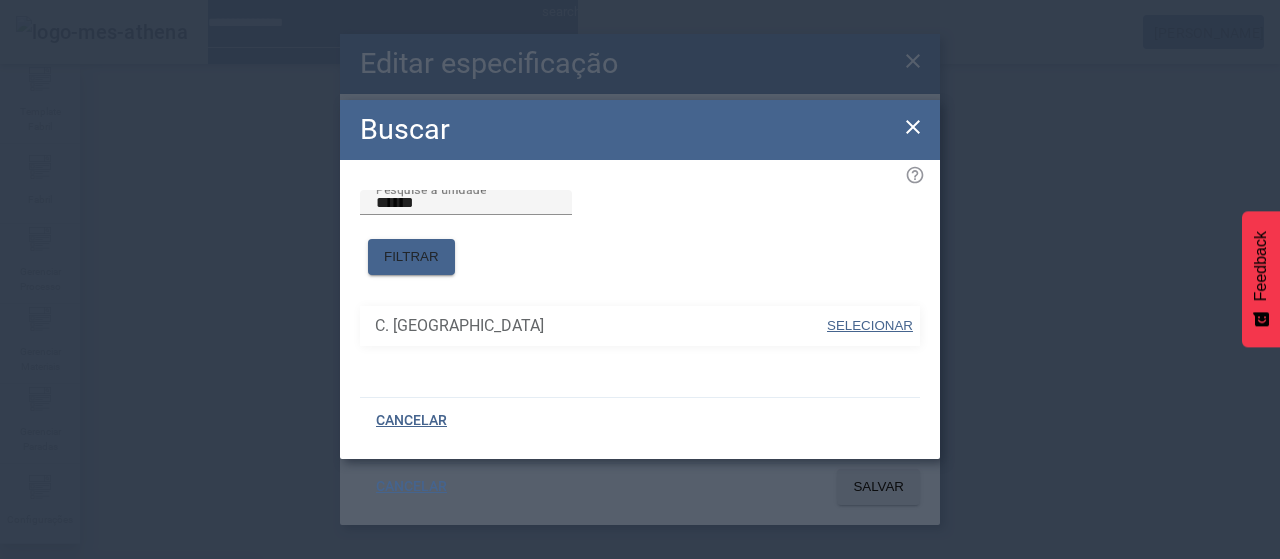 click on "Pesquise a unidade ******  FILTRAR  C. Zarate SELECIONAR" 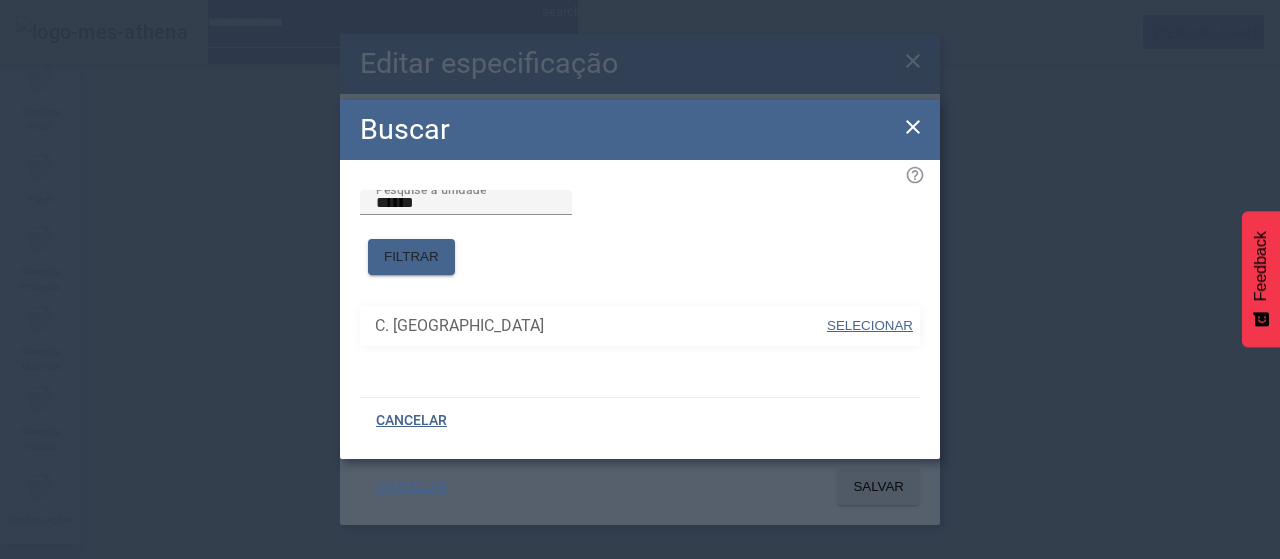 click on "SELECIONAR" at bounding box center [870, 325] 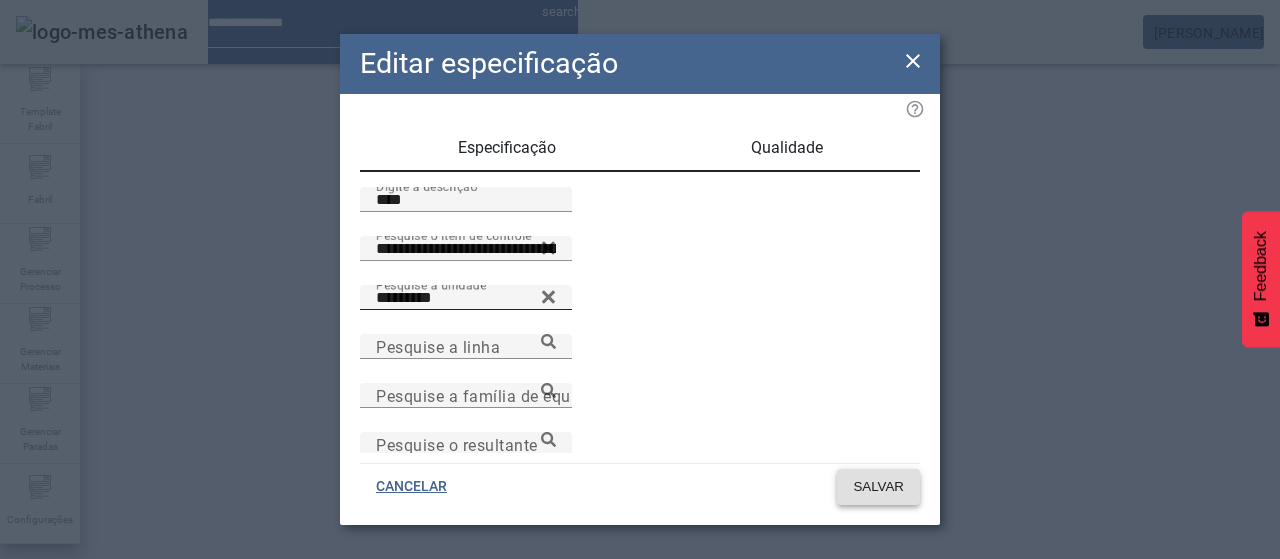 click on "SALVAR" 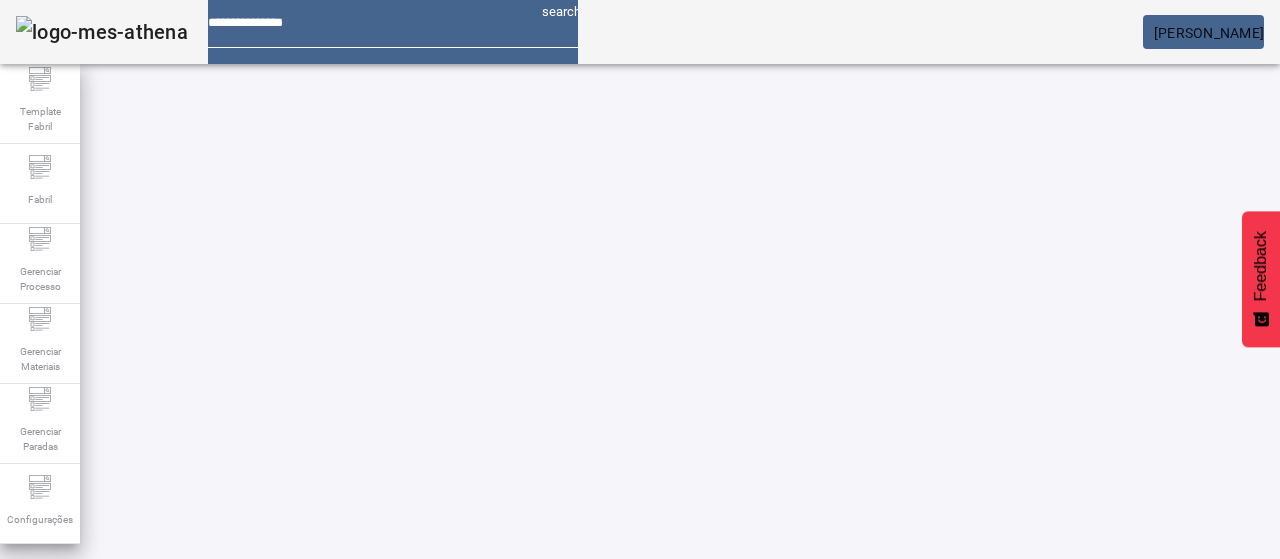 scroll, scrollTop: 190, scrollLeft: 0, axis: vertical 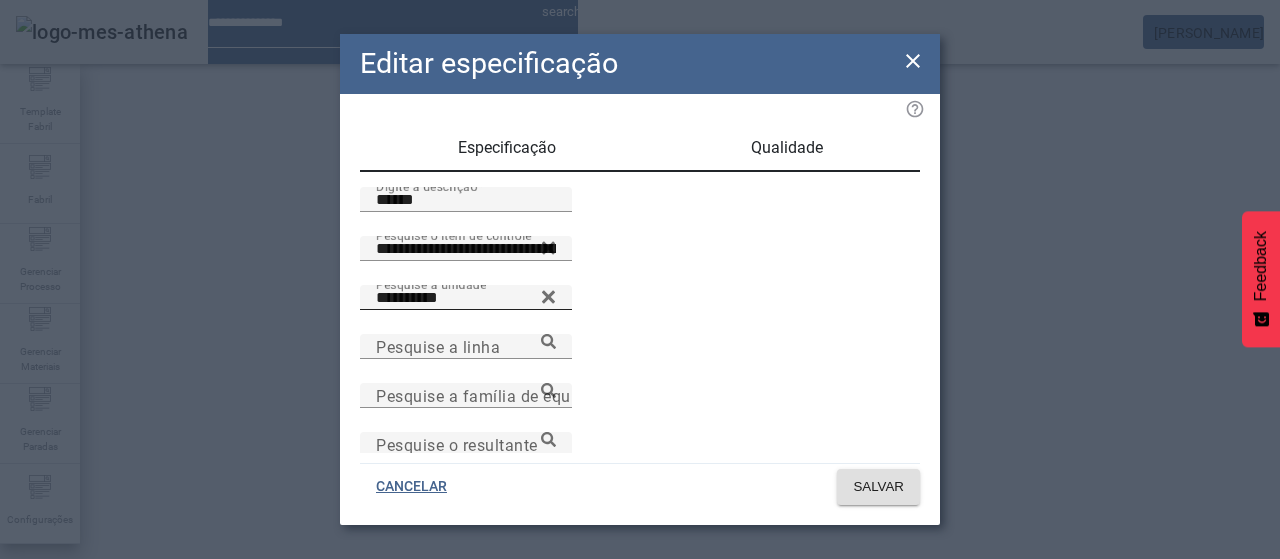 click 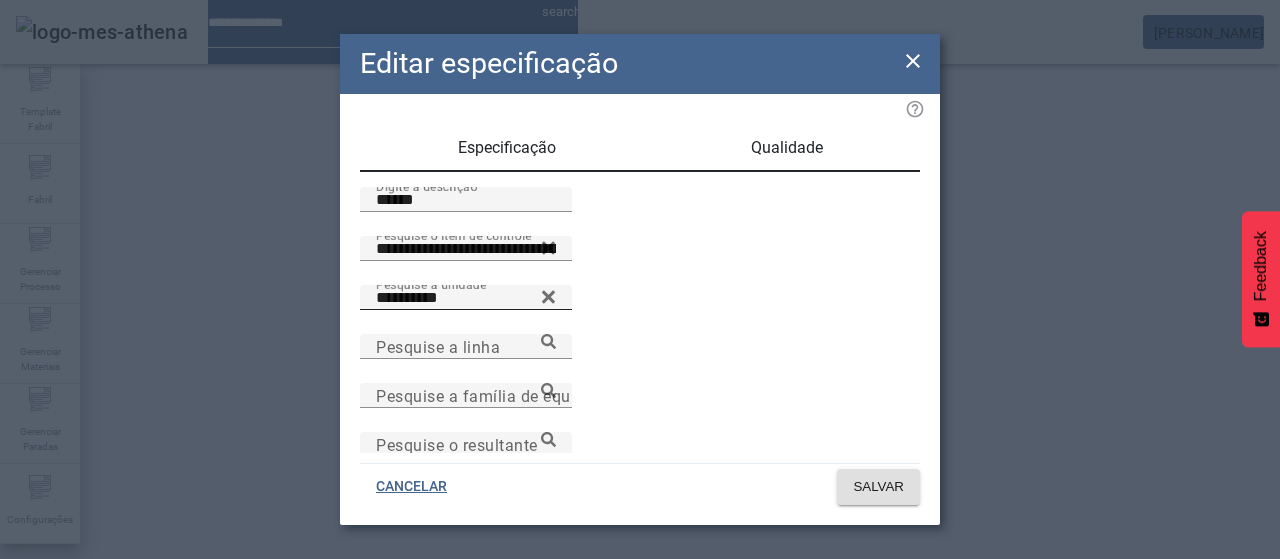 type 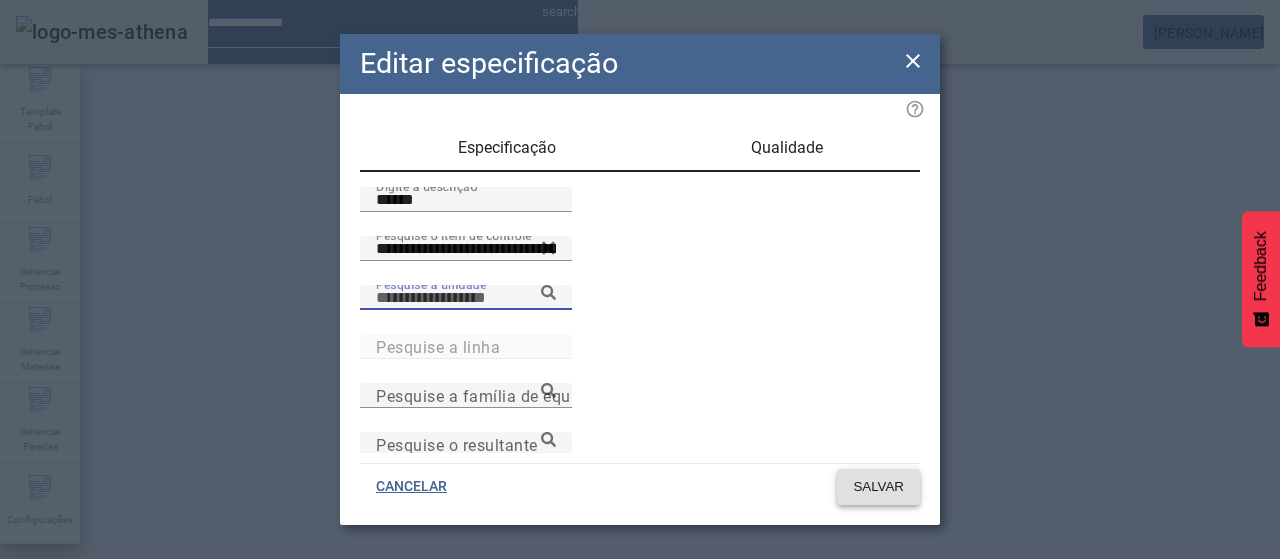 click on "SALVAR" 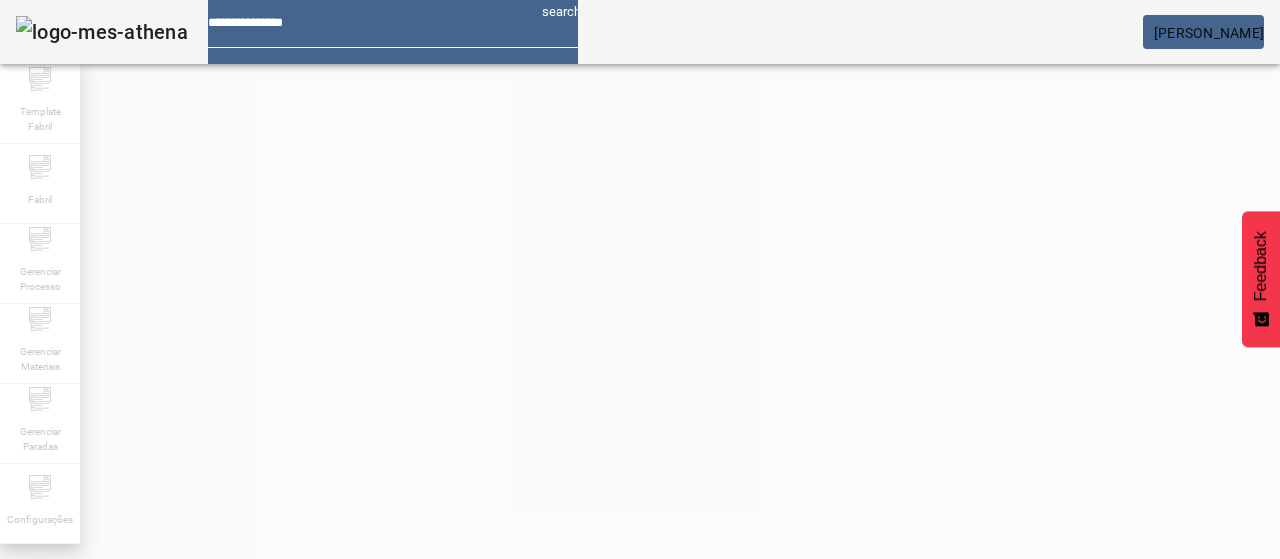 scroll, scrollTop: 190, scrollLeft: 0, axis: vertical 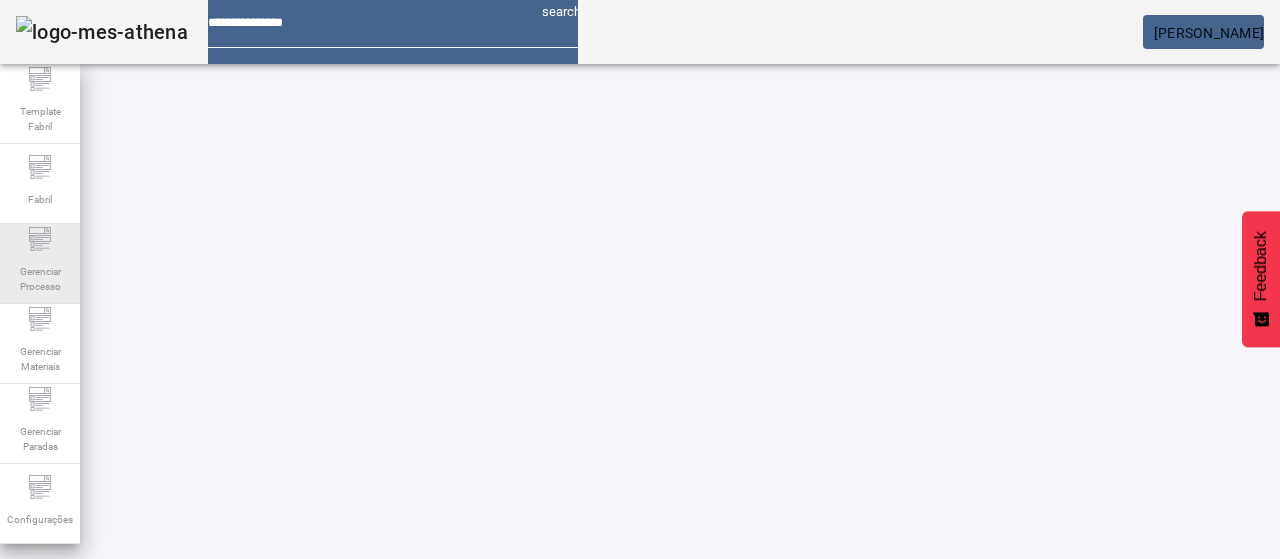 click on "Gerenciar Processo" 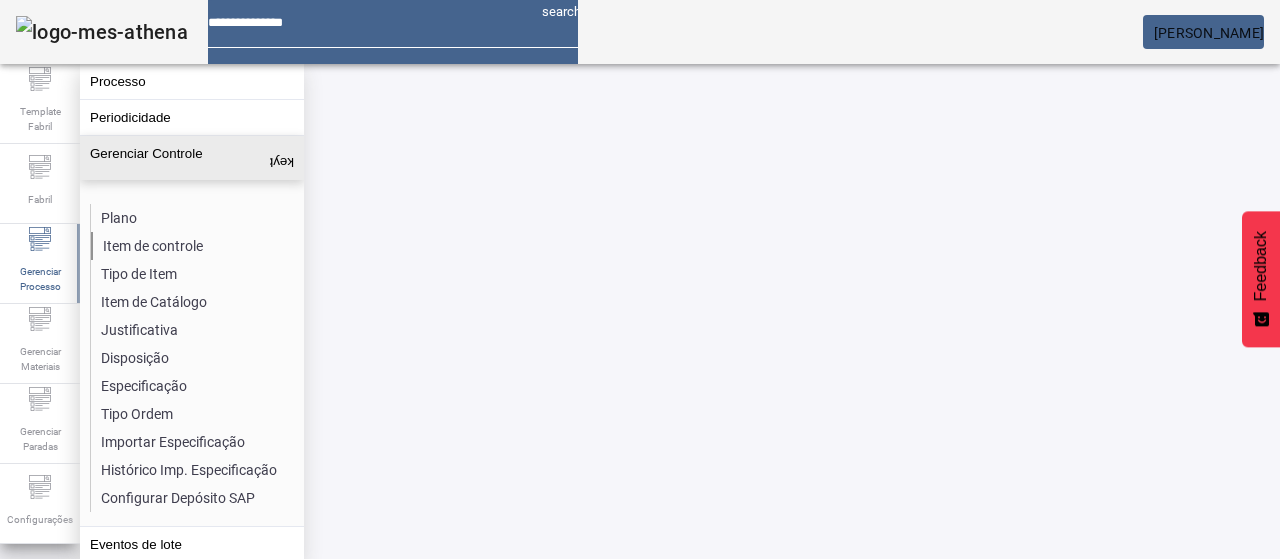 click on "Item de controle" 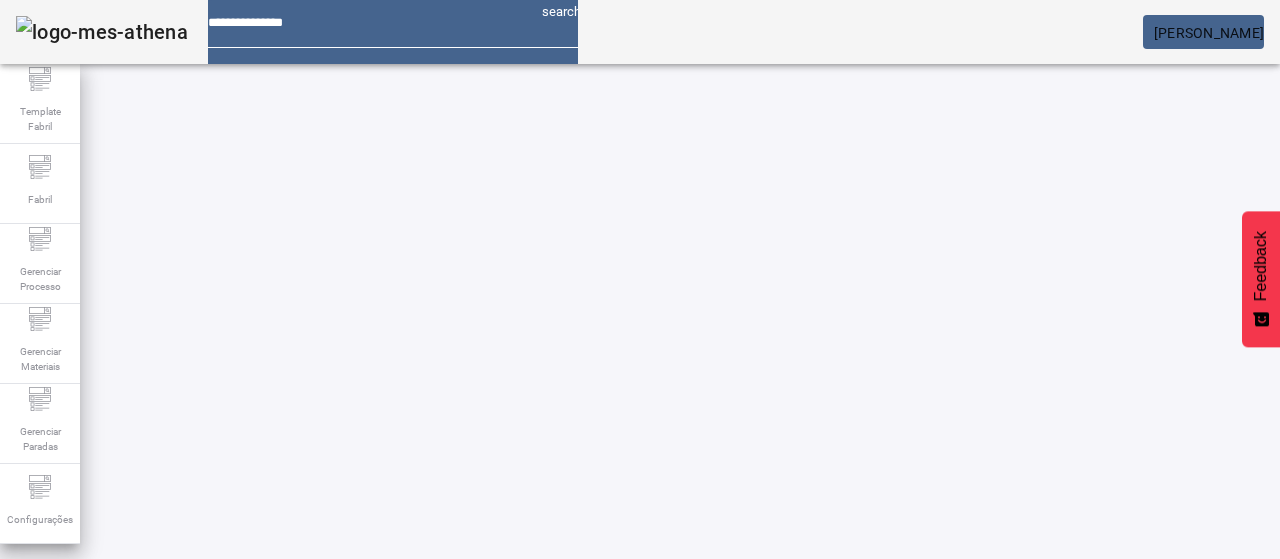 click on "ABRIR FILTROS" 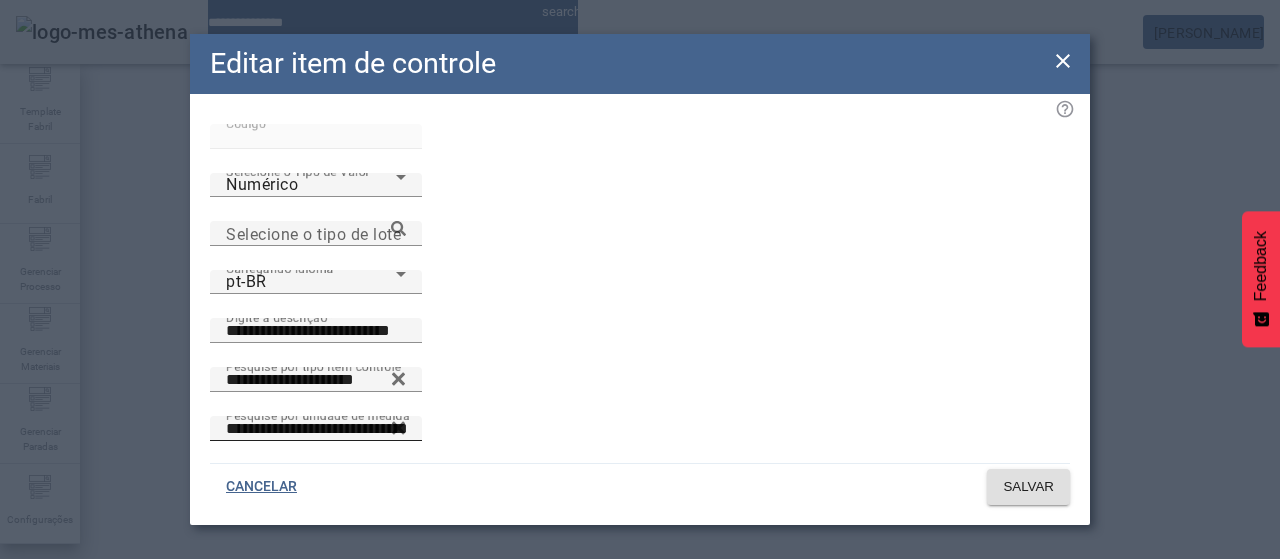 click 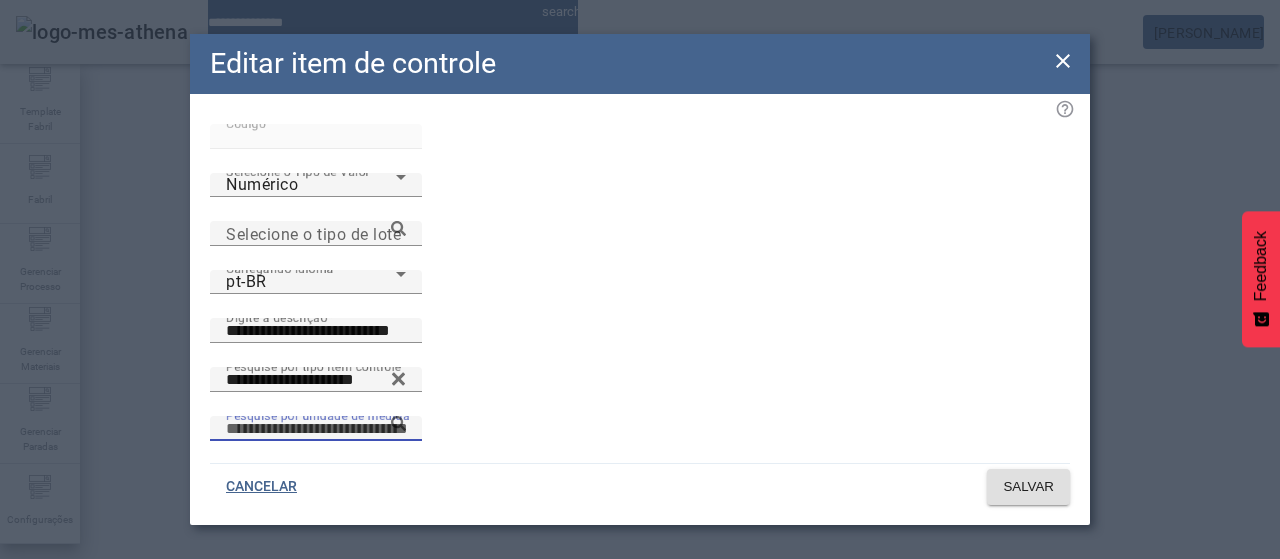 paste on "**********" 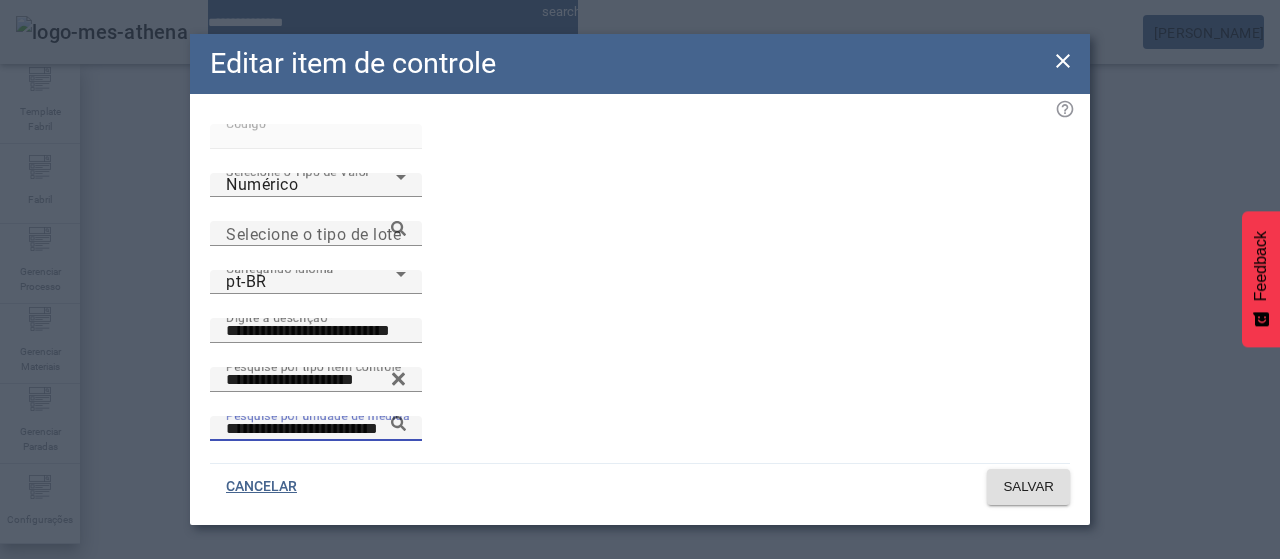 click 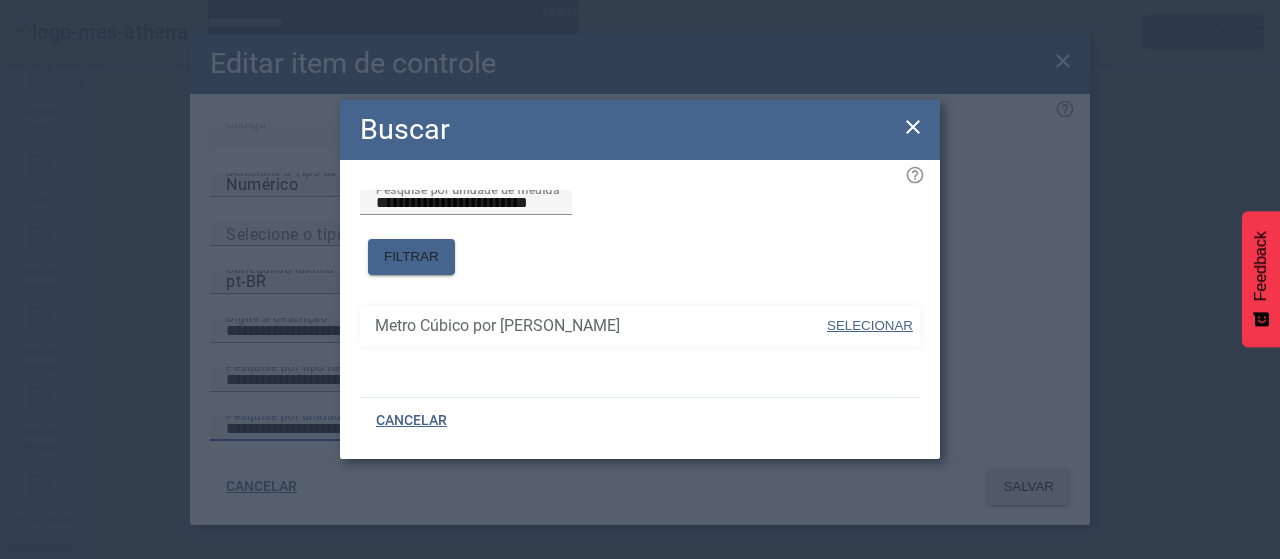 click on "SELECIONAR" at bounding box center (870, 325) 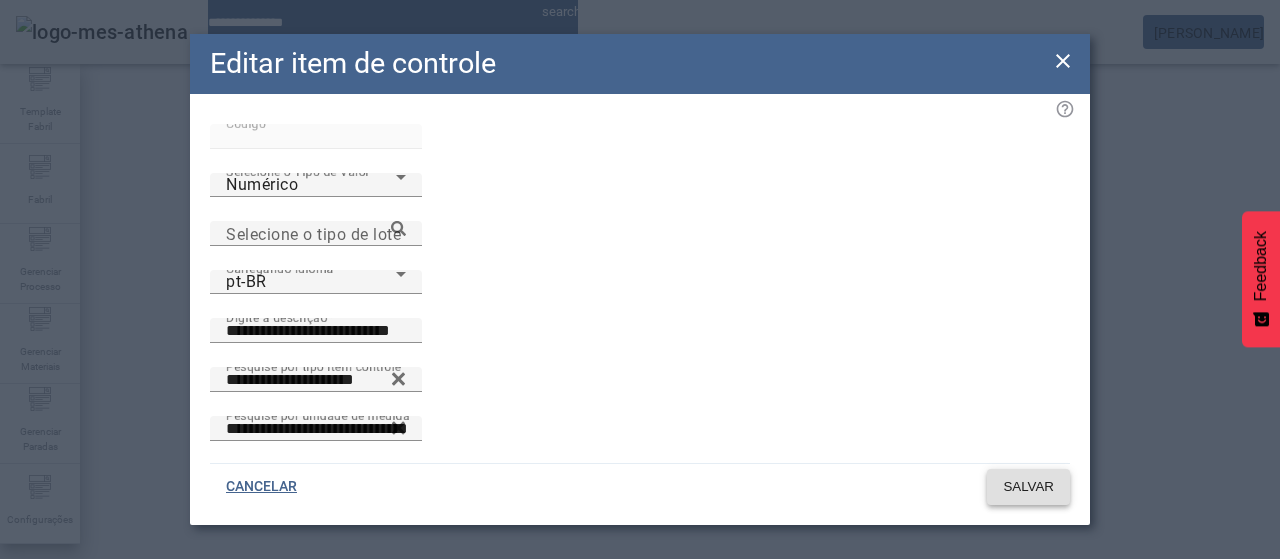 click on "SALVAR" 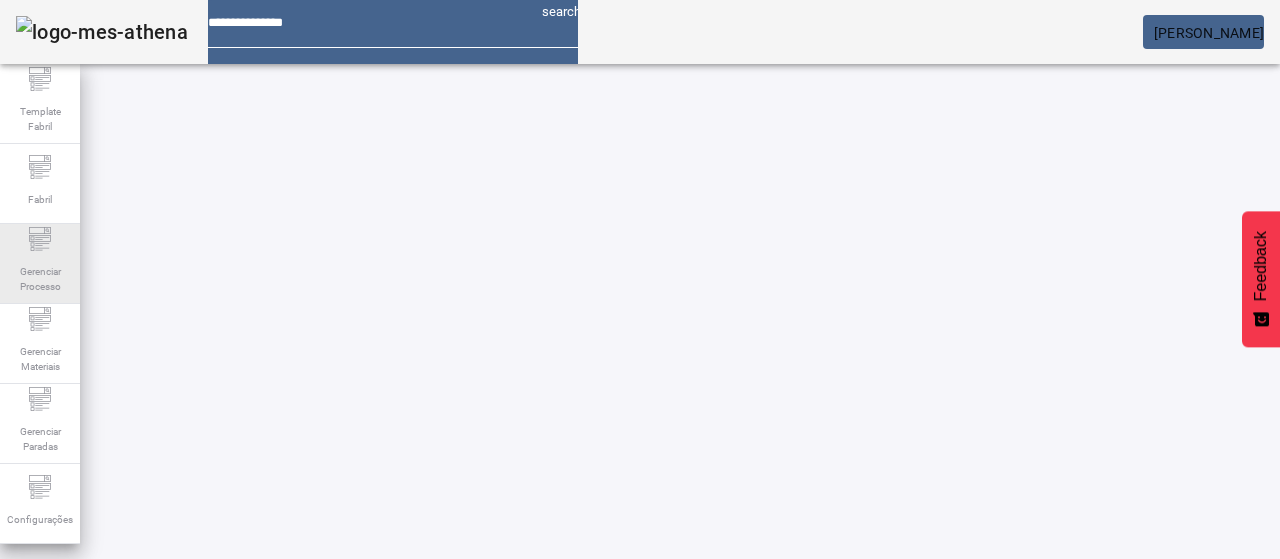 click on "Gerenciar Processo" 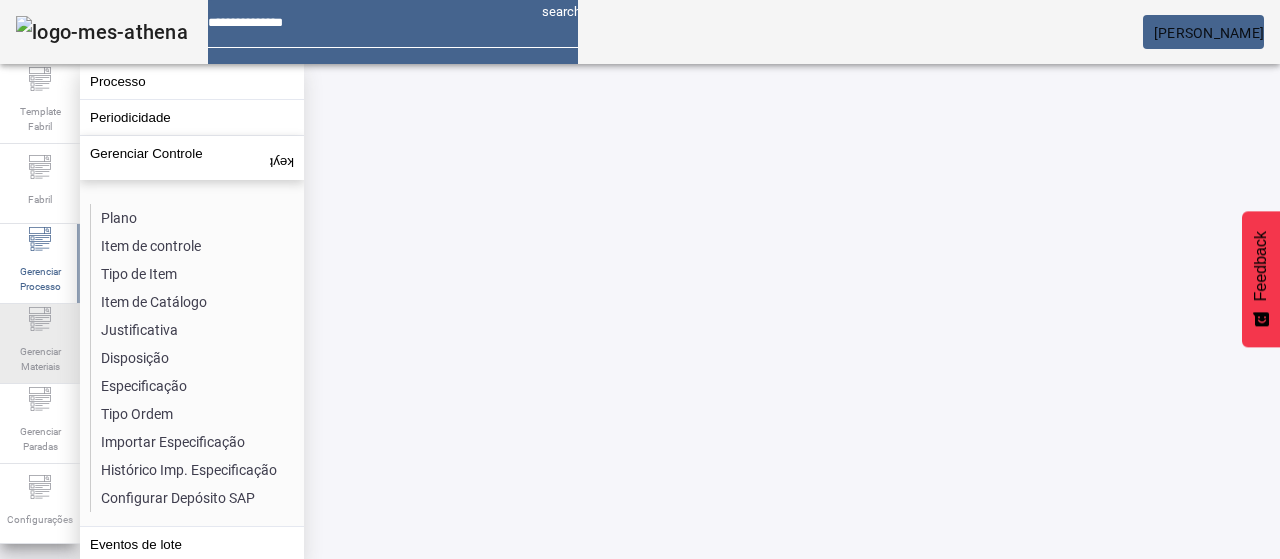 click on "Gerenciar Materiais" 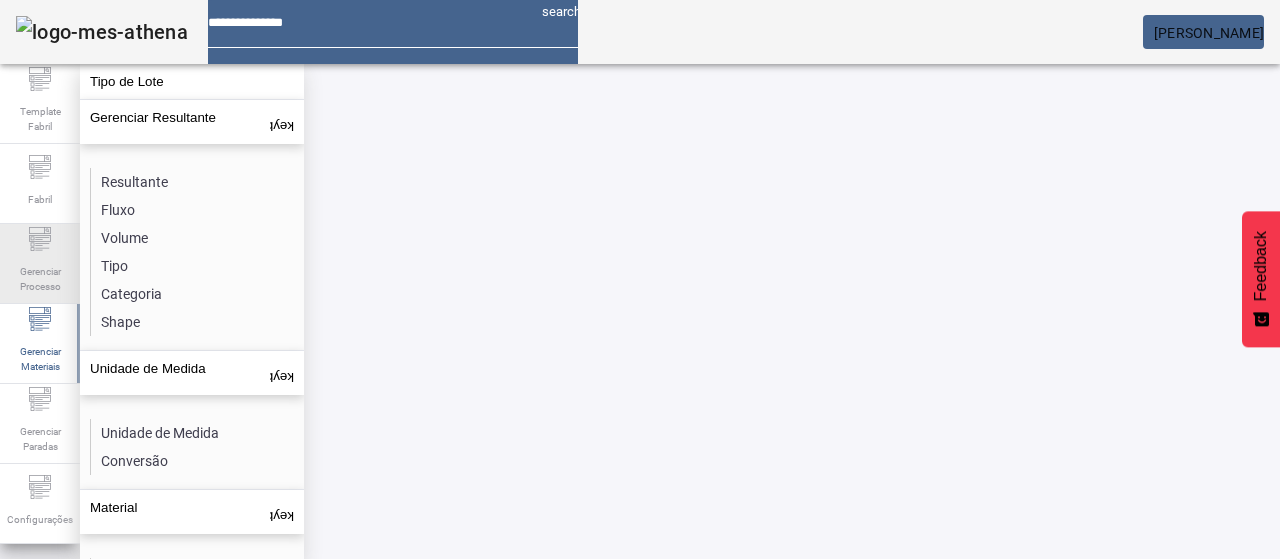 click on "Gerenciar Processo" 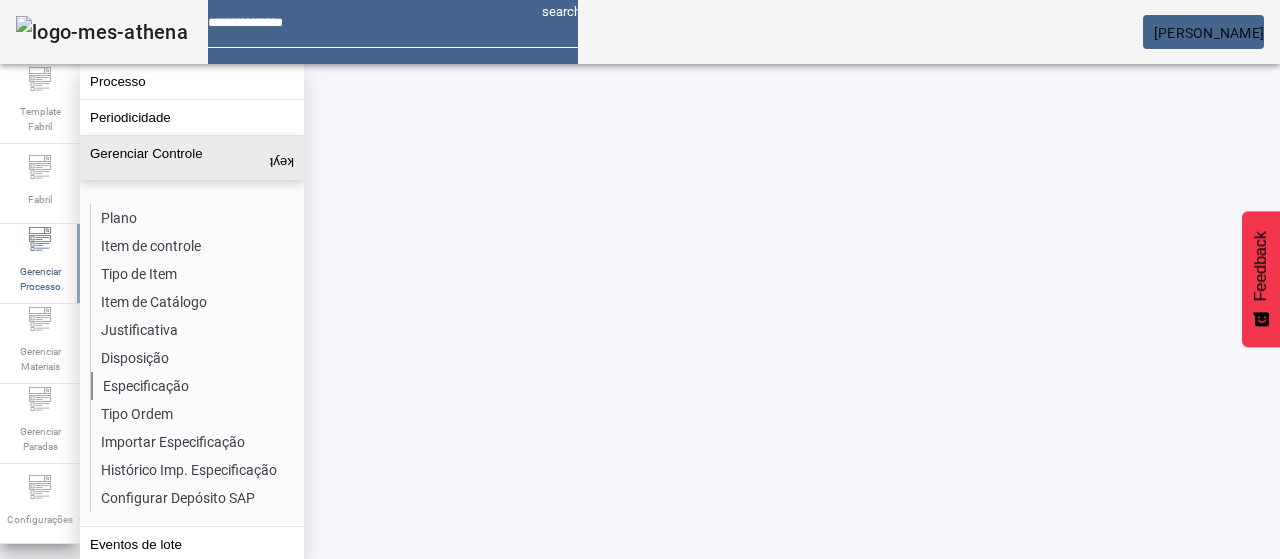 click on "Especificação" 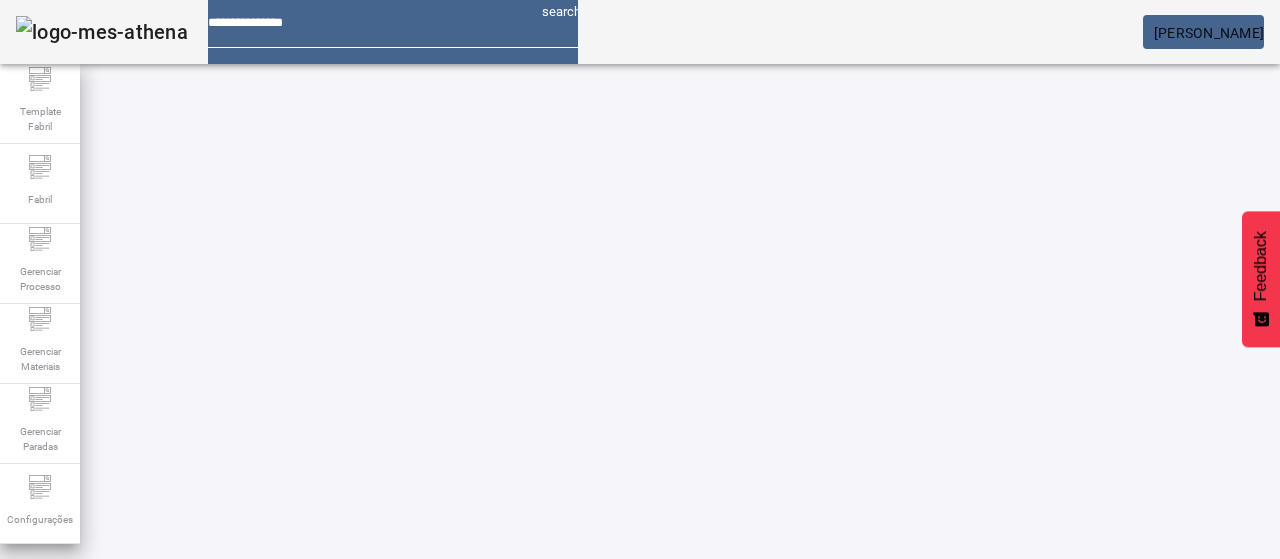 click on "Pesquise por item de controle" at bounding box center [116, 601] 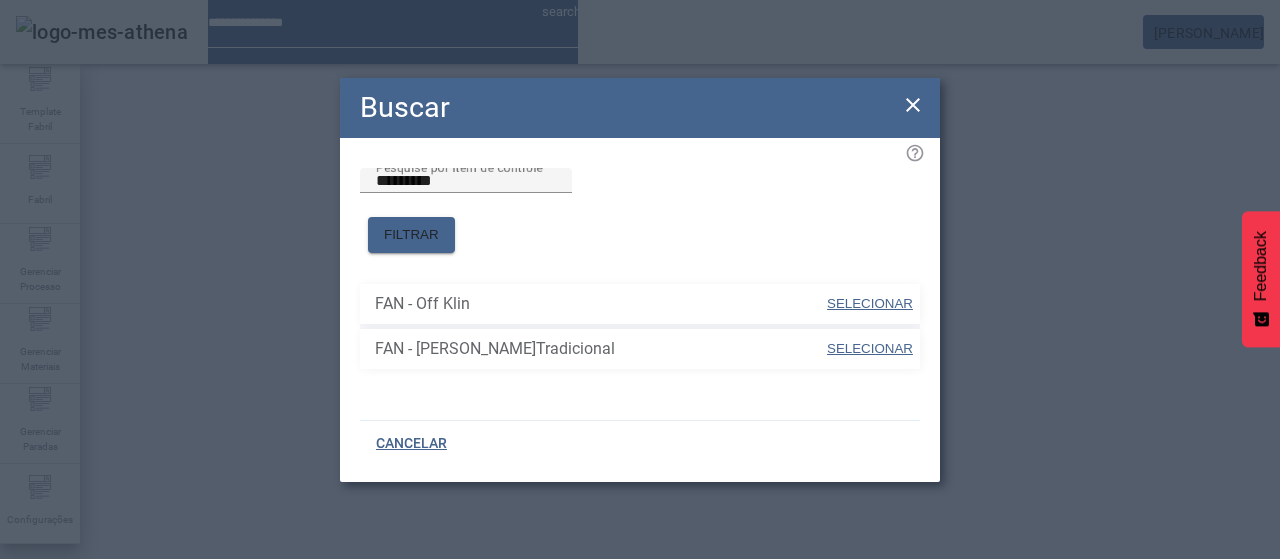 click at bounding box center (870, 304) 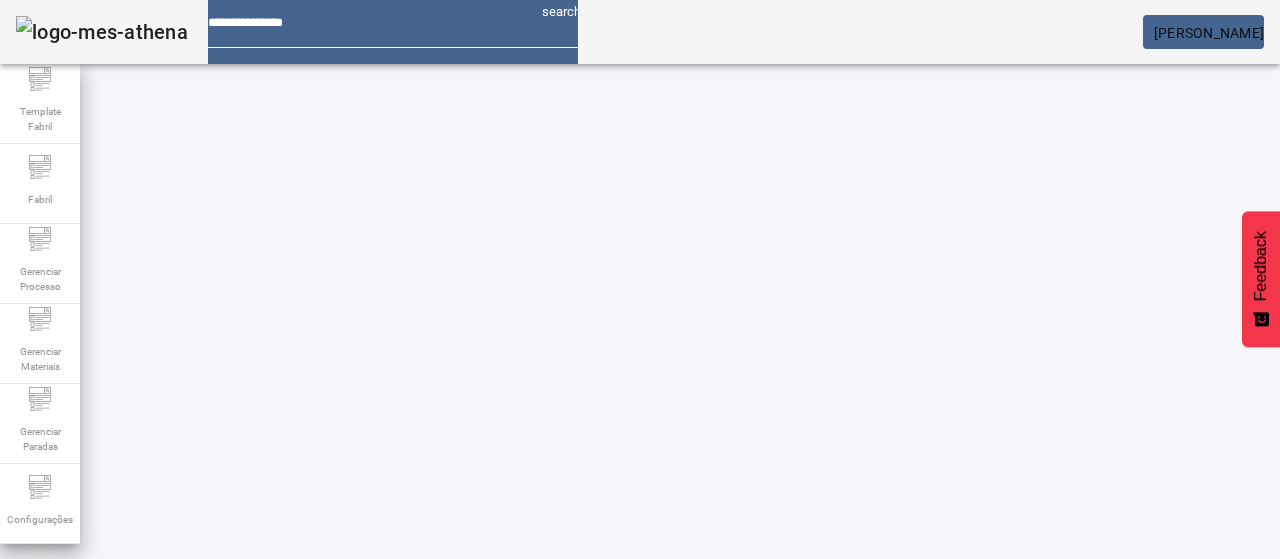 click on "FILTRAR" 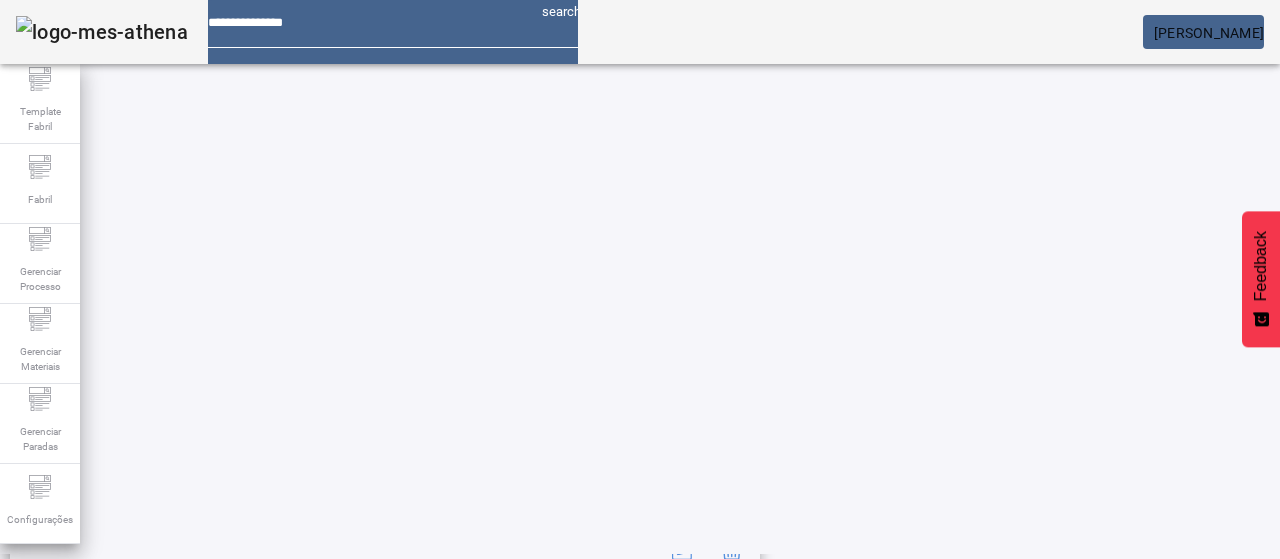 scroll, scrollTop: 423, scrollLeft: 0, axis: vertical 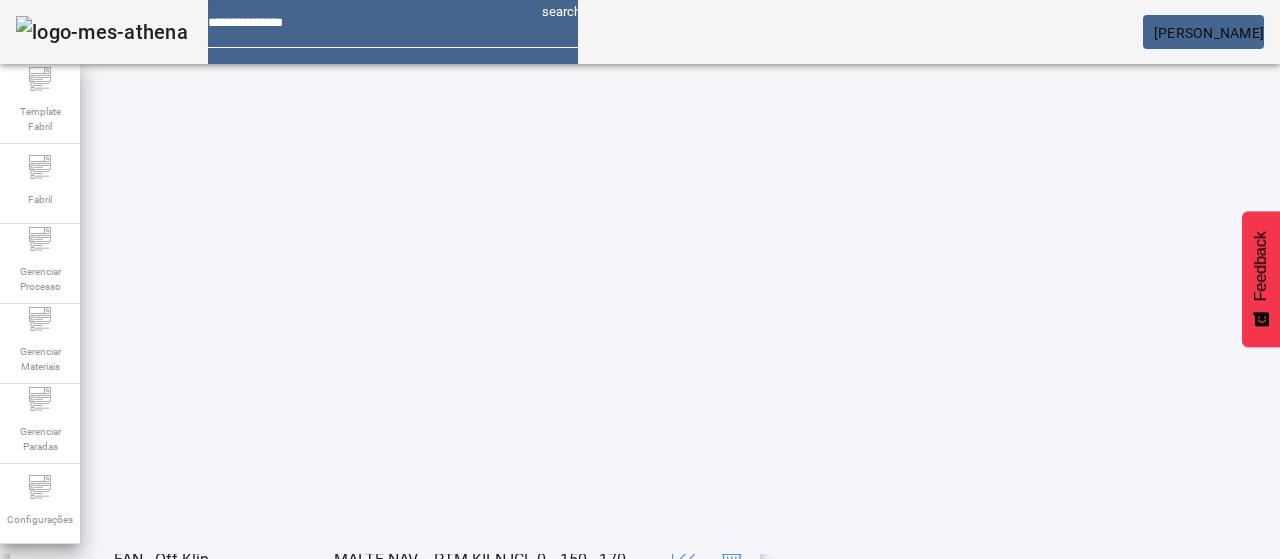 click 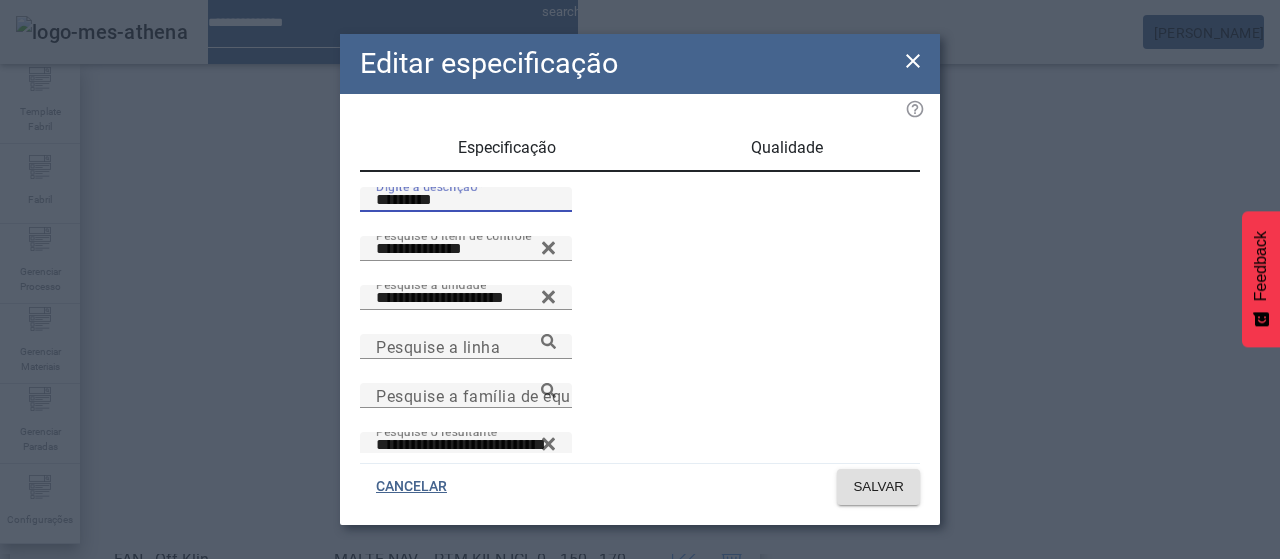 click on "*********" at bounding box center (466, 200) 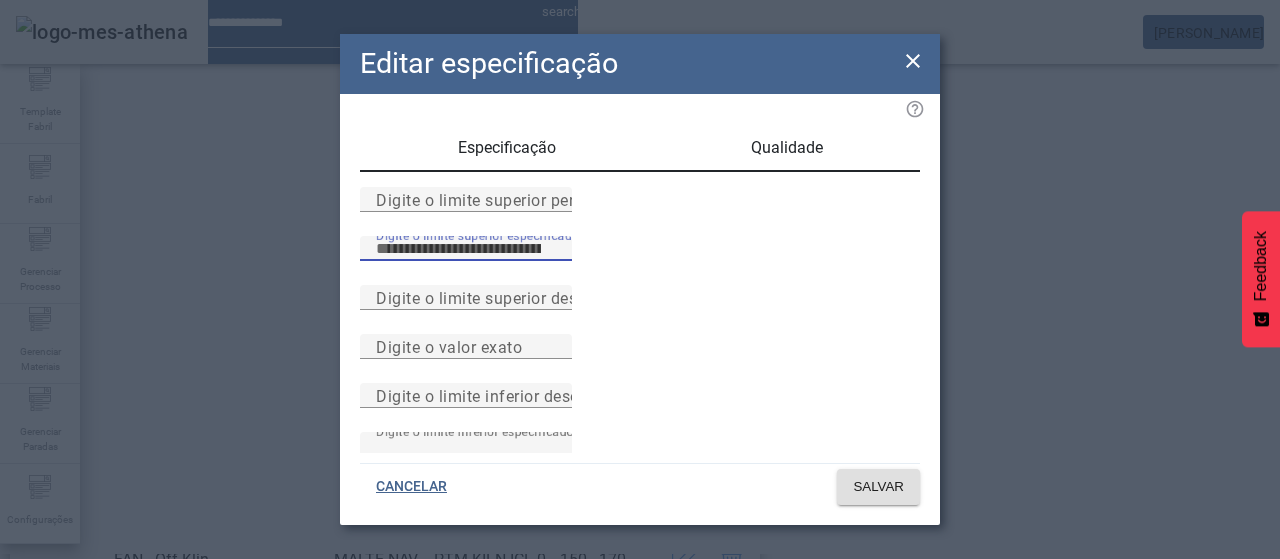 drag, startPoint x: 468, startPoint y: 301, endPoint x: 481, endPoint y: 303, distance: 13.152946 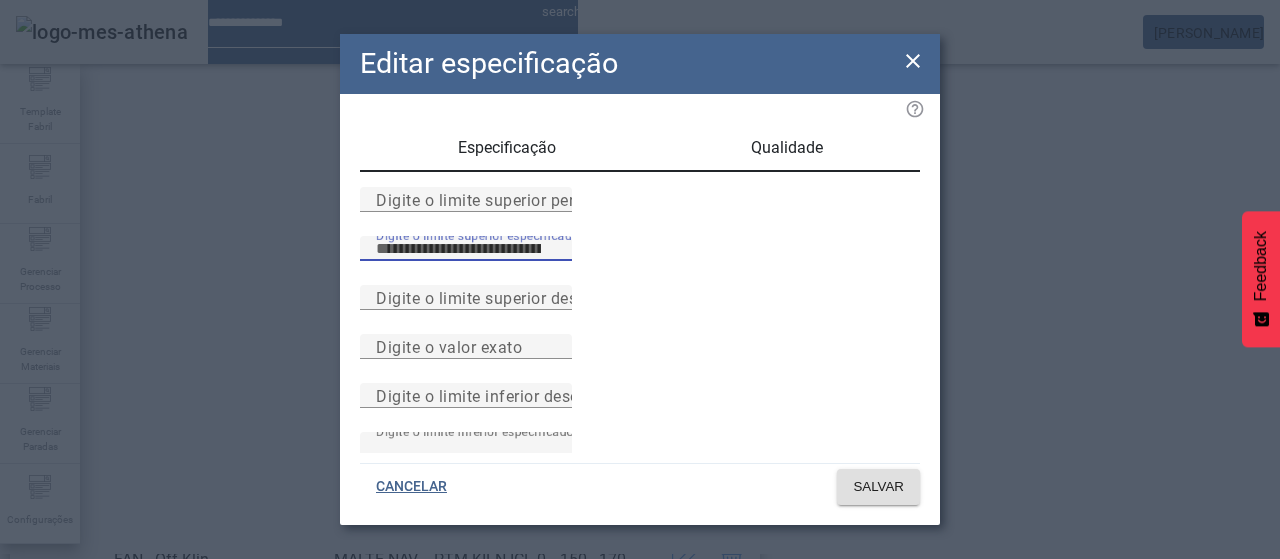 click on "***" at bounding box center [466, 249] 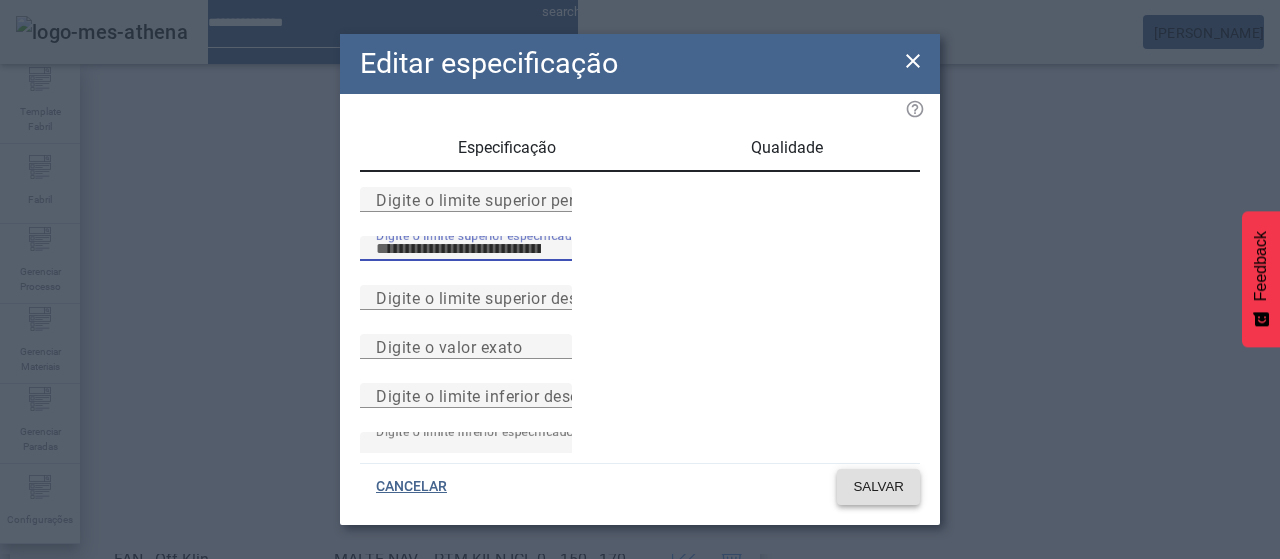 type on "***" 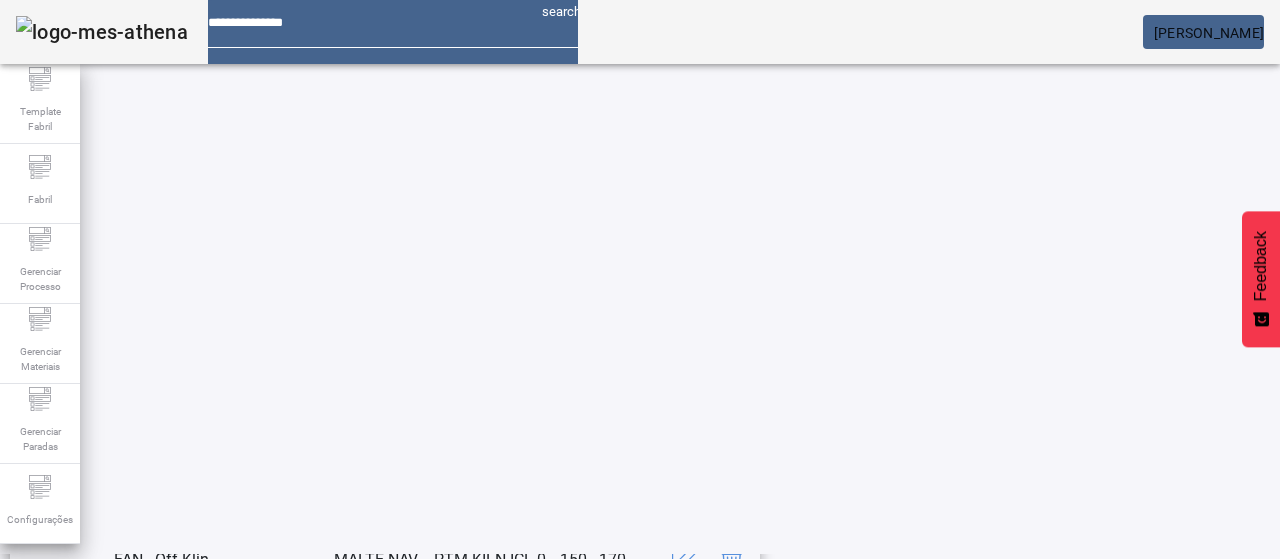 scroll, scrollTop: 590, scrollLeft: 0, axis: vertical 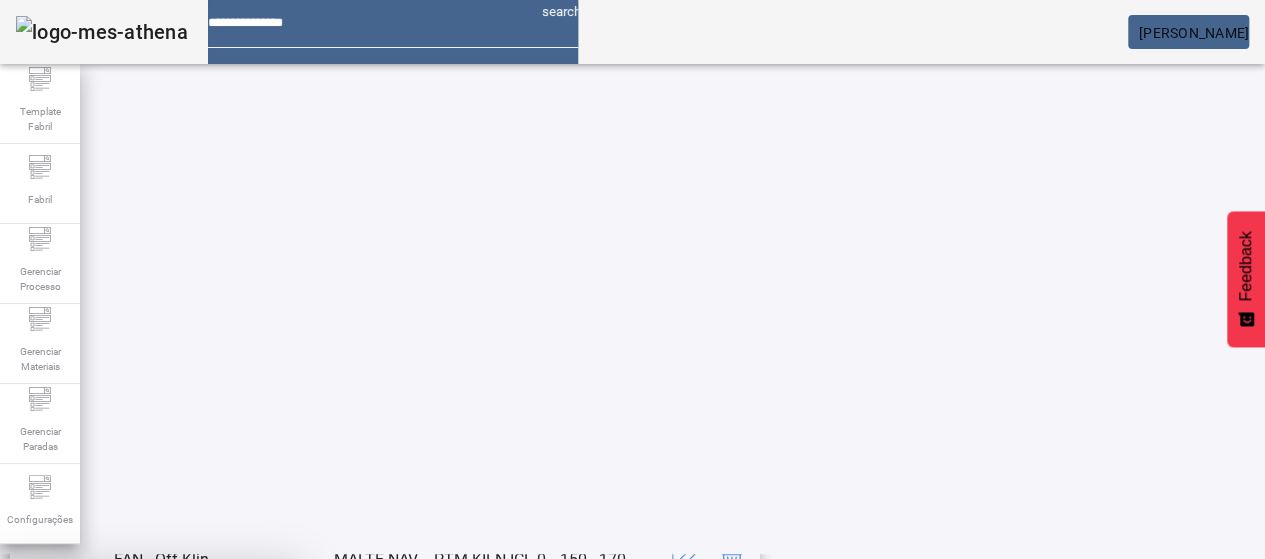 click at bounding box center [248, 707] 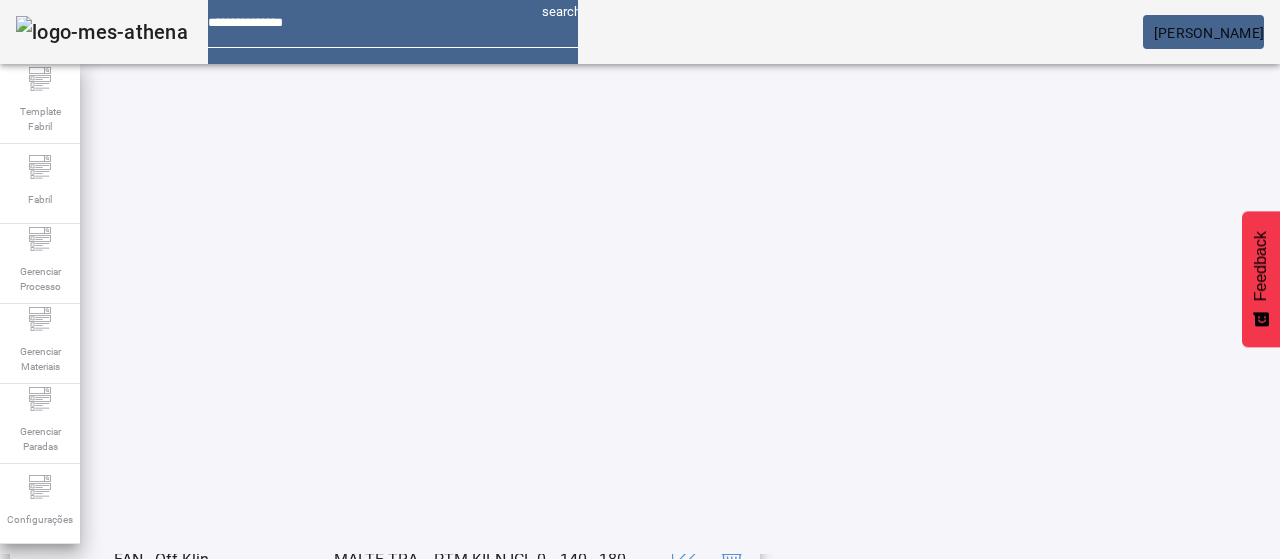 scroll, scrollTop: 423, scrollLeft: 0, axis: vertical 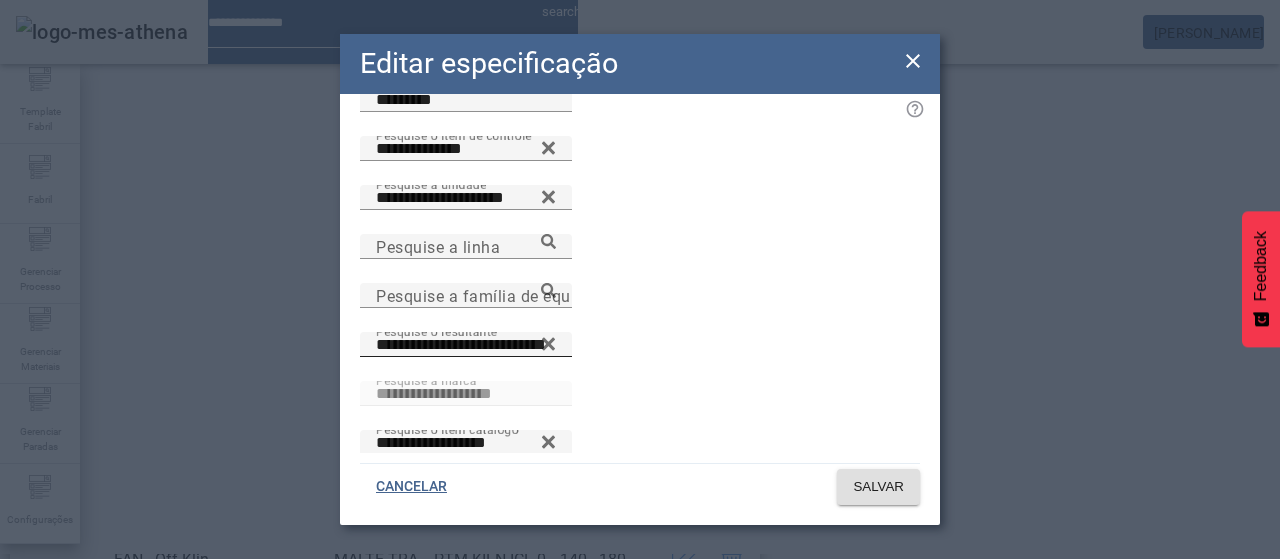 click 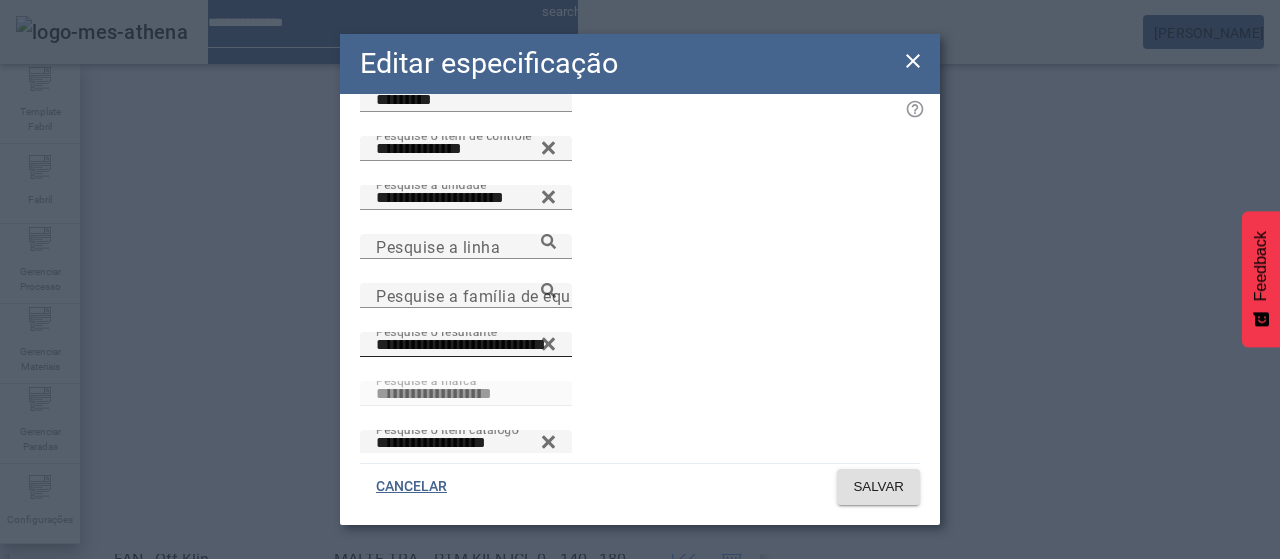 type 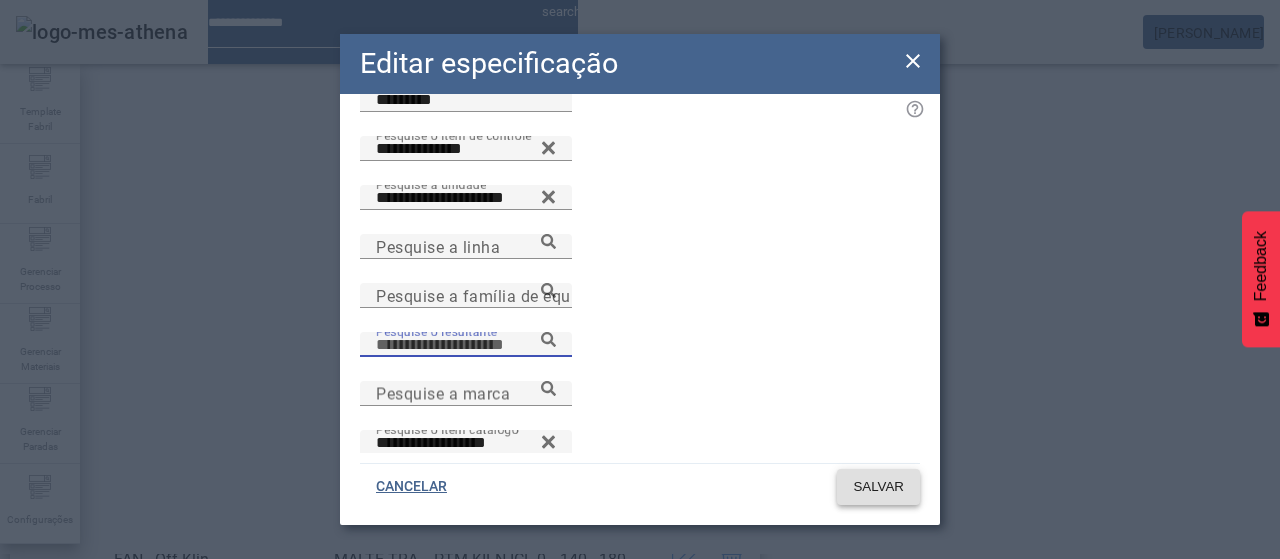 click on "SALVAR" 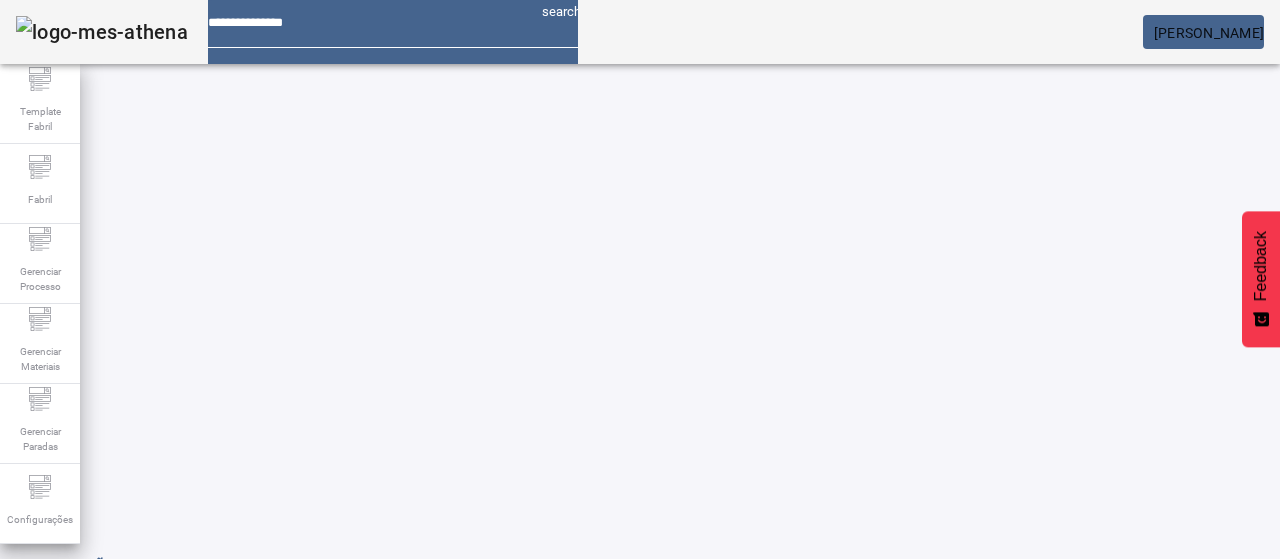 scroll, scrollTop: 0, scrollLeft: 0, axis: both 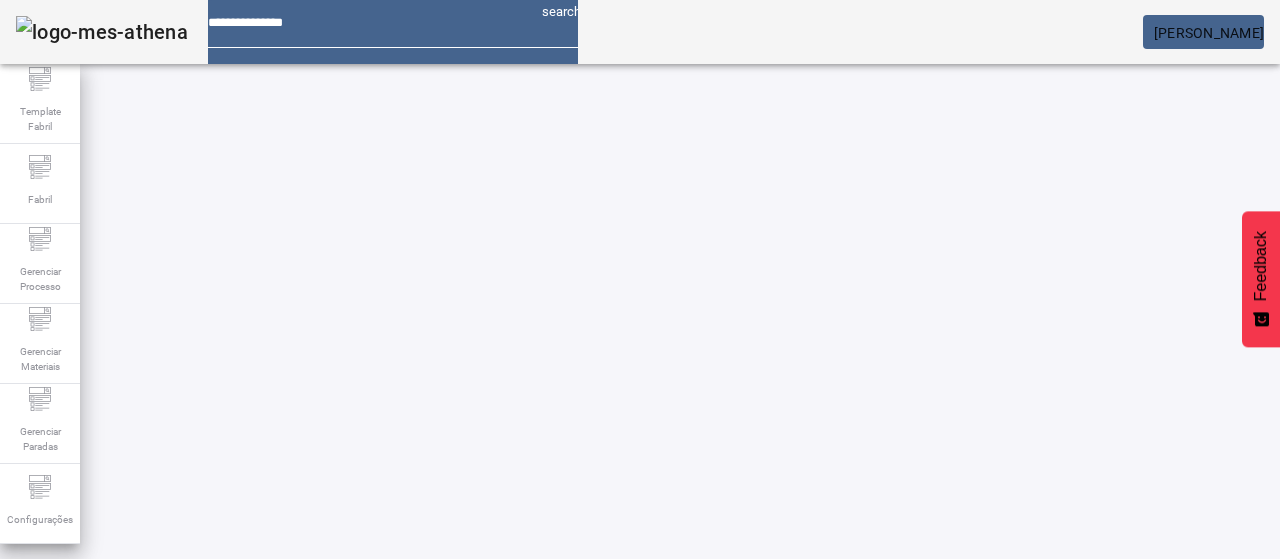 click 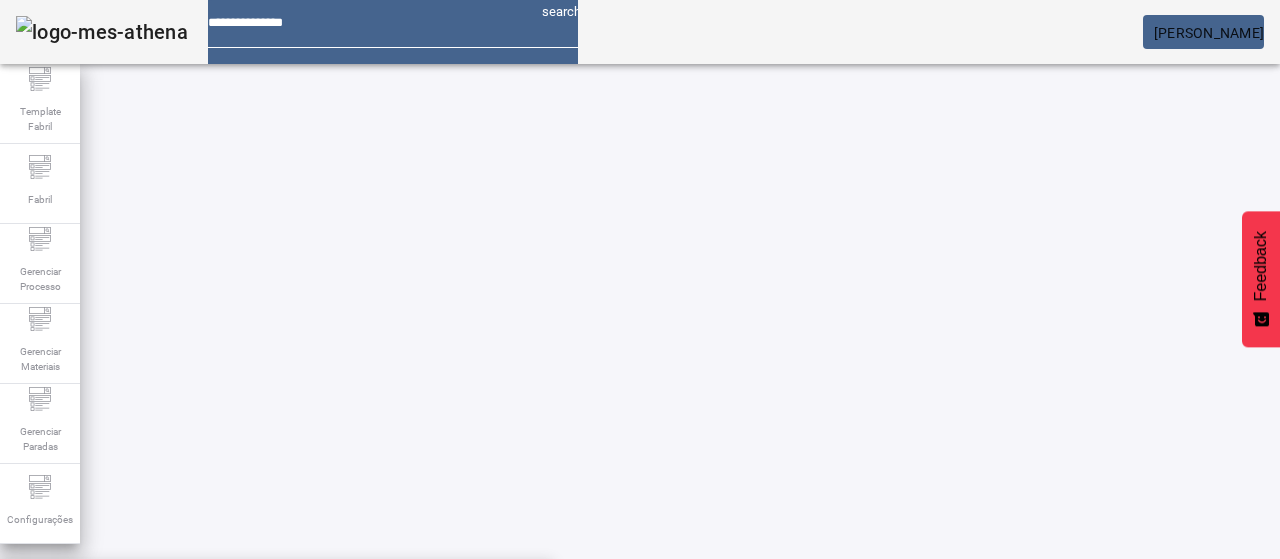 paste on "**********" 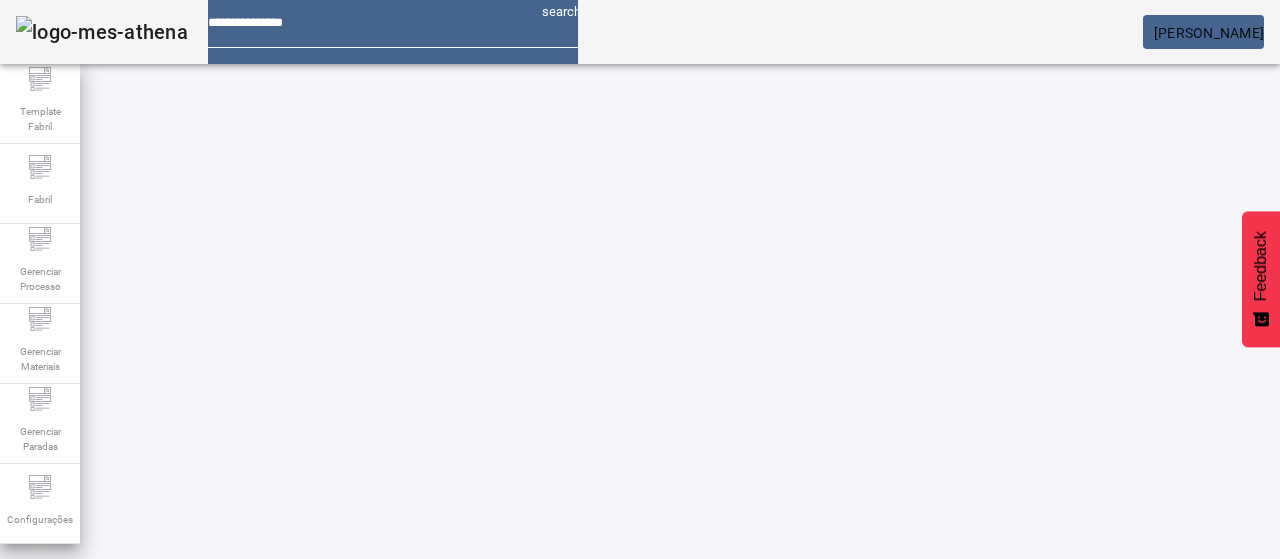 click on "FILTRAR" 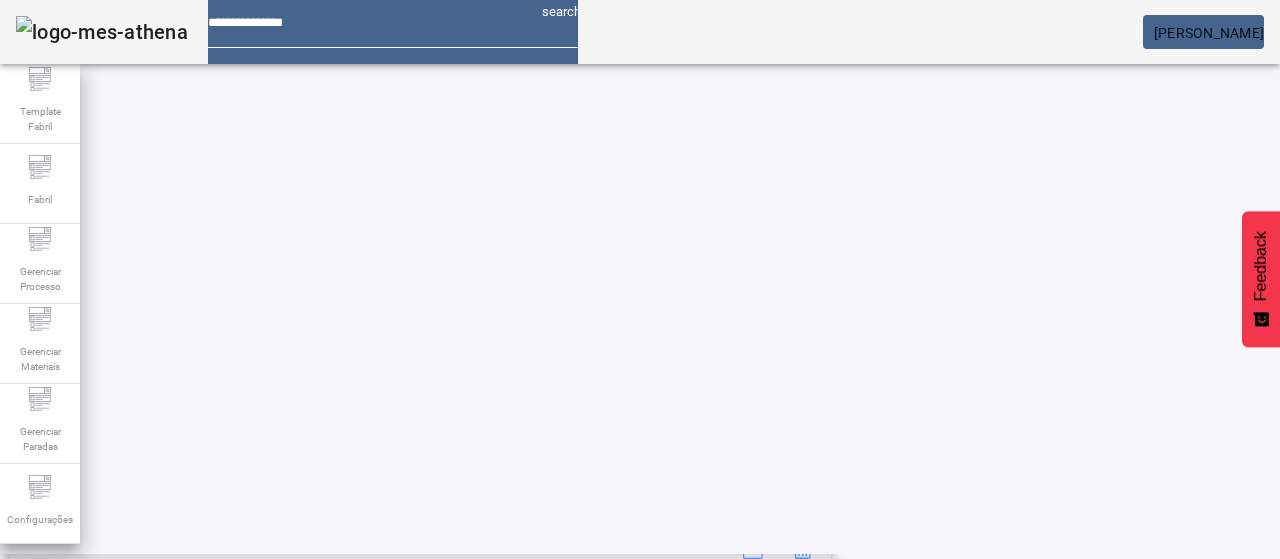 scroll, scrollTop: 423, scrollLeft: 0, axis: vertical 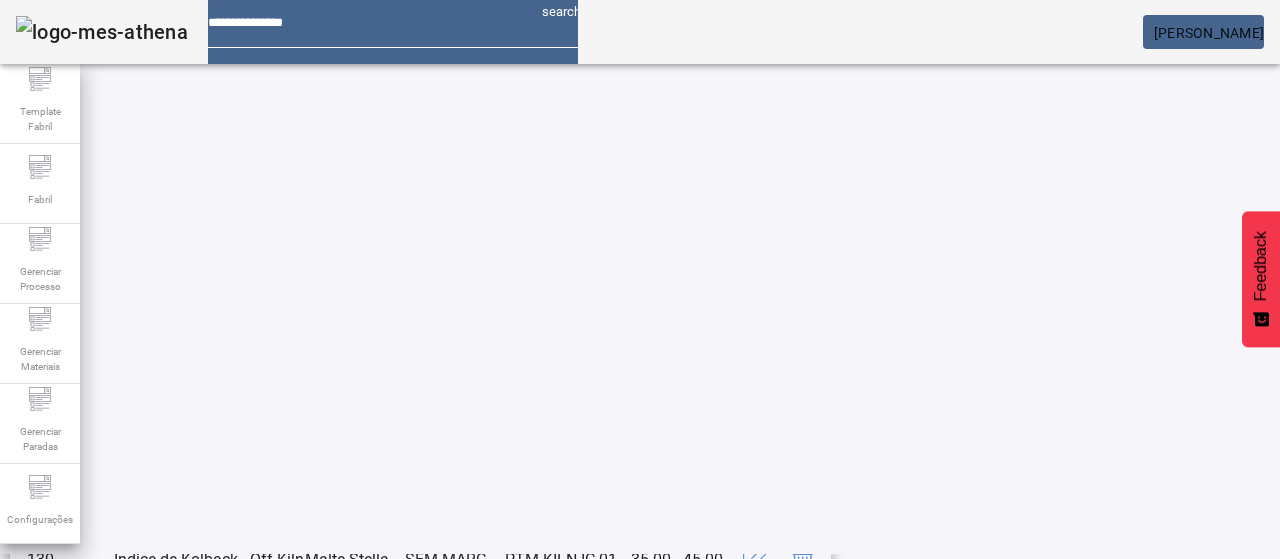 click 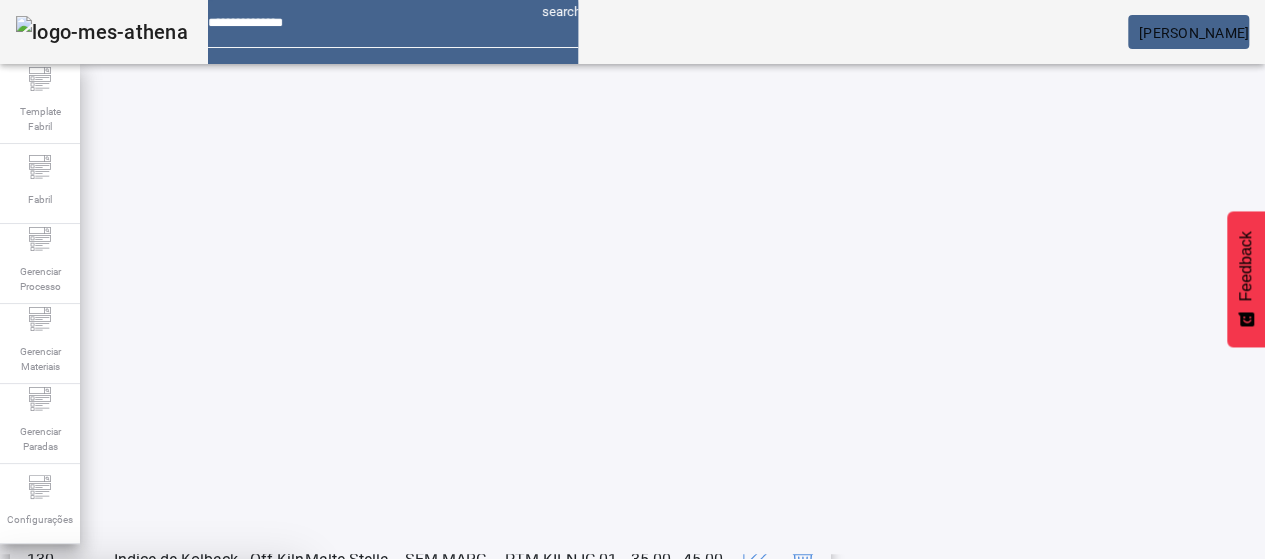 click on "SIM" at bounding box center (249, 707) 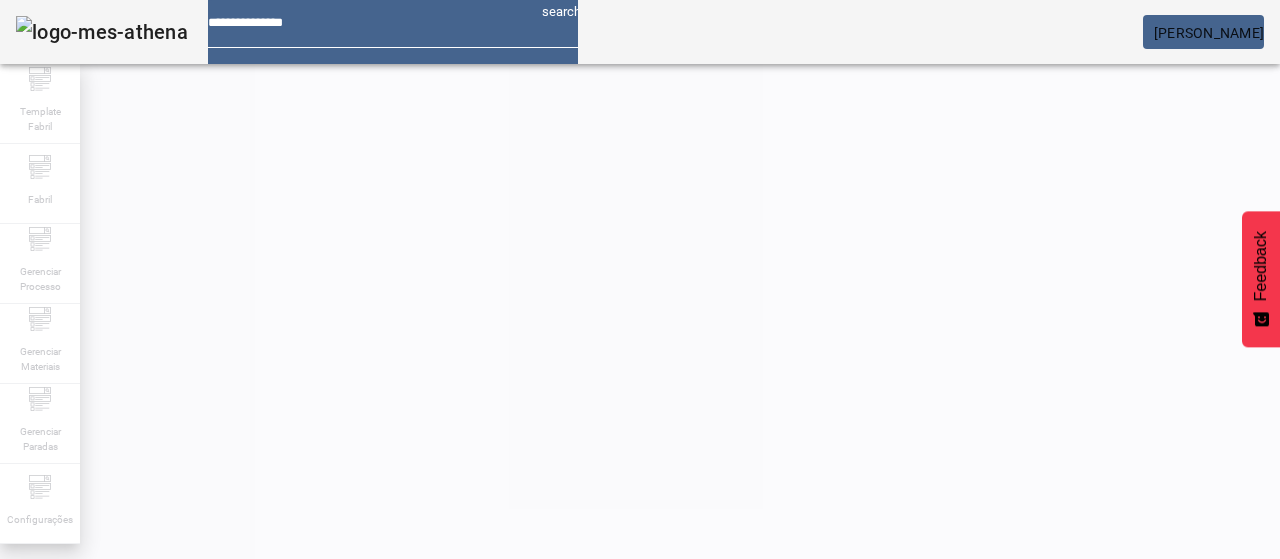 scroll, scrollTop: 423, scrollLeft: 0, axis: vertical 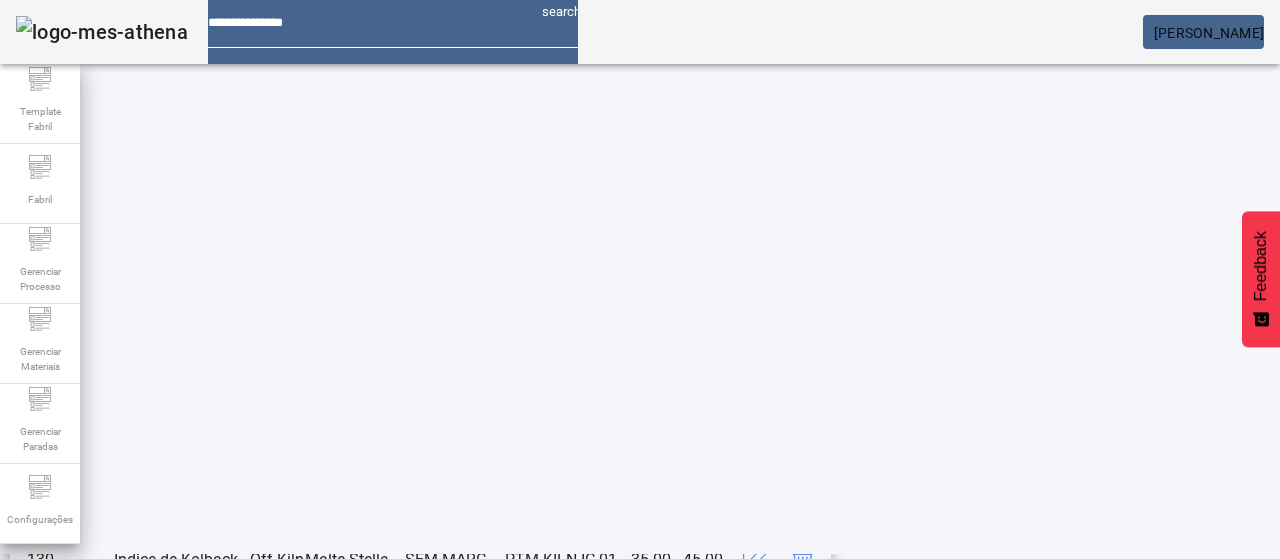 click 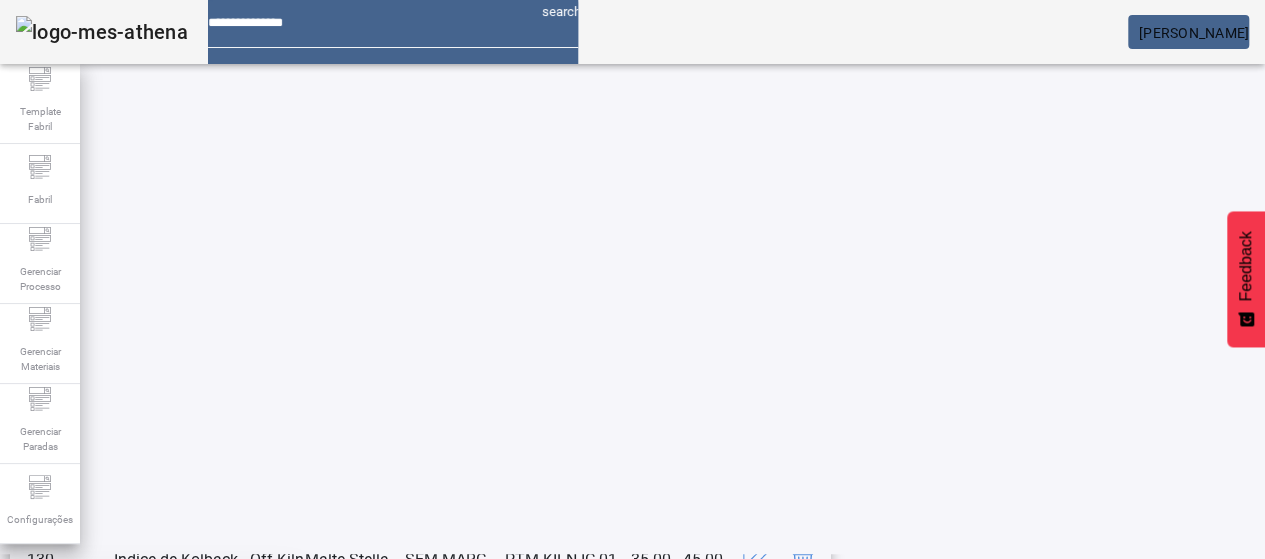 drag, startPoint x: 734, startPoint y: 332, endPoint x: 748, endPoint y: 340, distance: 16.124516 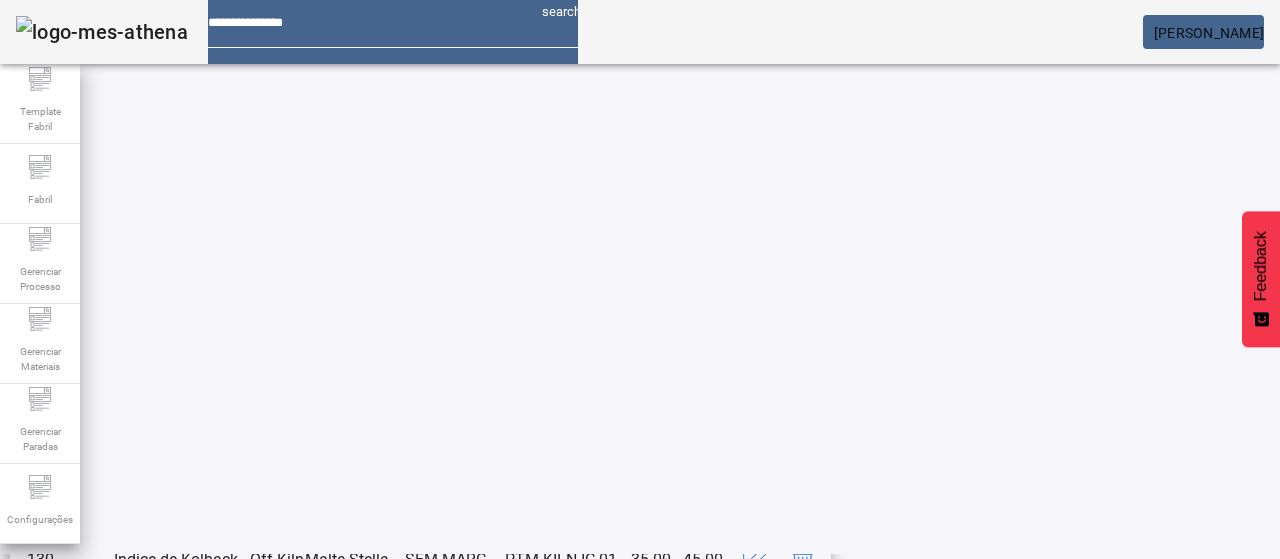 scroll, scrollTop: 423, scrollLeft: 0, axis: vertical 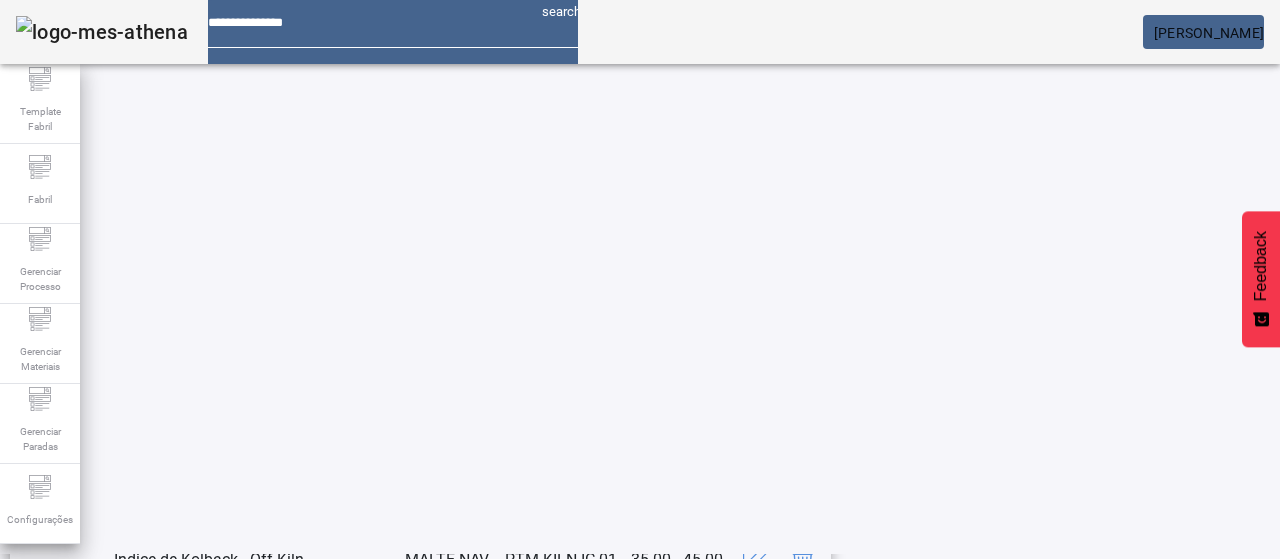 click on "PTM KILN-IC 01.09" at bounding box center (567, 610) 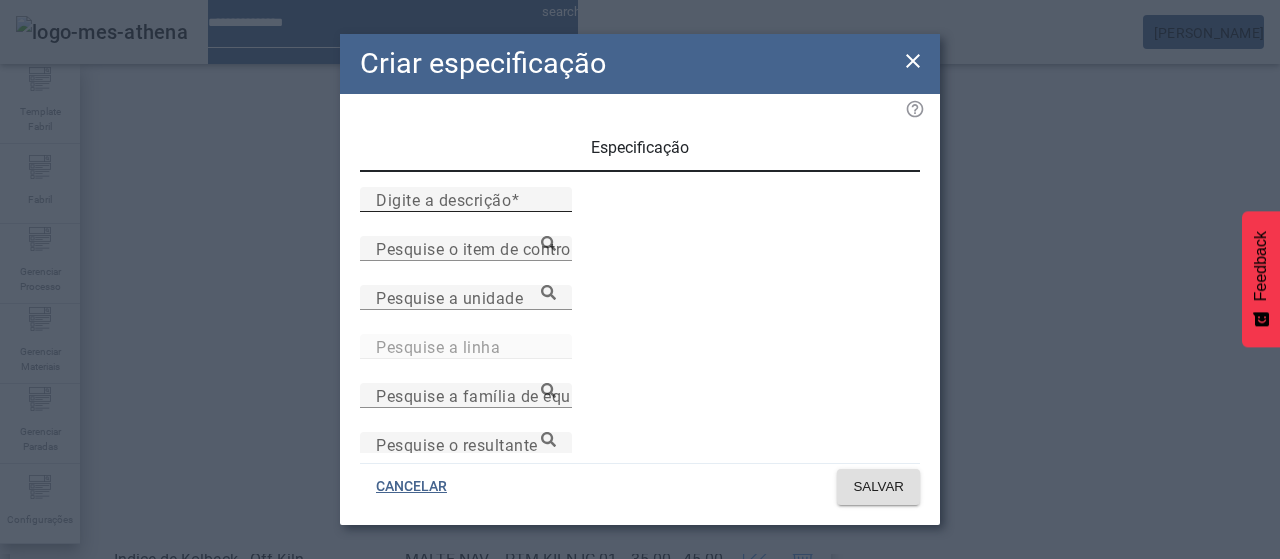 click on "Digite a descrição" at bounding box center [466, 200] 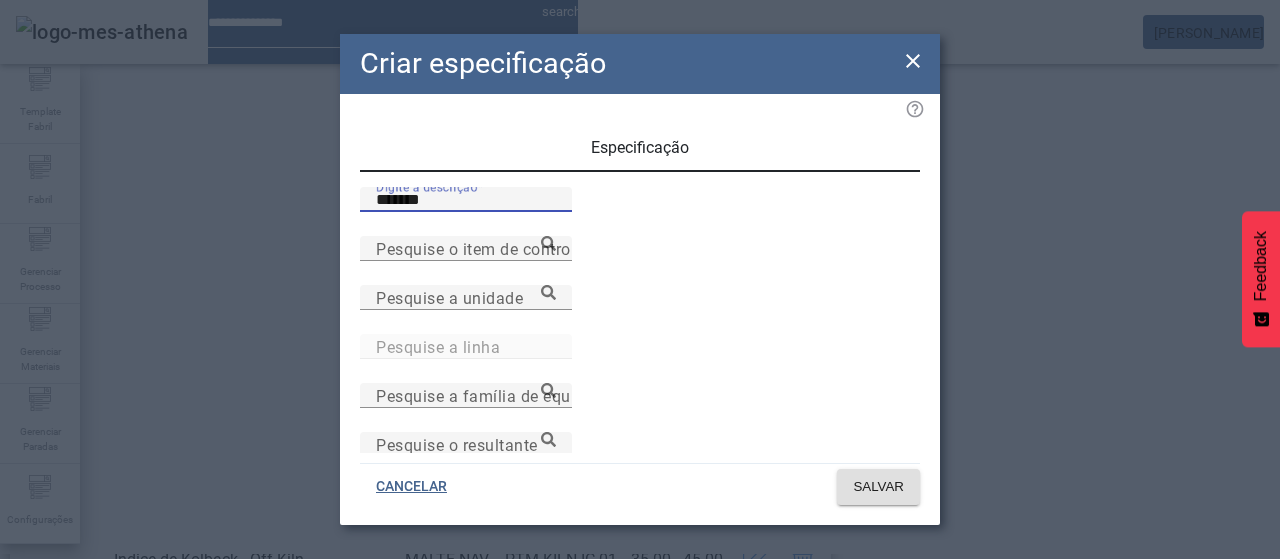 type on "*******" 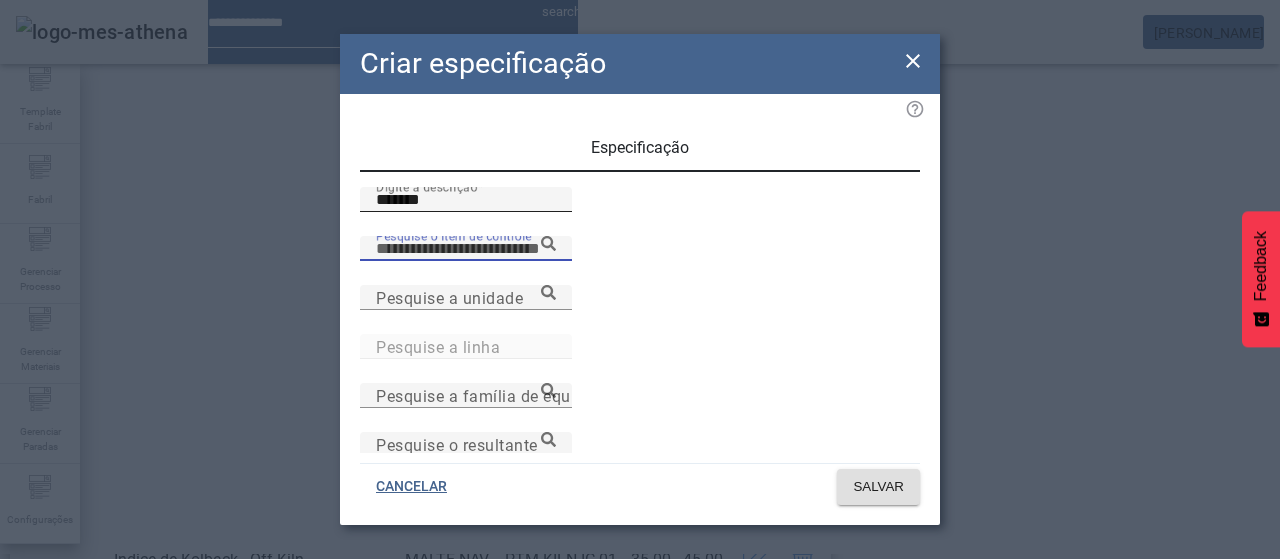 paste on "**********" 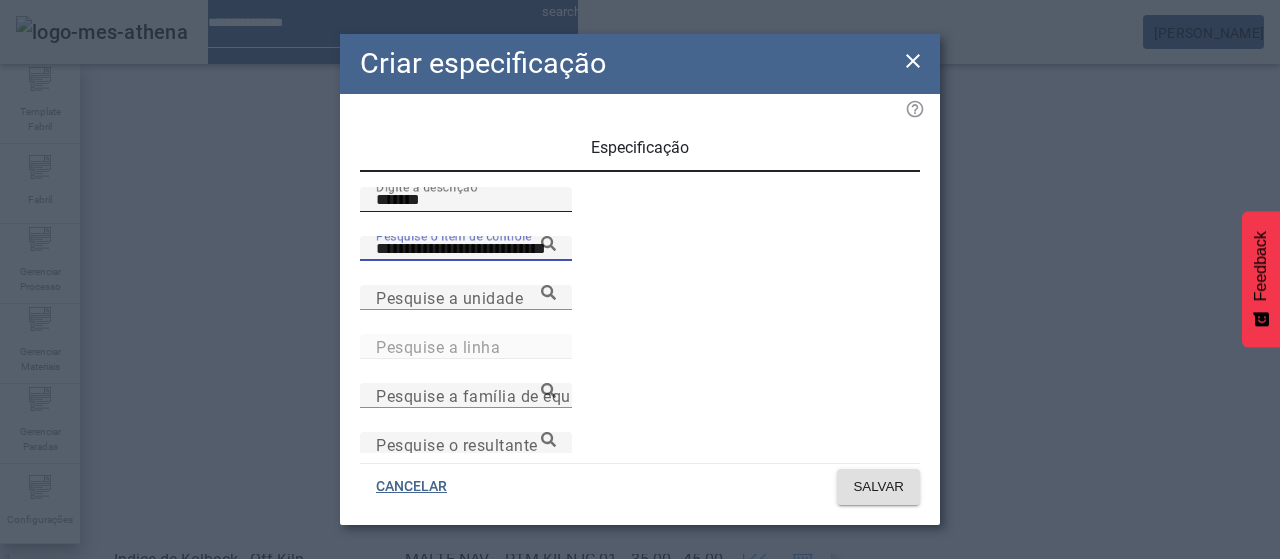 type on "**********" 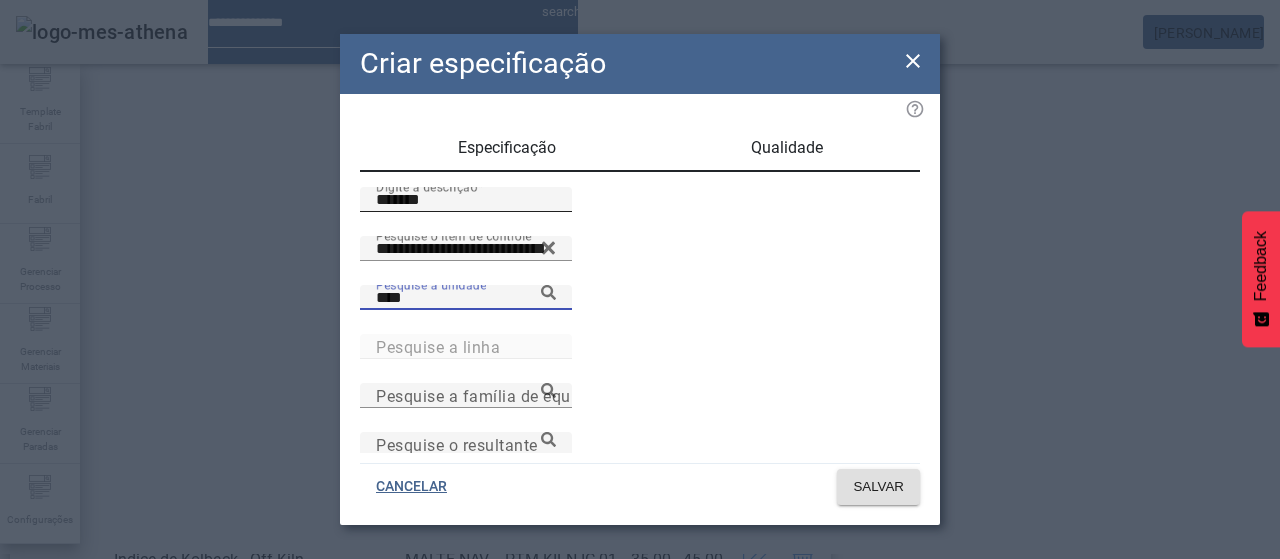type on "****" 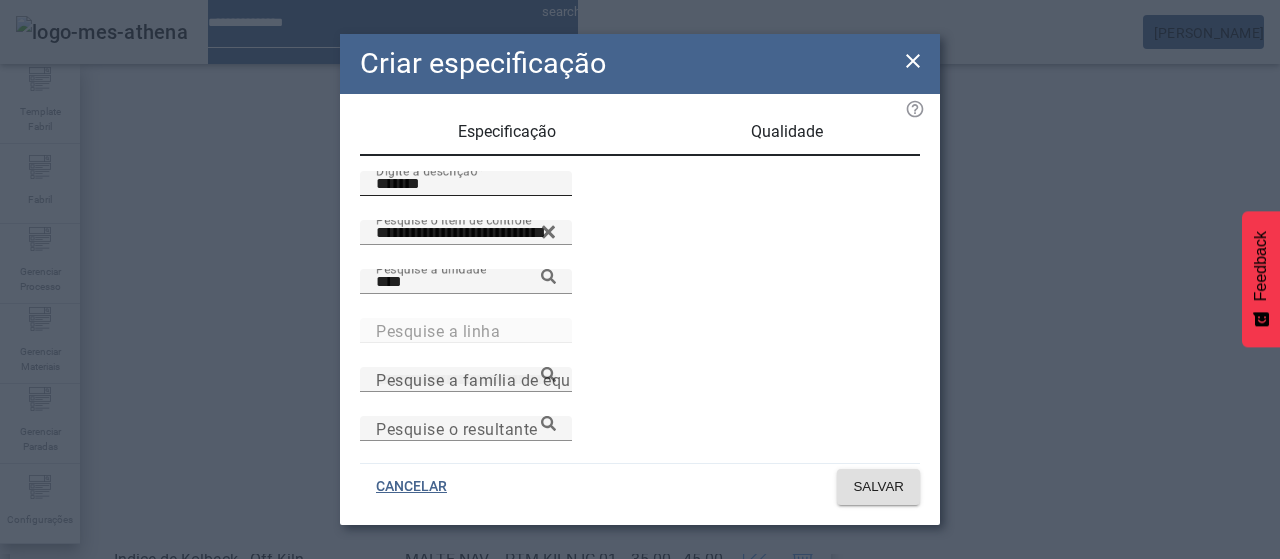 scroll, scrollTop: 206, scrollLeft: 0, axis: vertical 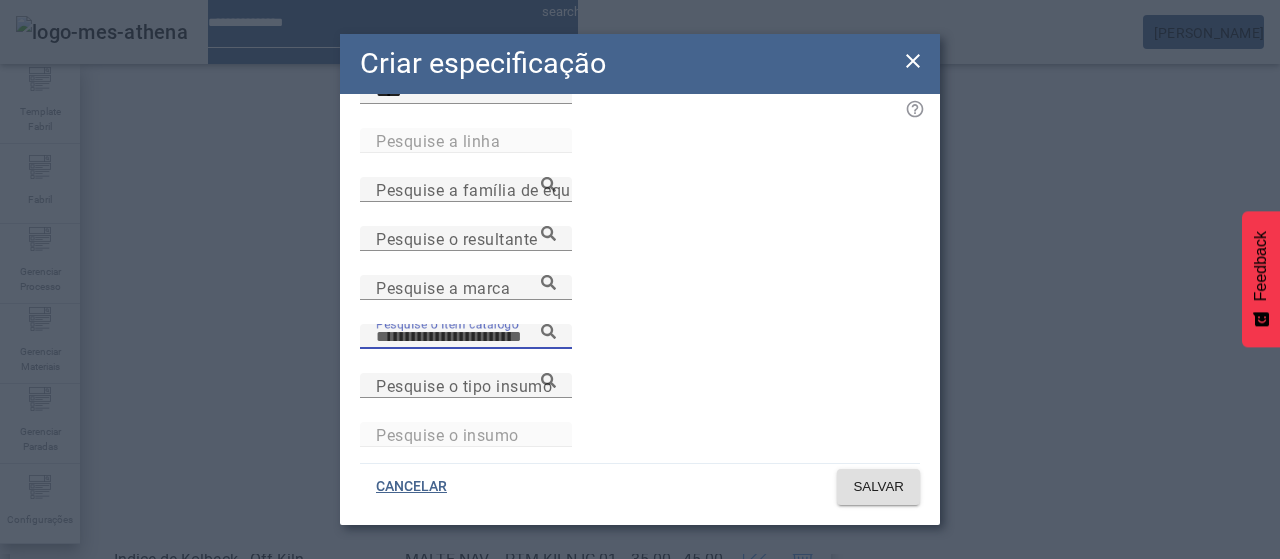 paste on "**********" 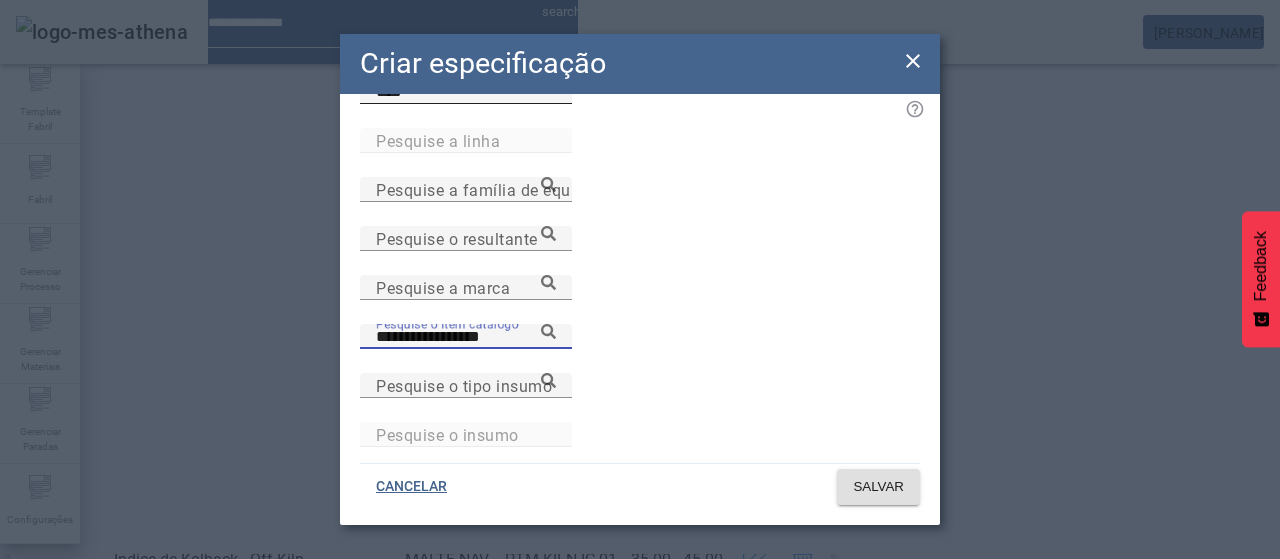 type on "**********" 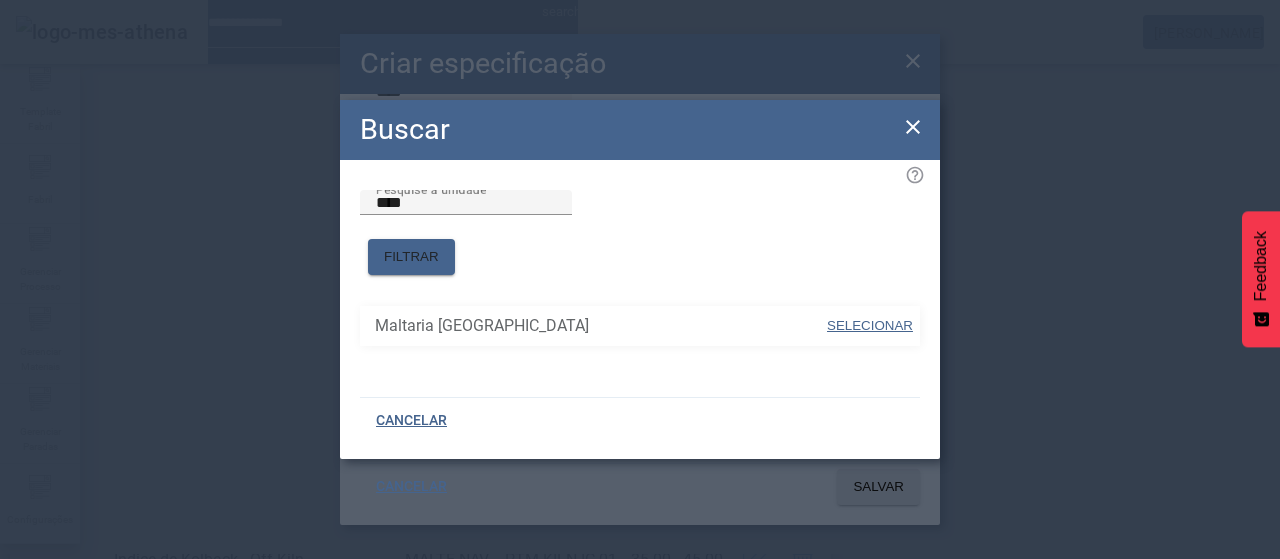 click at bounding box center (870, 326) 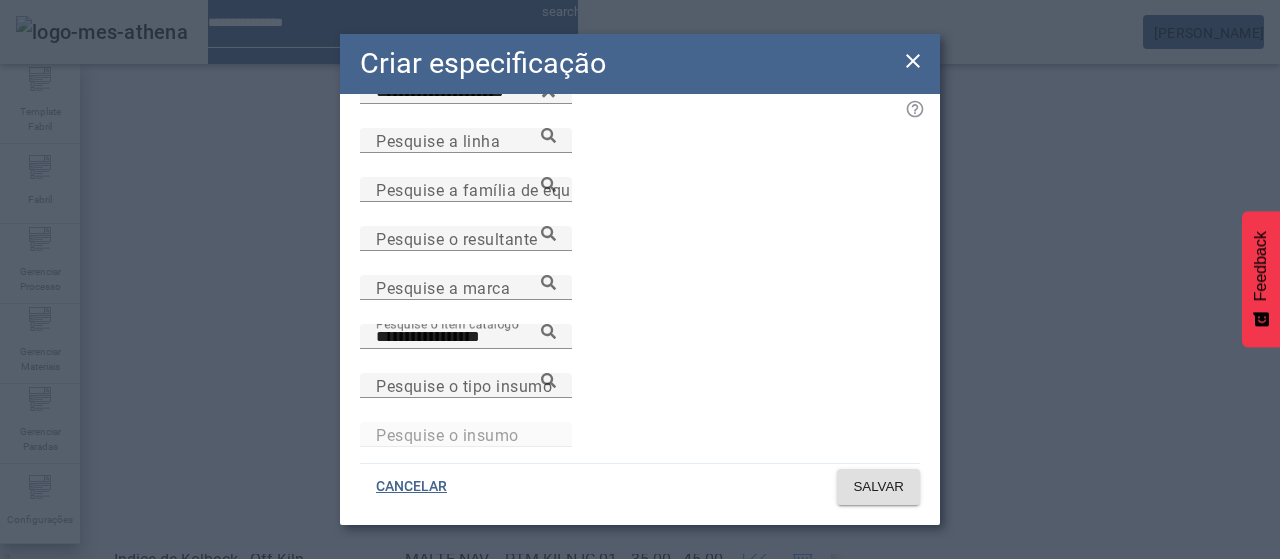 click on "**********" 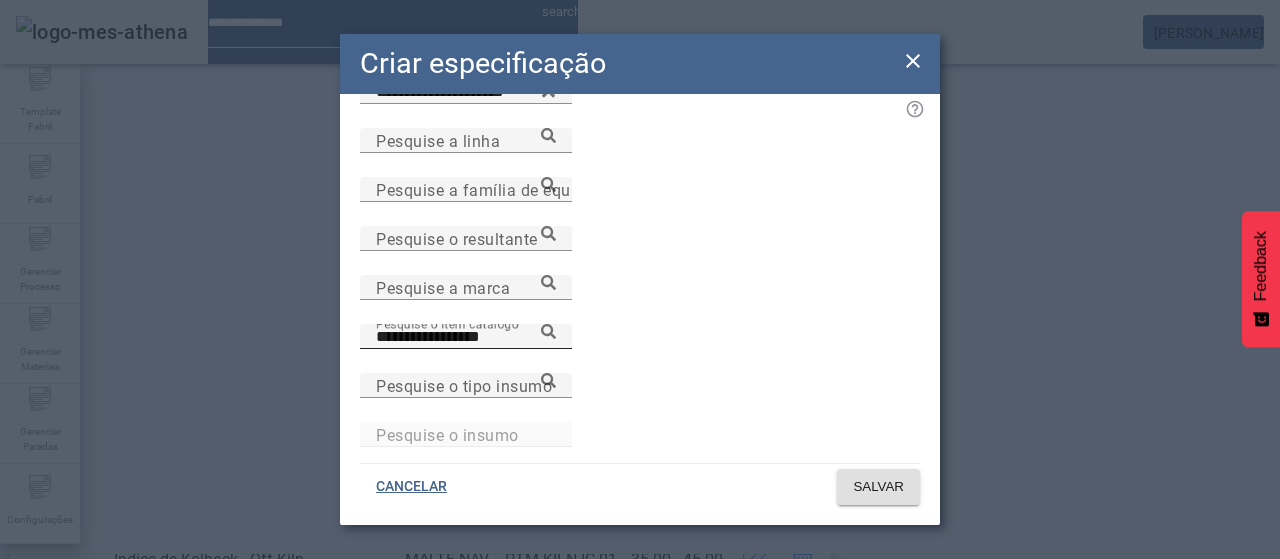 click 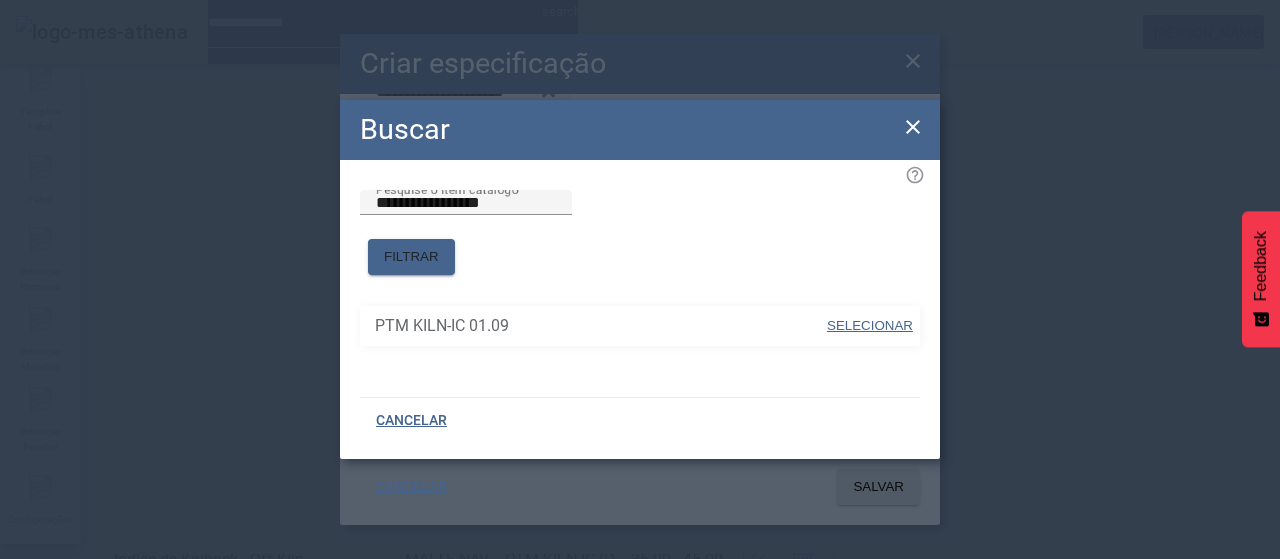drag, startPoint x: 900, startPoint y: 322, endPoint x: 871, endPoint y: 311, distance: 31.016125 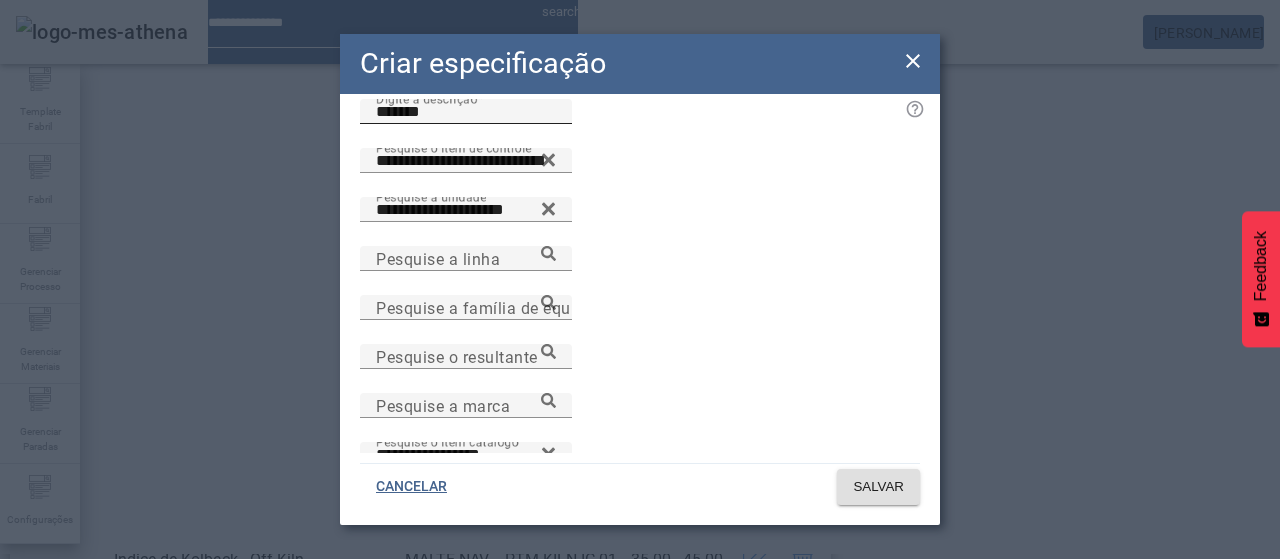 scroll, scrollTop: 0, scrollLeft: 0, axis: both 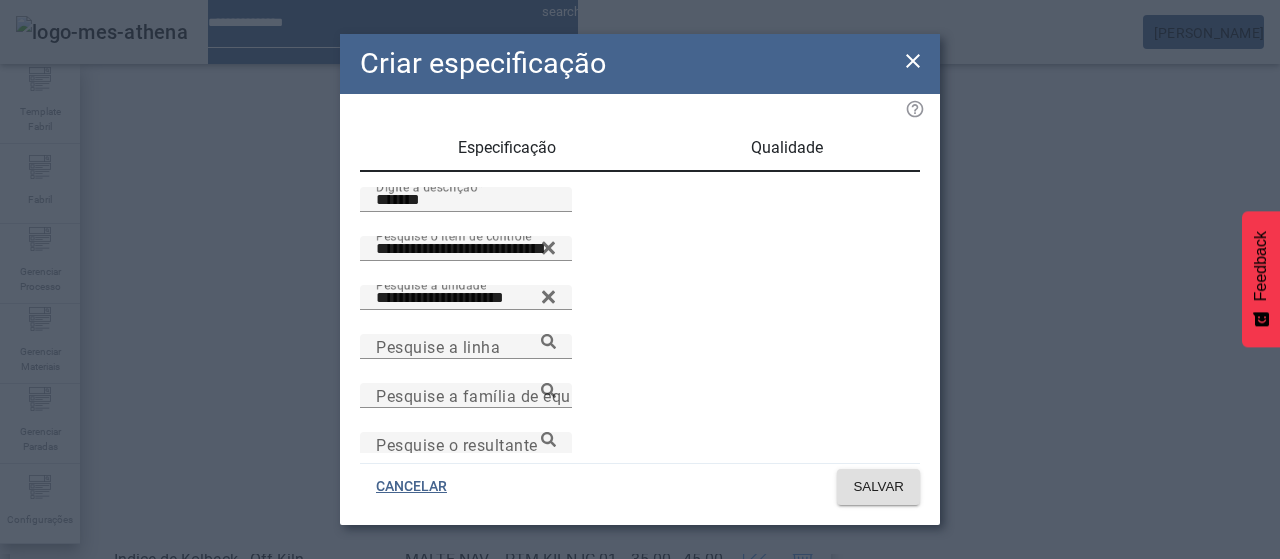 drag, startPoint x: 794, startPoint y: 141, endPoint x: 761, endPoint y: 183, distance: 53.413483 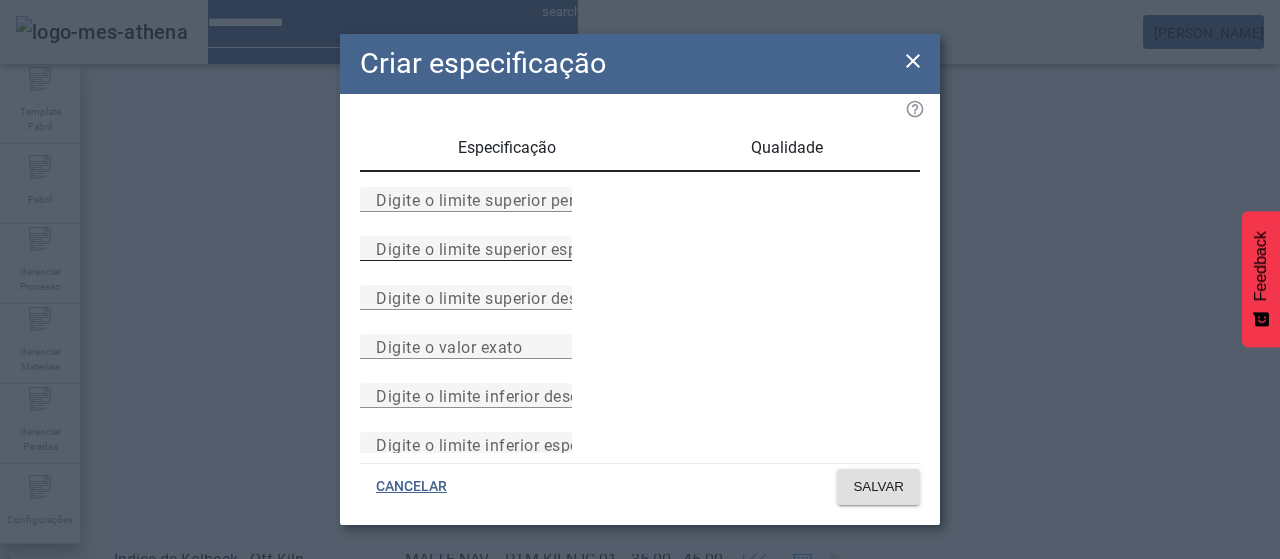 click on "Digite o limite superior especificado" at bounding box center [511, 248] 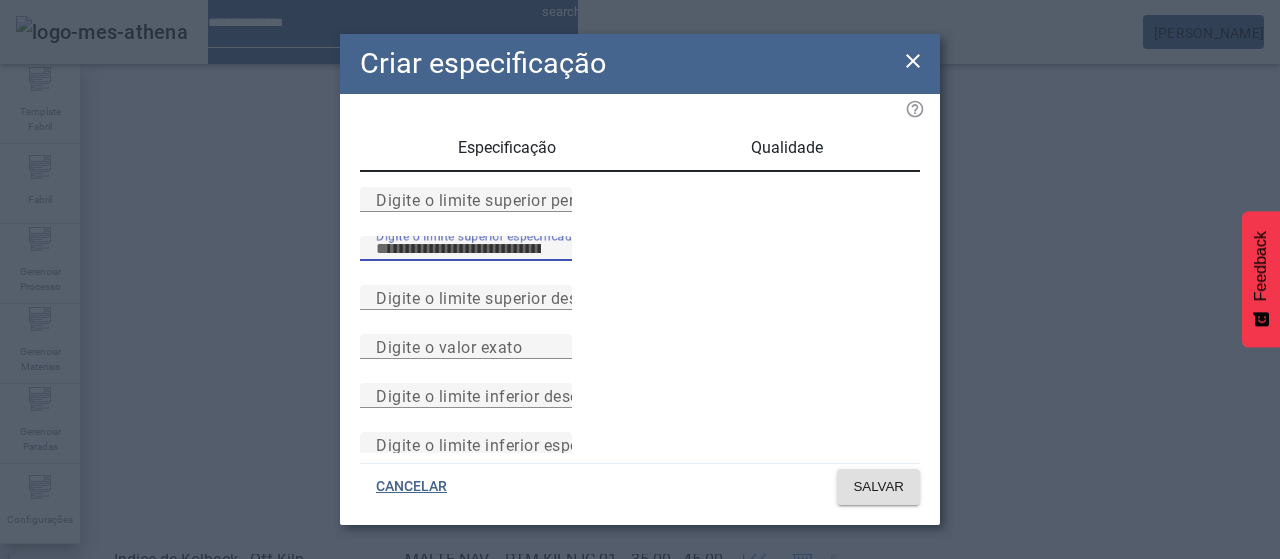 type on "**" 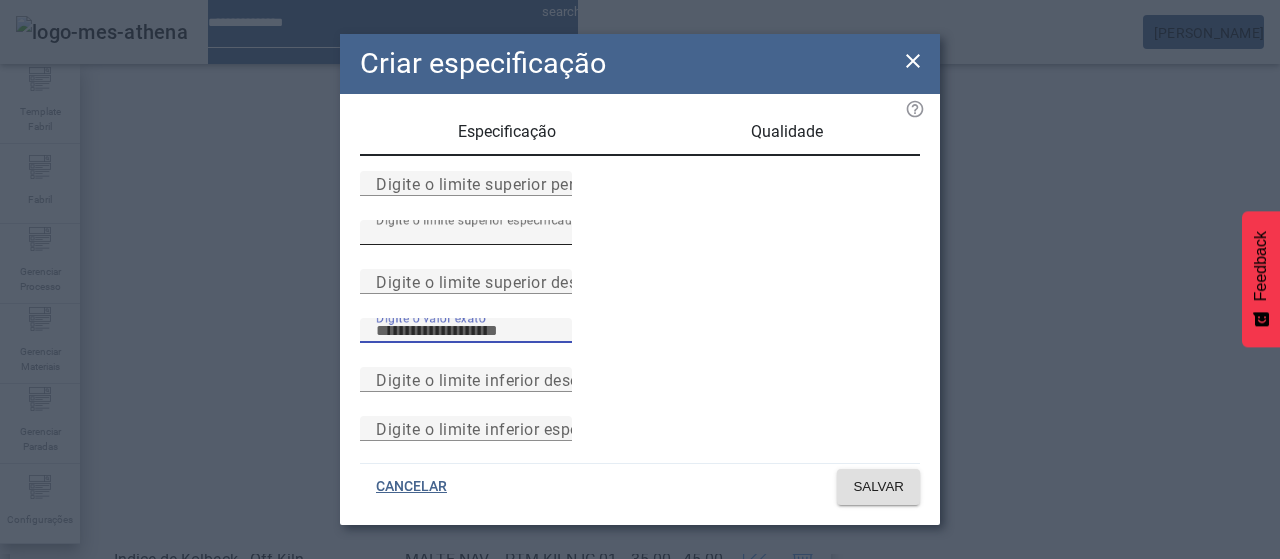 scroll, scrollTop: 261, scrollLeft: 0, axis: vertical 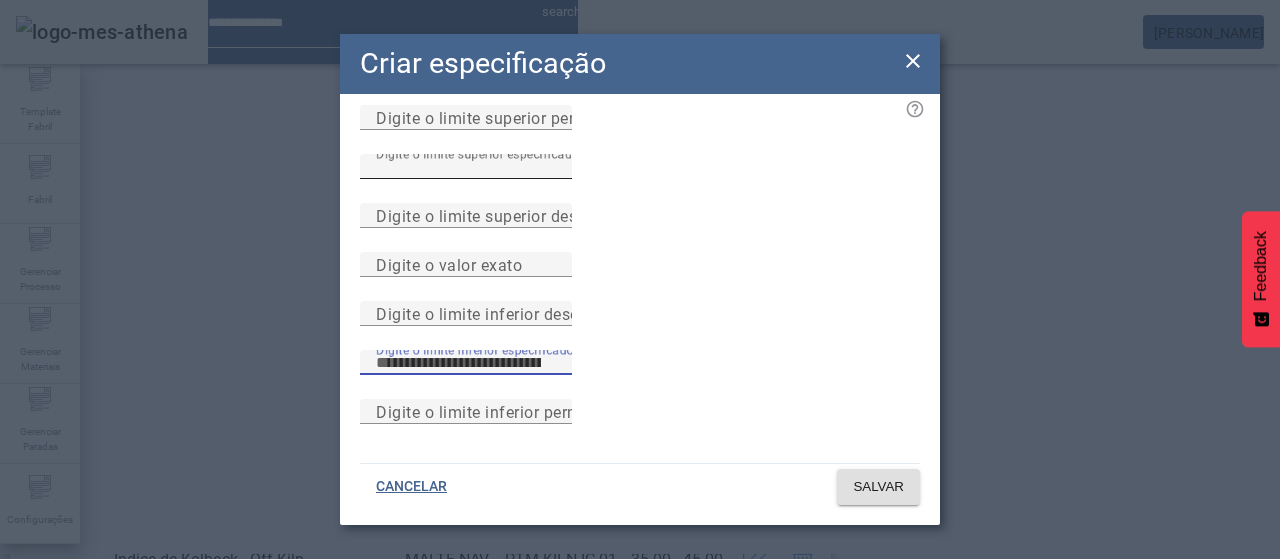 type on "**" 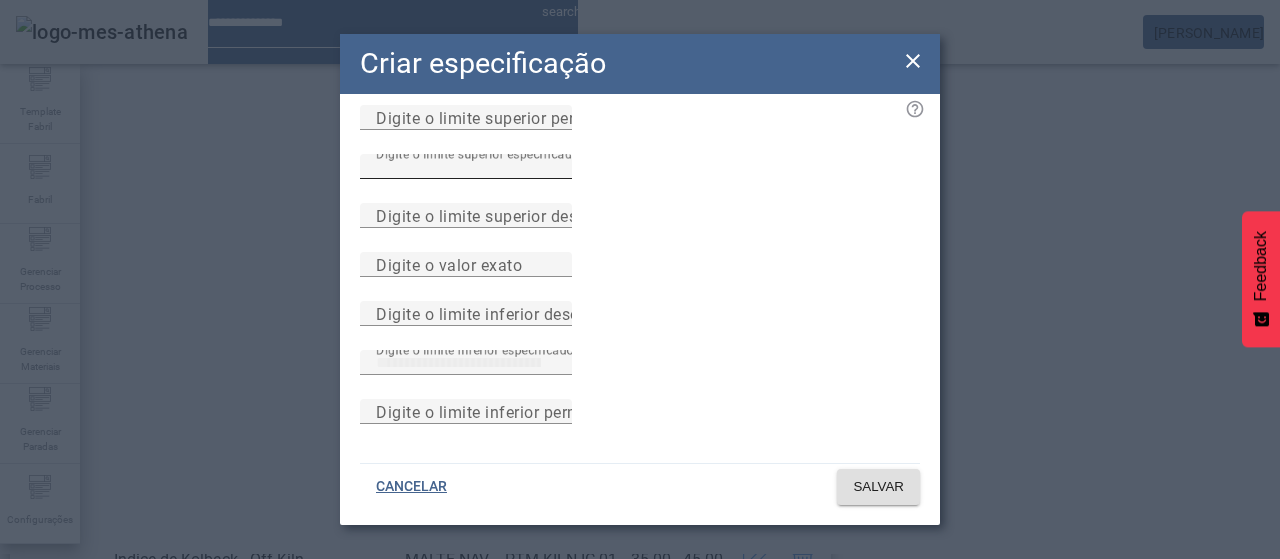 type 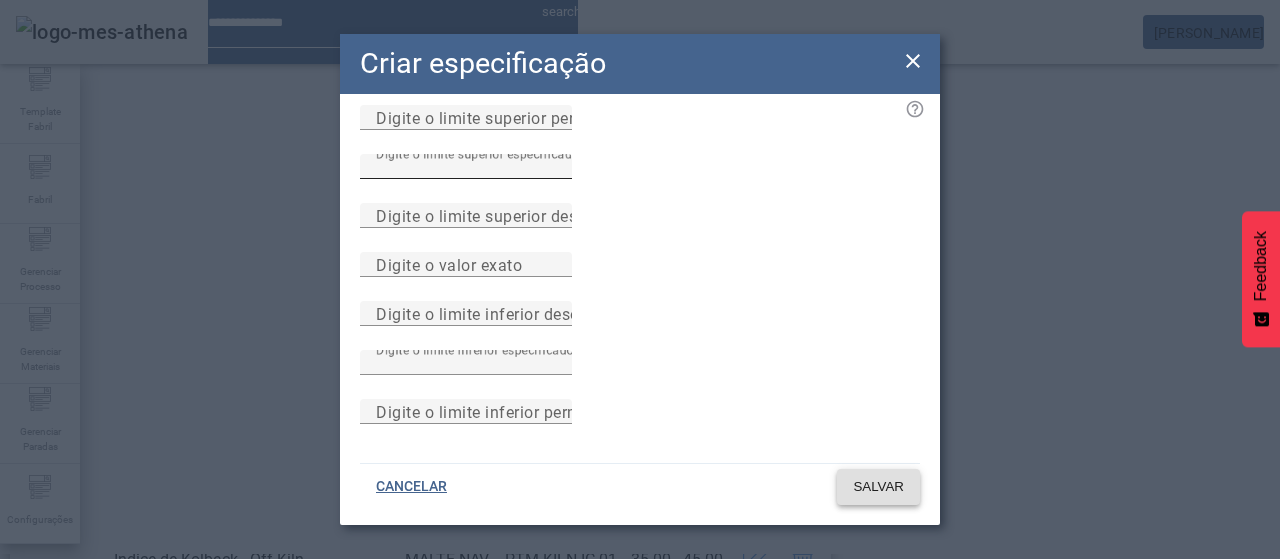 type 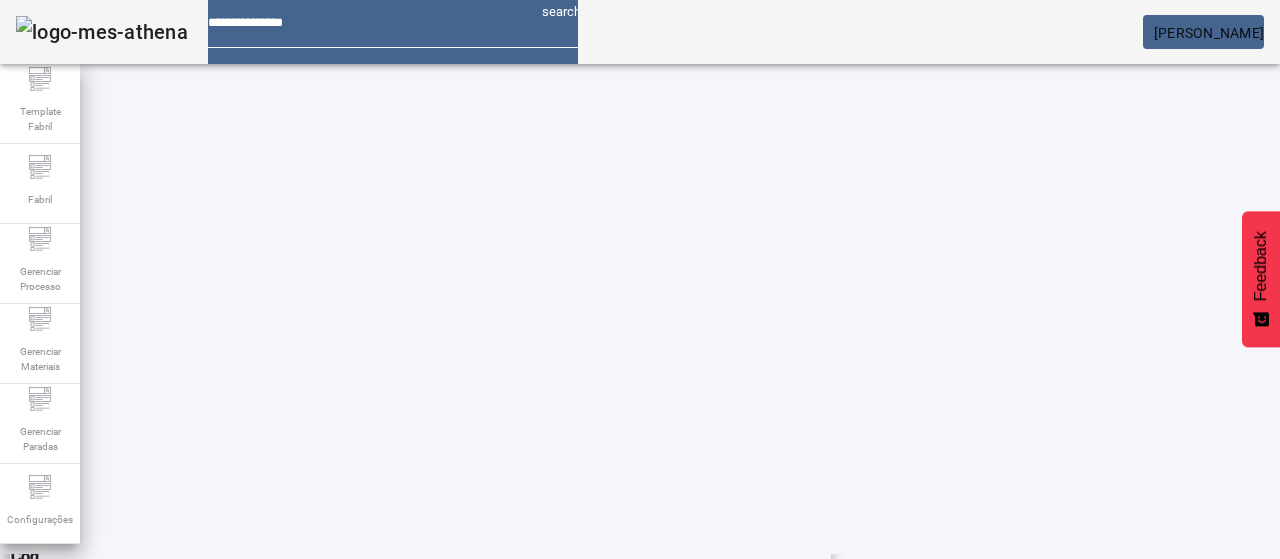 scroll, scrollTop: 0, scrollLeft: 0, axis: both 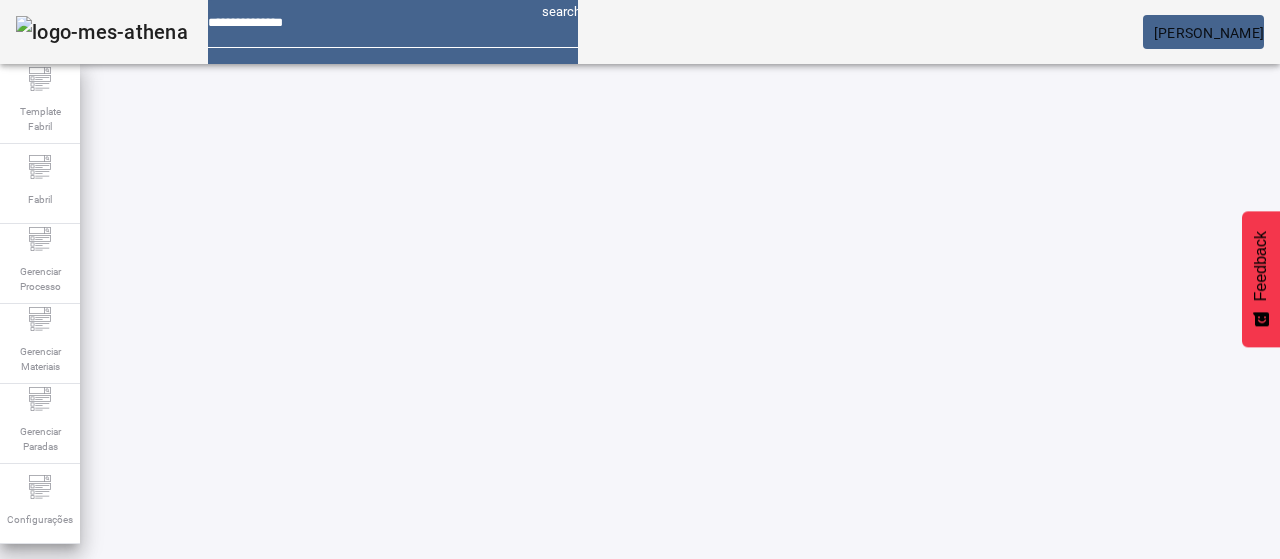 click 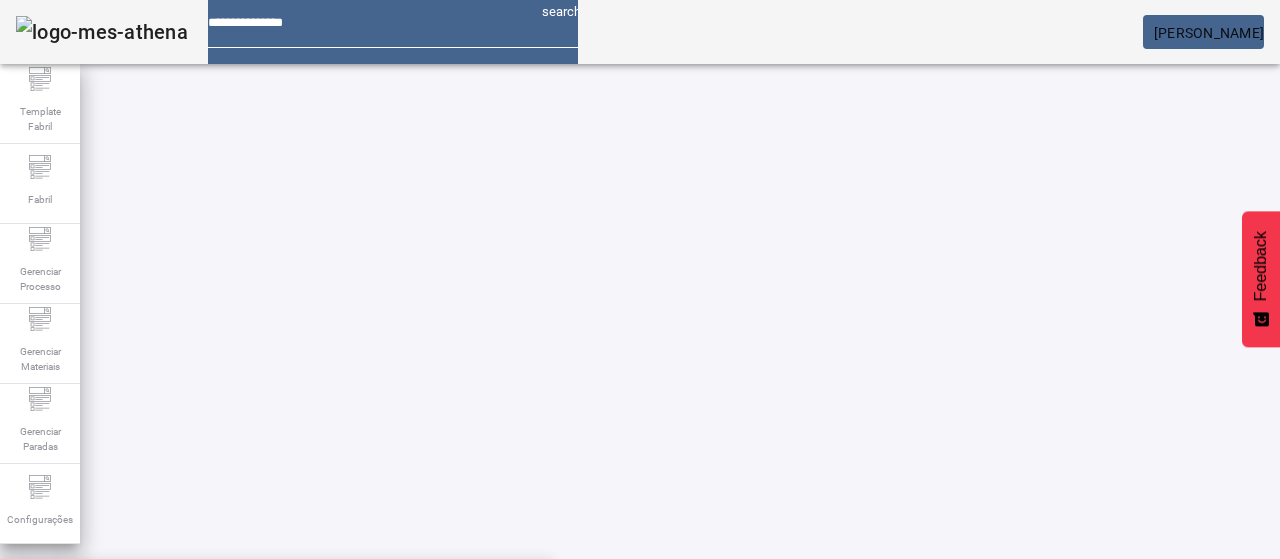 paste on "**********" 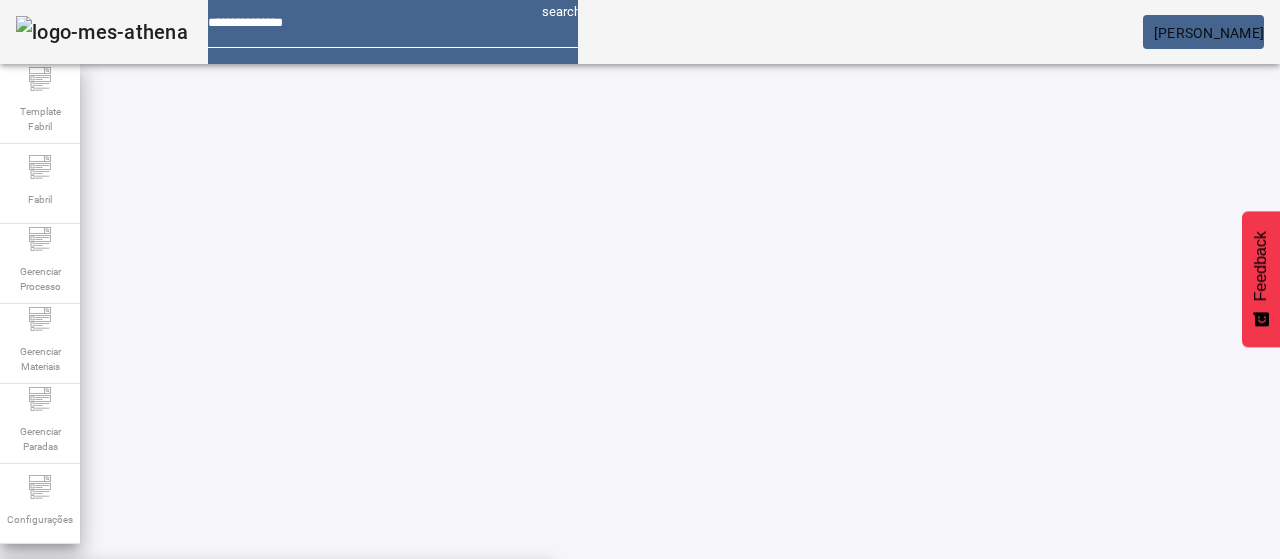scroll, scrollTop: 48, scrollLeft: 0, axis: vertical 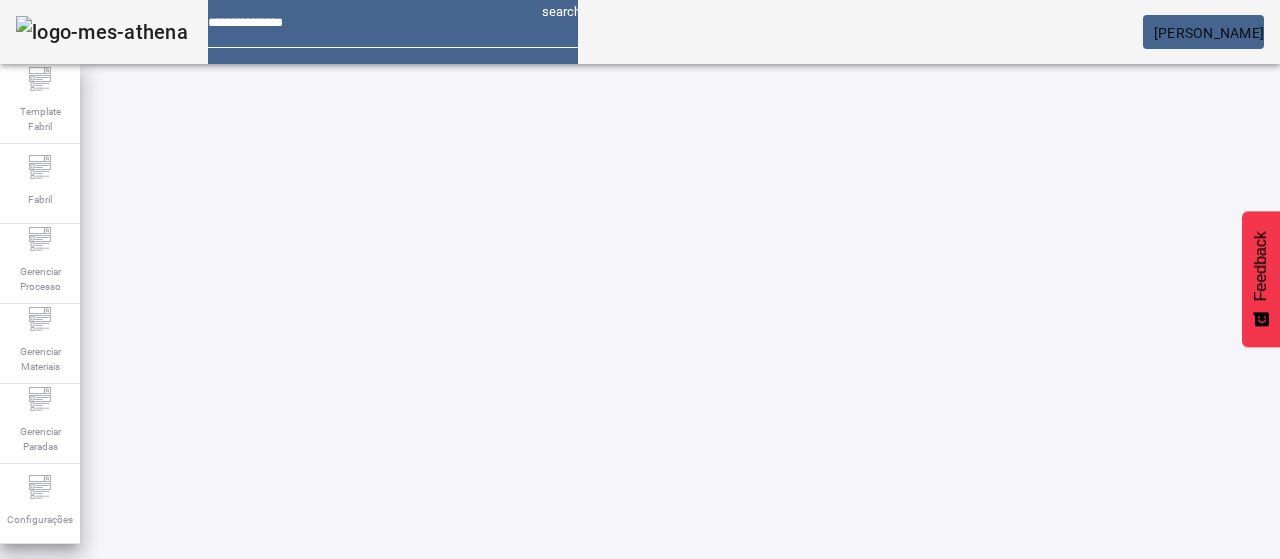 click on "FILTRAR" 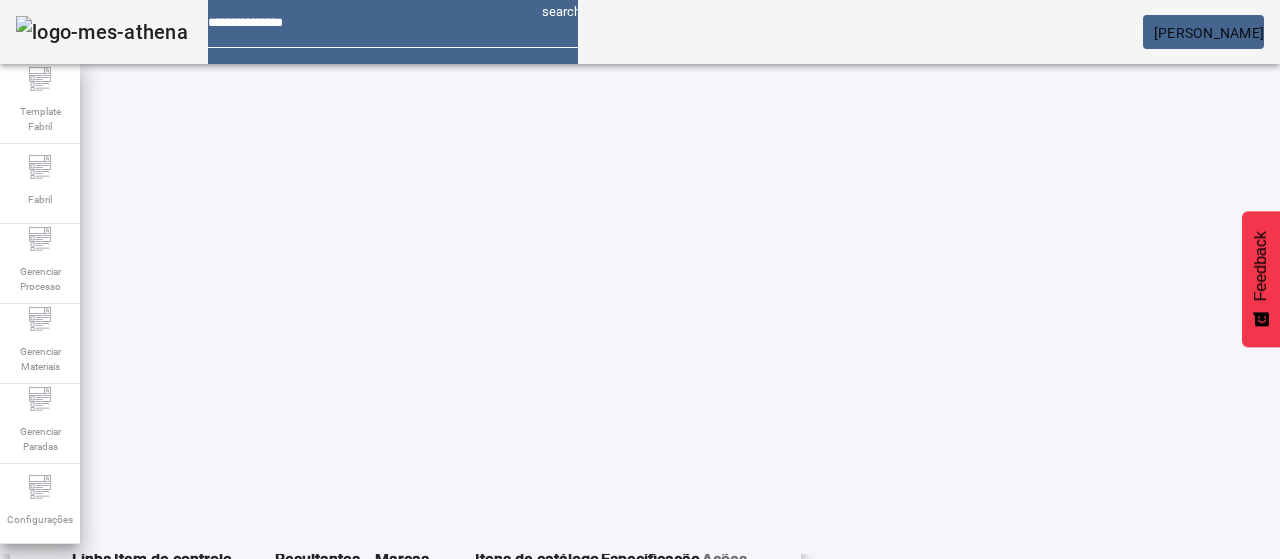scroll, scrollTop: 490, scrollLeft: 0, axis: vertical 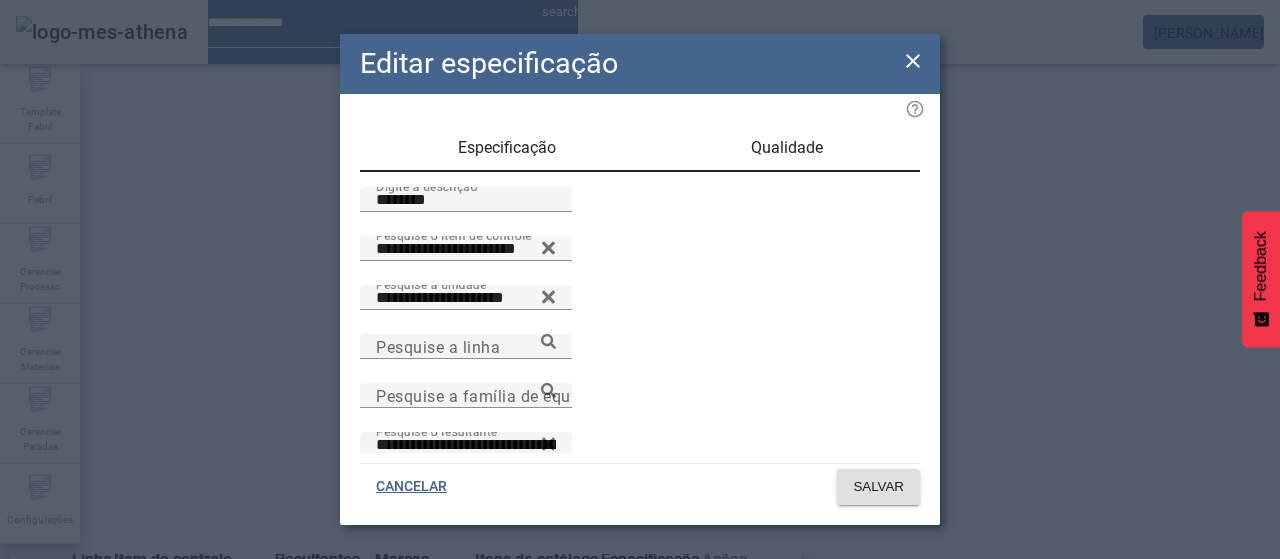 click 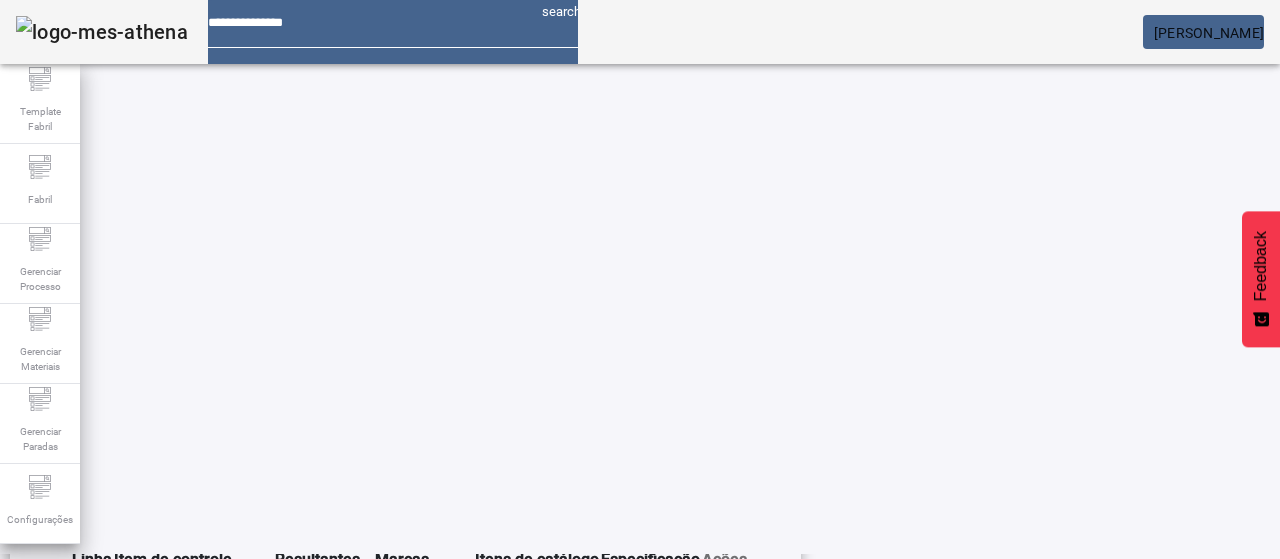 click on "PTM KILN-ICL 01.04" at bounding box center [537, 610] 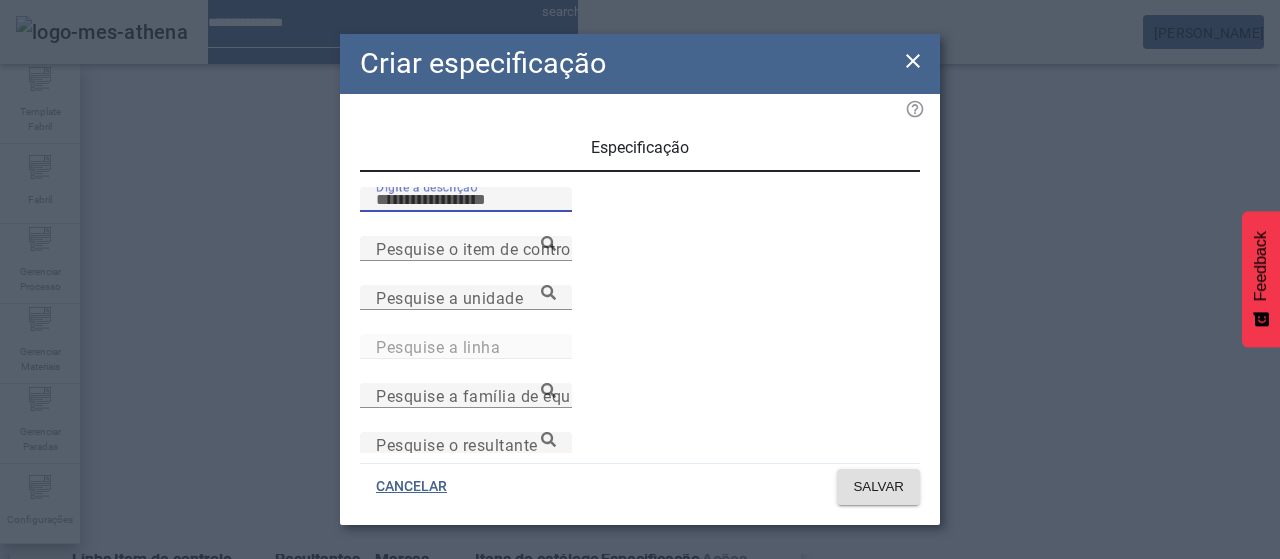 click on "Digite a descrição" at bounding box center [466, 200] 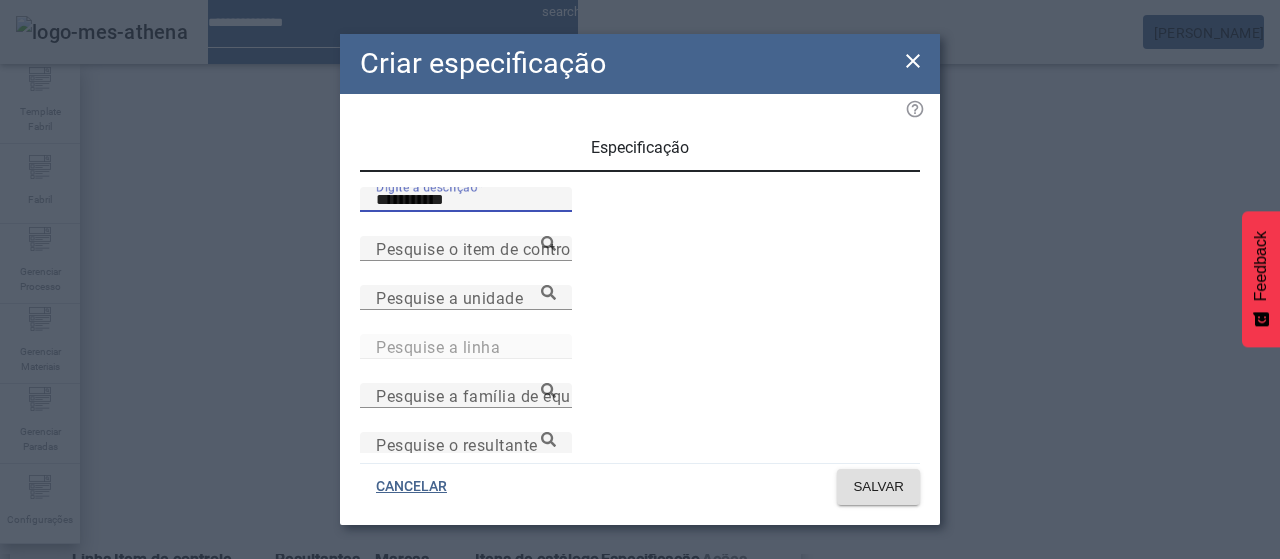 type on "**********" 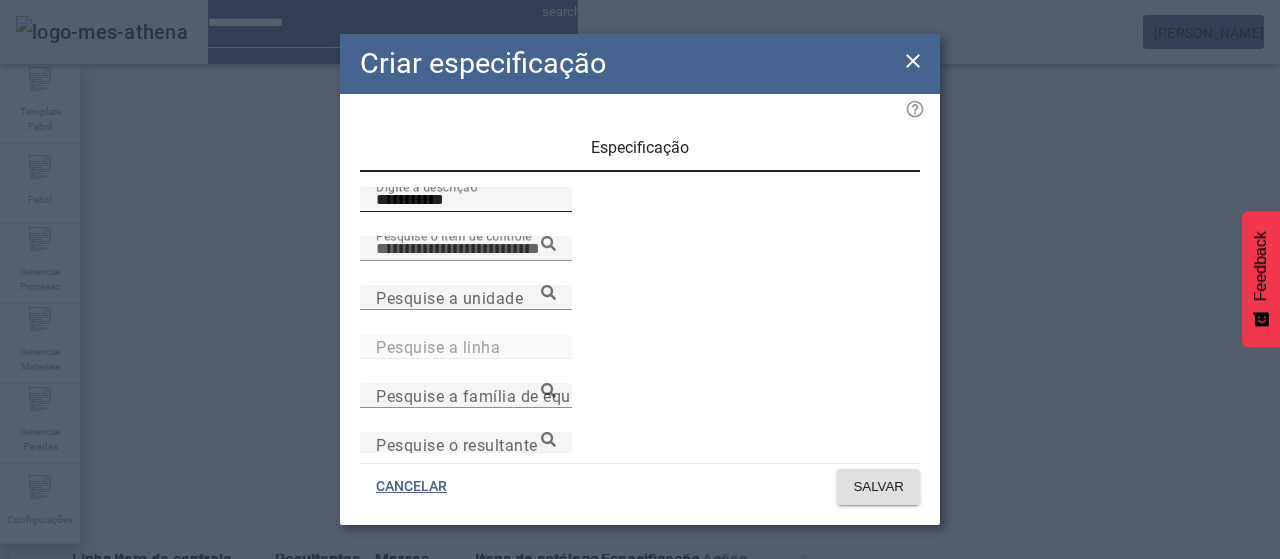 paste on "**********" 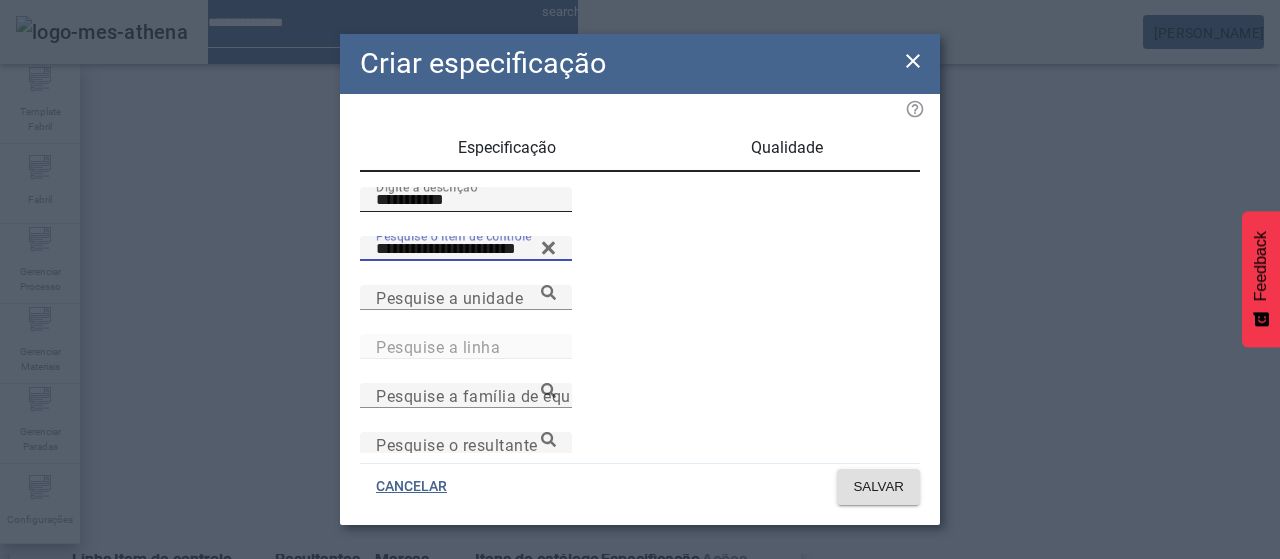 type on "**********" 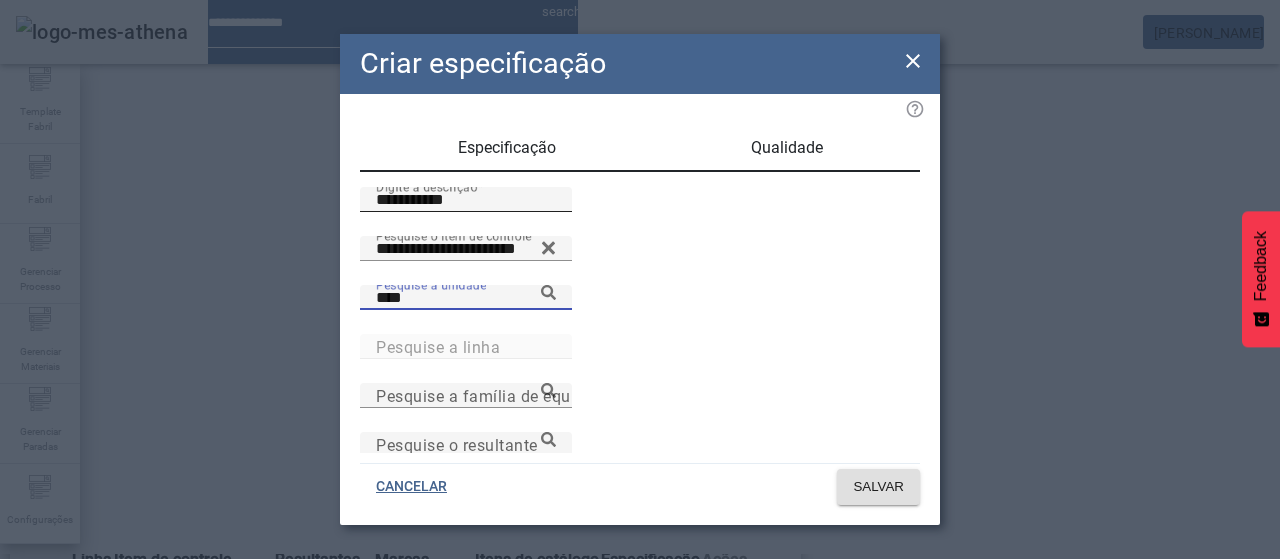 type on "****" 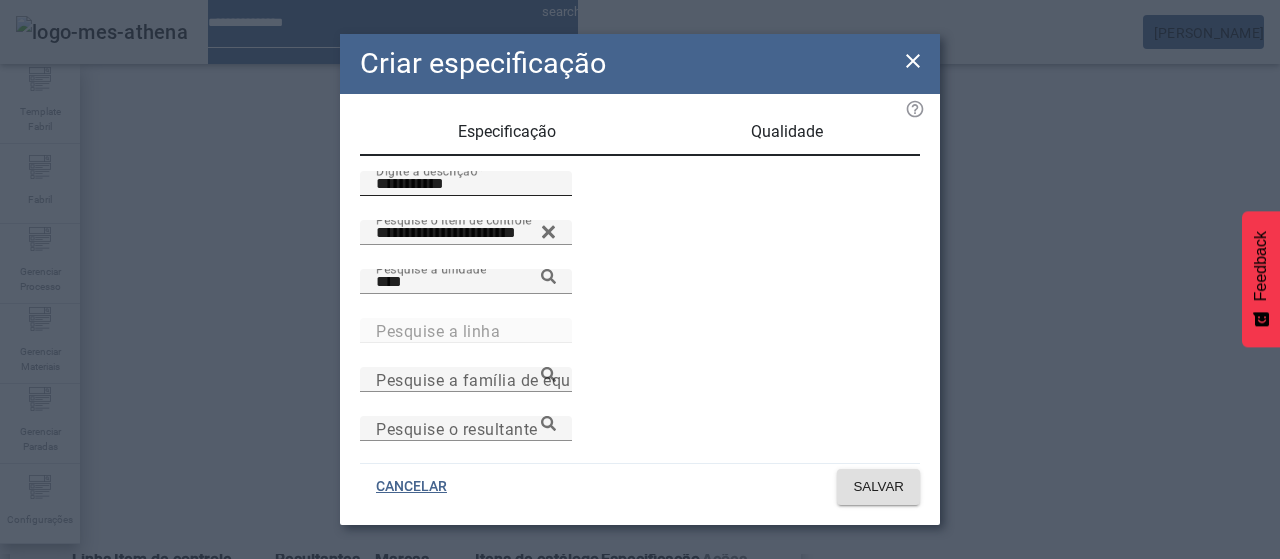 scroll, scrollTop: 206, scrollLeft: 0, axis: vertical 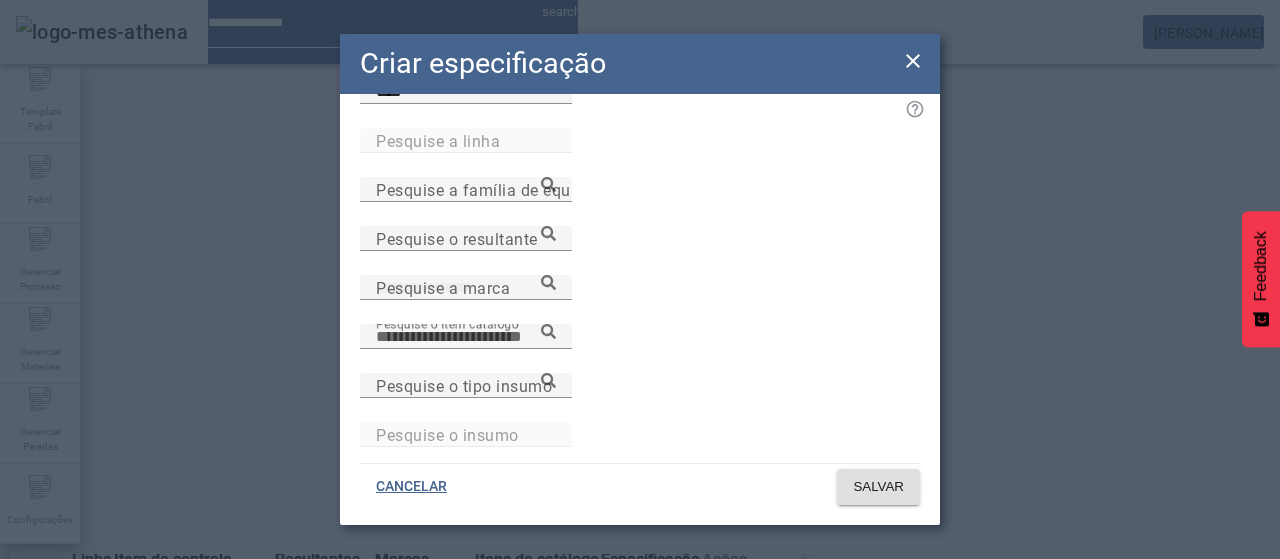 paste on "**********" 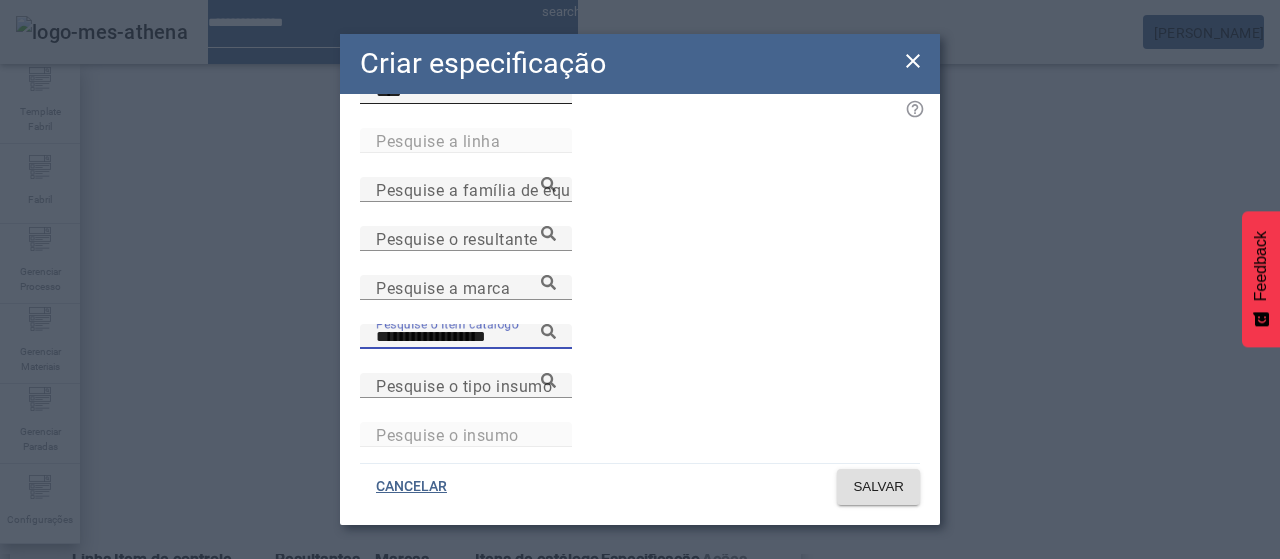 type on "**********" 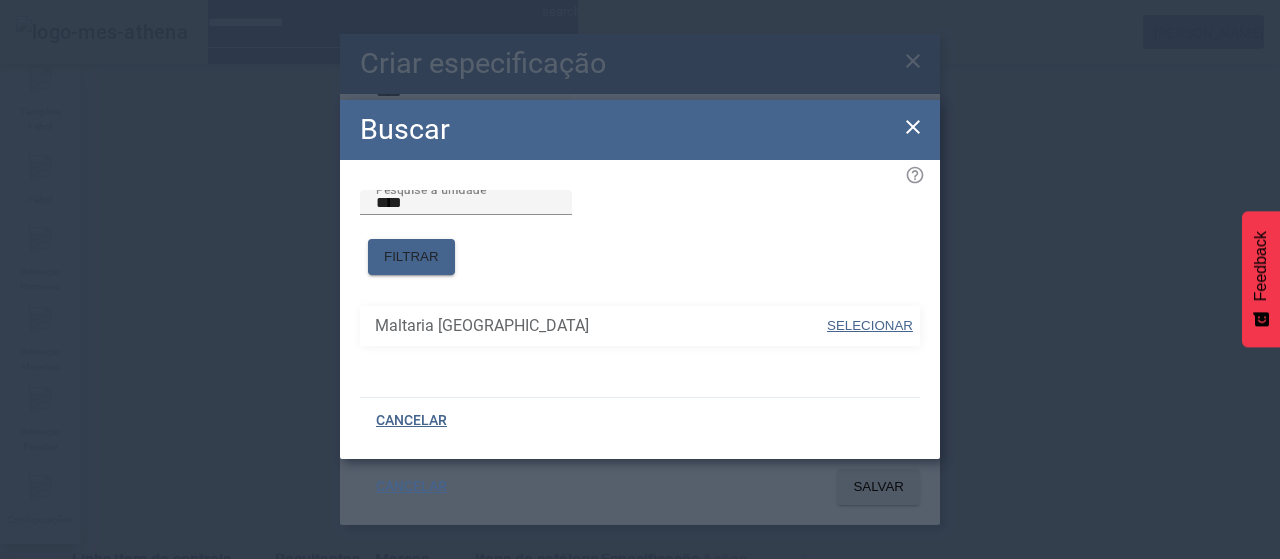 click on "SELECIONAR" at bounding box center (870, 326) 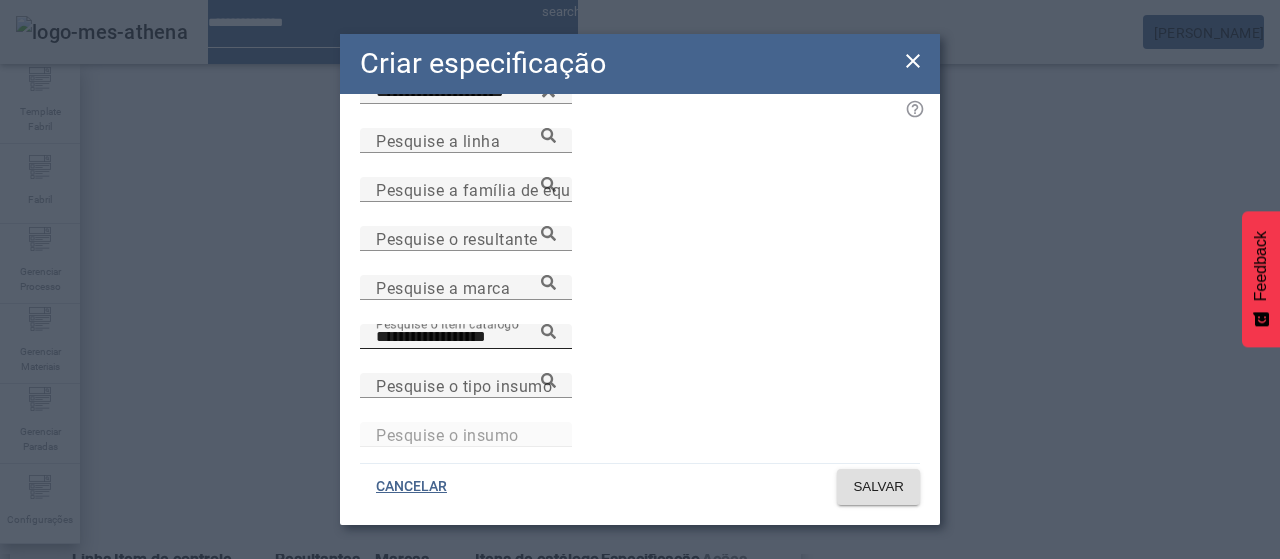 click 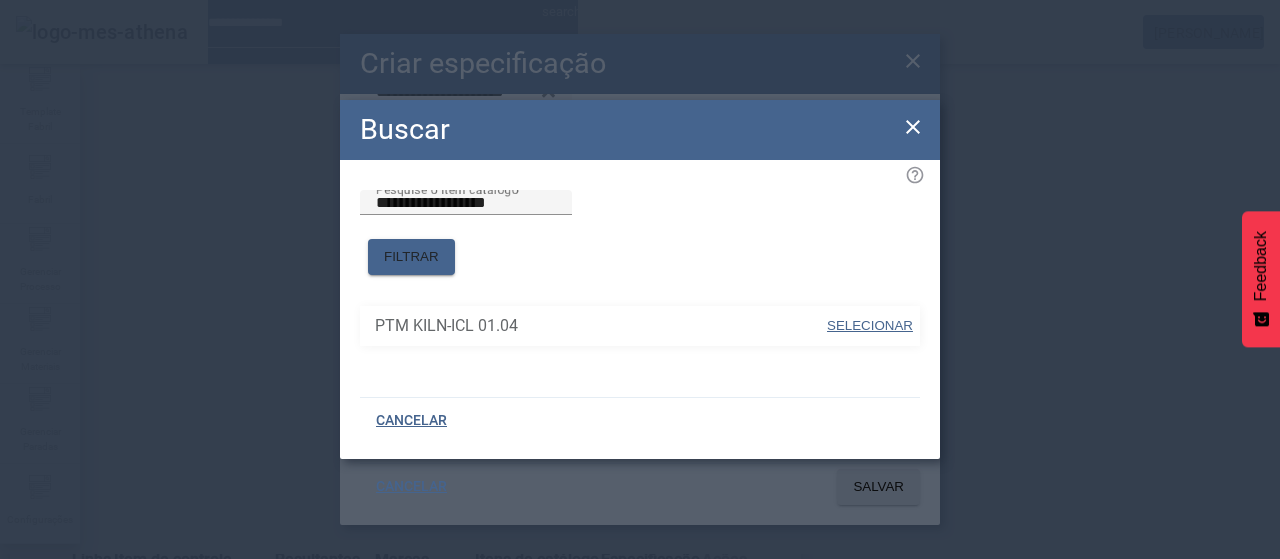 drag, startPoint x: 885, startPoint y: 315, endPoint x: 866, endPoint y: 303, distance: 22.472204 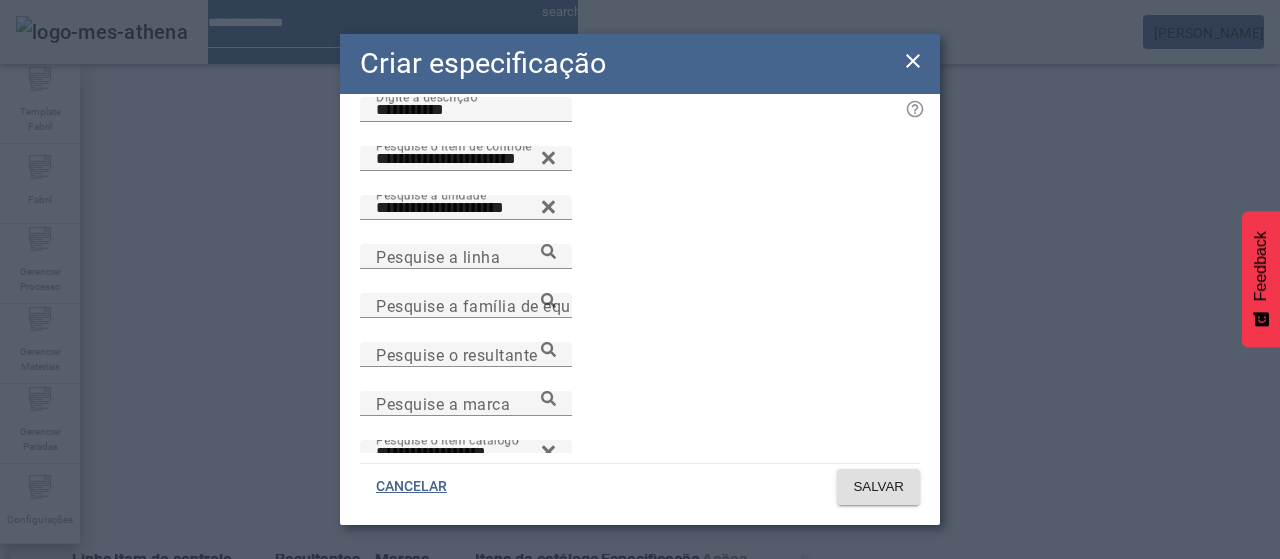 scroll, scrollTop: 0, scrollLeft: 0, axis: both 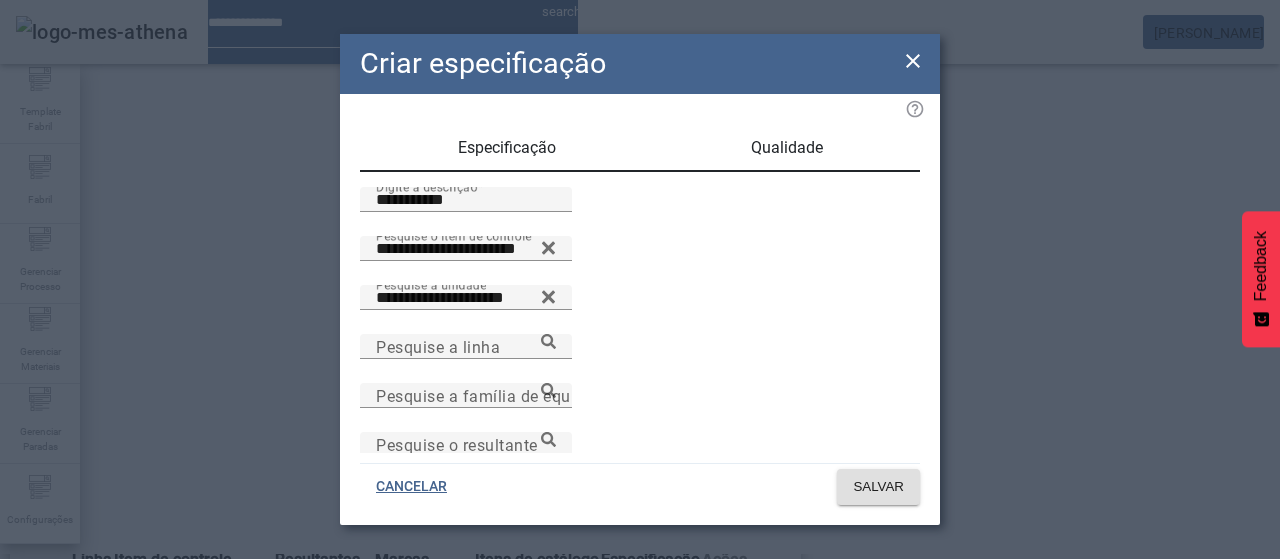 click on "**********" 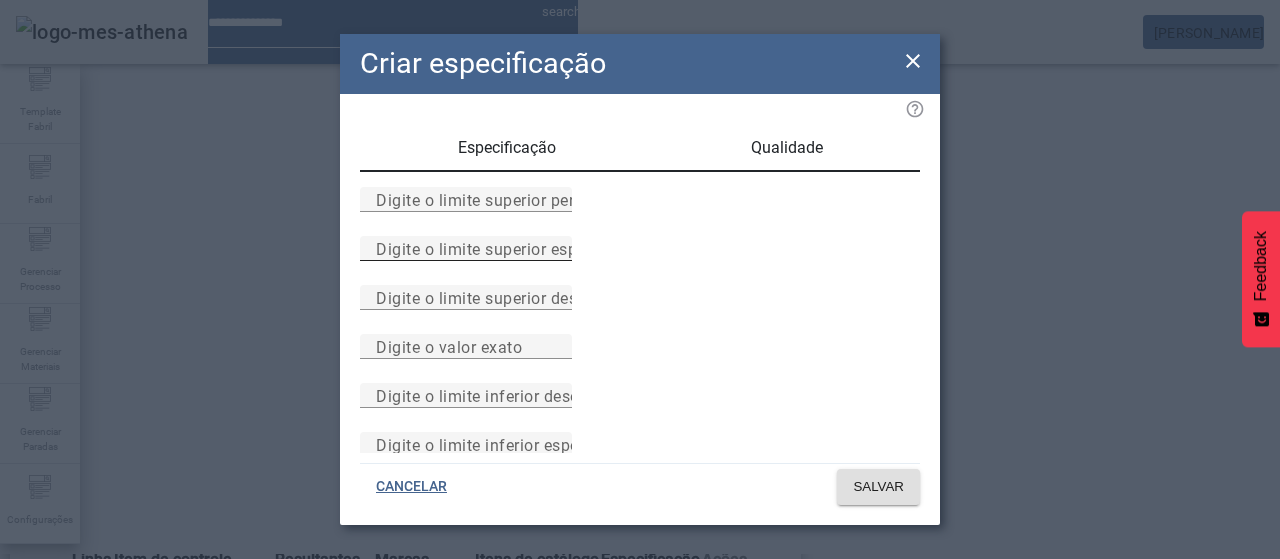 drag, startPoint x: 714, startPoint y: 278, endPoint x: 698, endPoint y: 266, distance: 20 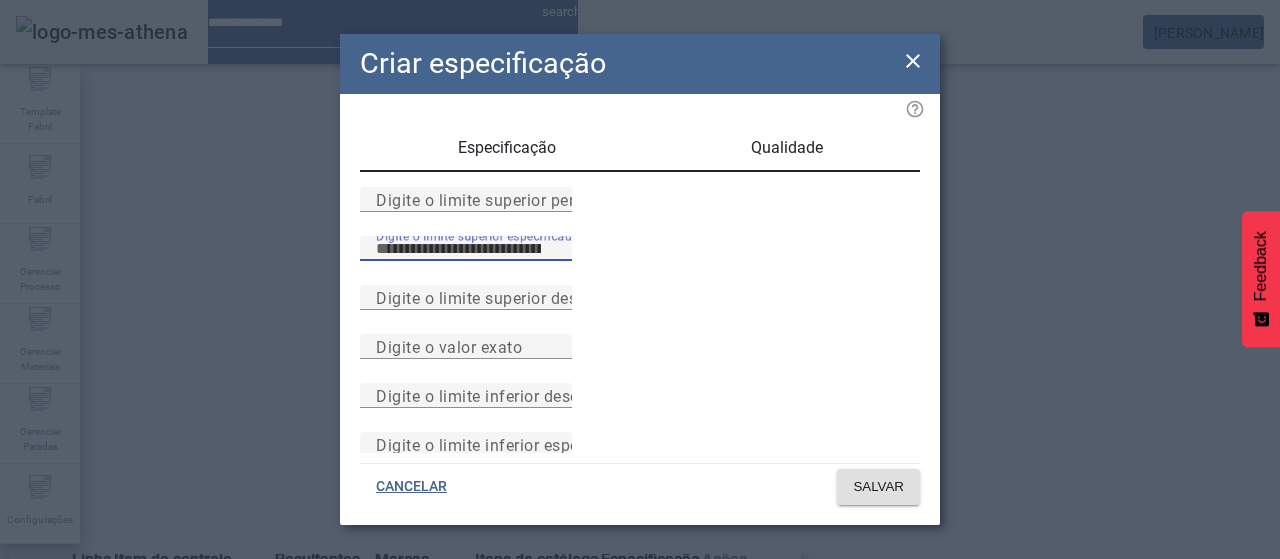 type on "***" 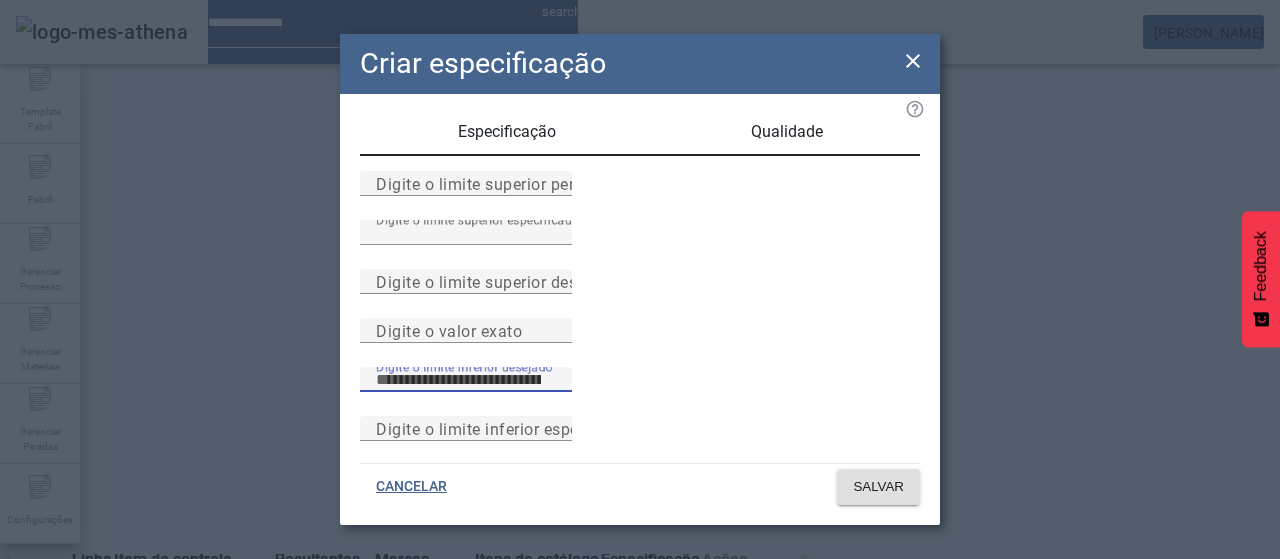 scroll, scrollTop: 261, scrollLeft: 0, axis: vertical 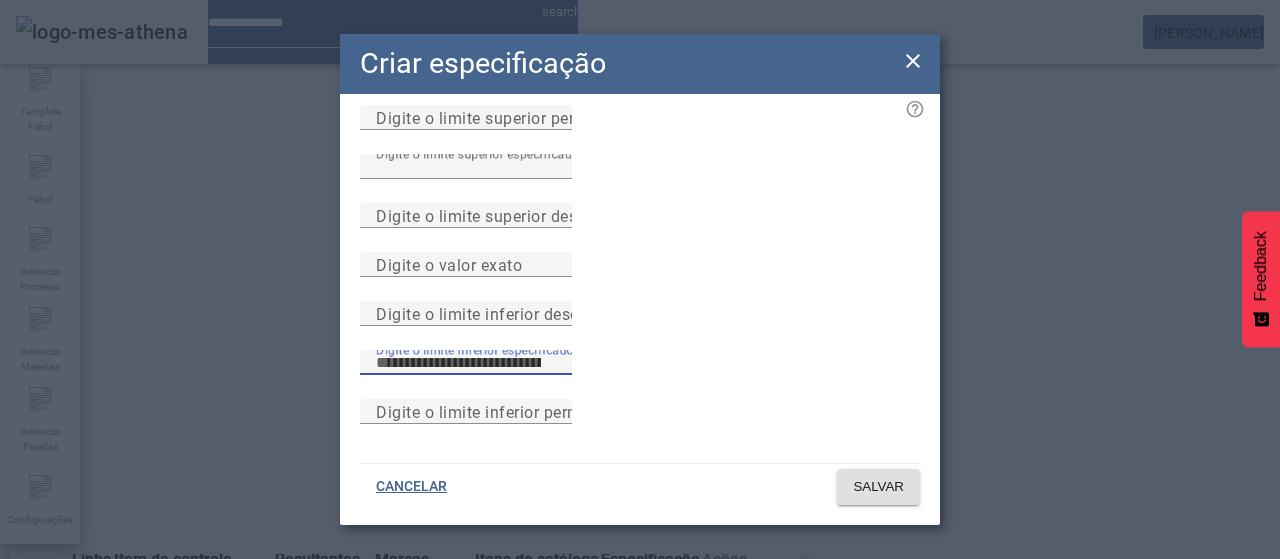 type on "***" 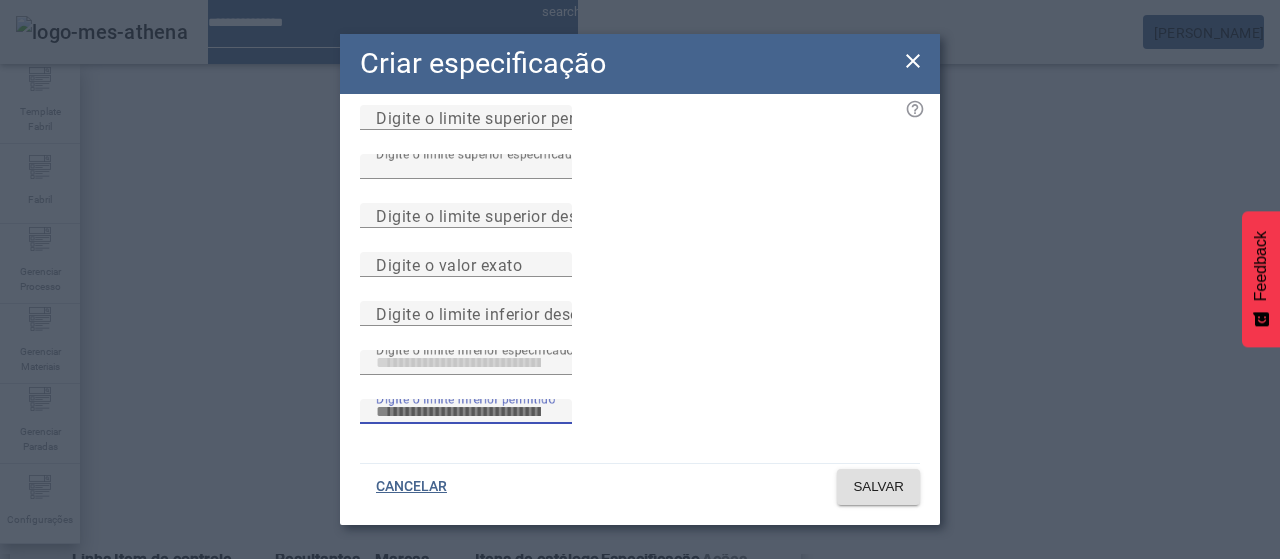 type 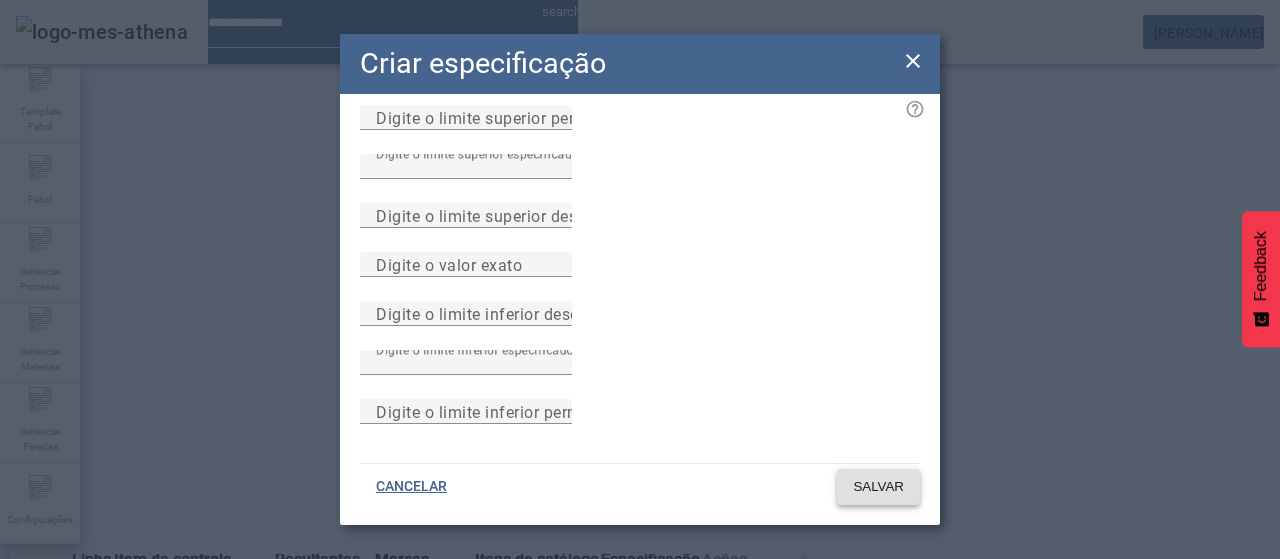 type 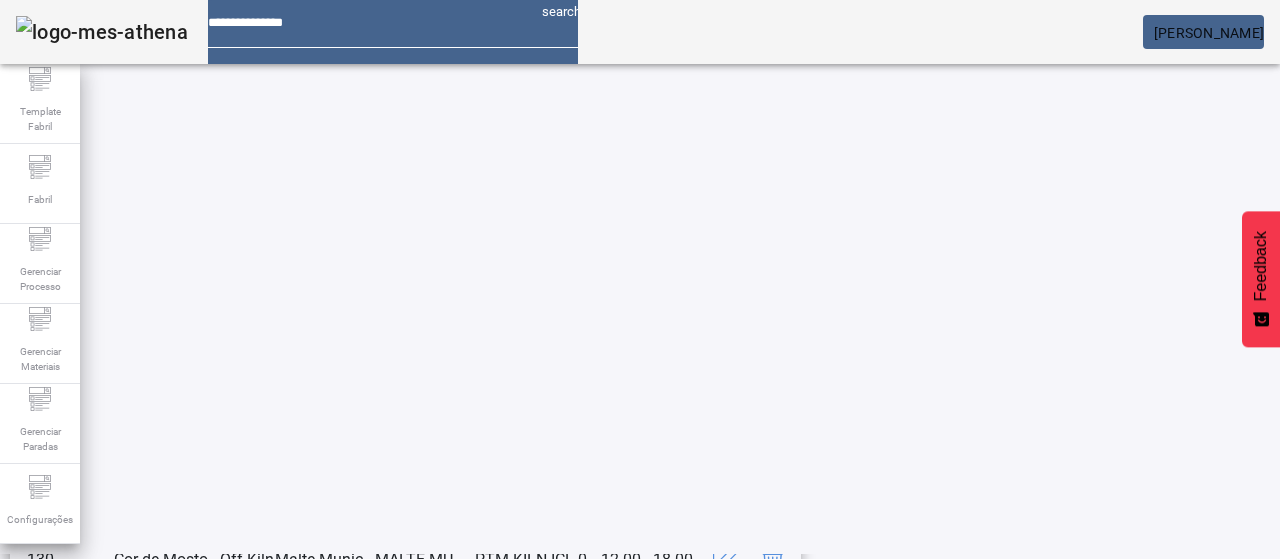 scroll, scrollTop: 423, scrollLeft: 0, axis: vertical 